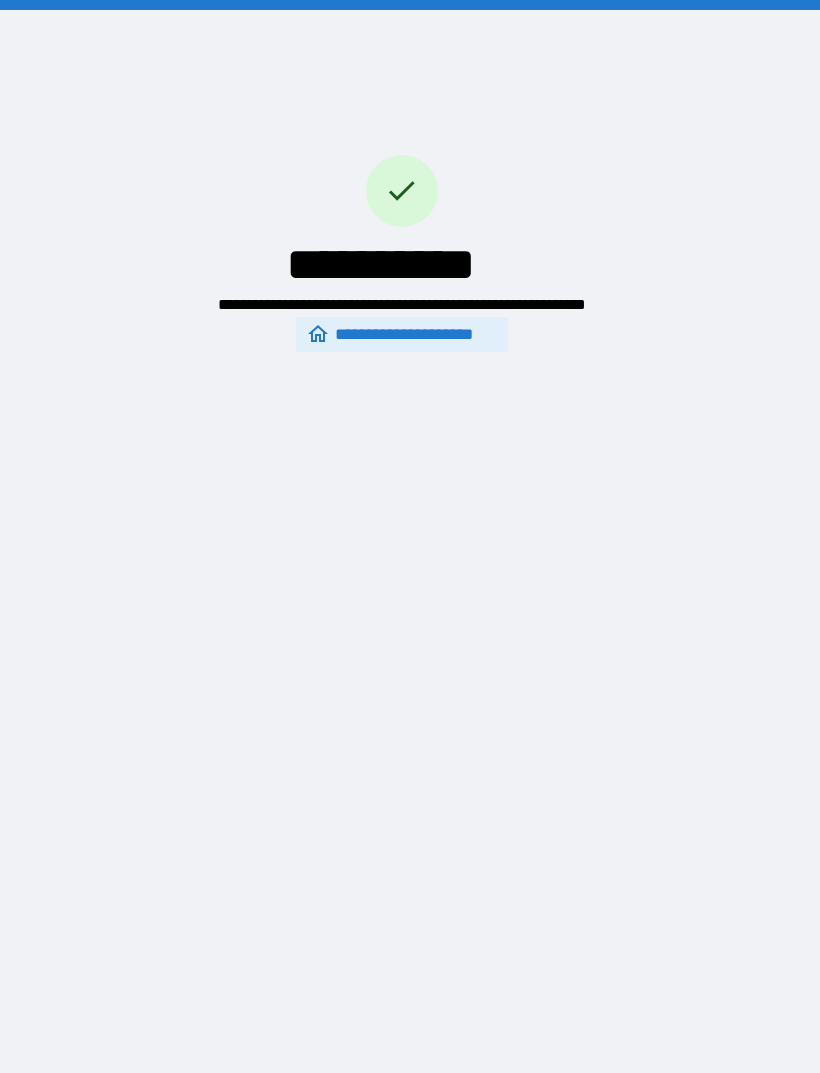 scroll, scrollTop: 0, scrollLeft: 0, axis: both 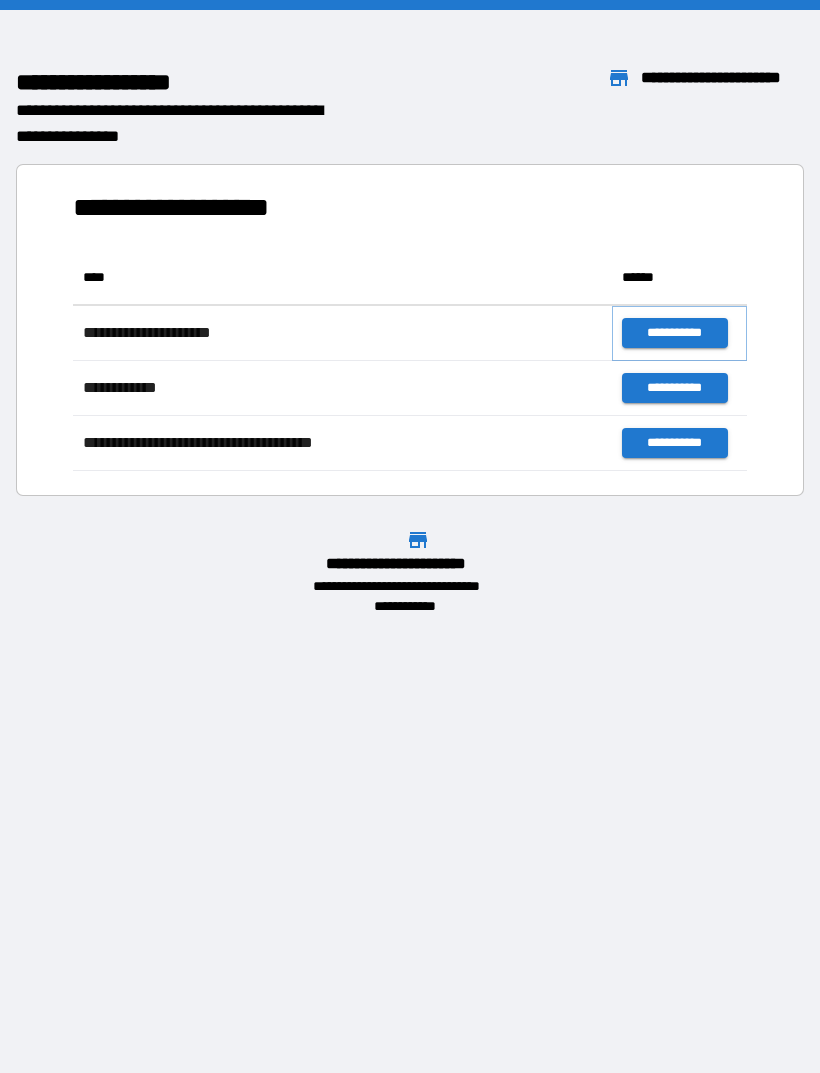 click on "**********" at bounding box center [674, 333] 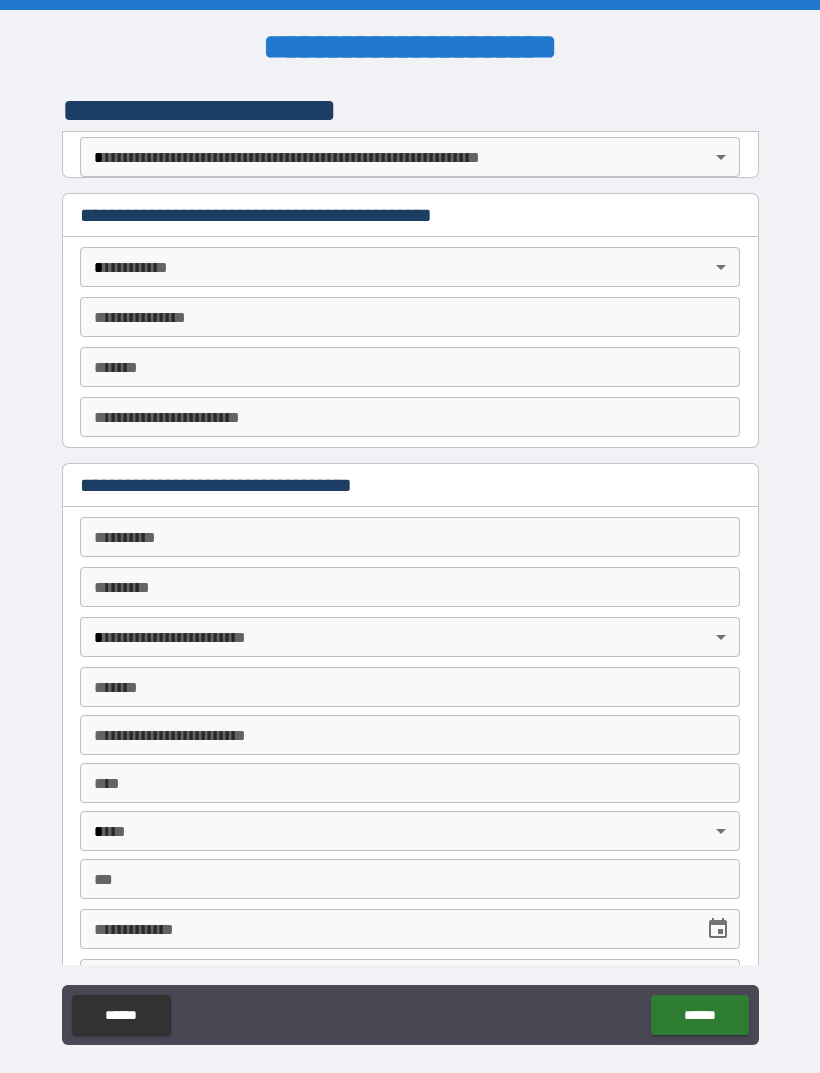 scroll, scrollTop: 0, scrollLeft: 0, axis: both 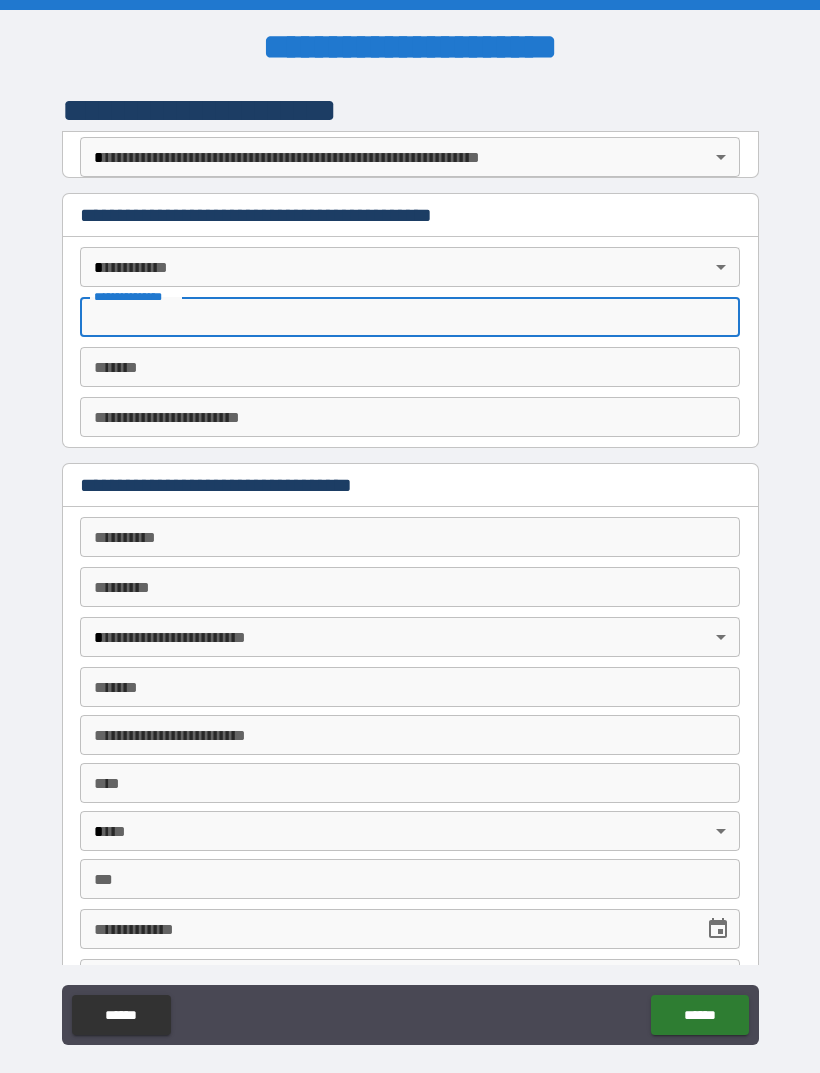 click on "**********" at bounding box center [410, 568] 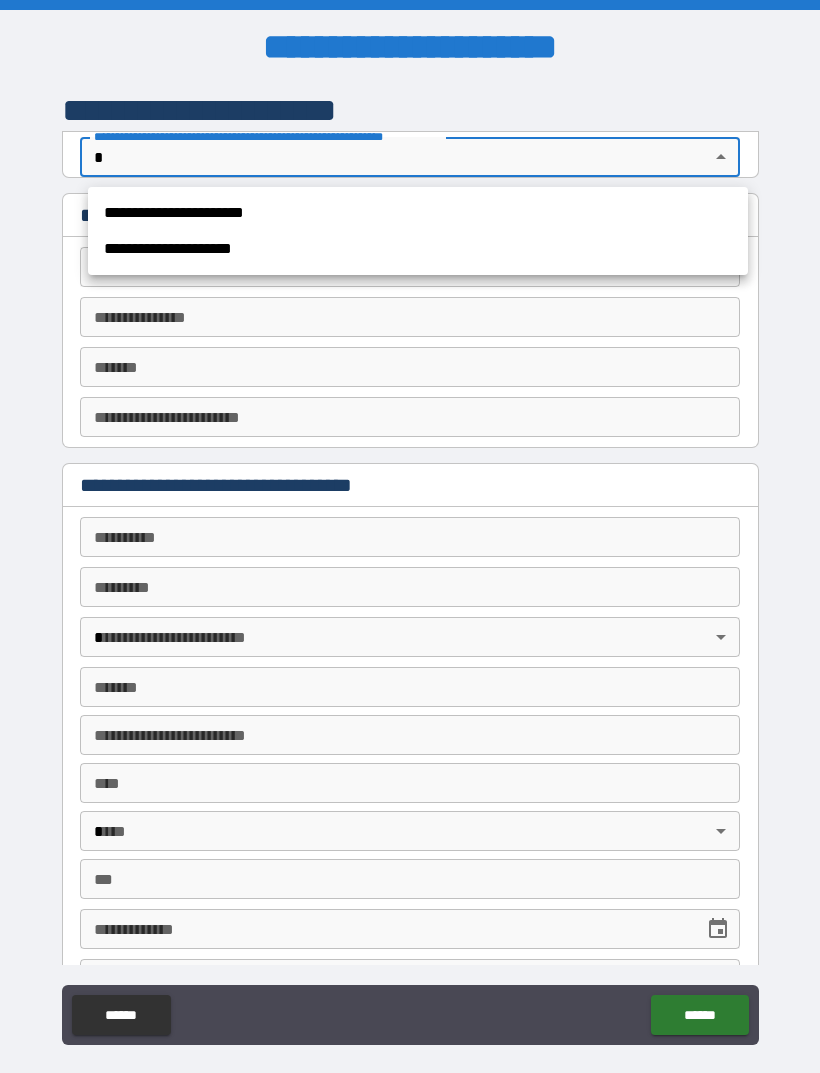 click at bounding box center [410, 536] 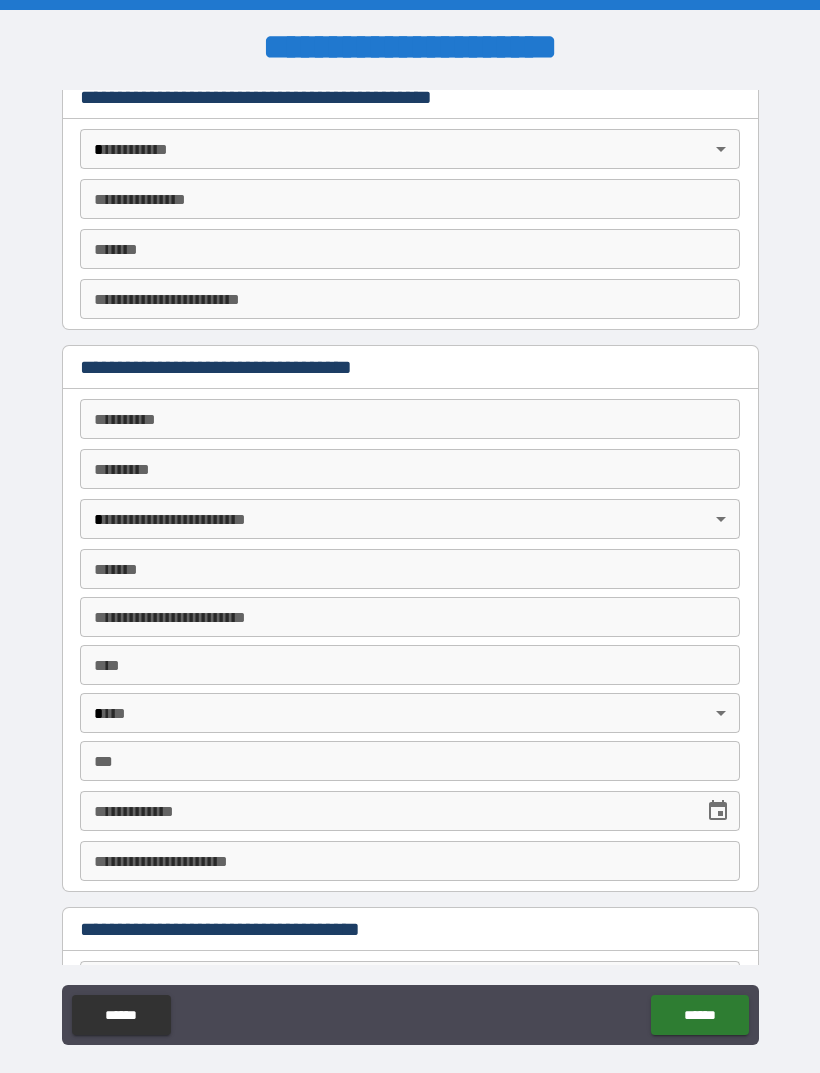 scroll, scrollTop: 119, scrollLeft: 0, axis: vertical 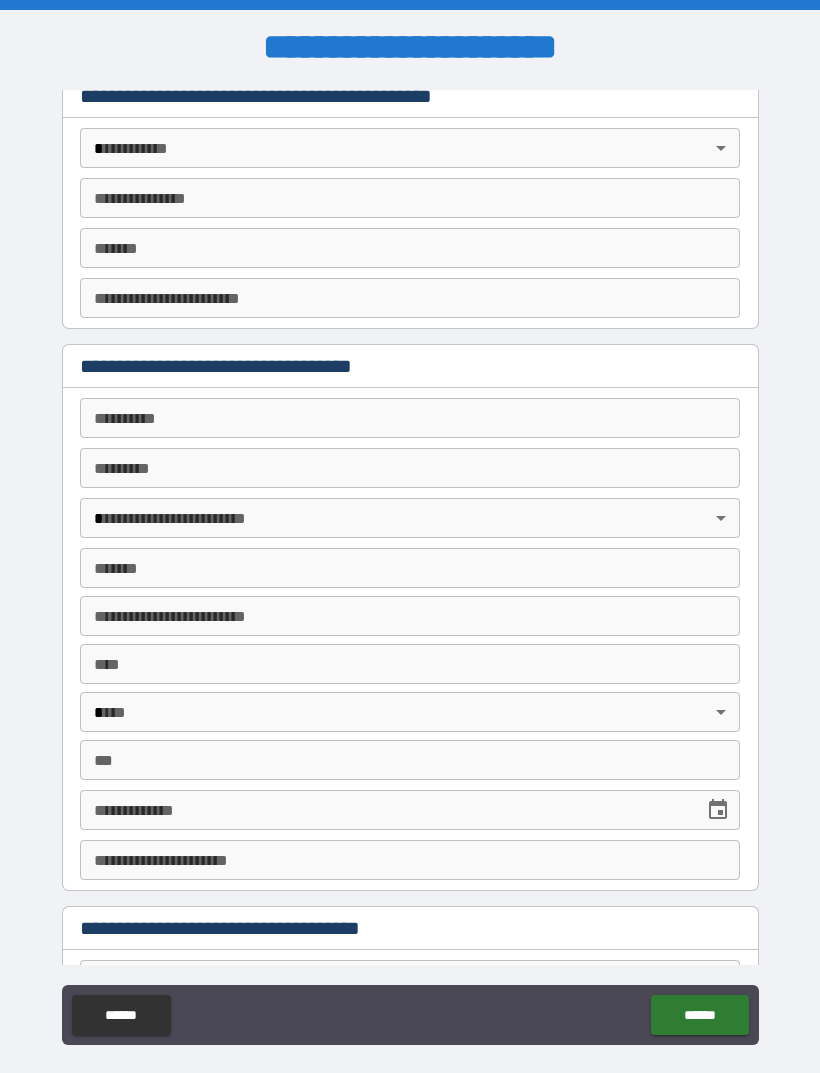 click on "**********" at bounding box center [410, 418] 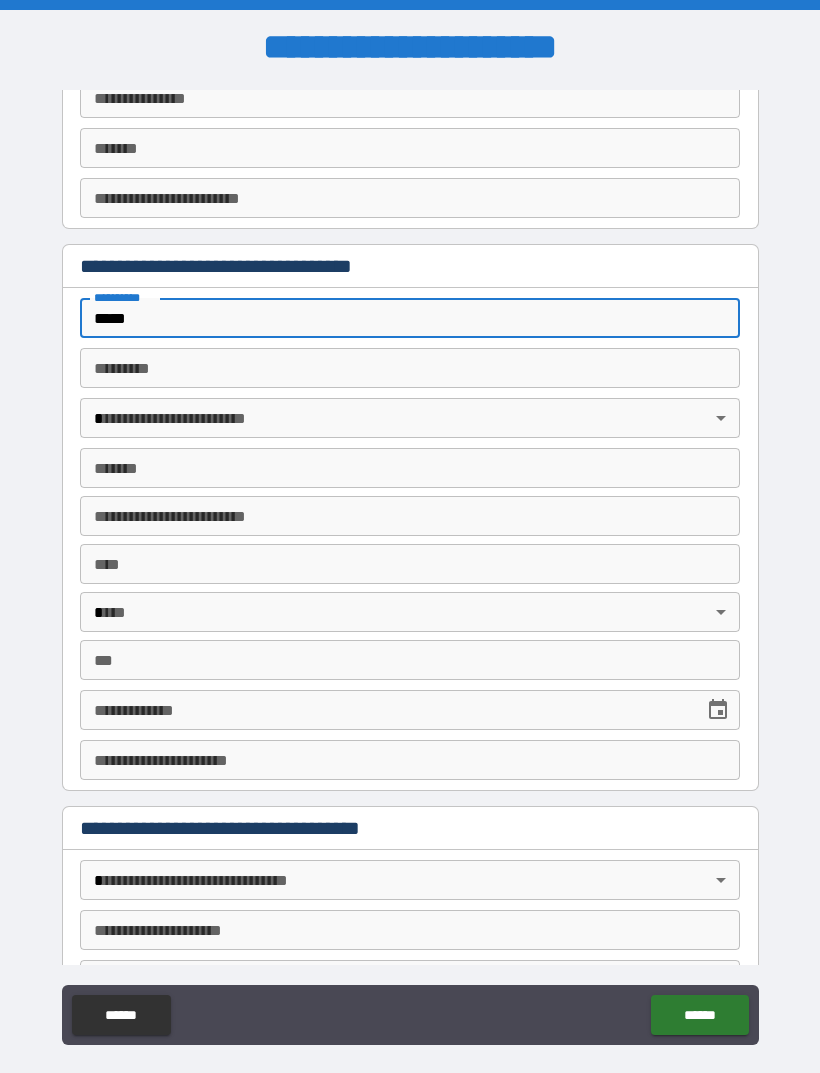 scroll, scrollTop: 224, scrollLeft: 0, axis: vertical 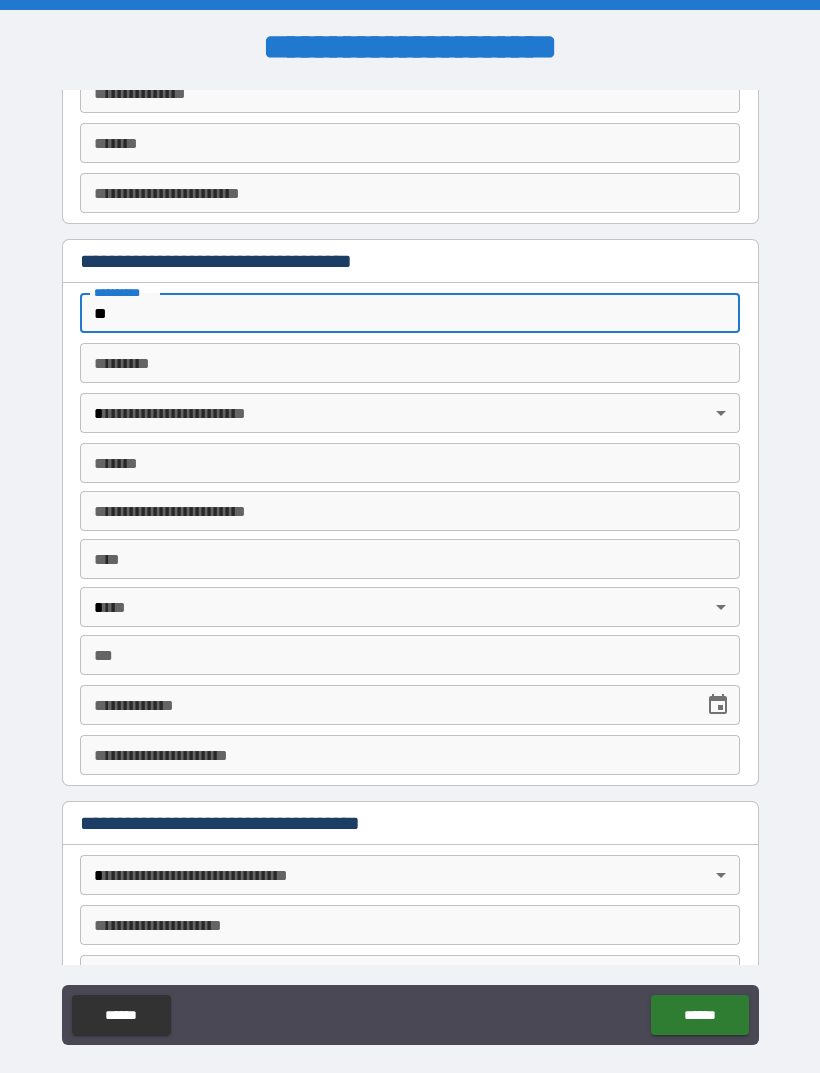 type on "*" 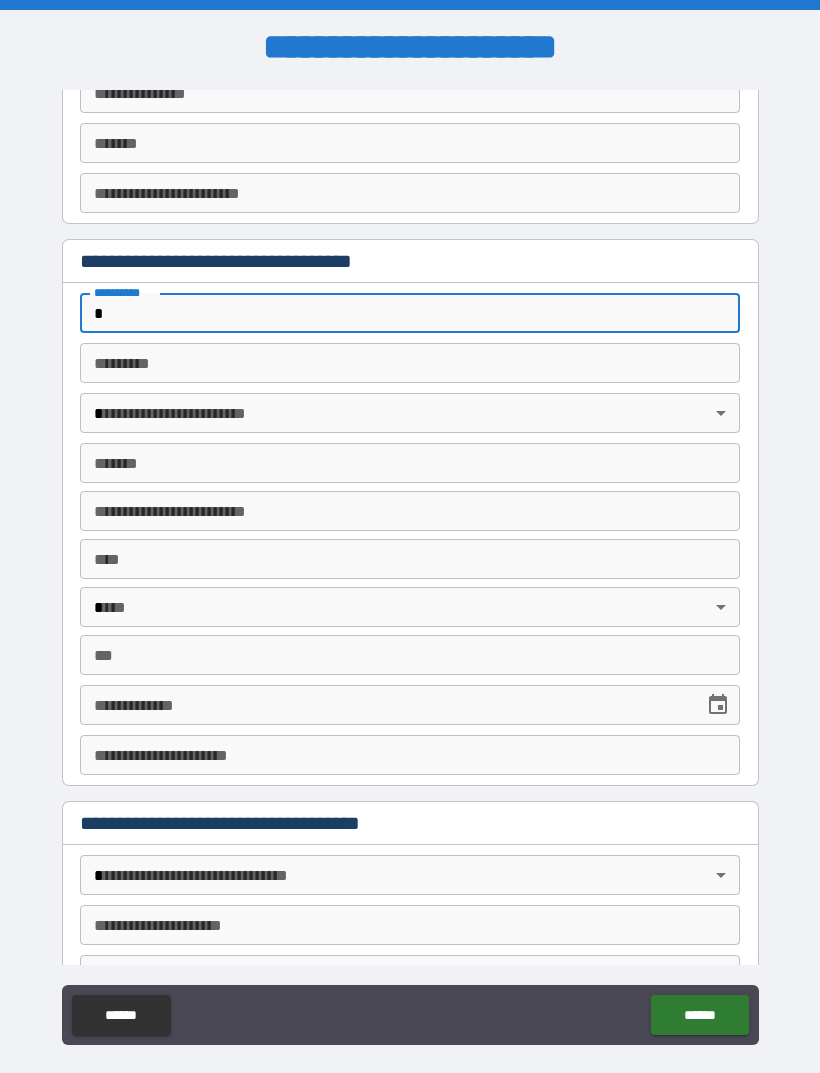 type 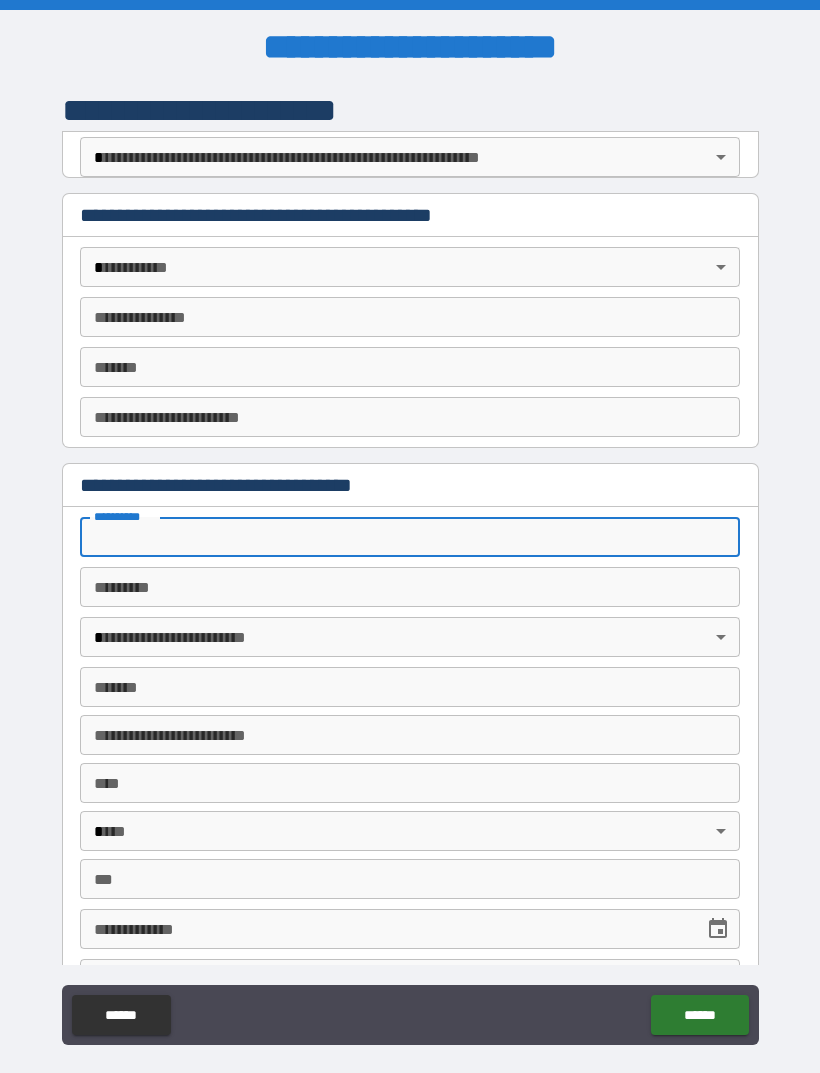 scroll, scrollTop: 0, scrollLeft: 0, axis: both 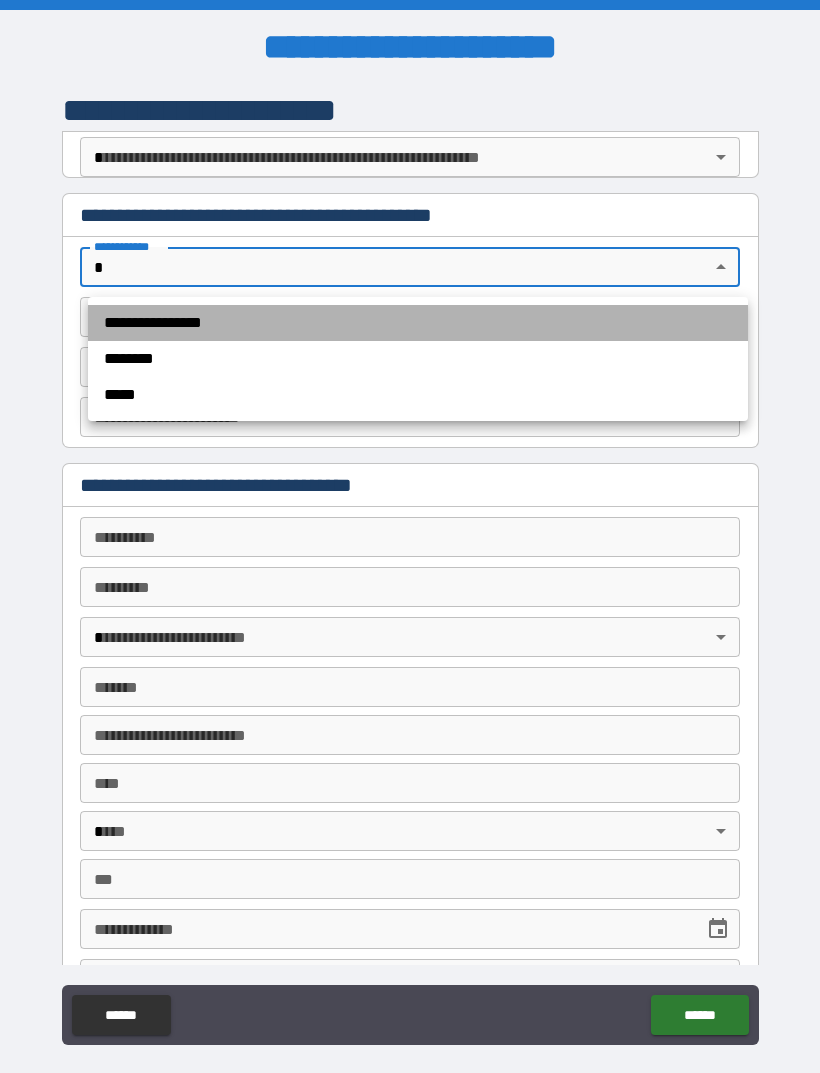 click on "**********" at bounding box center (418, 323) 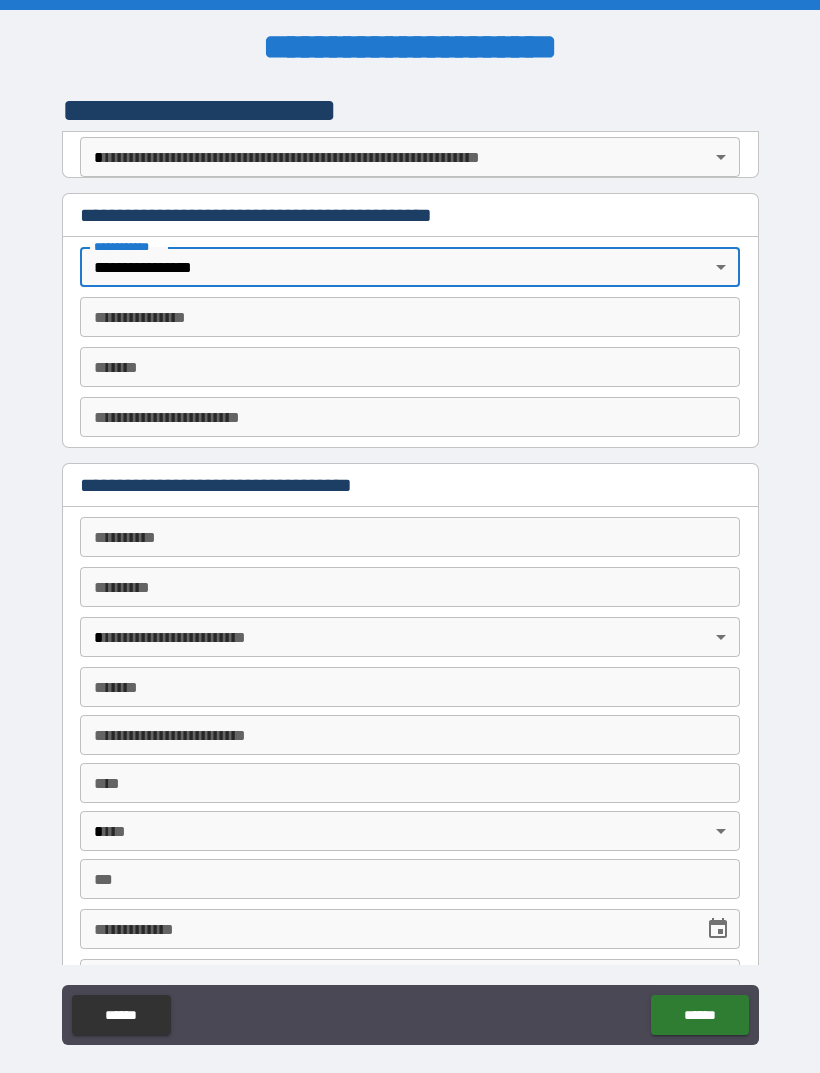 click on "**********" at bounding box center [410, 568] 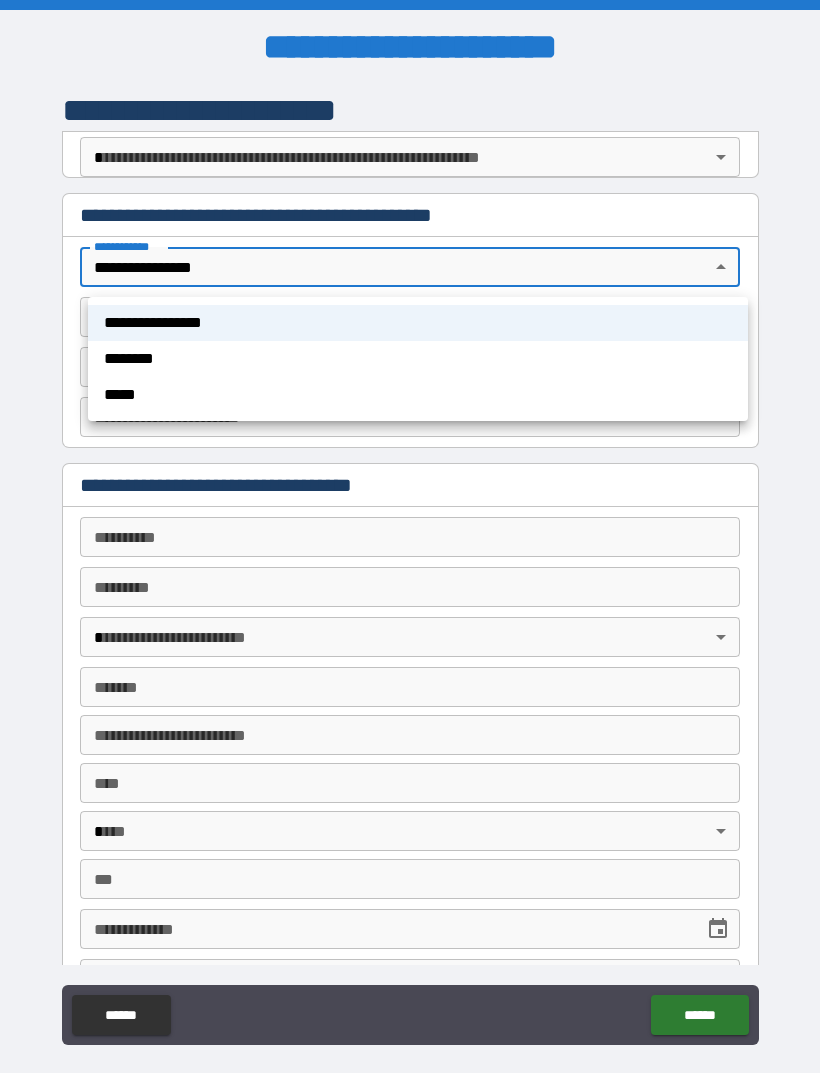 click on "********" at bounding box center (418, 359) 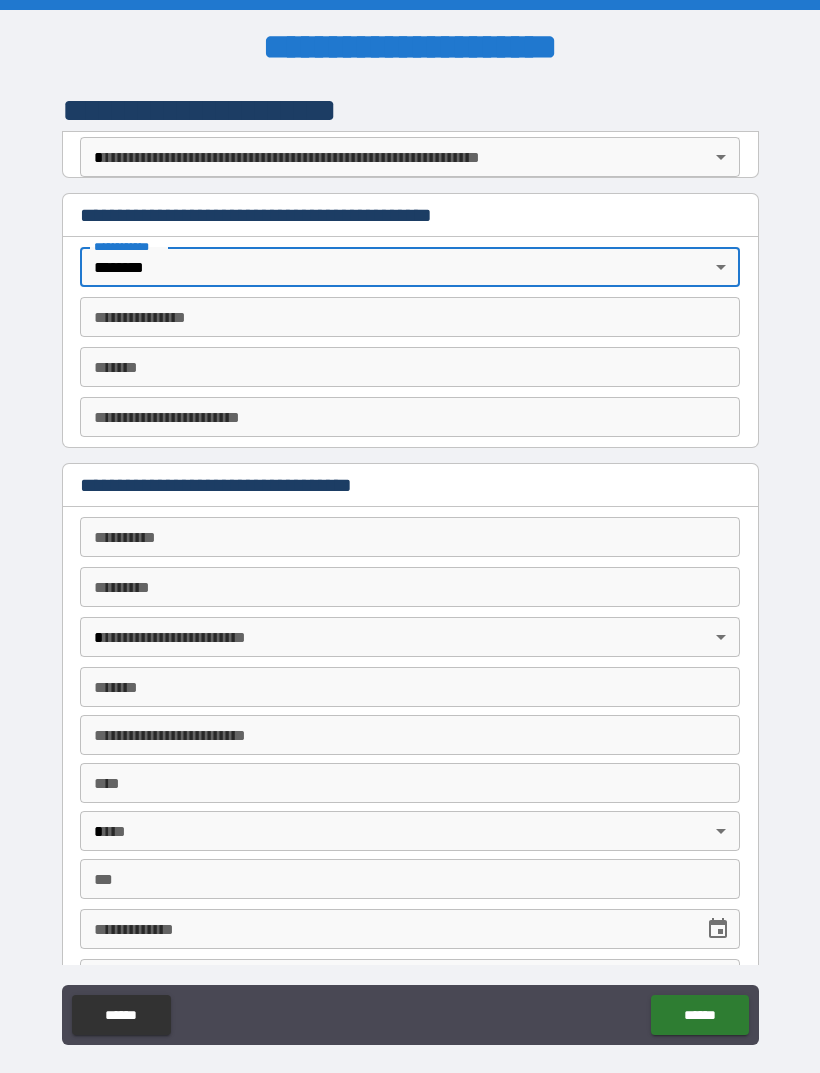 click on "**********" at bounding box center [410, 317] 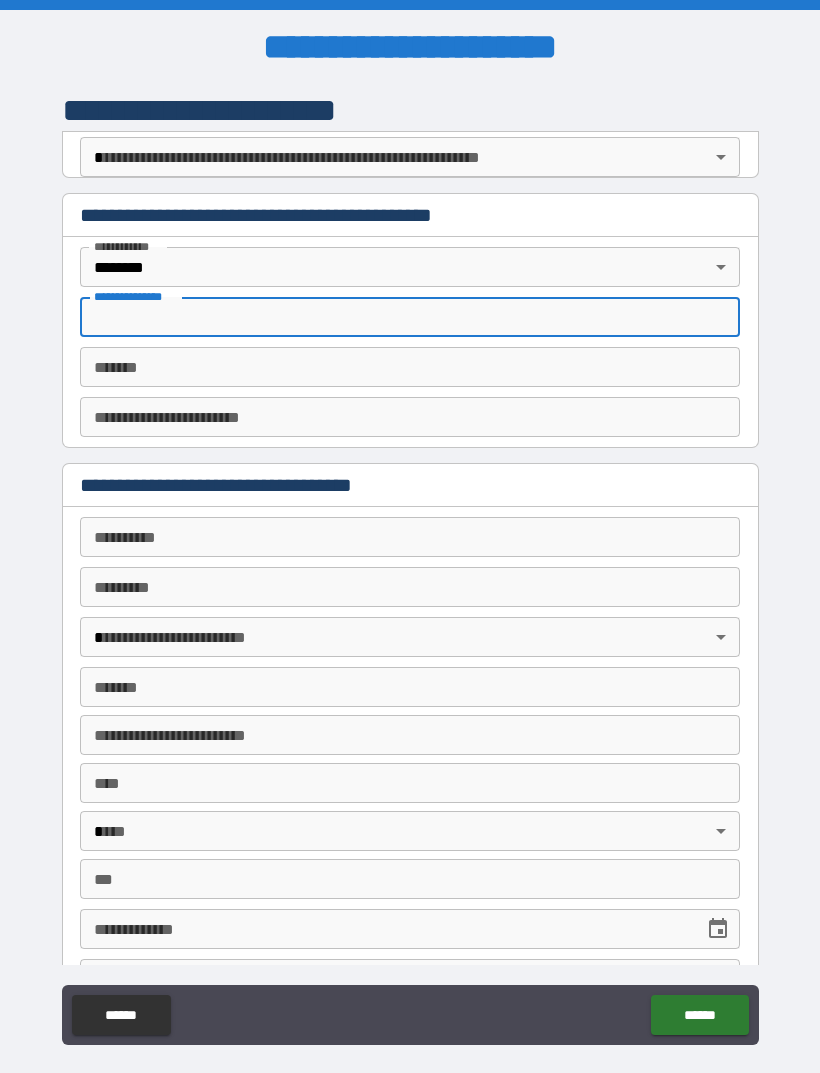 scroll, scrollTop: 0, scrollLeft: 0, axis: both 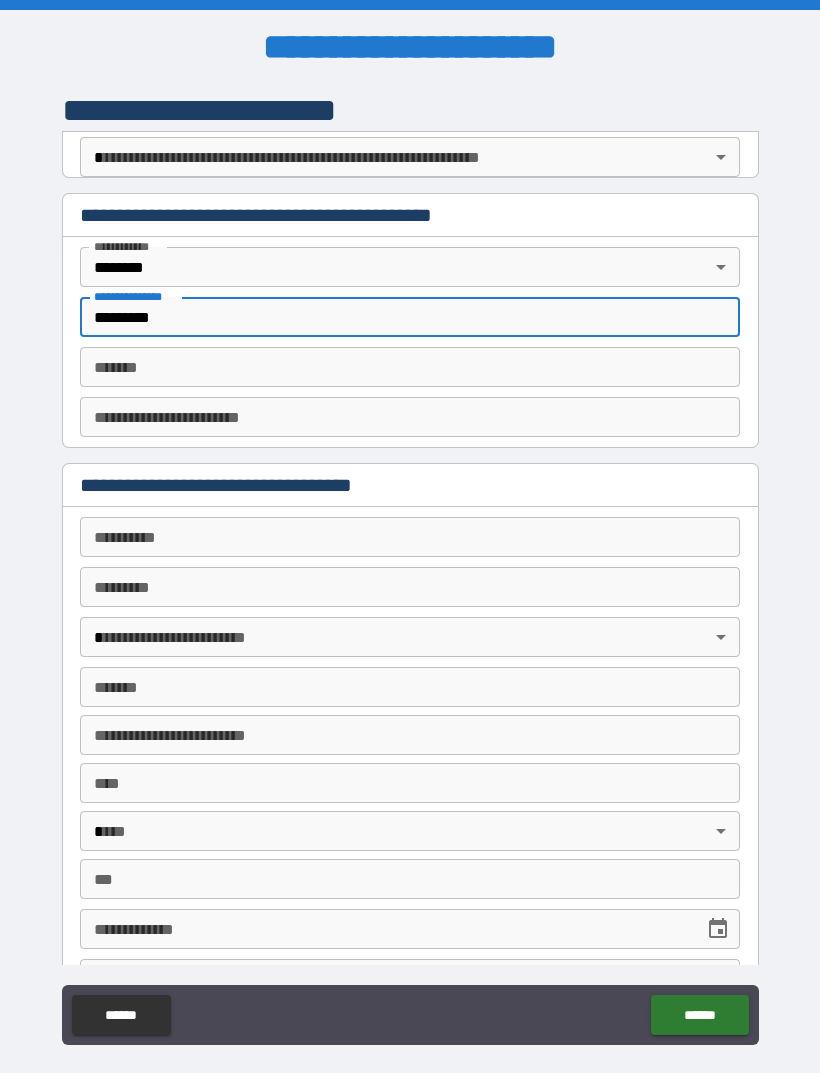 type on "*********" 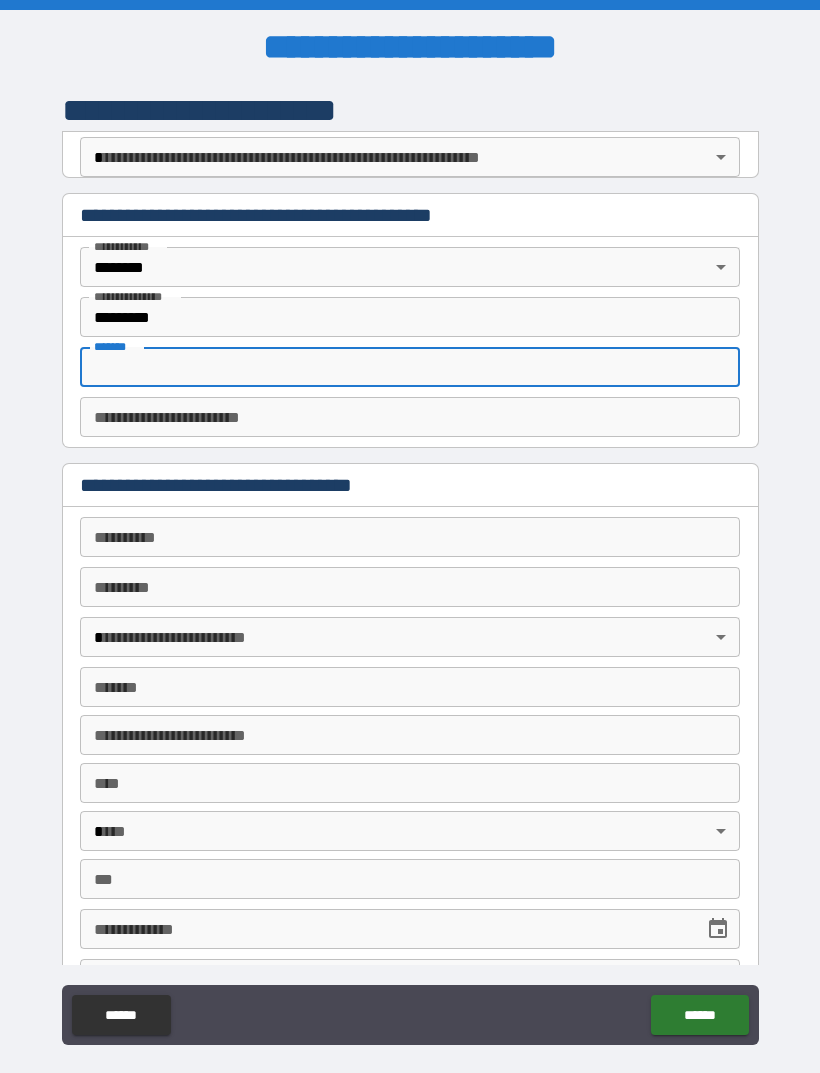 click on "**********" at bounding box center [410, 417] 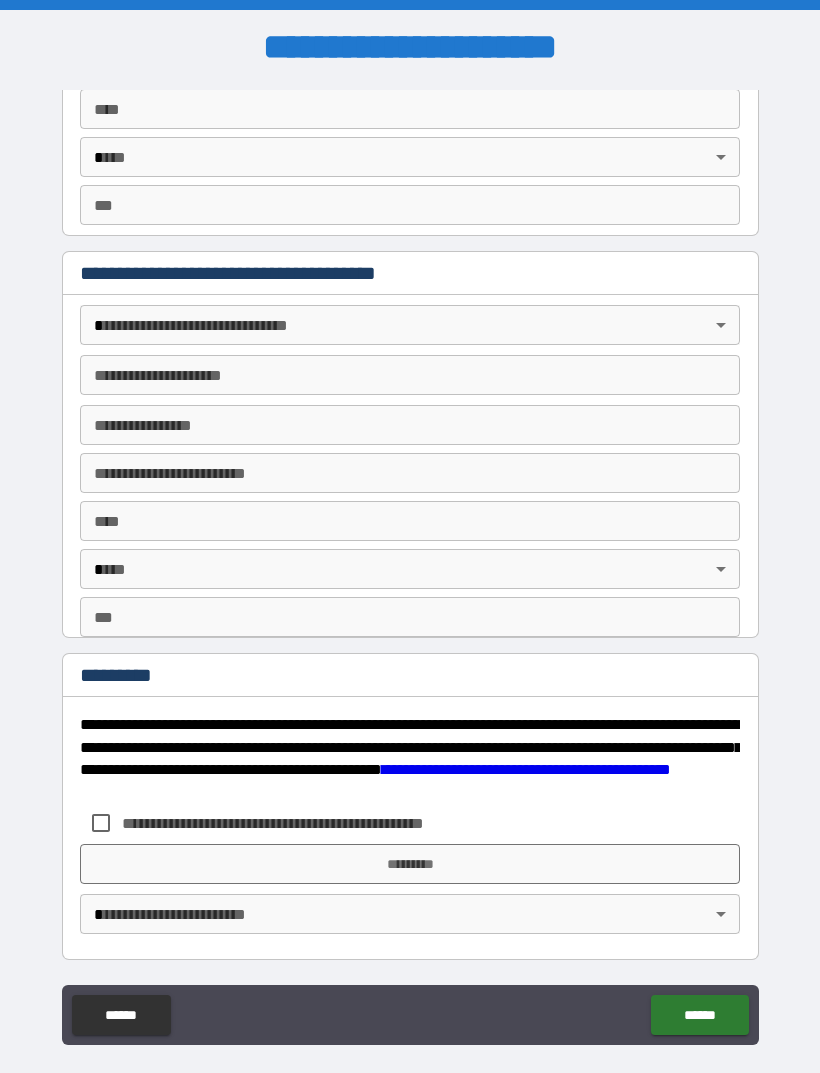 scroll, scrollTop: 2108, scrollLeft: 0, axis: vertical 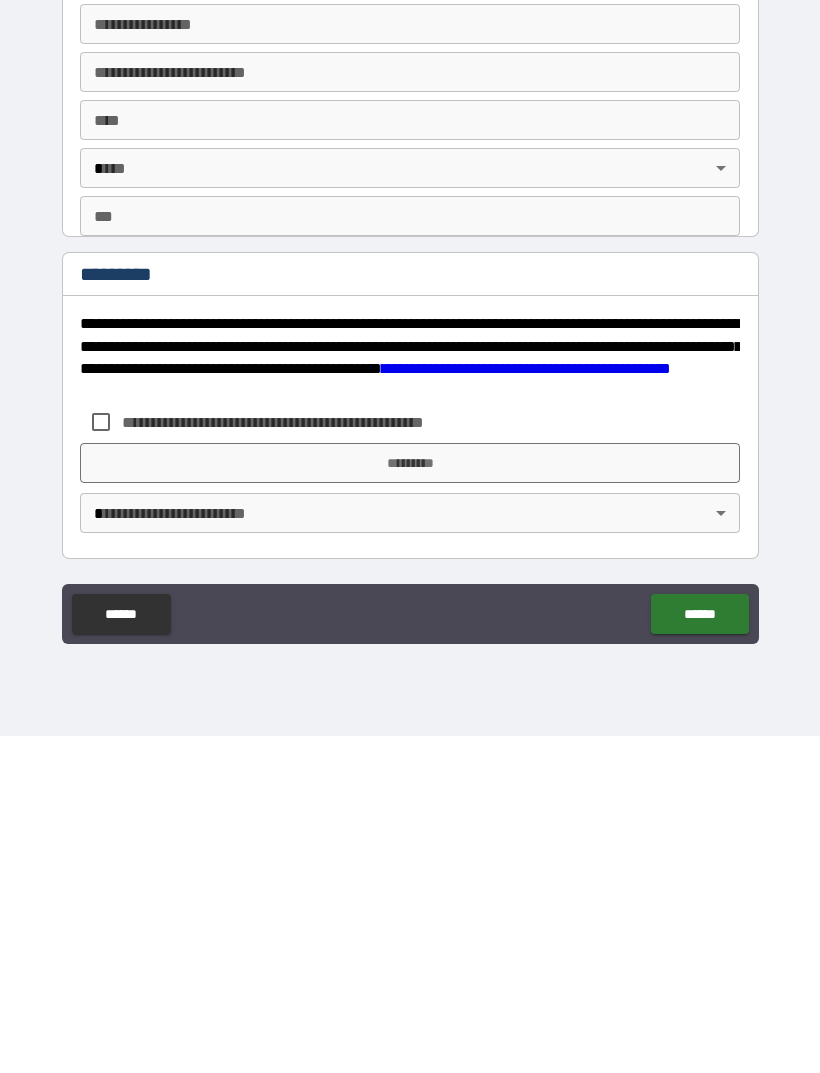 type on "**********" 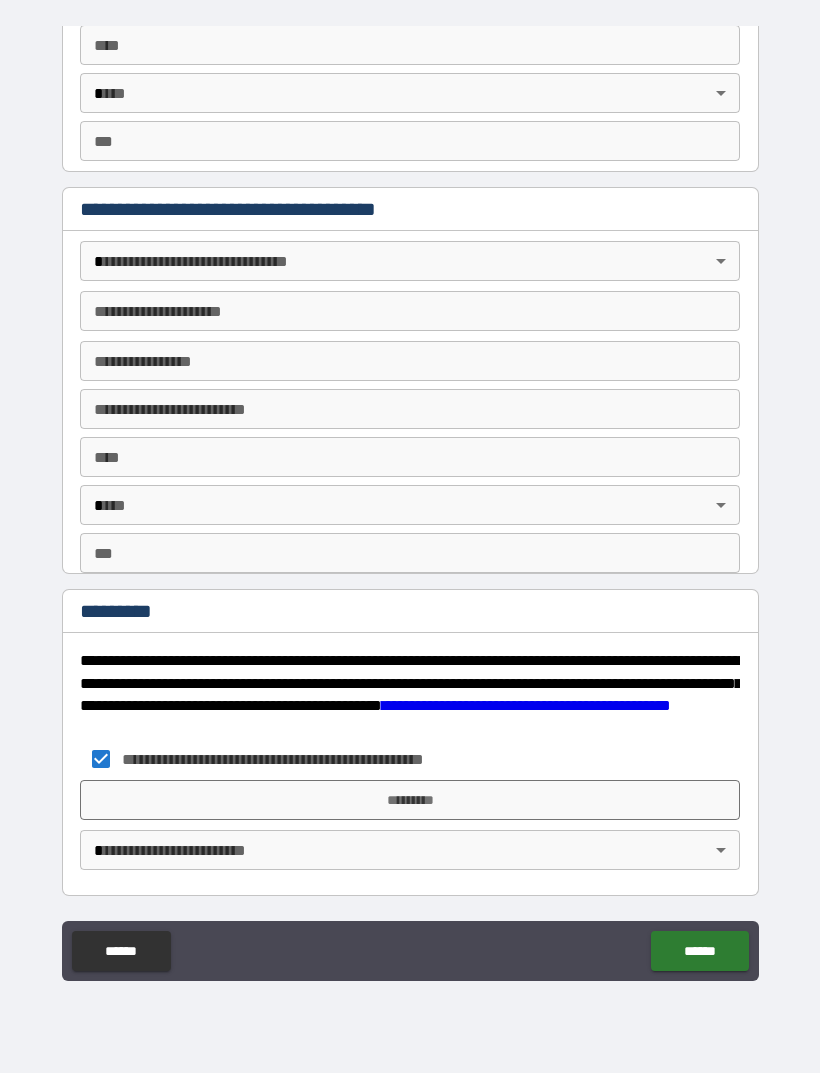 click on "*********" at bounding box center [410, 800] 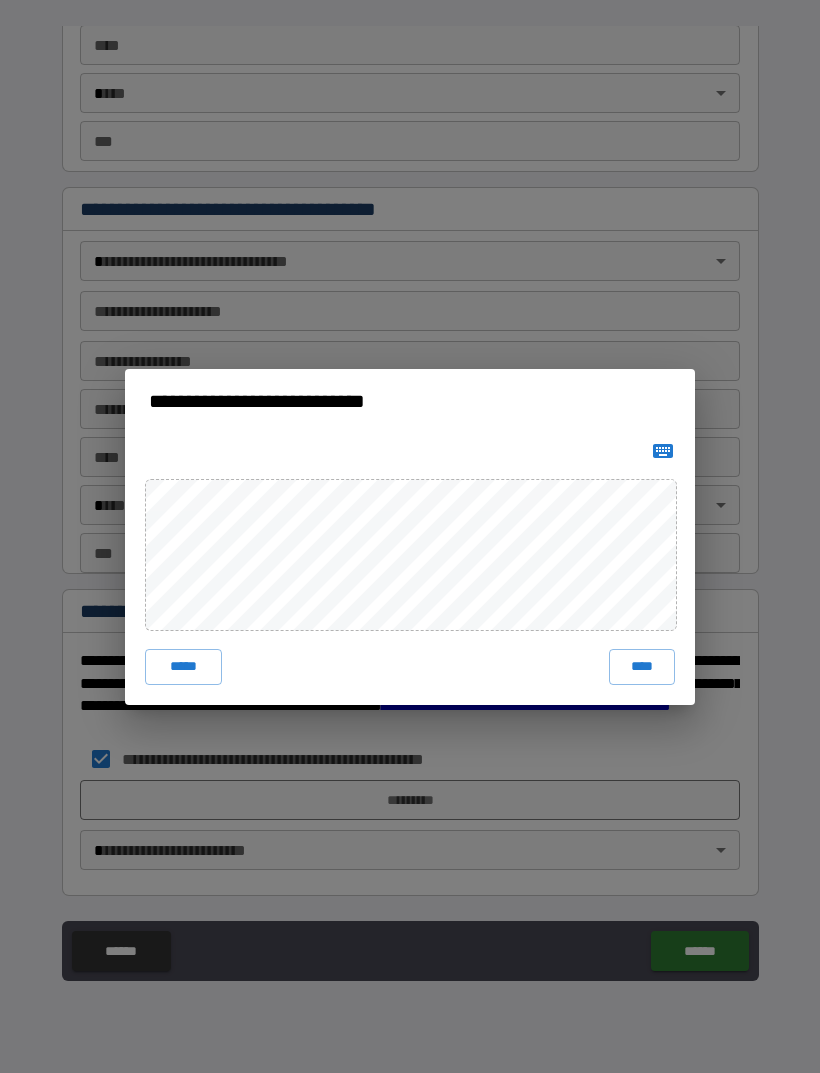 click on "****" at bounding box center (642, 667) 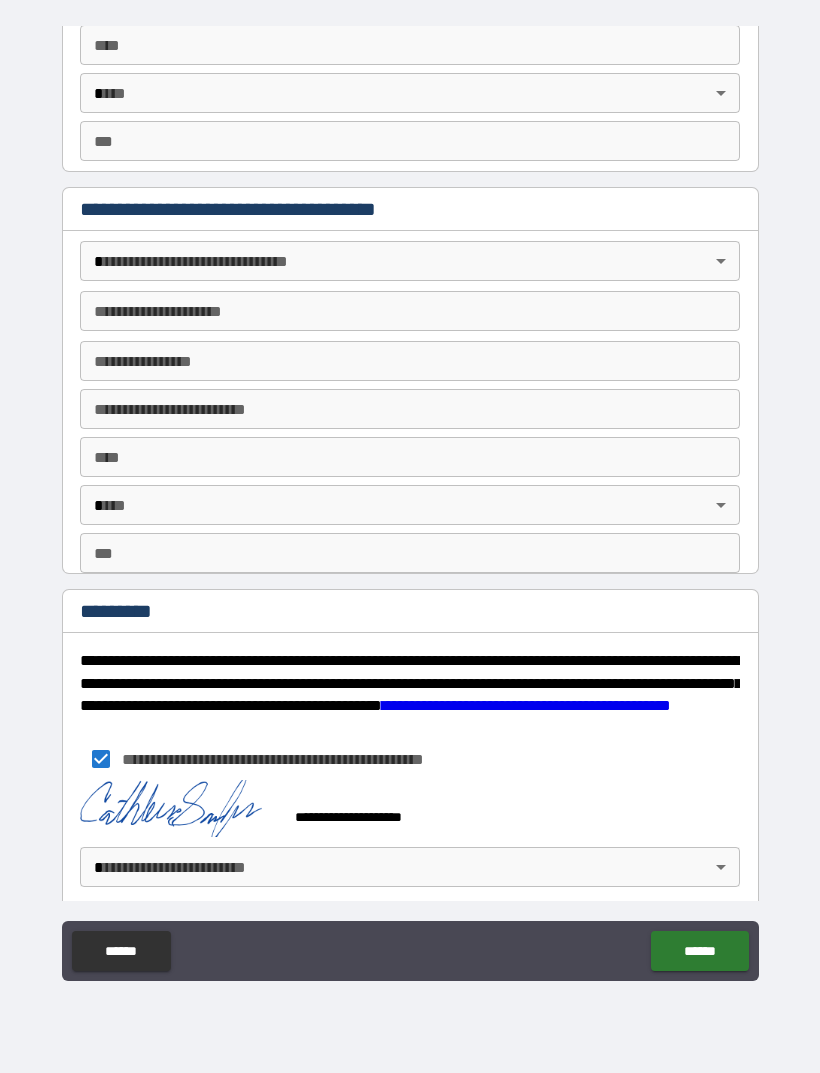 scroll, scrollTop: 2098, scrollLeft: 0, axis: vertical 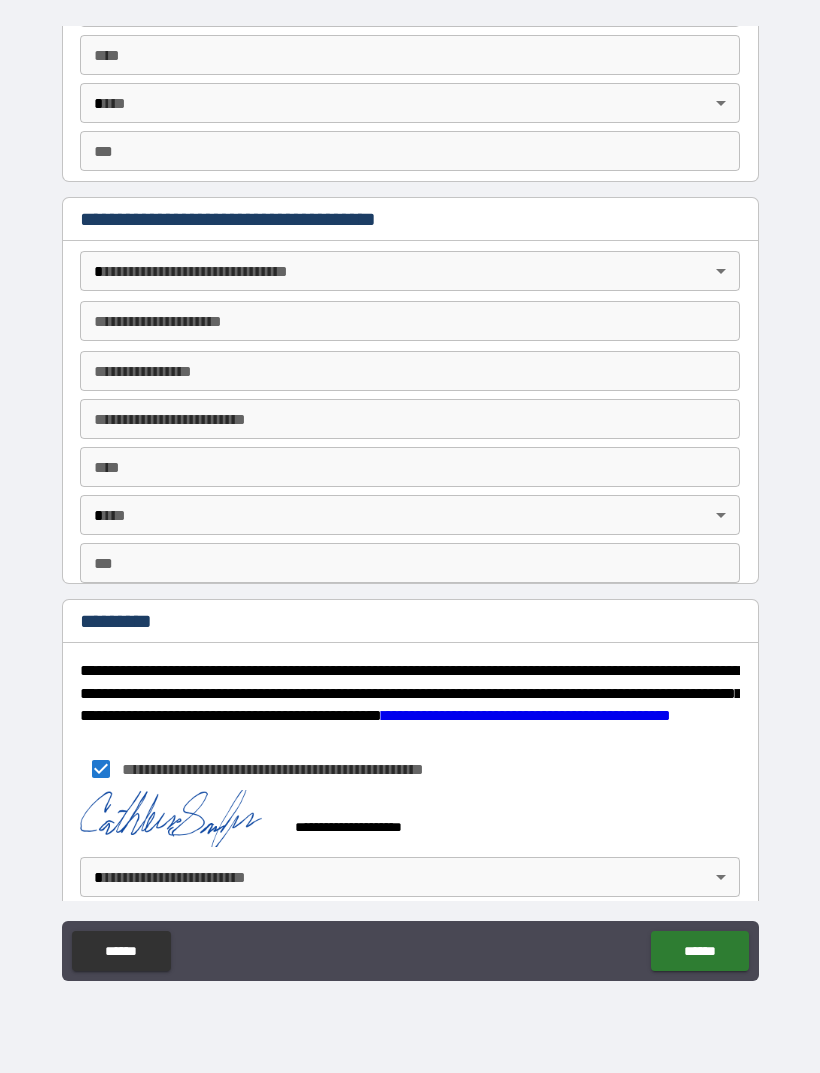 click on "******" at bounding box center (699, 951) 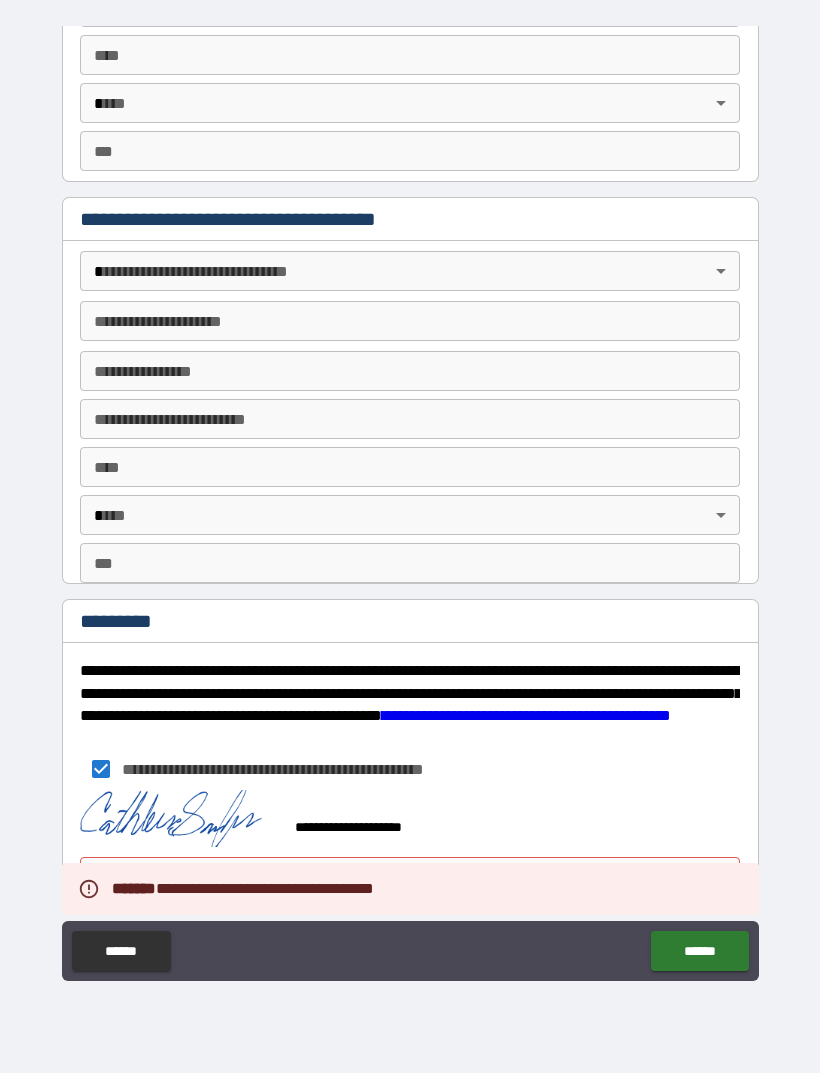 click on "**********" at bounding box center (410, 818) 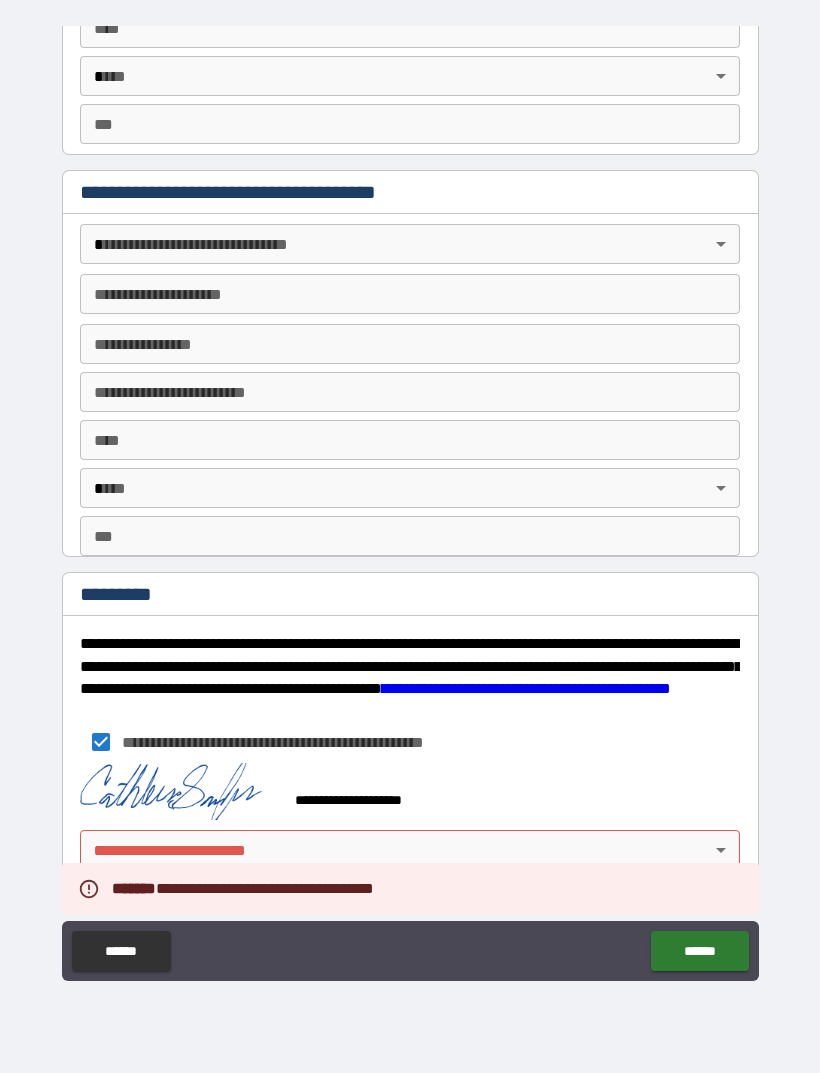 scroll, scrollTop: 2125, scrollLeft: 0, axis: vertical 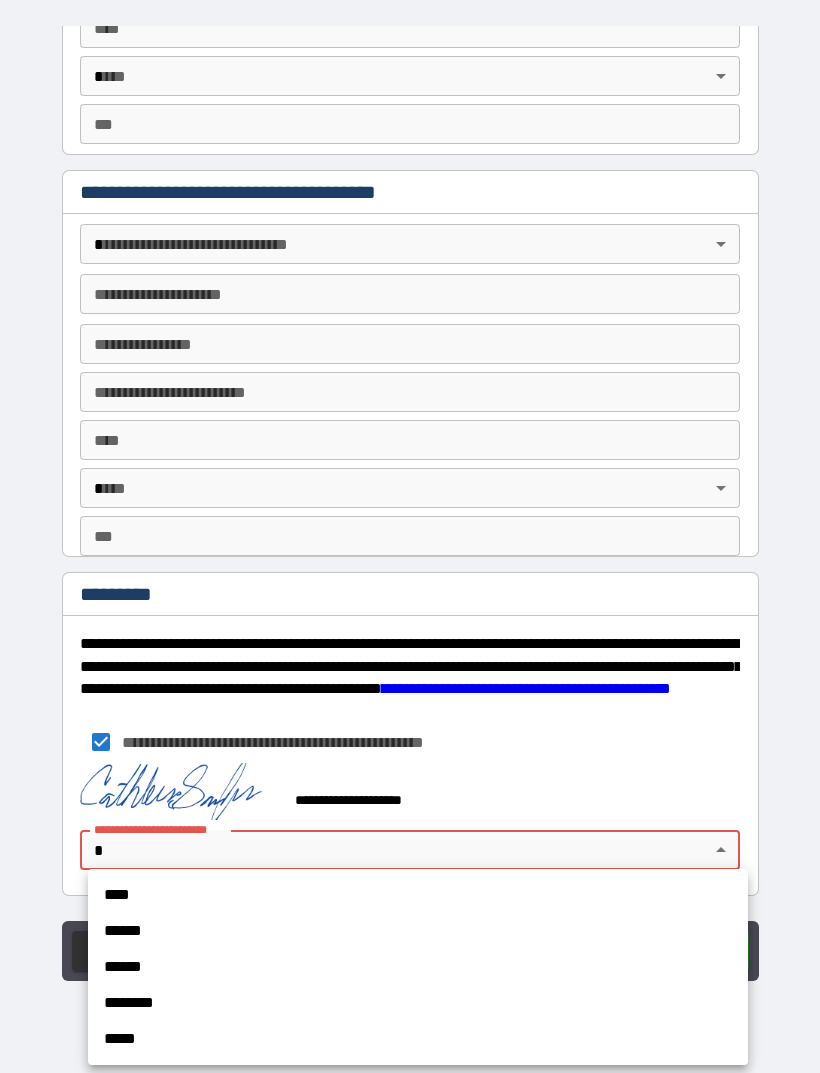 click on "******" at bounding box center (418, 931) 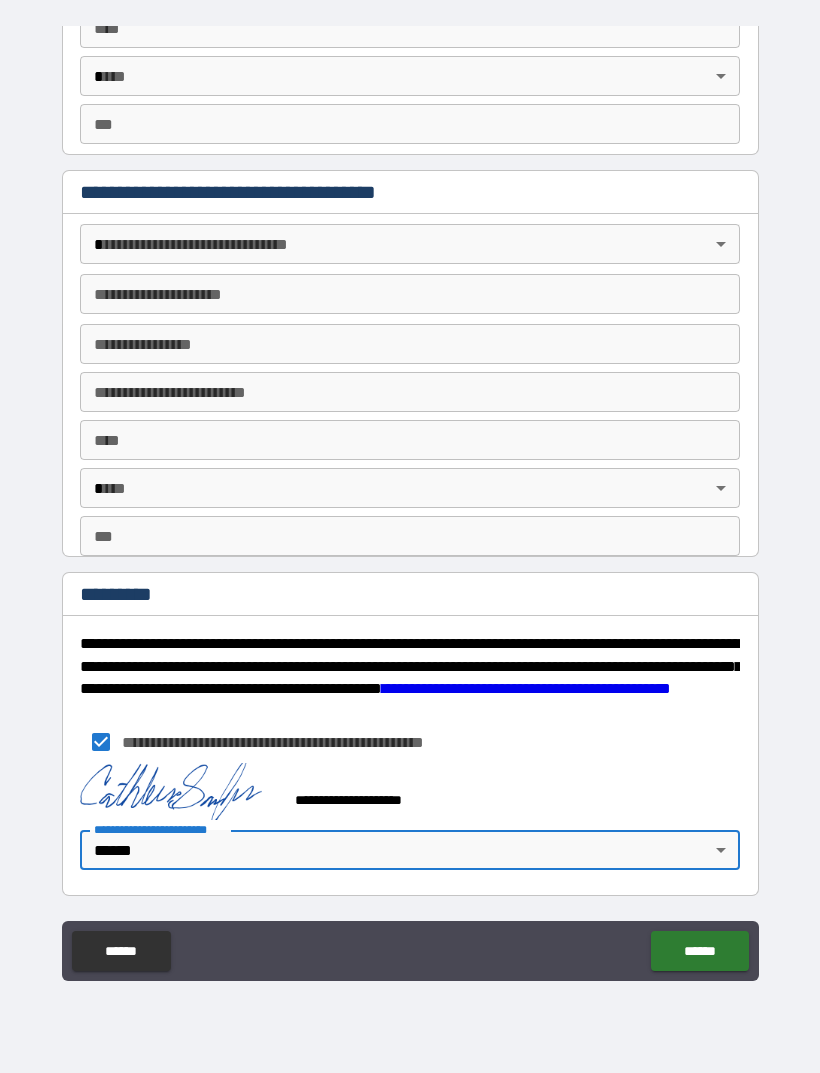 click on "******" at bounding box center (699, 951) 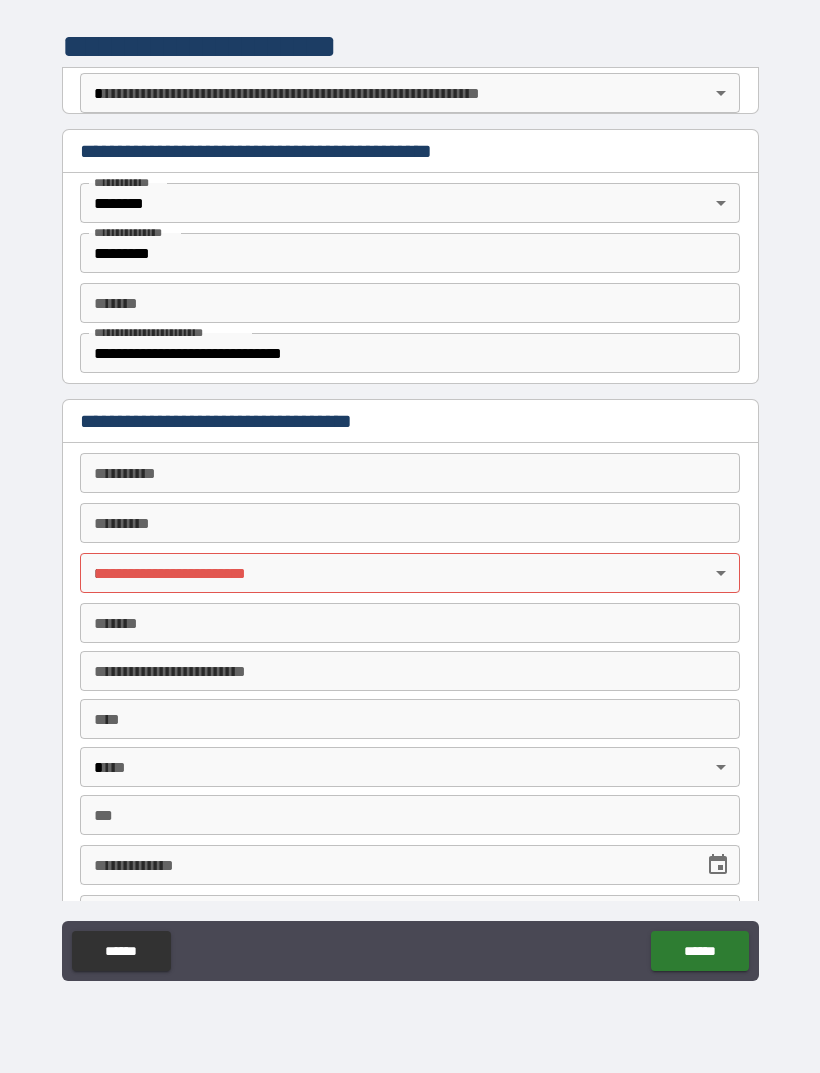 scroll, scrollTop: 0, scrollLeft: 0, axis: both 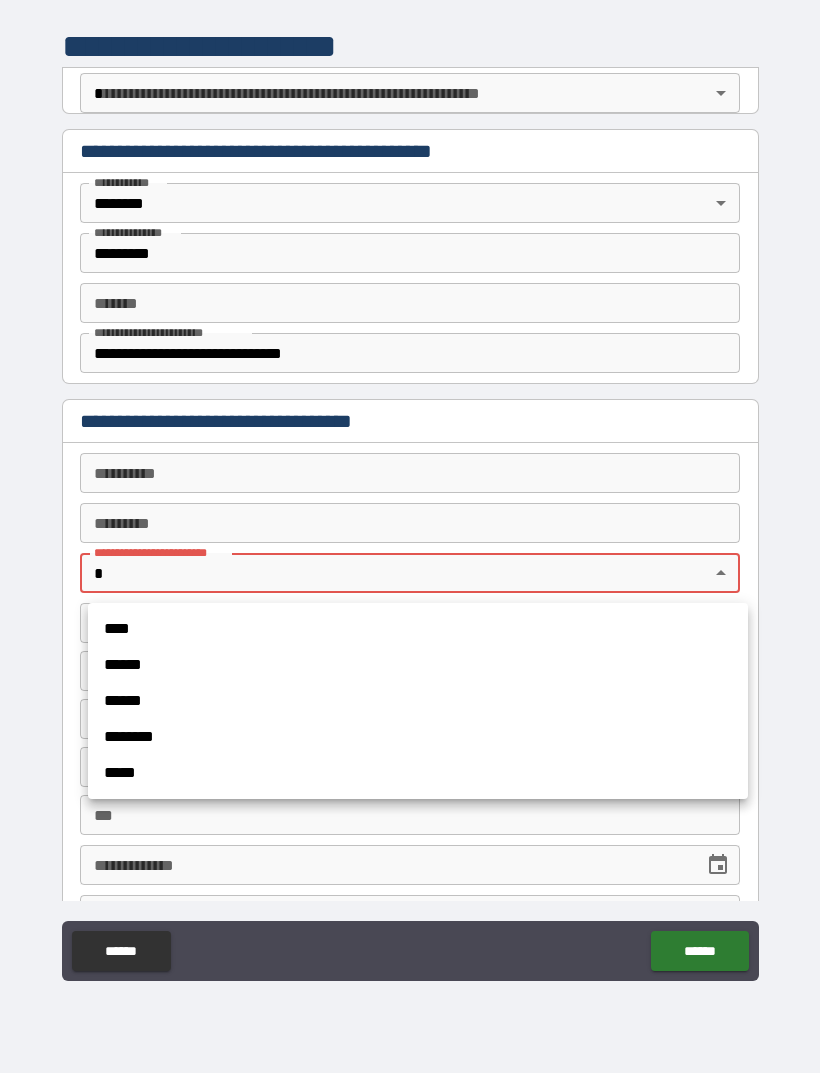 click on "******" at bounding box center [418, 665] 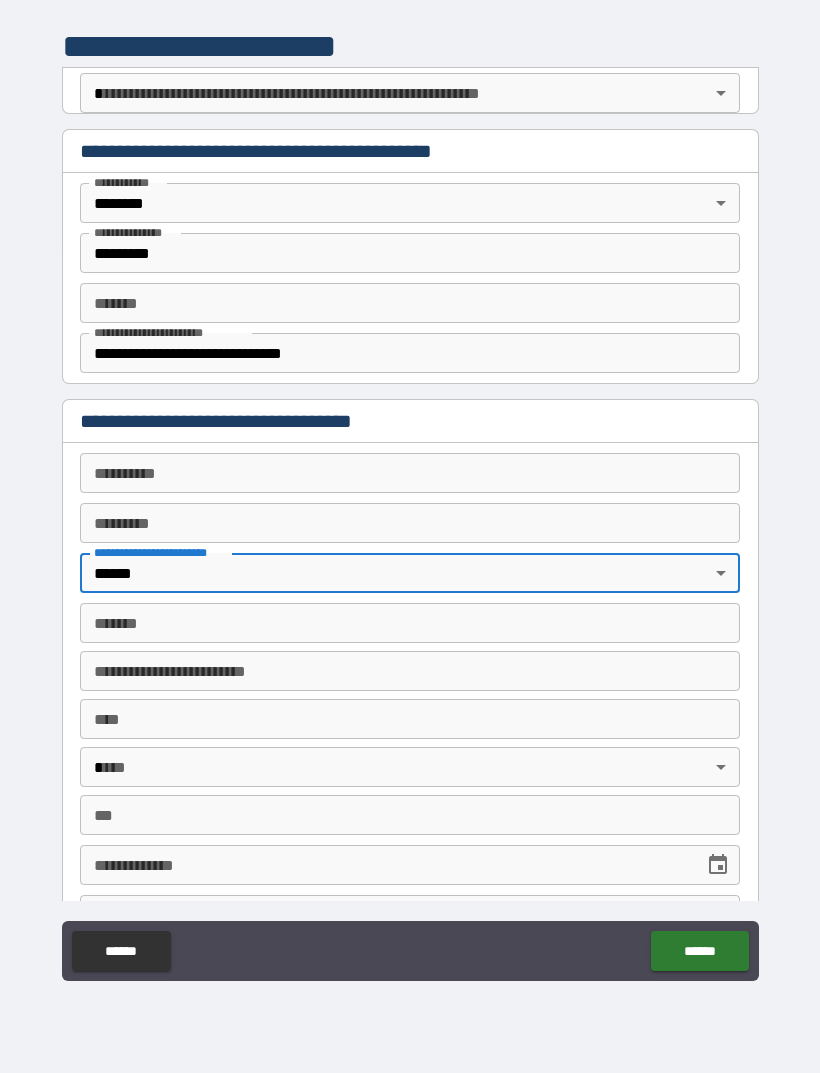 type on "*" 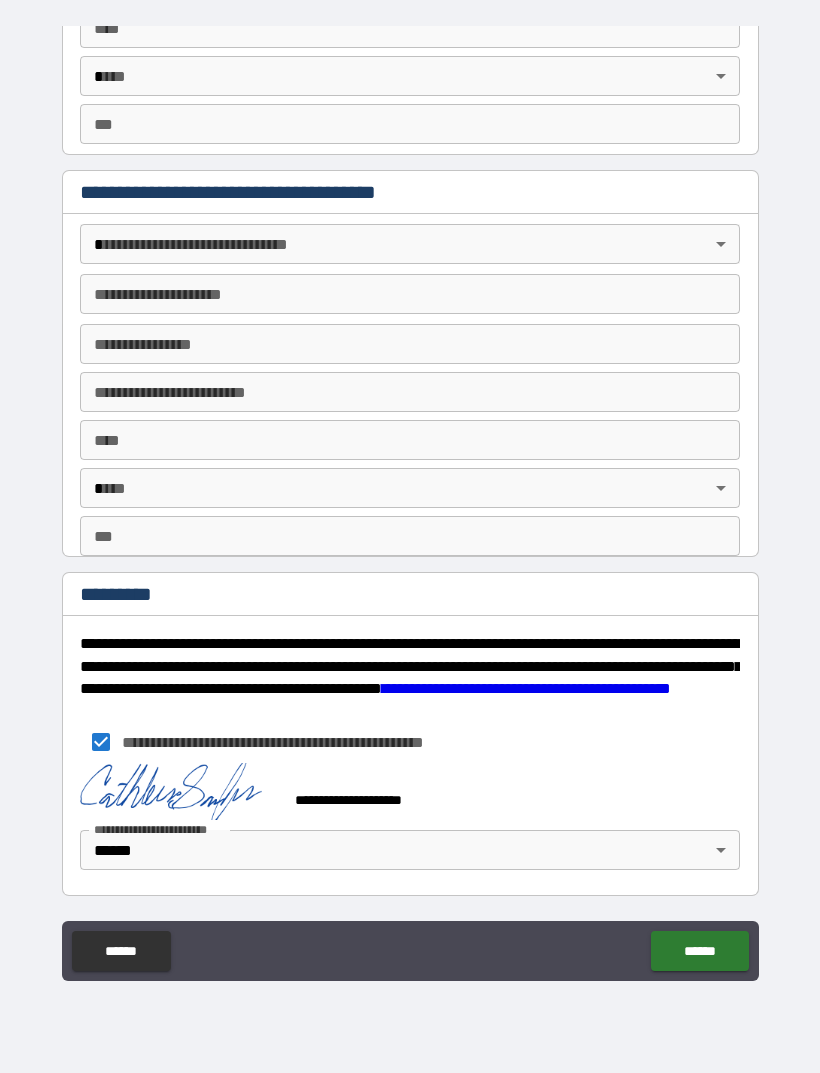 scroll, scrollTop: 2125, scrollLeft: 0, axis: vertical 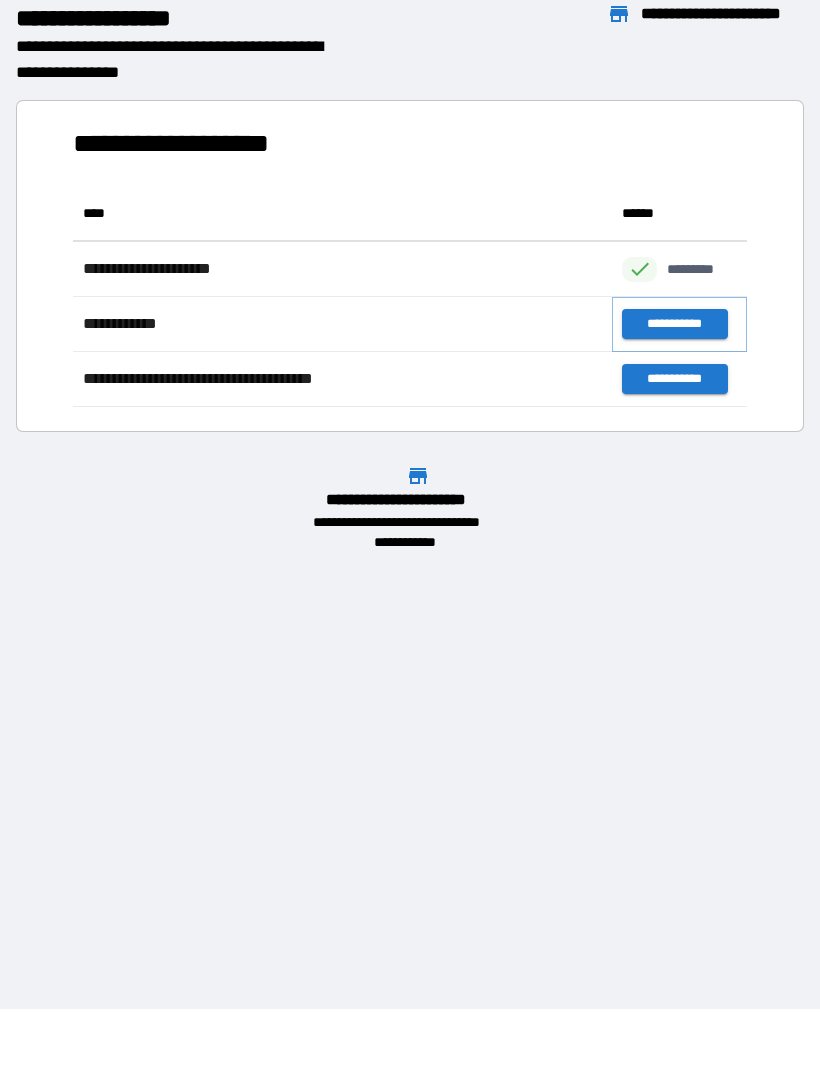 click on "**********" at bounding box center [674, 324] 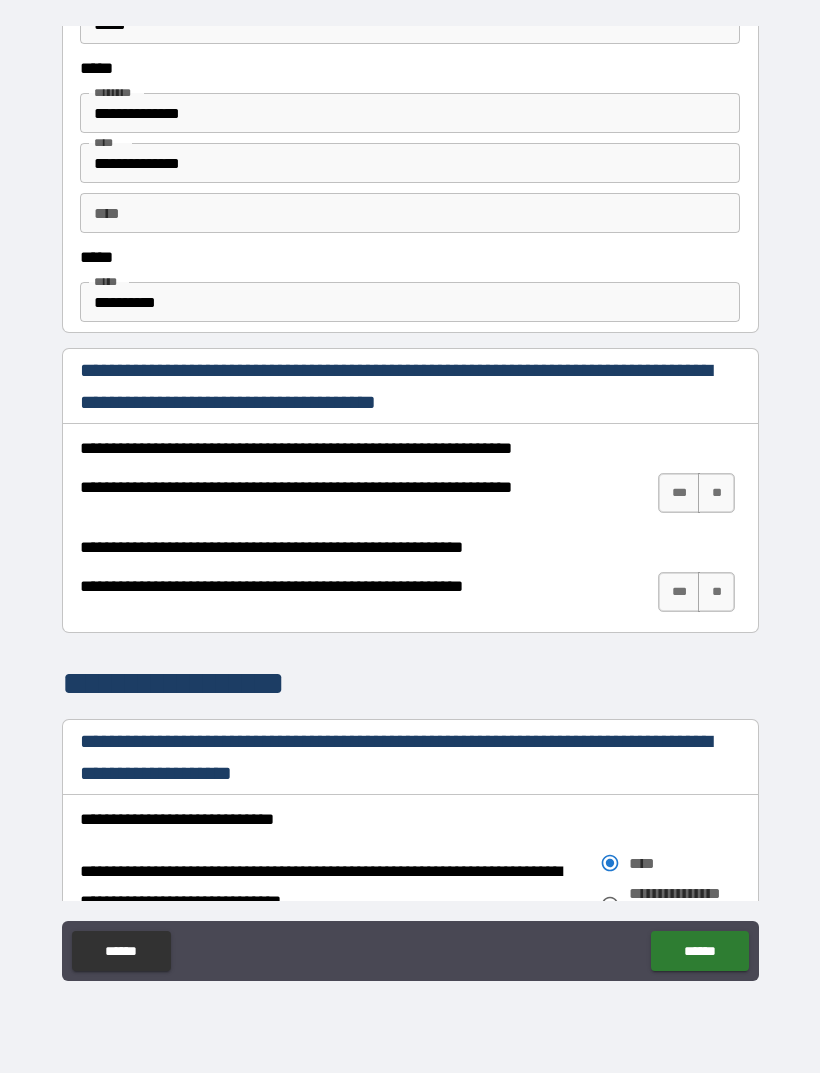 scroll, scrollTop: 952, scrollLeft: 0, axis: vertical 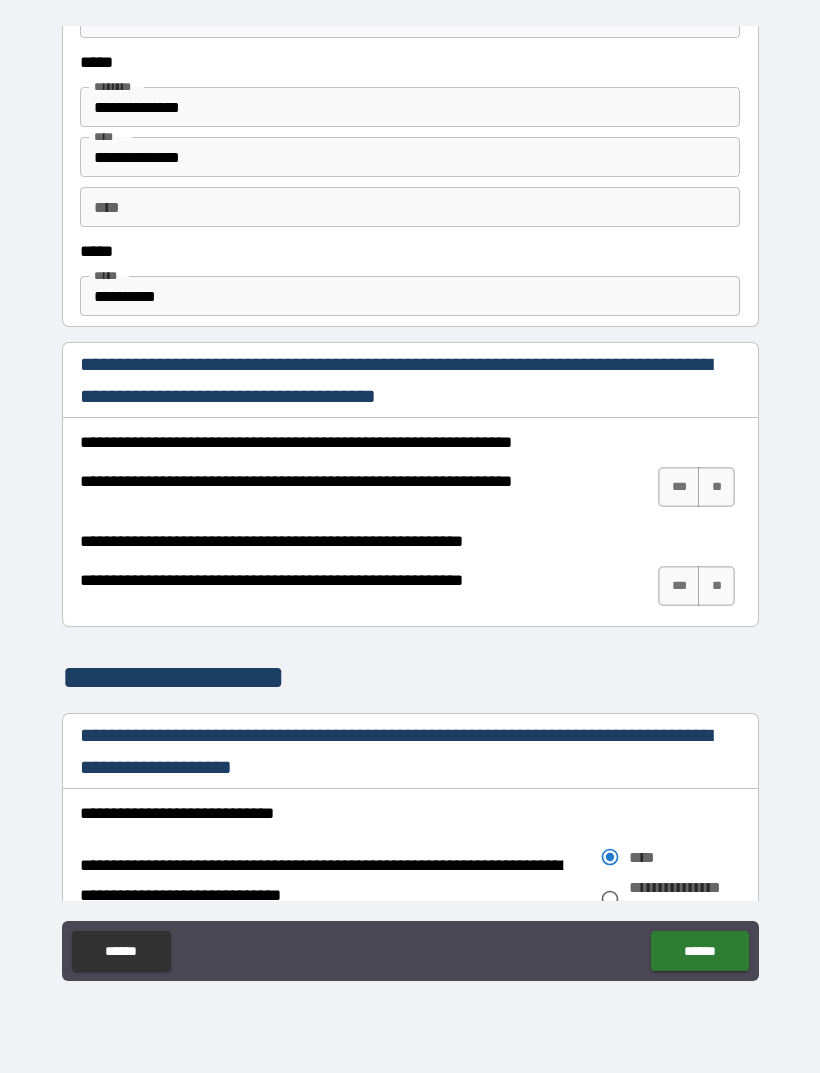 click on "**********" at bounding box center [410, 296] 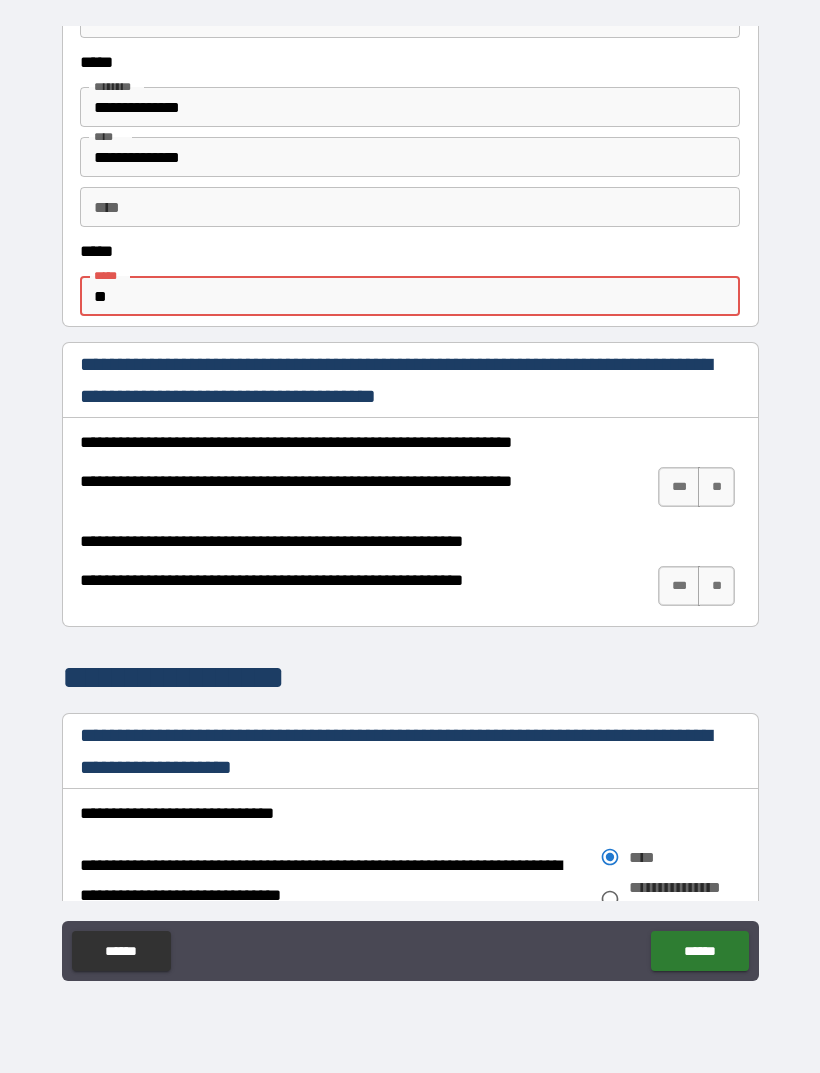 type on "*" 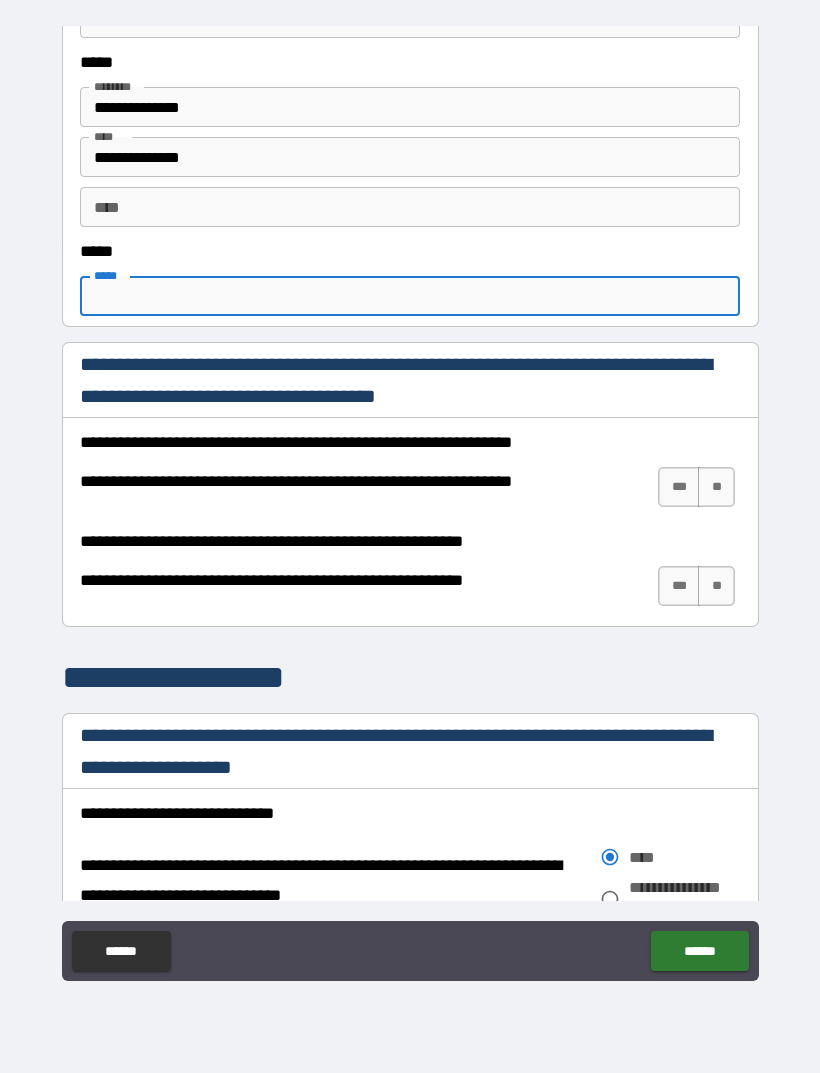 type on "*" 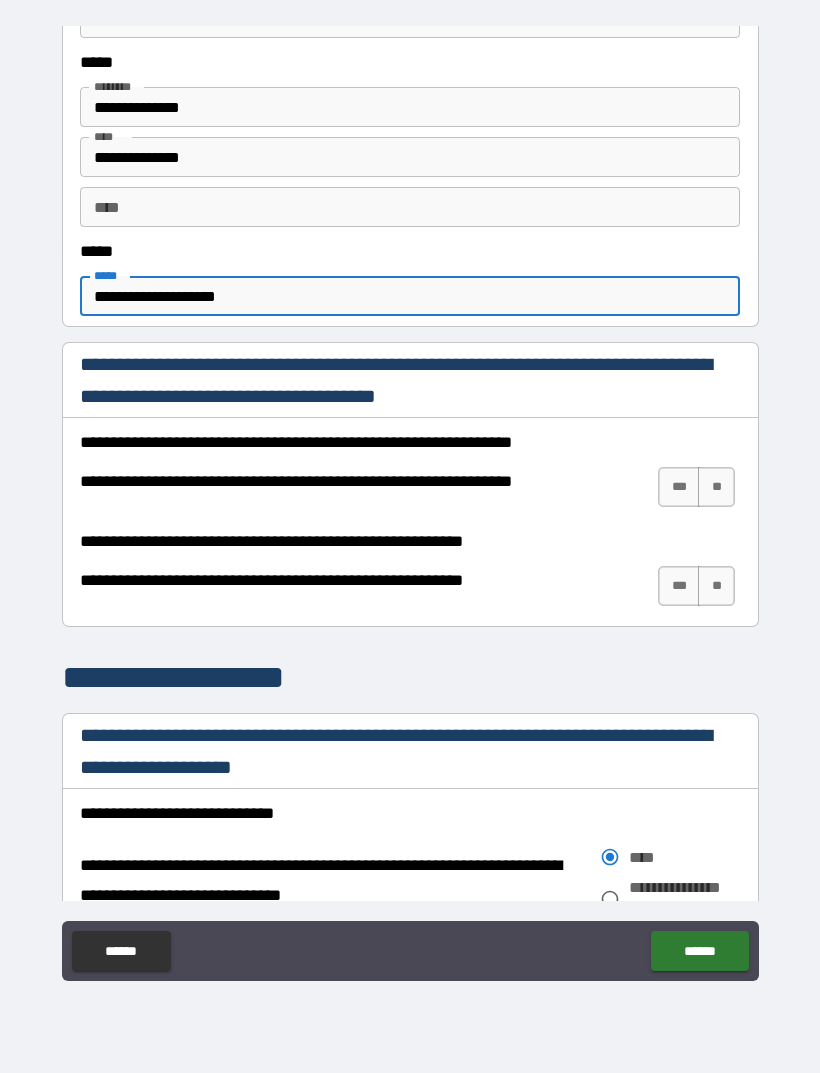 click on "***" at bounding box center [679, 487] 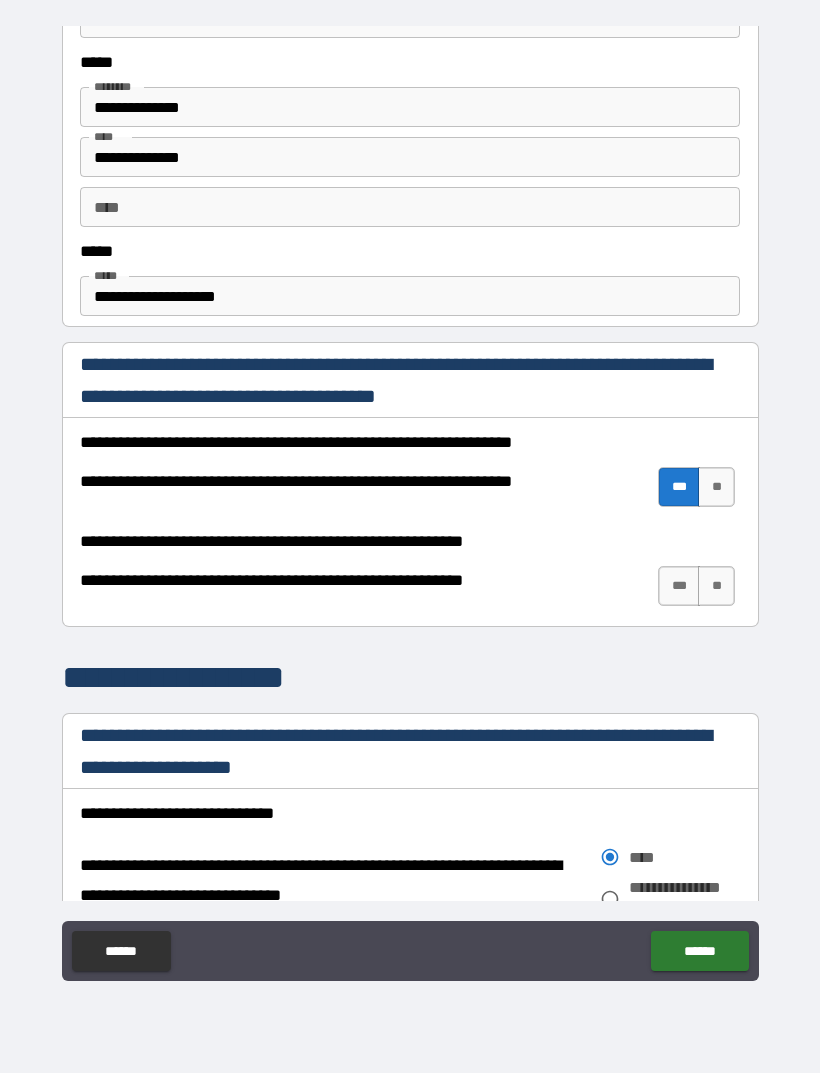 click on "**" at bounding box center [716, 586] 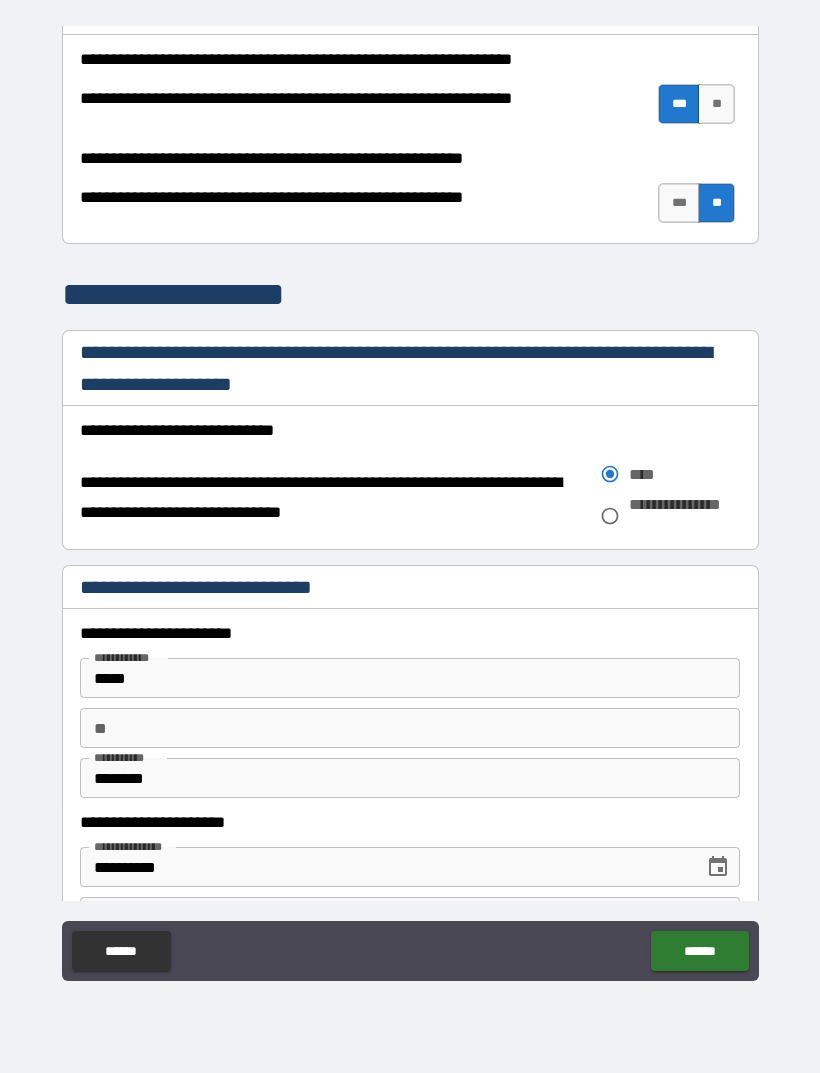 scroll, scrollTop: 1342, scrollLeft: 0, axis: vertical 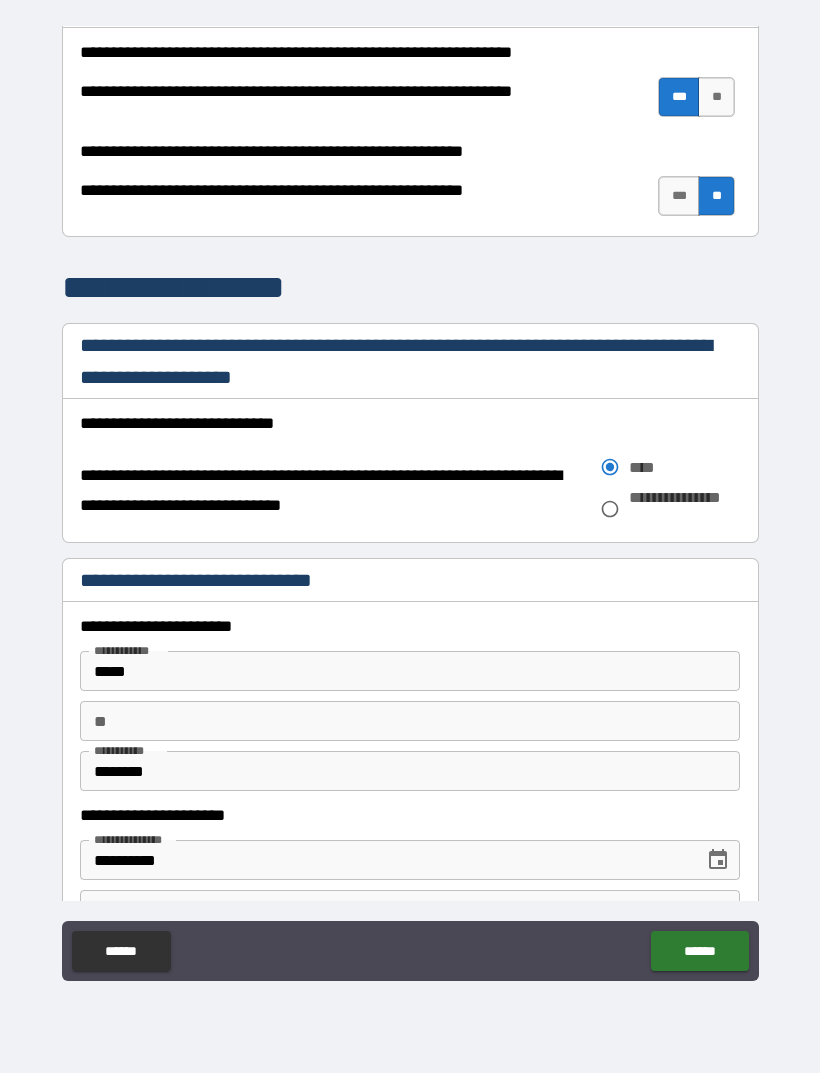 click on "***" at bounding box center [679, 196] 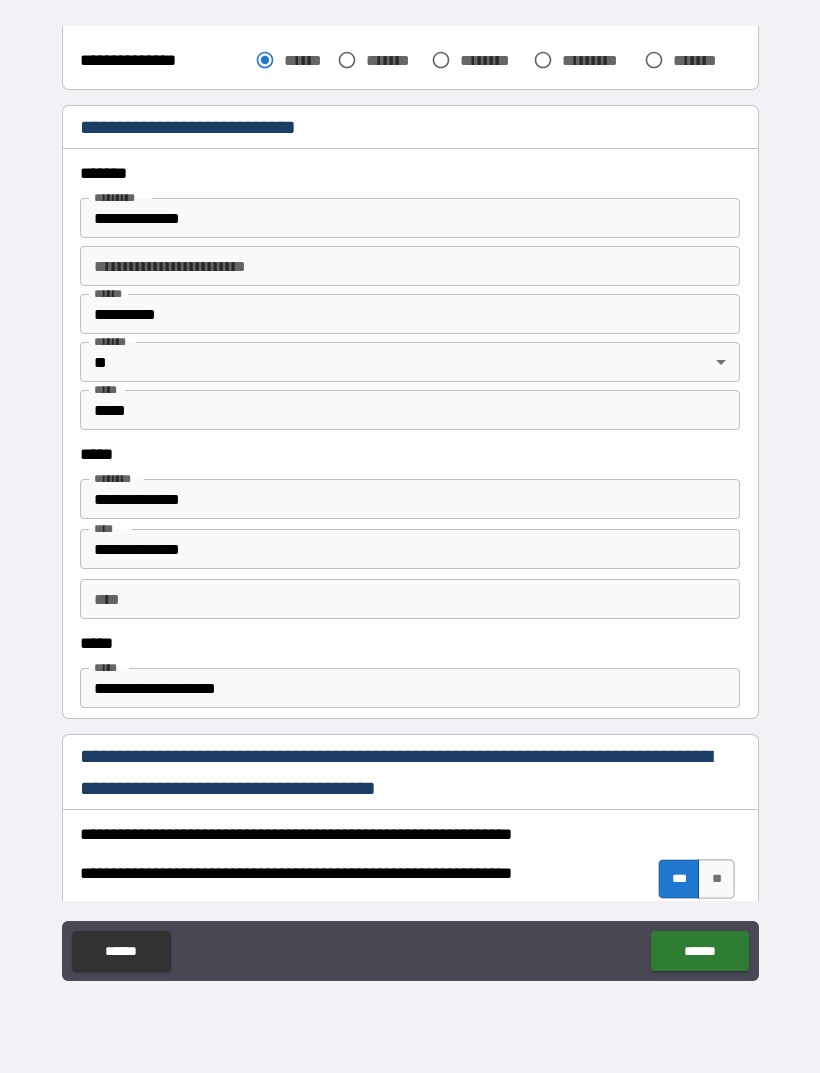 scroll, scrollTop: 574, scrollLeft: 0, axis: vertical 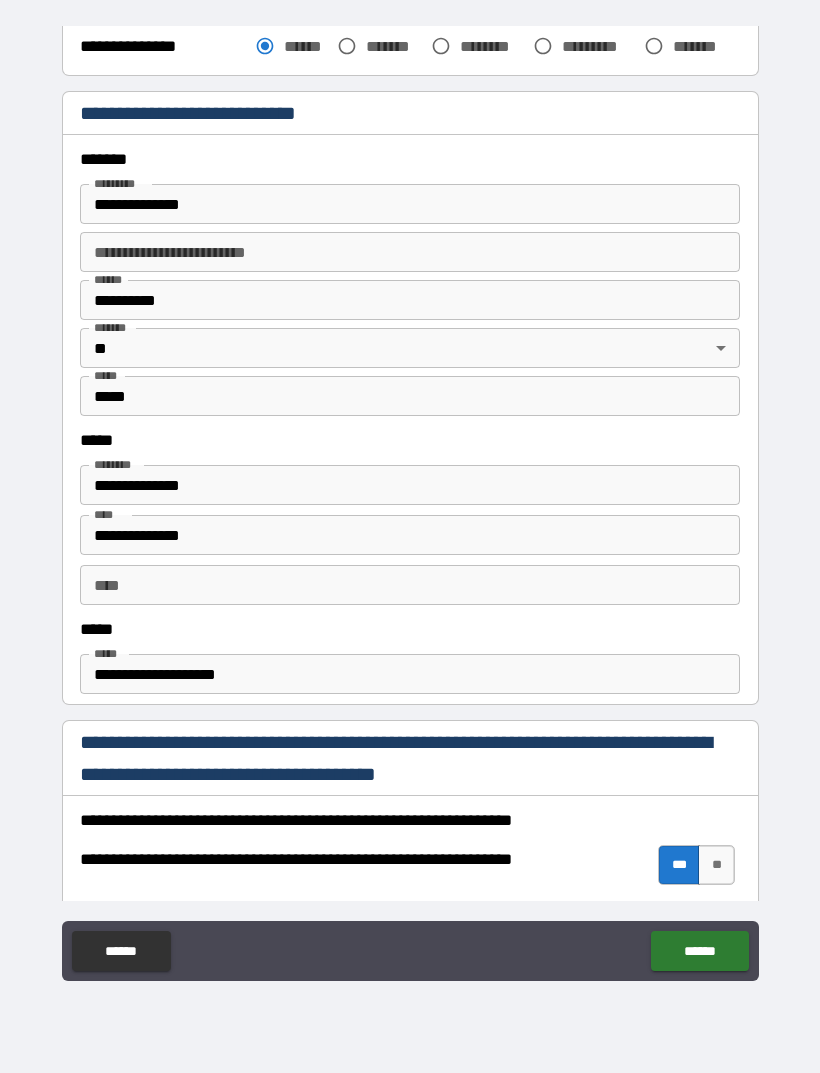 click on "**********" at bounding box center (410, 674) 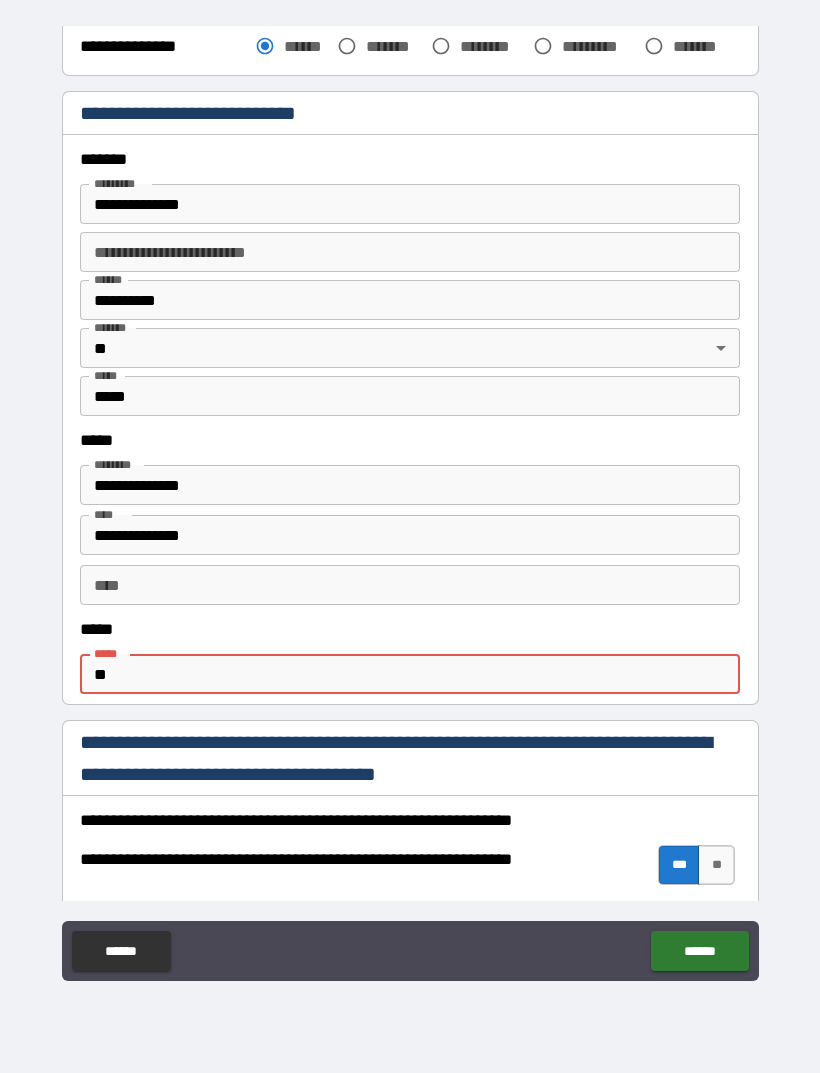type on "*" 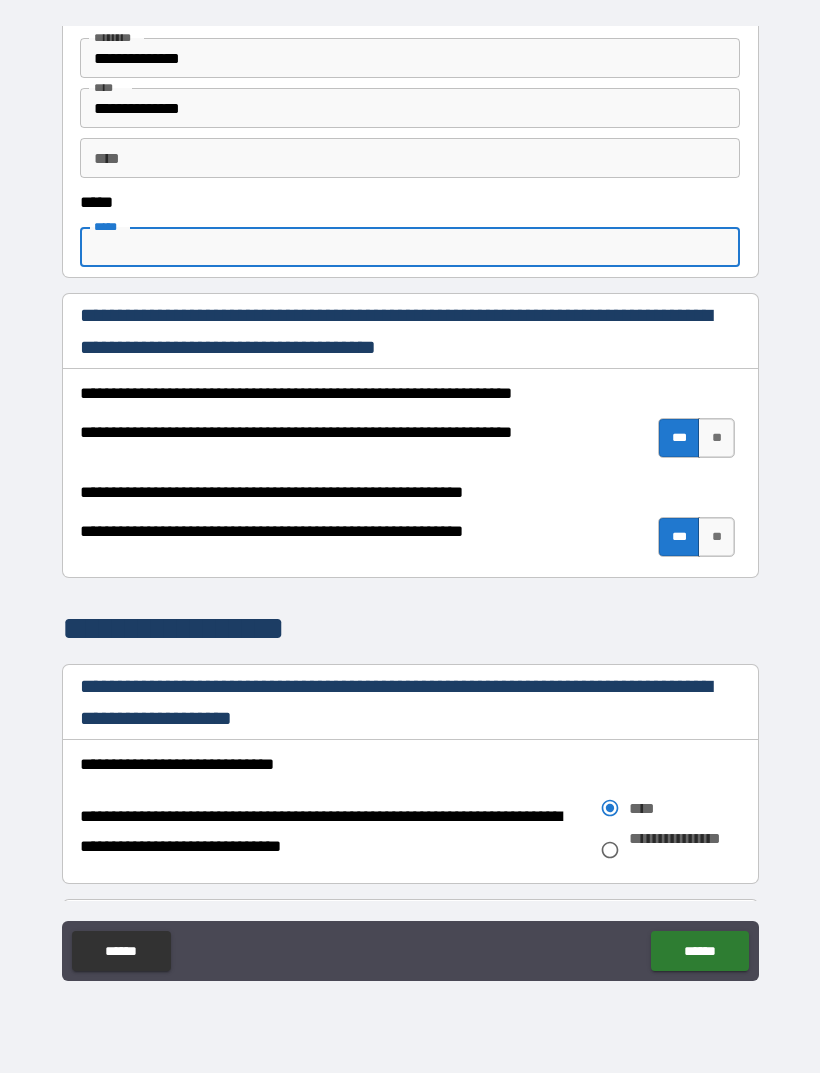 scroll, scrollTop: 1002, scrollLeft: 0, axis: vertical 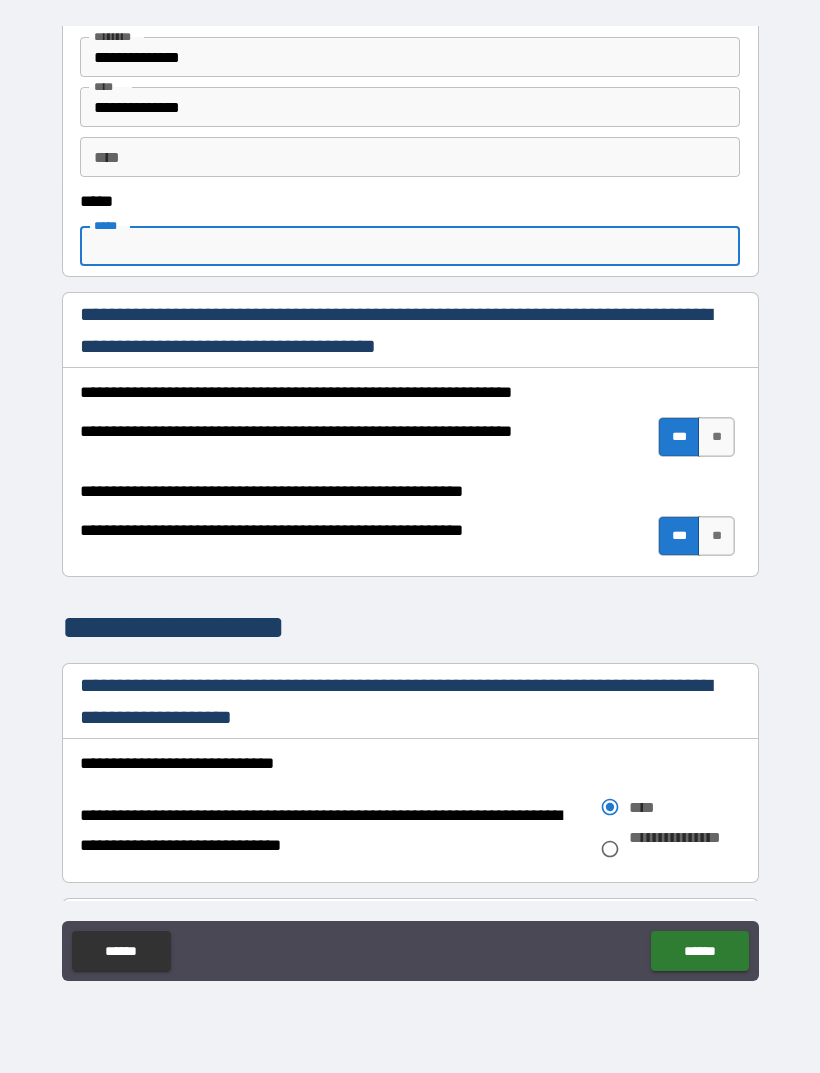 type 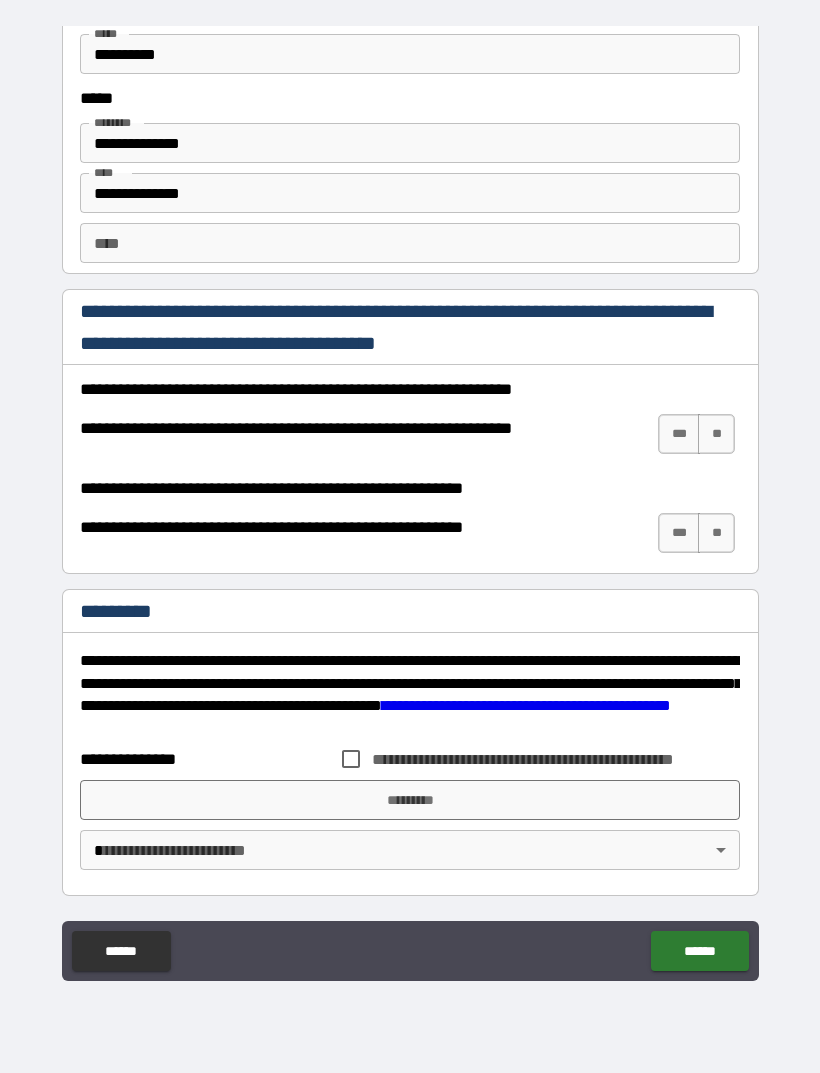 scroll, scrollTop: 2638, scrollLeft: 0, axis: vertical 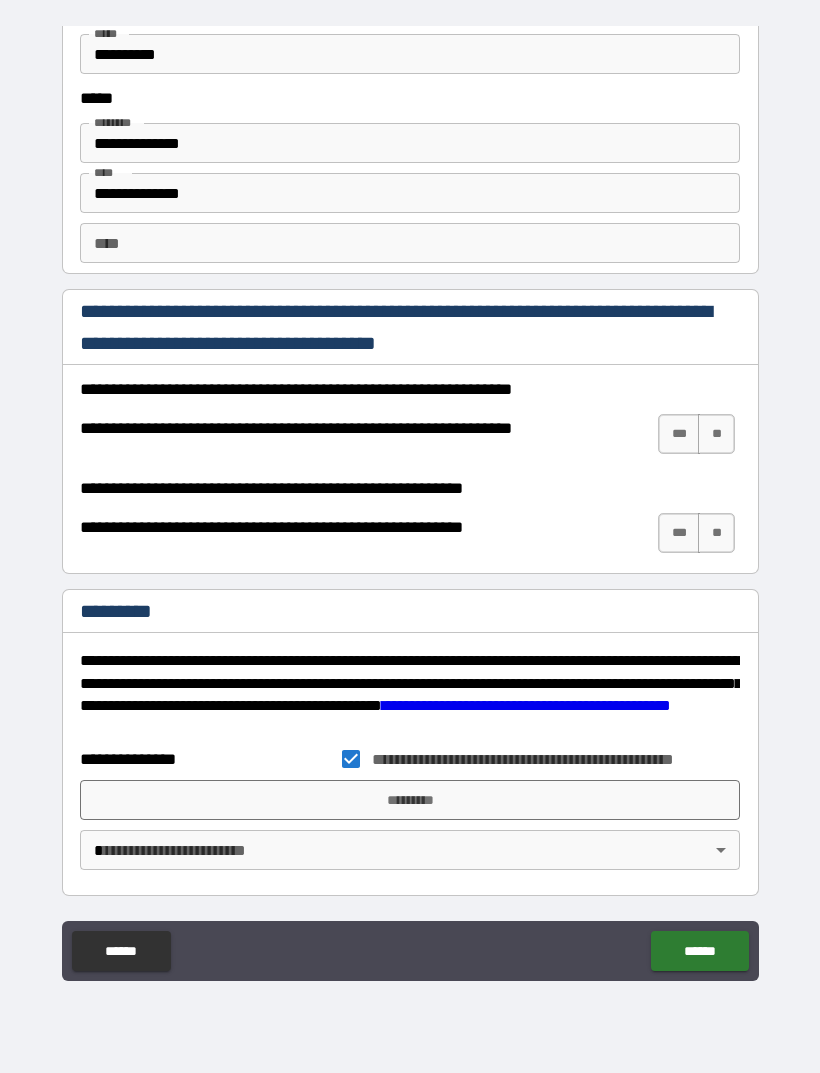 click on "*********" at bounding box center [410, 800] 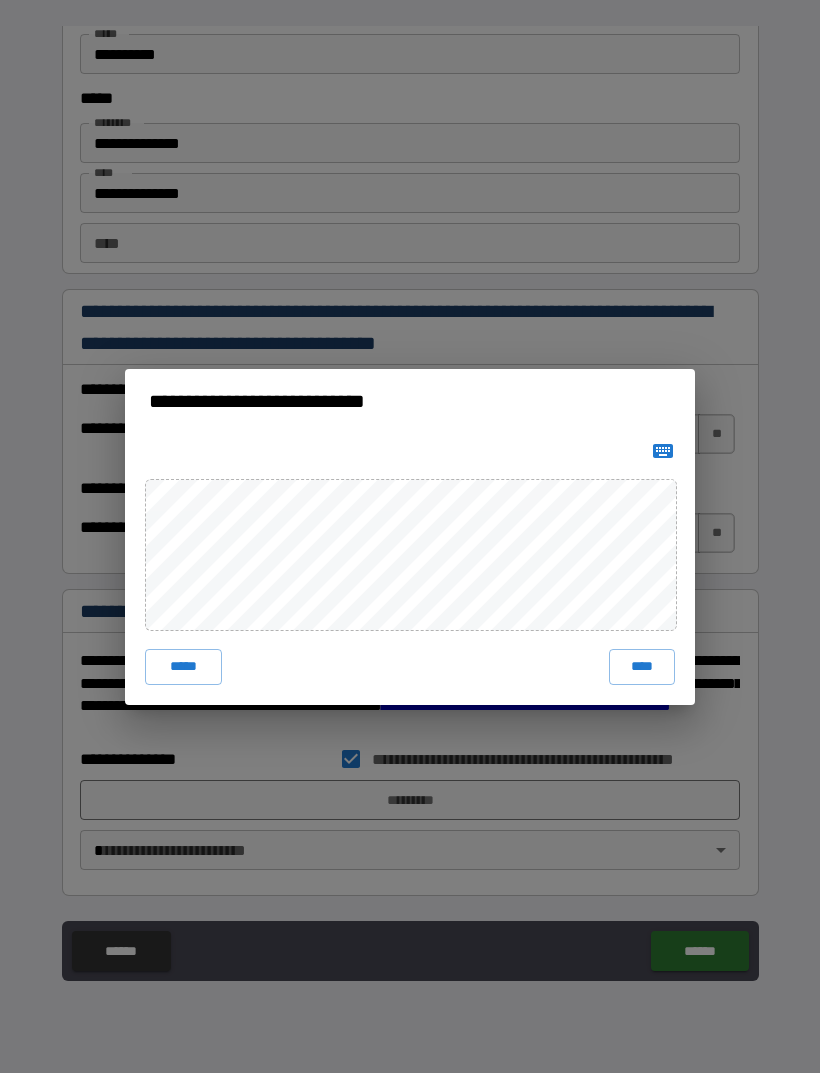 click on "****" at bounding box center [642, 667] 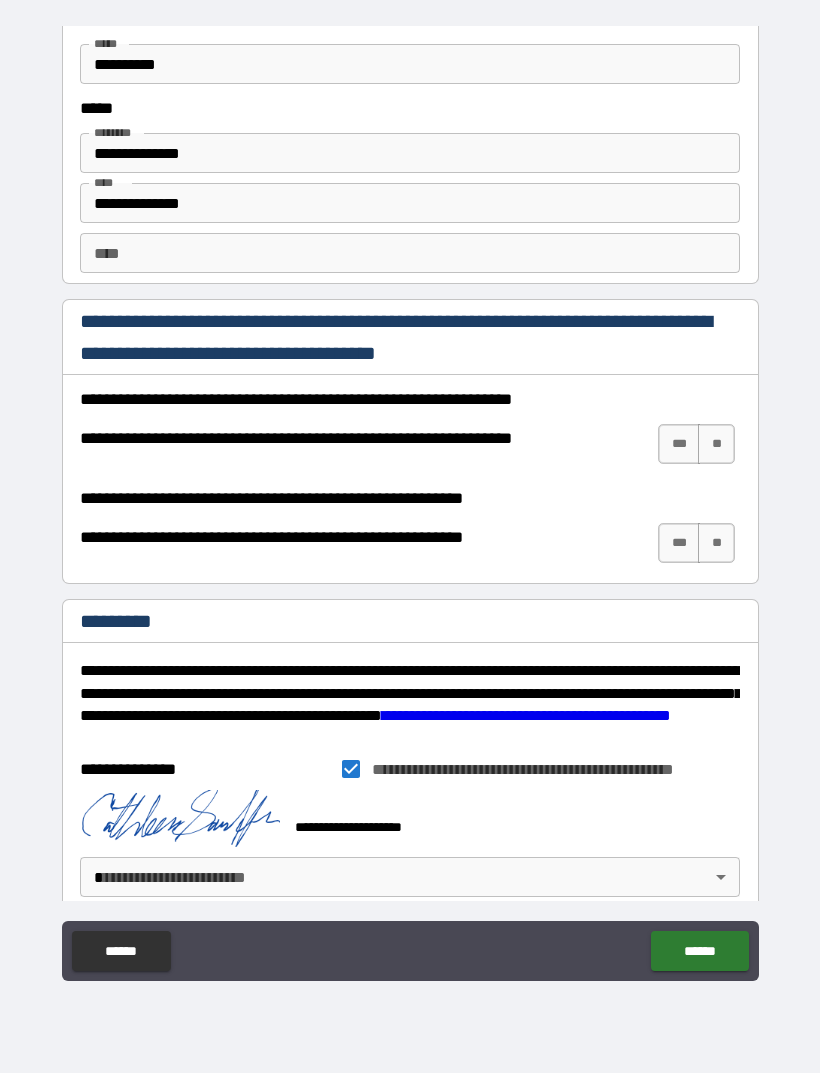 click on "******" at bounding box center (699, 951) 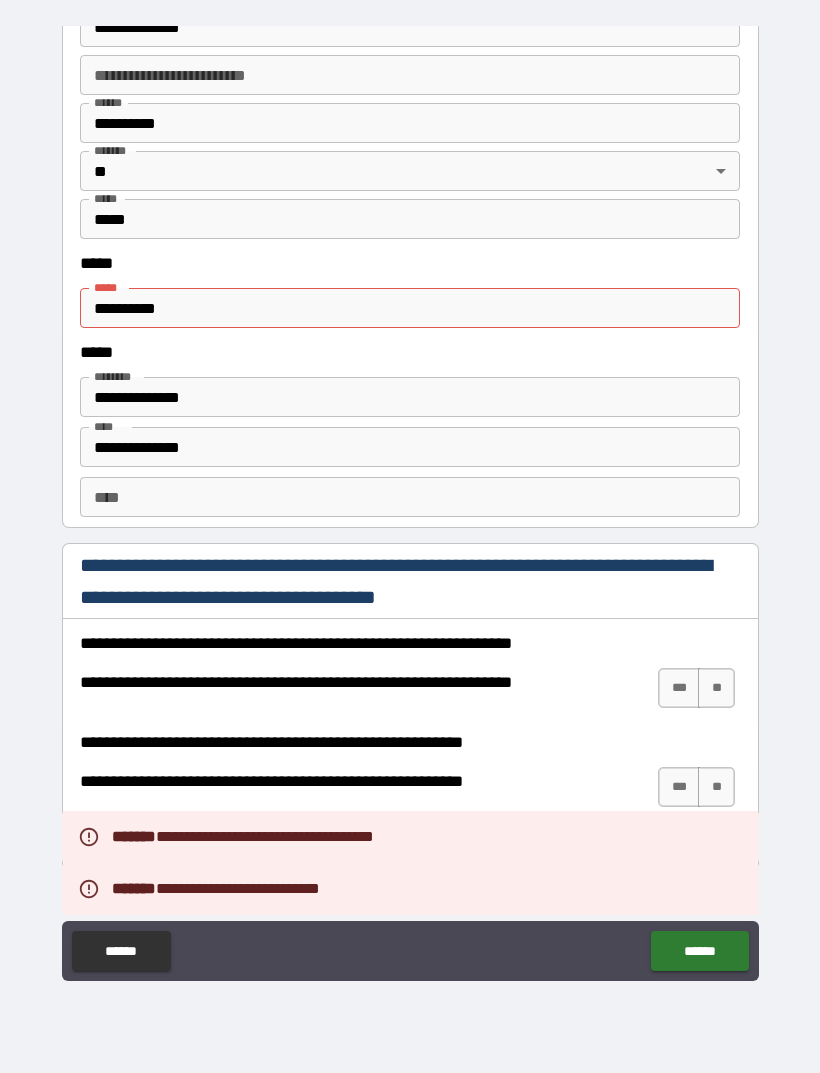 scroll, scrollTop: 2384, scrollLeft: 0, axis: vertical 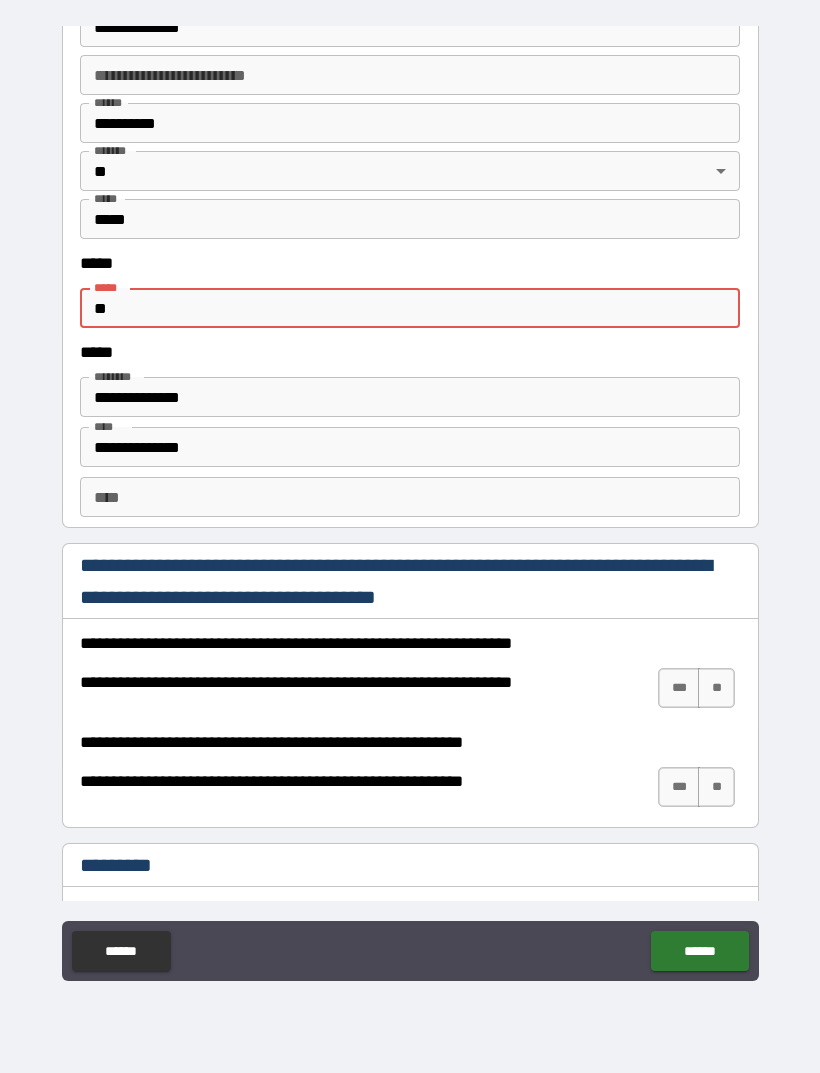 type on "*" 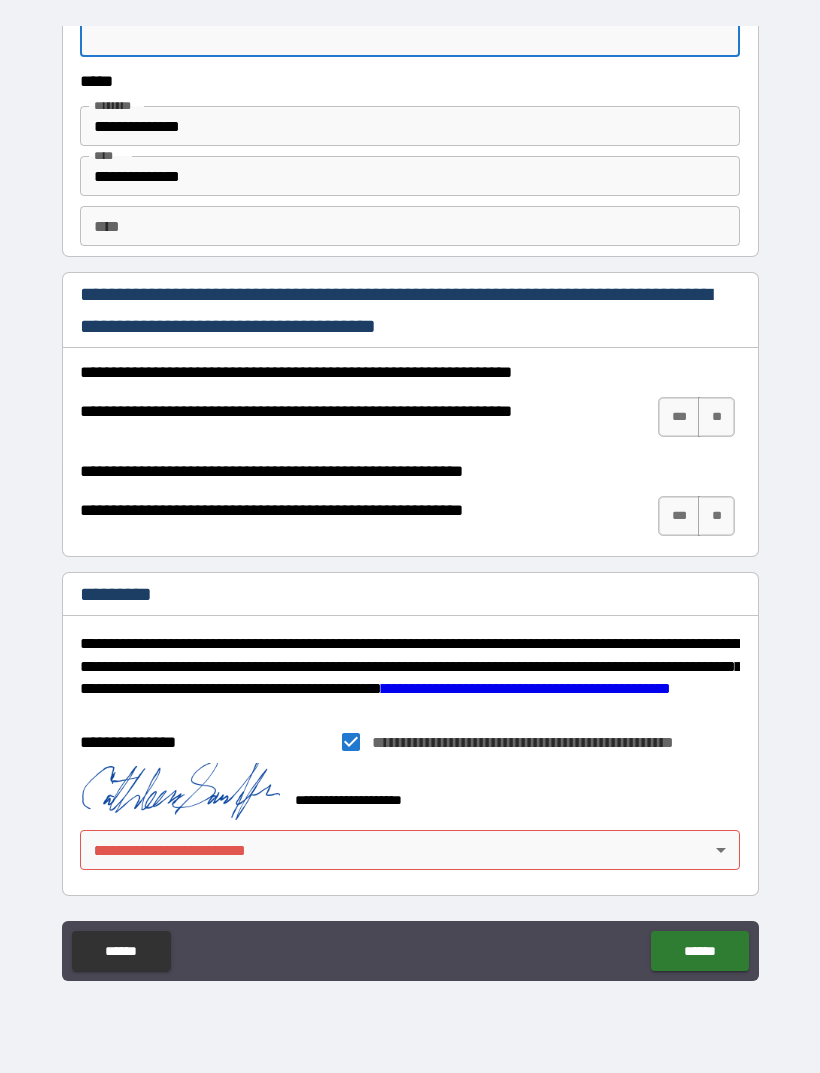 scroll, scrollTop: 2655, scrollLeft: 0, axis: vertical 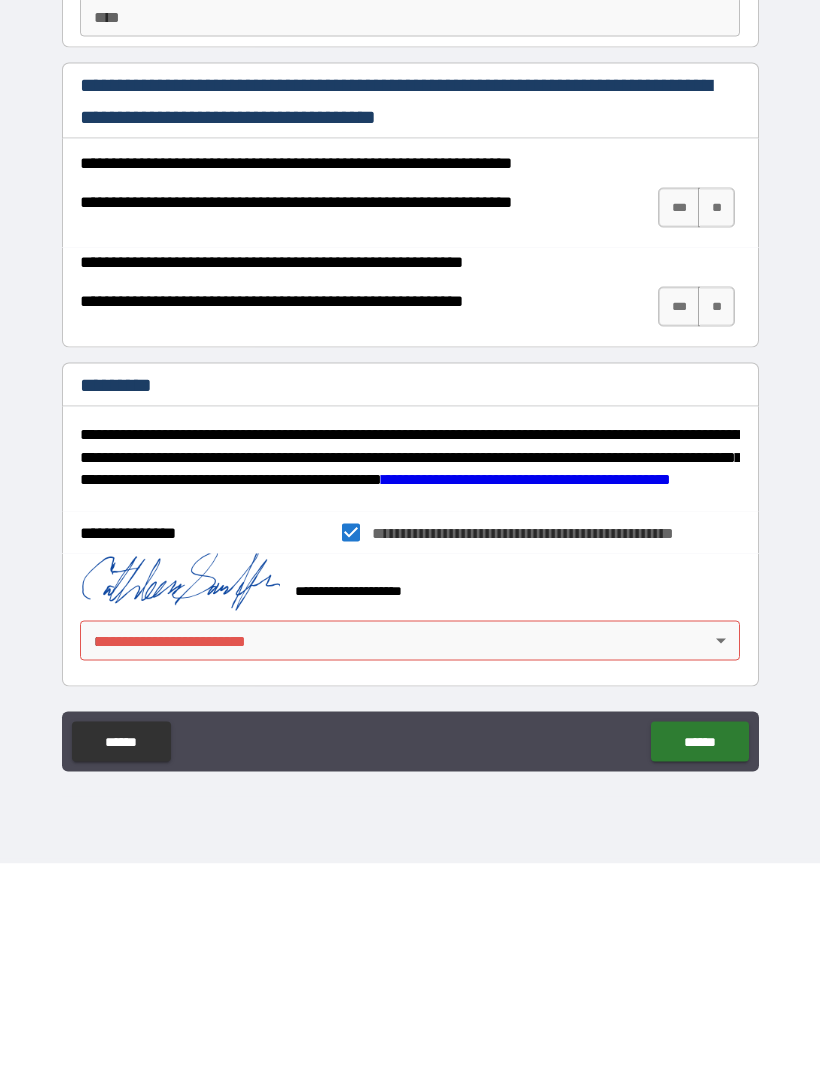type 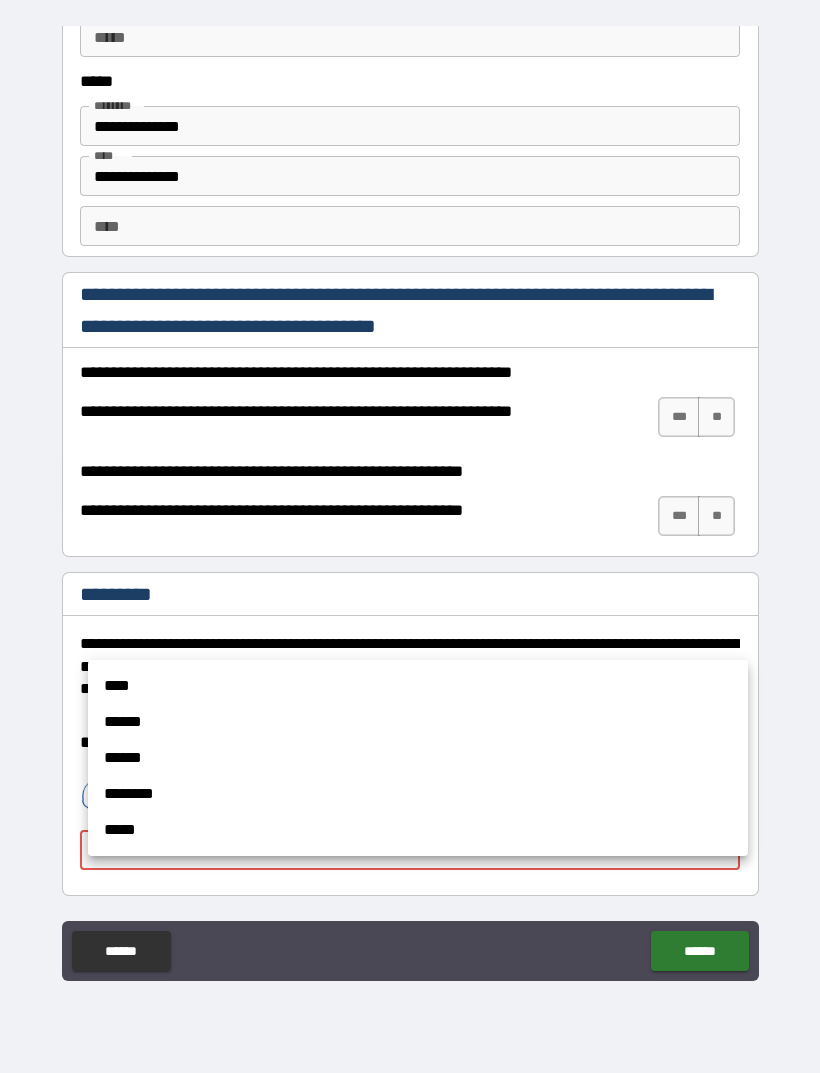 click on "******" at bounding box center (418, 722) 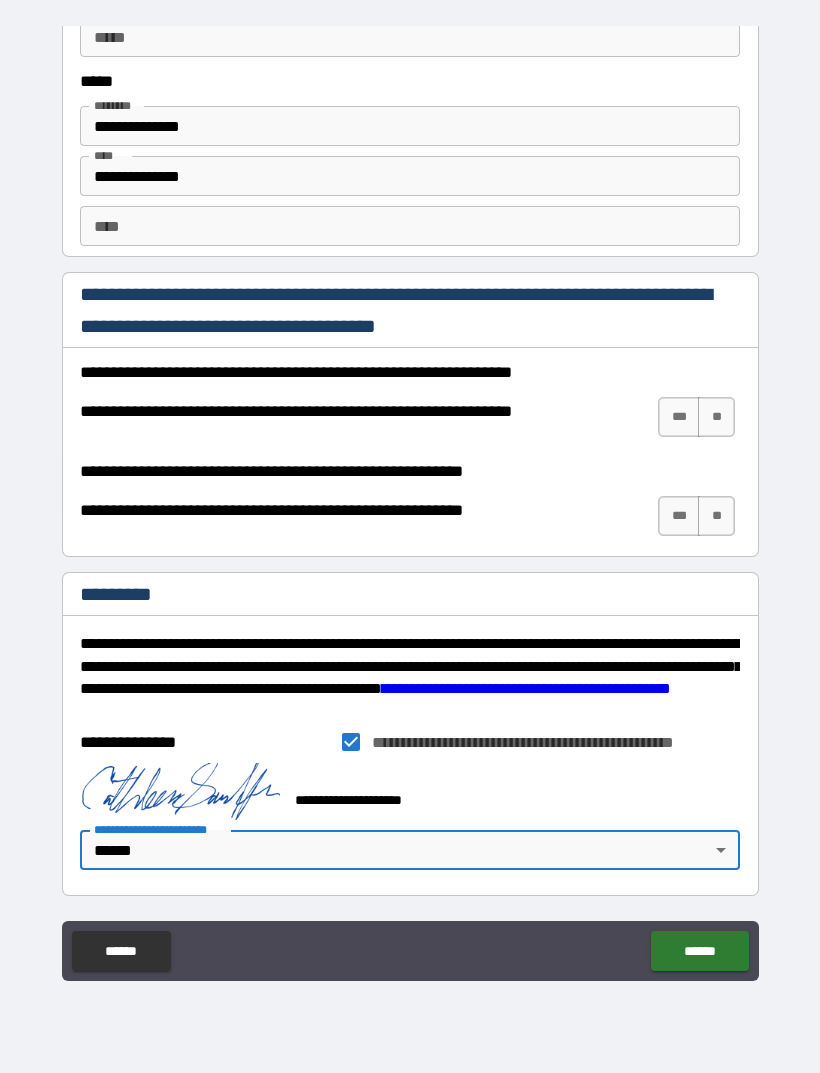 scroll, scrollTop: 2655, scrollLeft: 0, axis: vertical 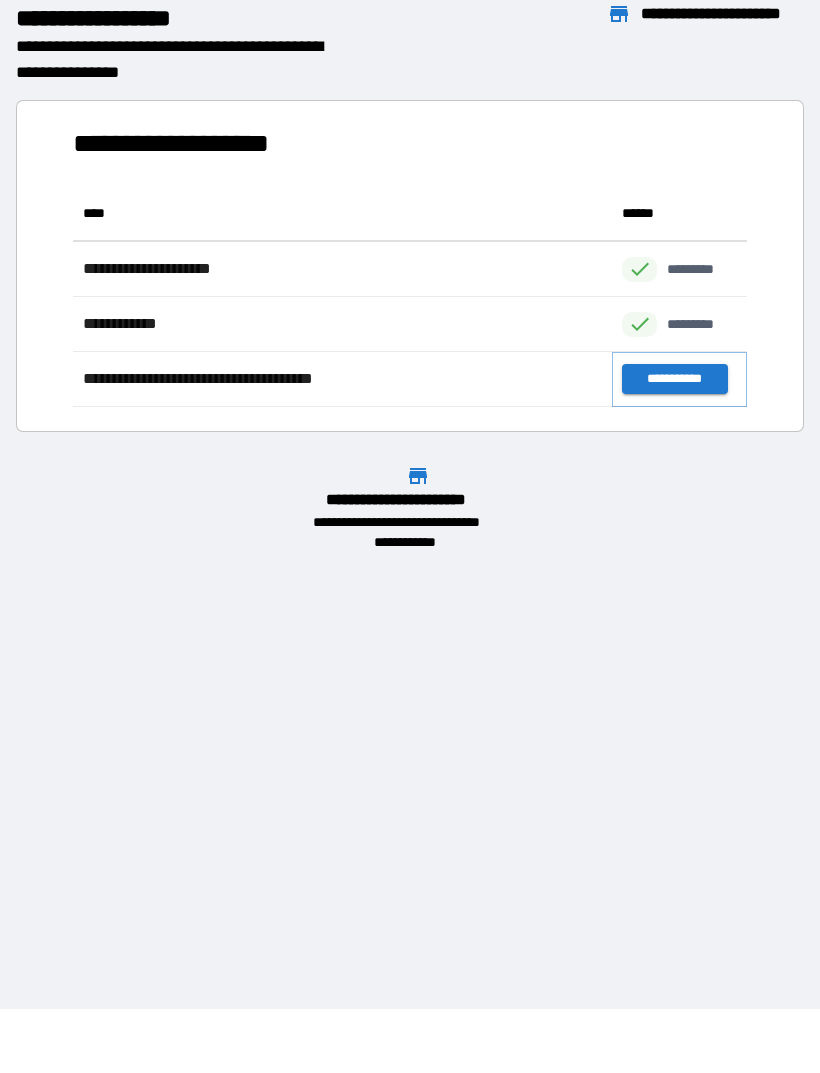 click on "**********" at bounding box center [674, 379] 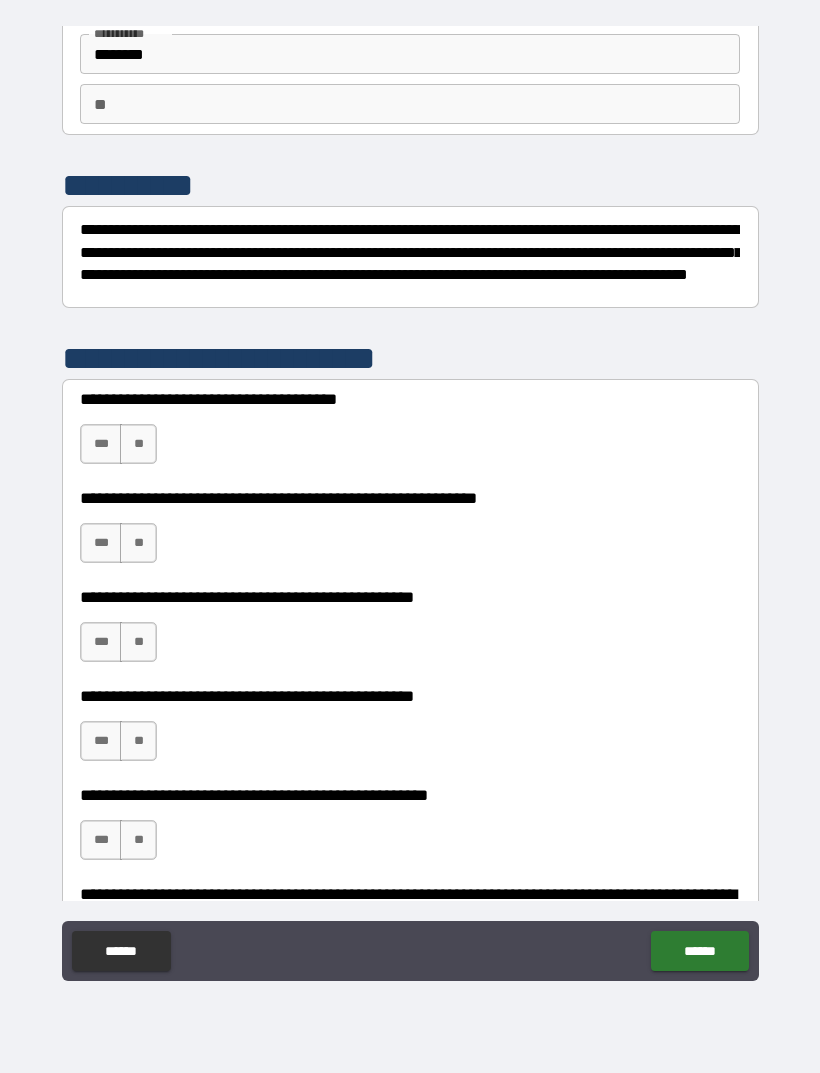 scroll, scrollTop: 138, scrollLeft: 0, axis: vertical 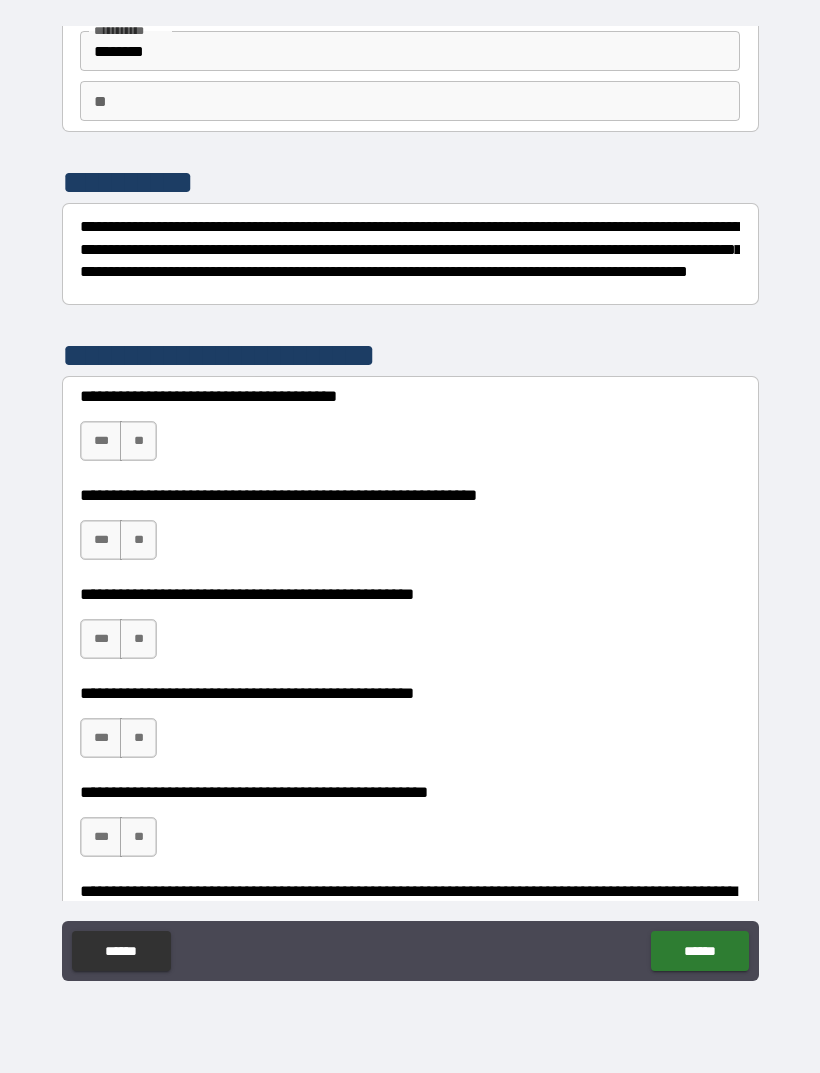 click on "**" at bounding box center [138, 441] 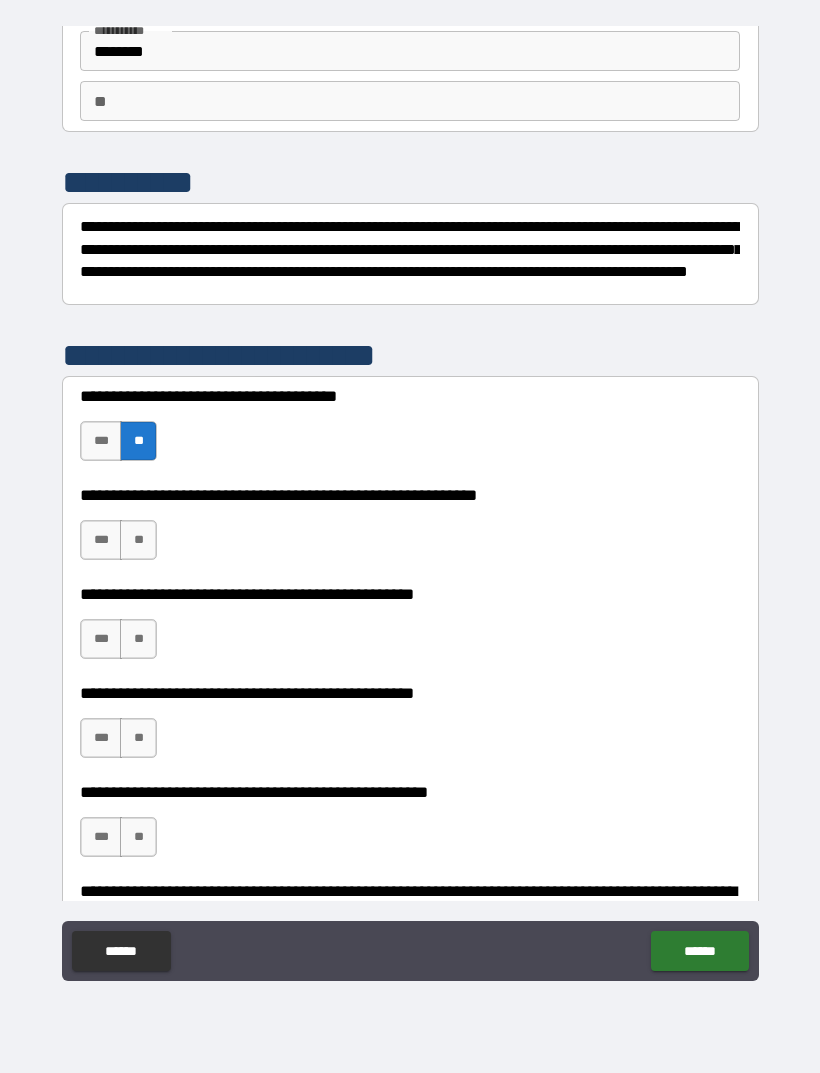 click on "***" at bounding box center [101, 441] 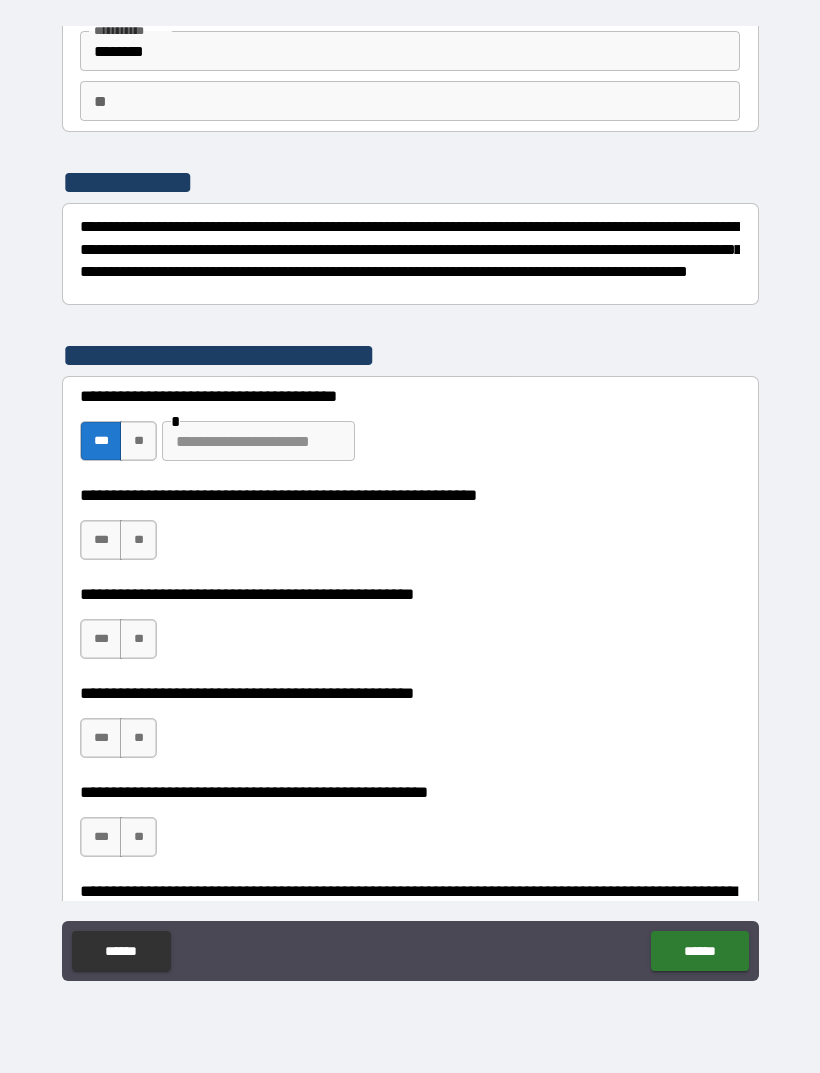 click on "**" at bounding box center (138, 441) 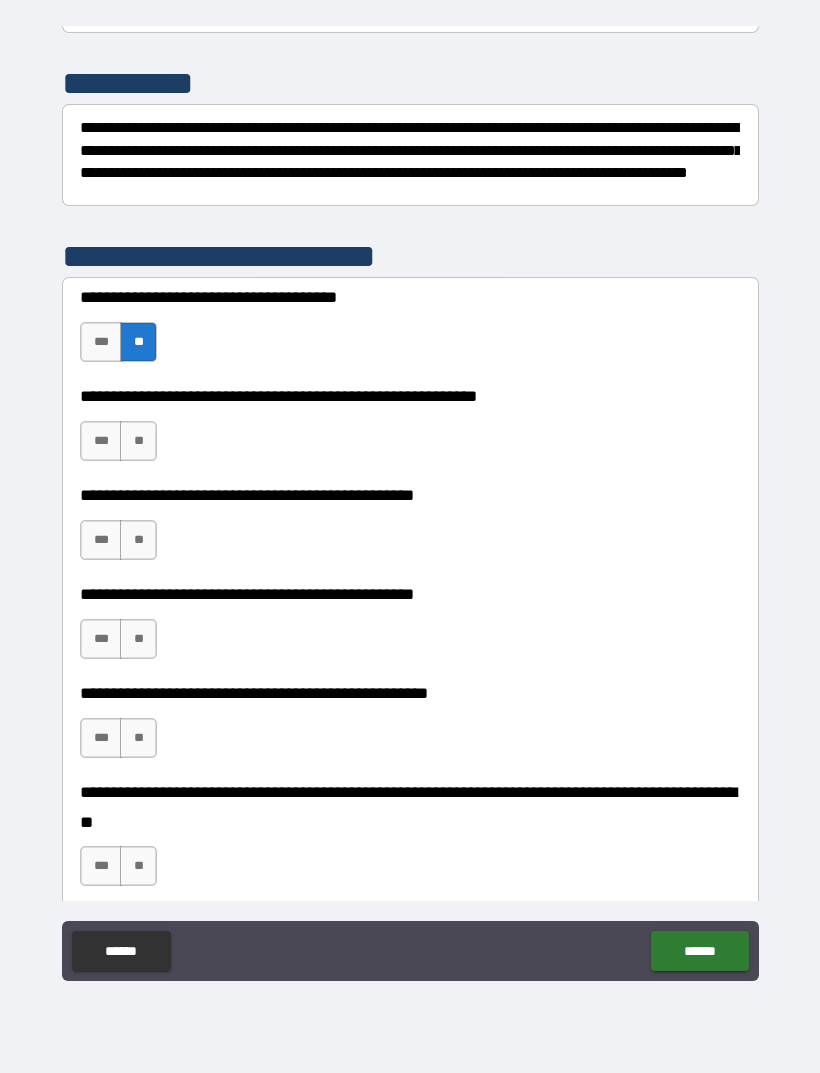 scroll, scrollTop: 239, scrollLeft: 0, axis: vertical 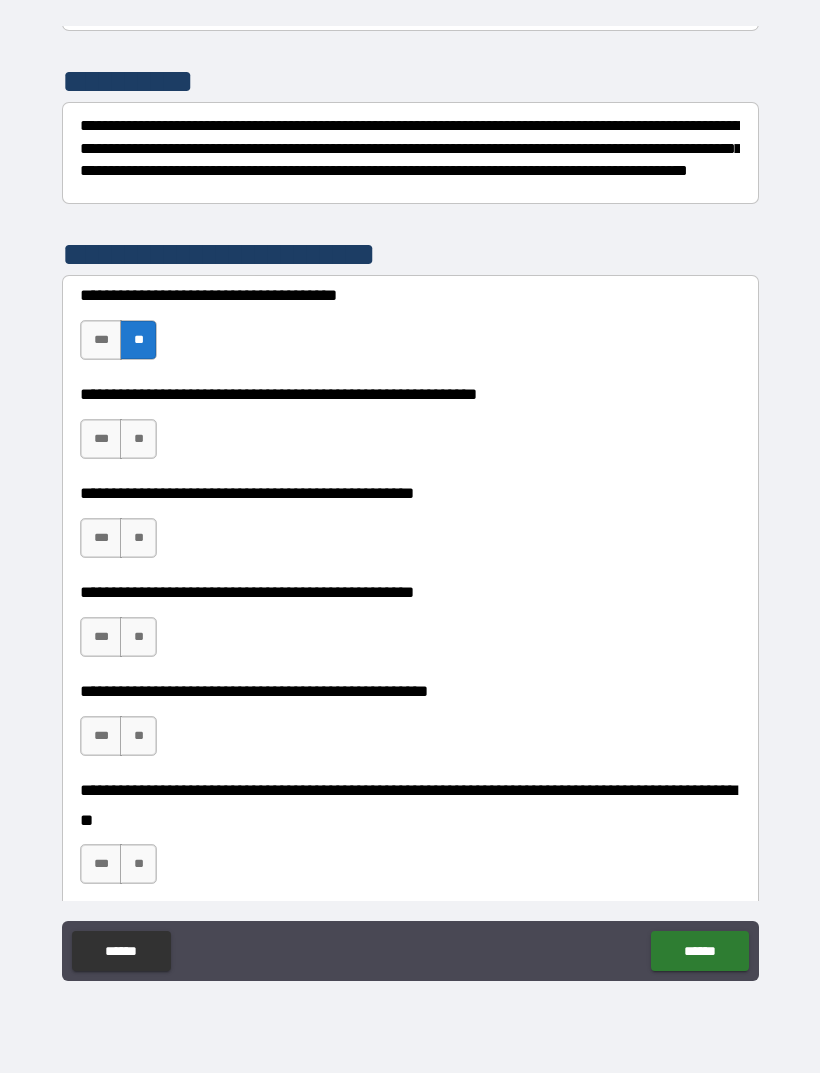 click on "**" at bounding box center [138, 439] 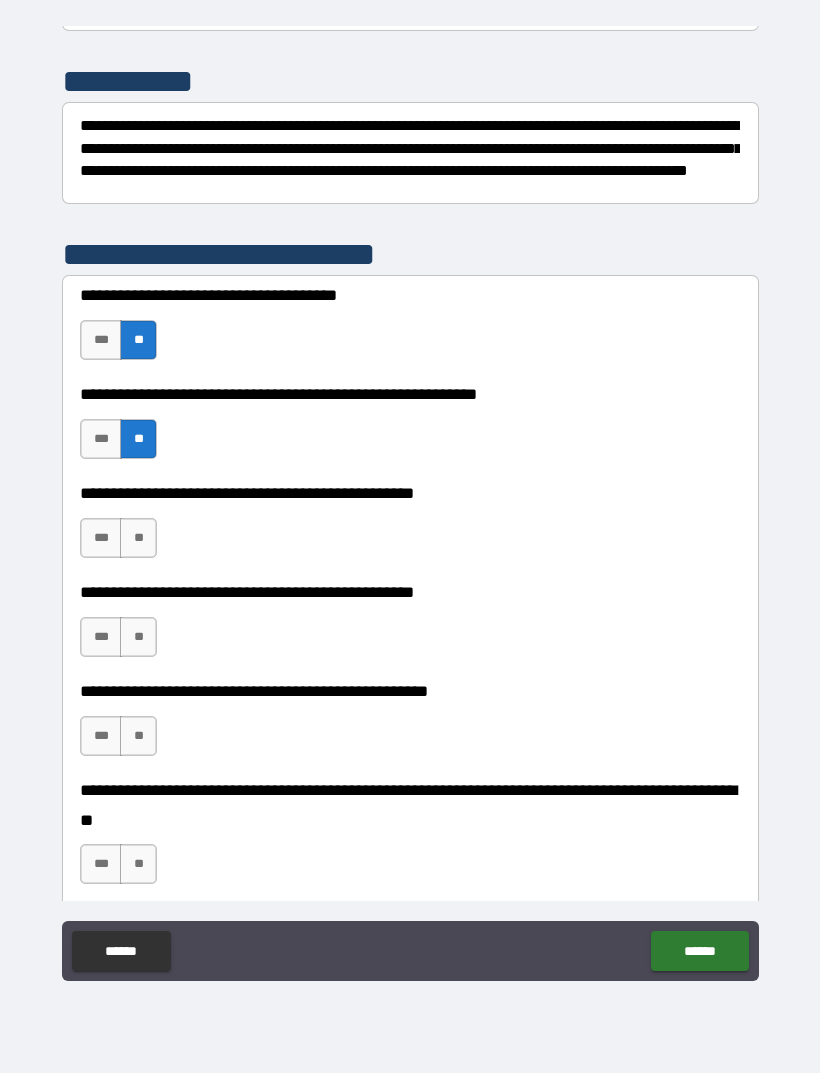 click on "**" at bounding box center [138, 538] 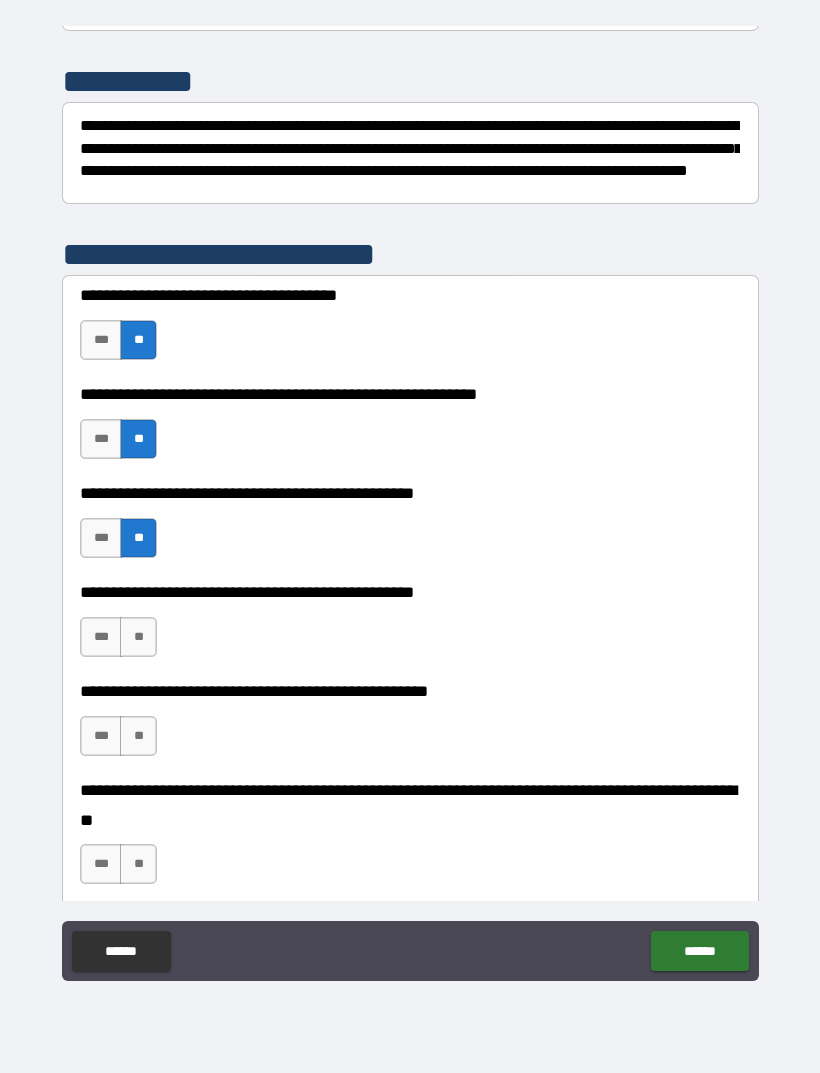 click on "**" at bounding box center (138, 637) 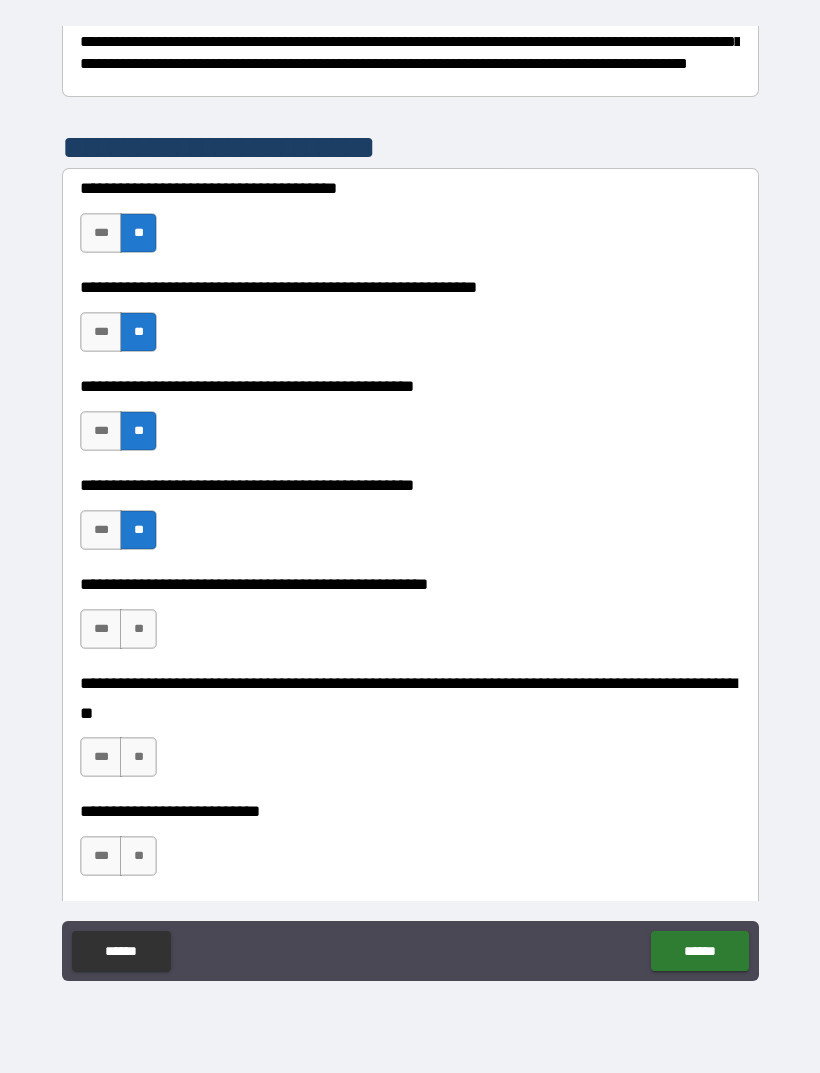scroll, scrollTop: 359, scrollLeft: 0, axis: vertical 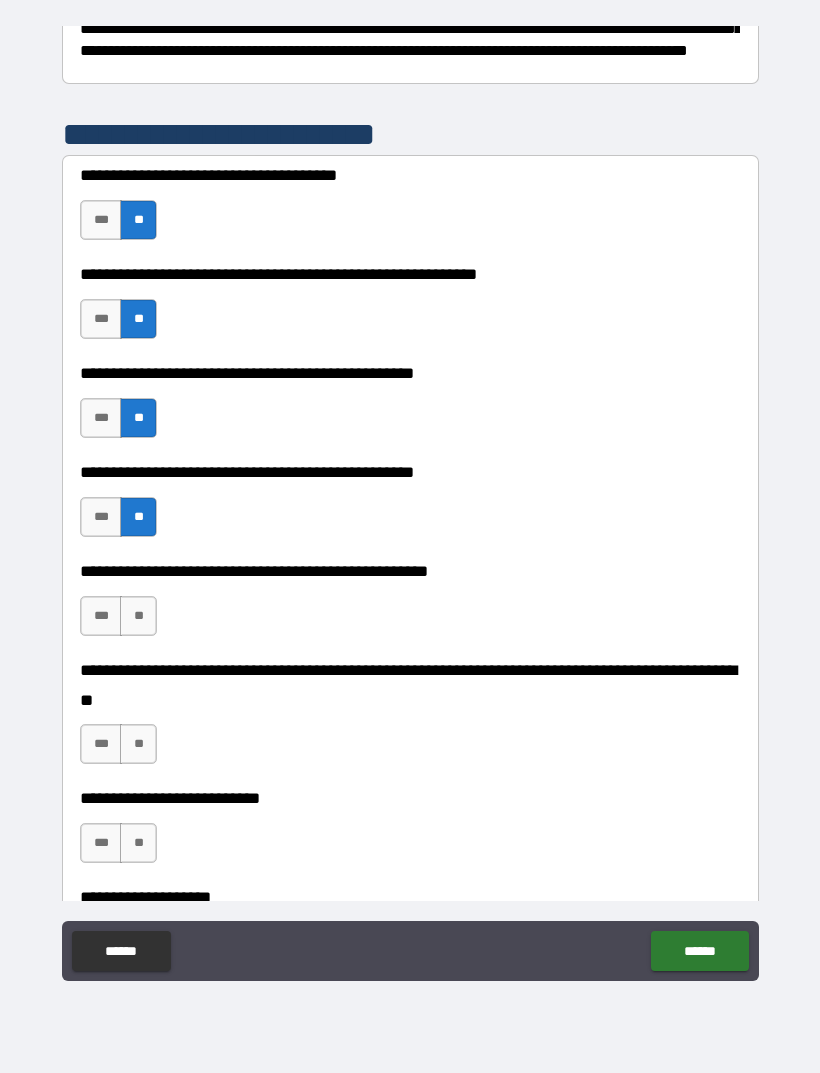 click on "**" at bounding box center (138, 616) 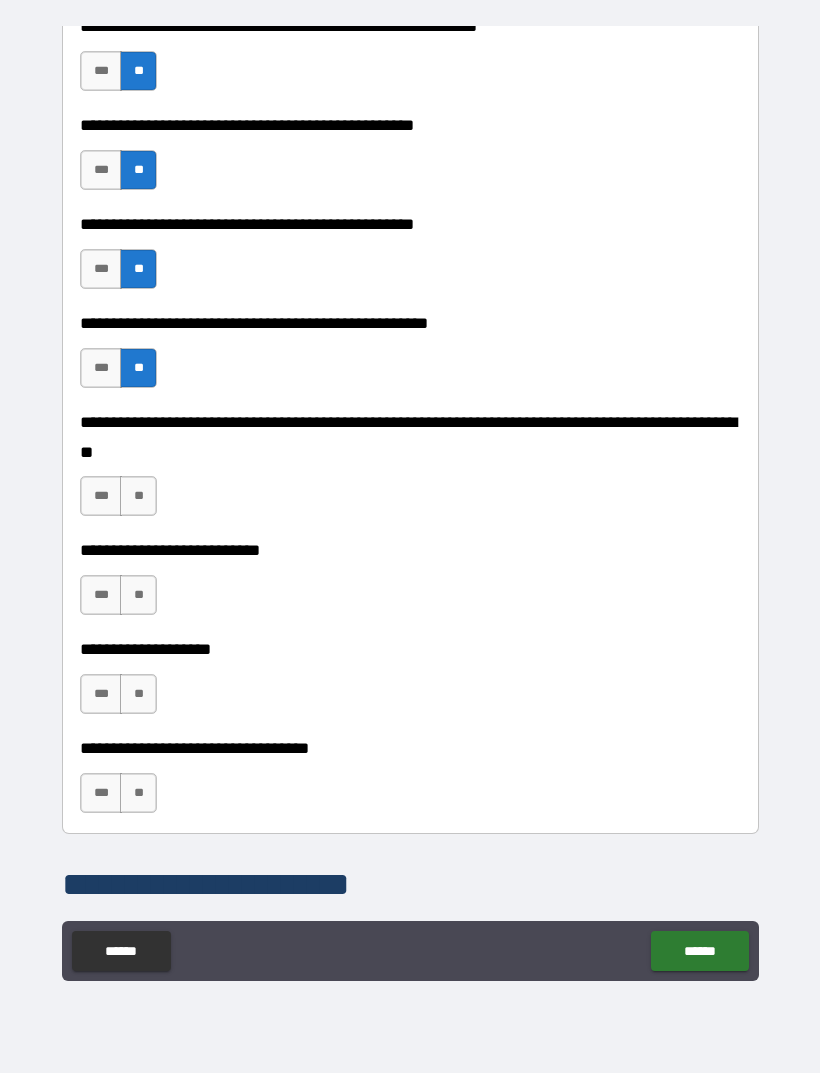 scroll, scrollTop: 611, scrollLeft: 0, axis: vertical 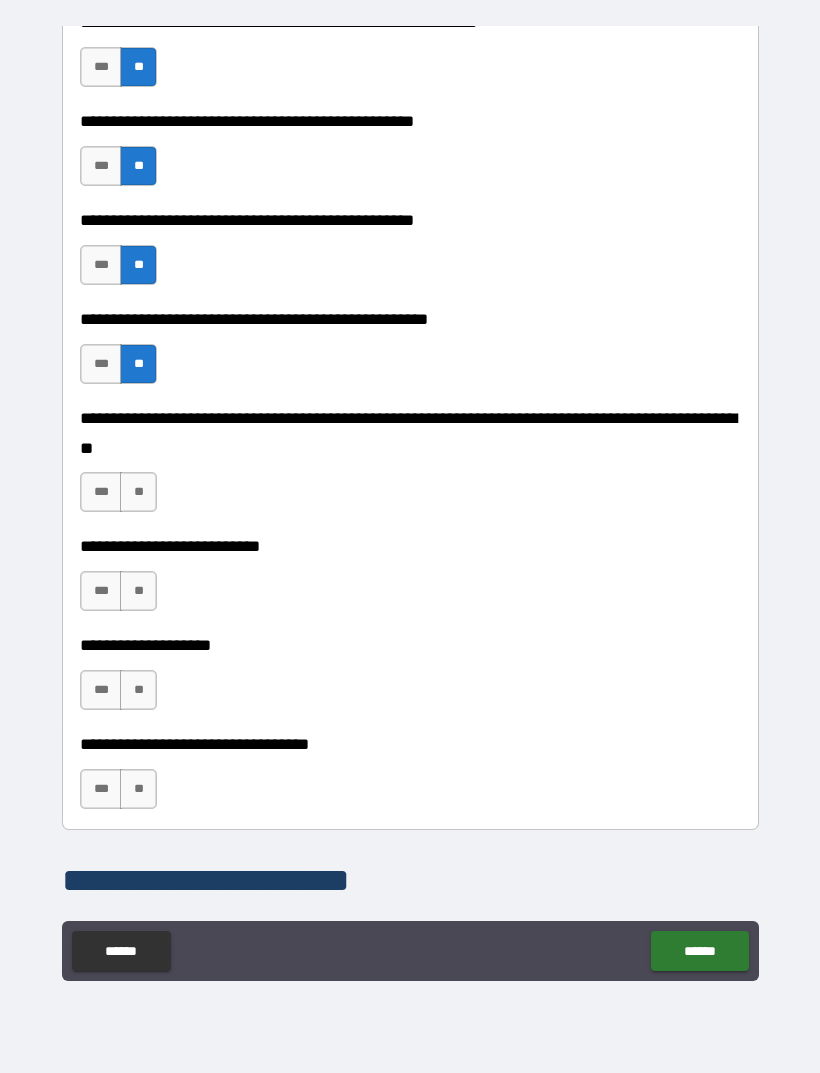 click on "**" at bounding box center [138, 492] 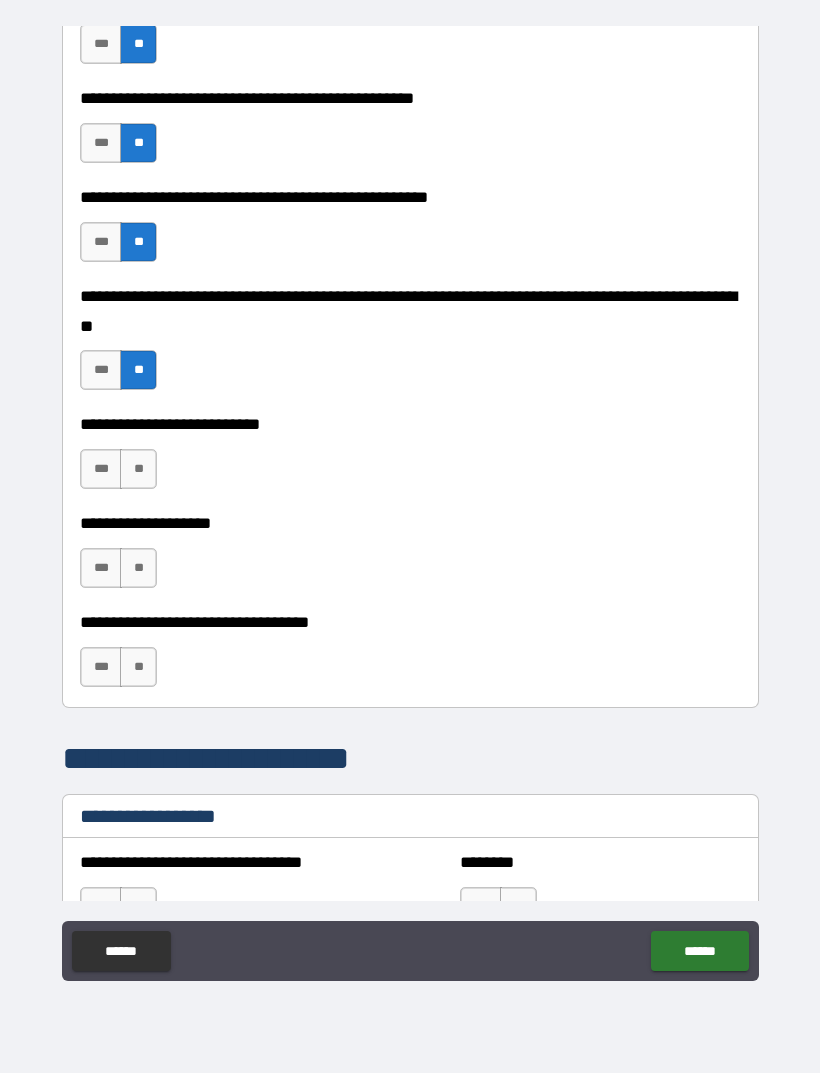 scroll, scrollTop: 735, scrollLeft: 0, axis: vertical 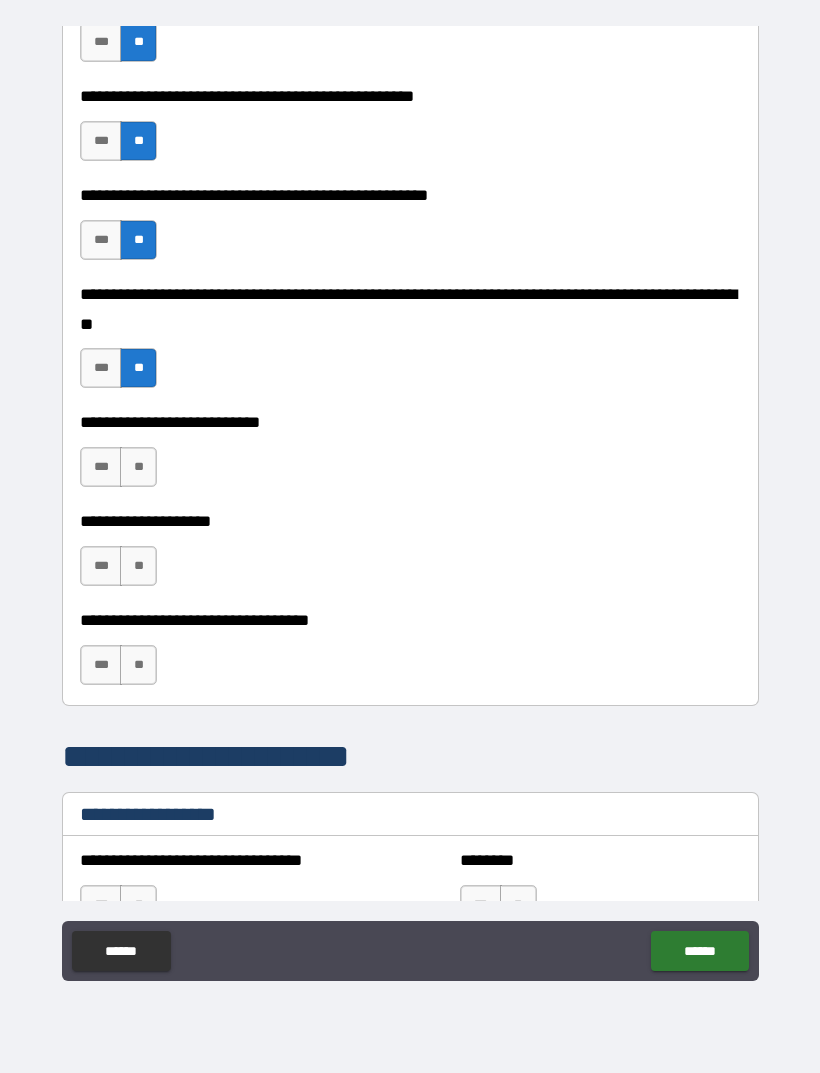 click on "**" at bounding box center [138, 467] 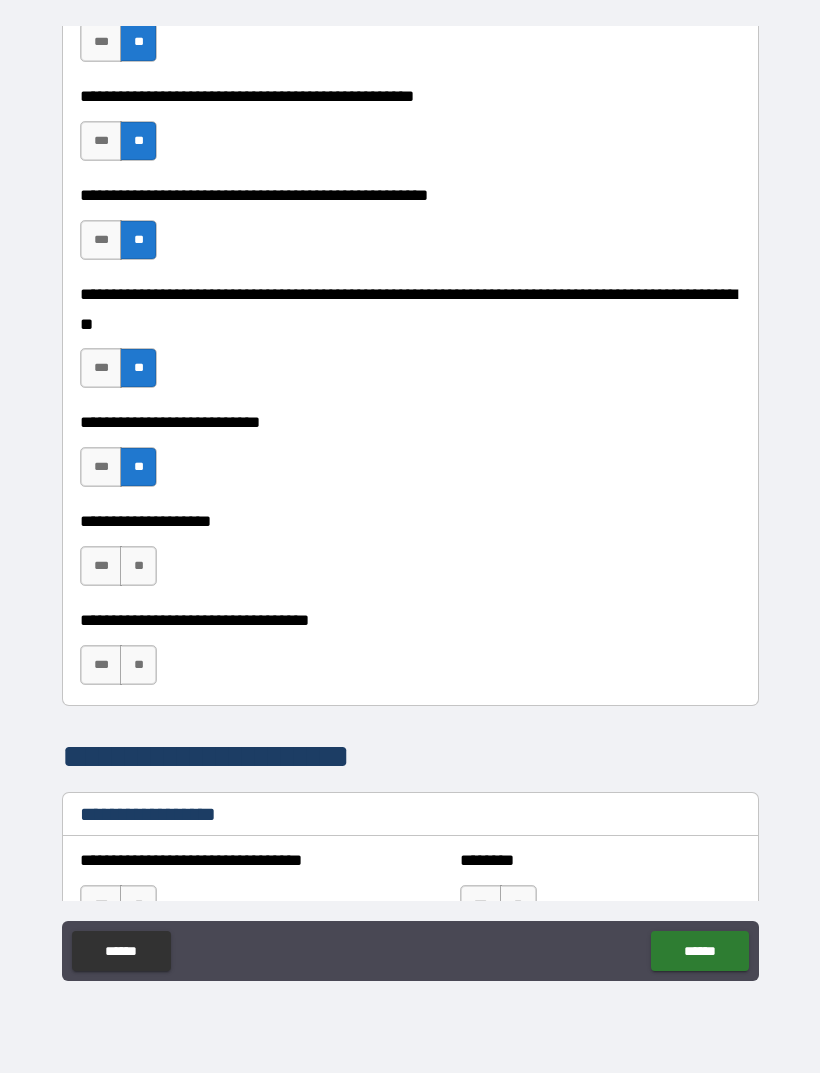 click on "**" at bounding box center [138, 566] 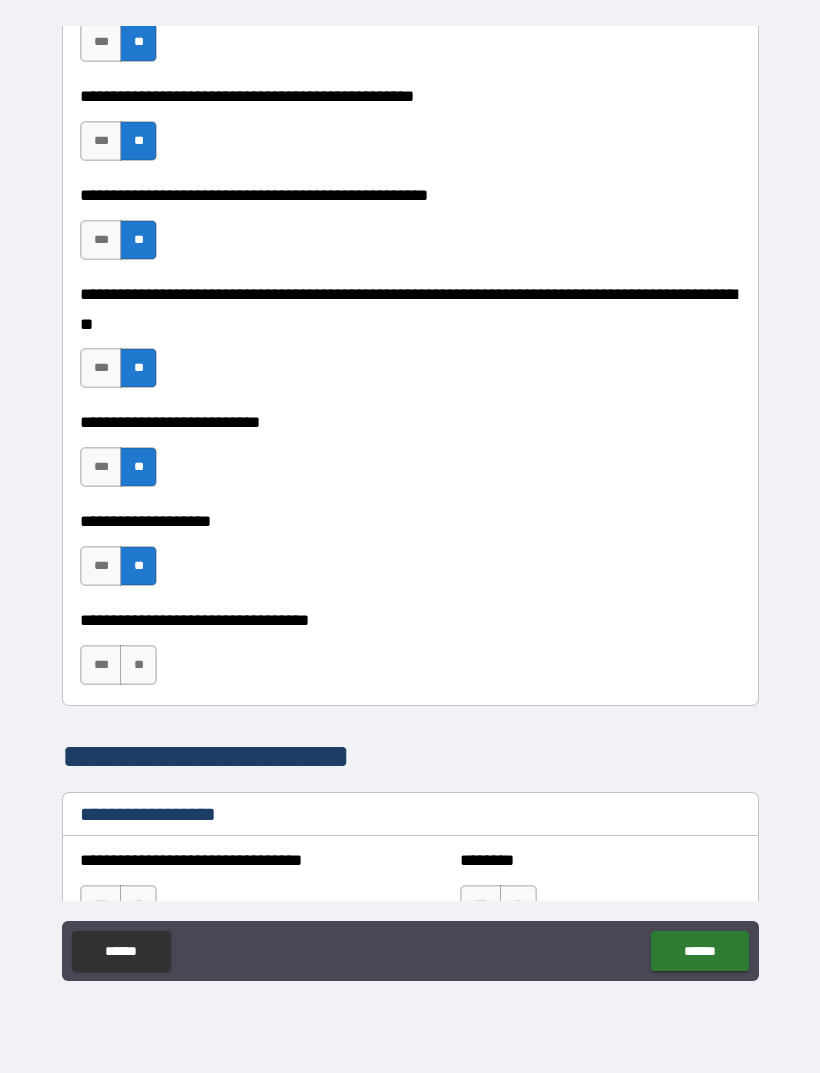 click on "**" at bounding box center (138, 665) 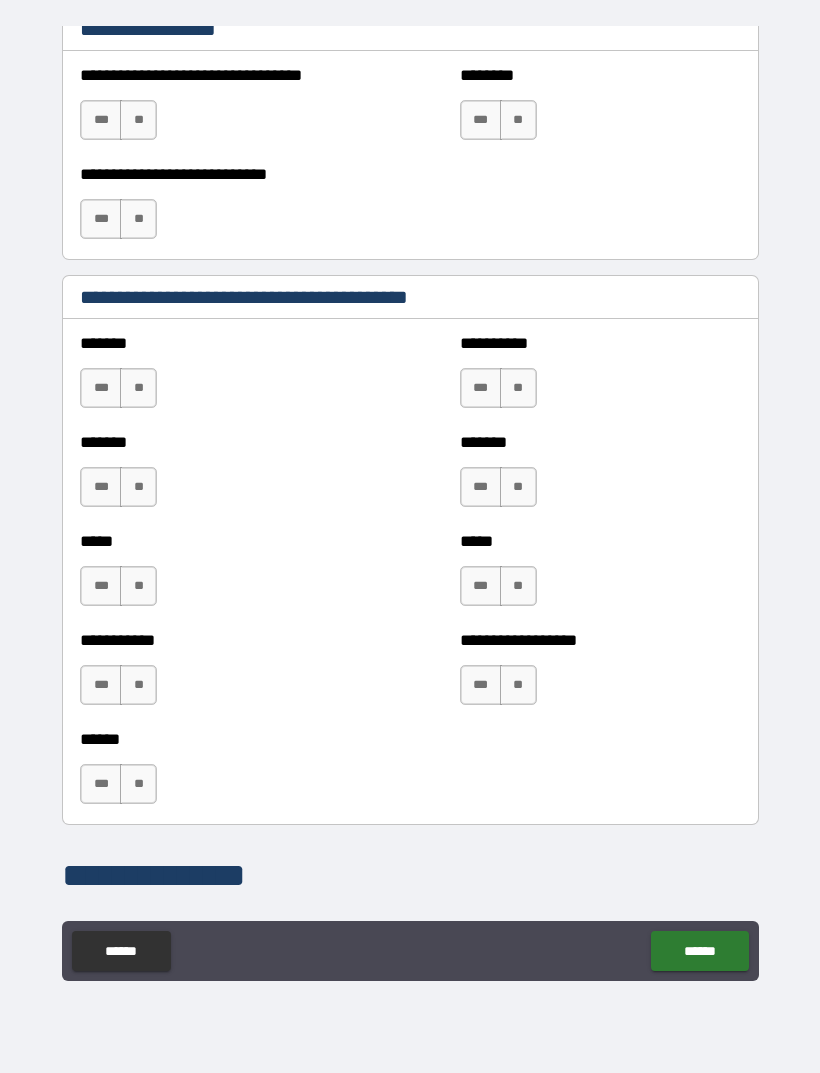 scroll, scrollTop: 1525, scrollLeft: 0, axis: vertical 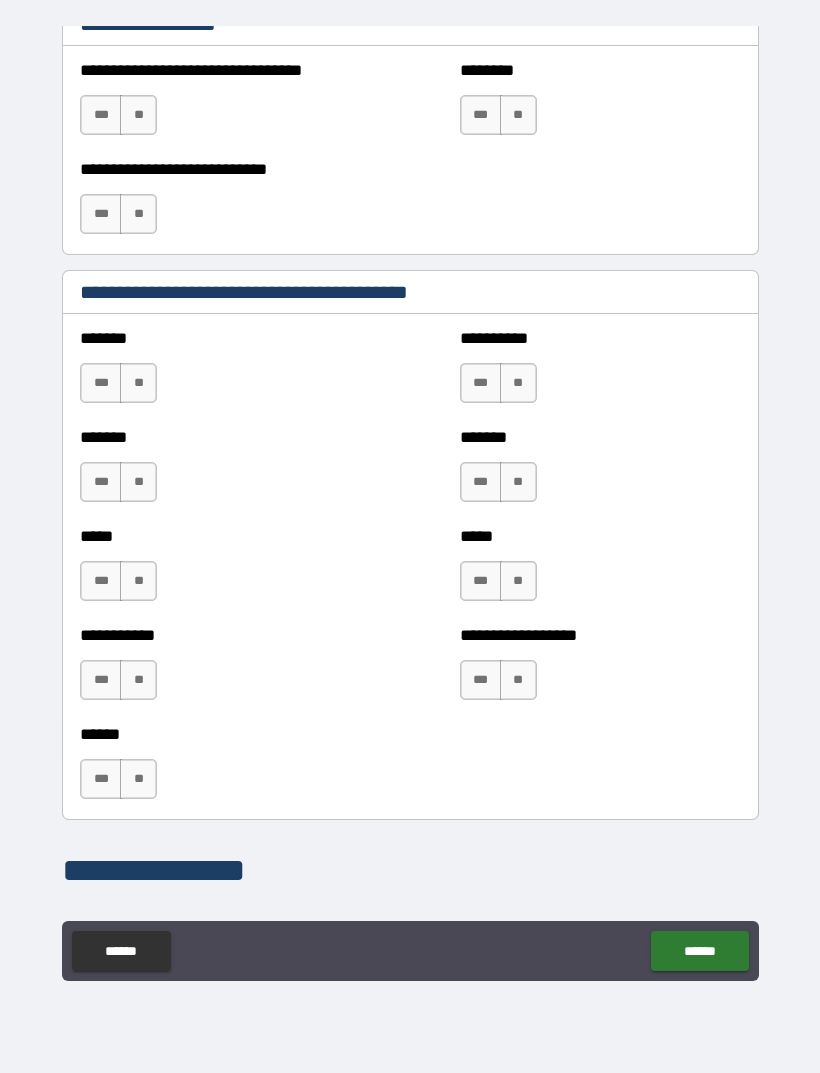 click on "**" at bounding box center [138, 383] 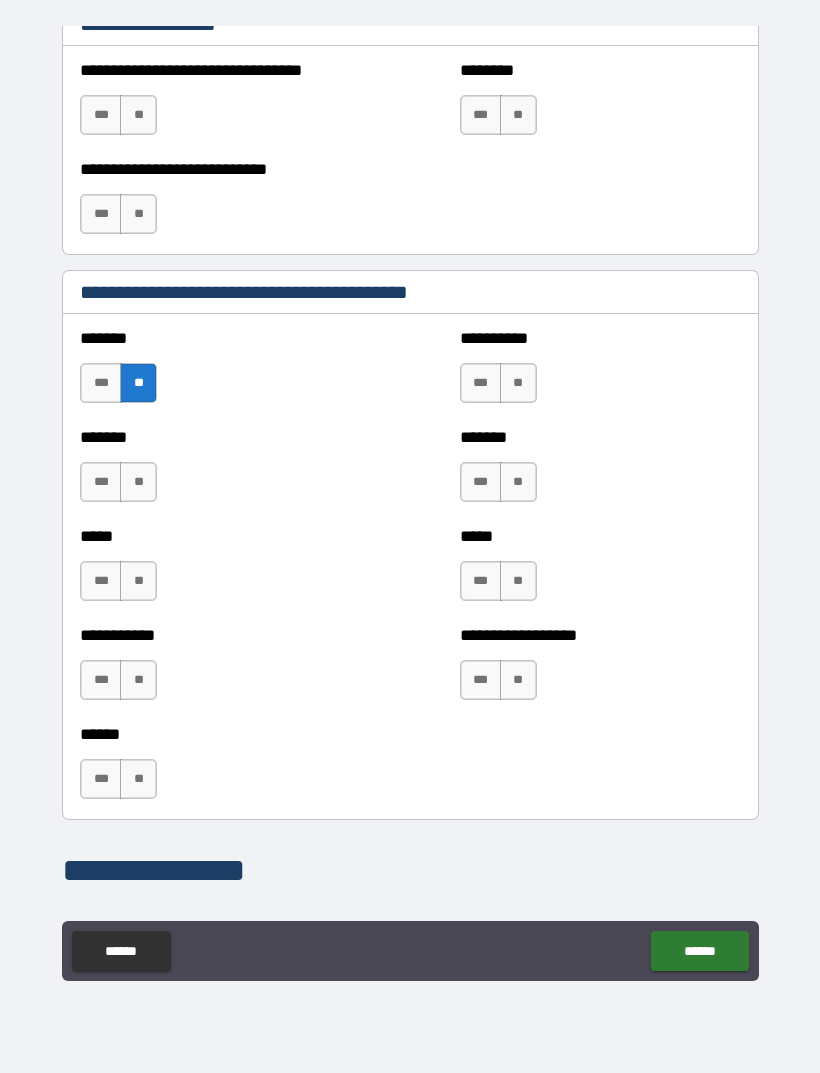 click on "**" at bounding box center [138, 482] 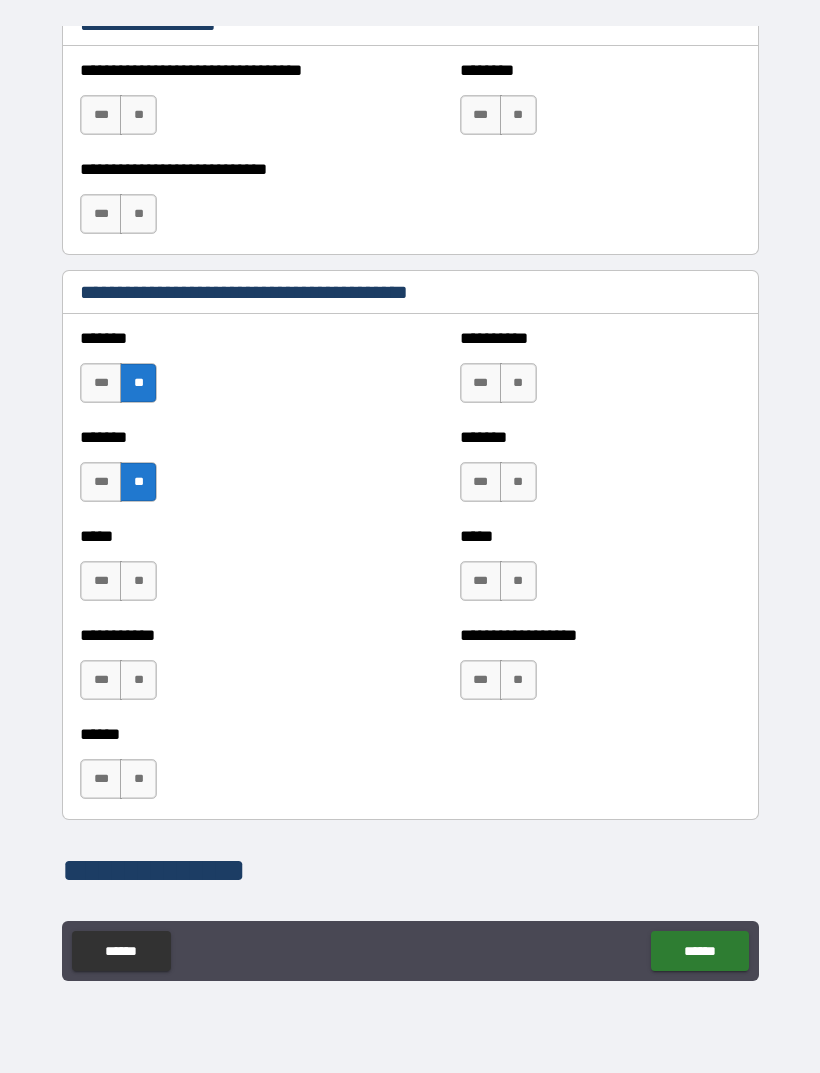 click on "**" at bounding box center [138, 581] 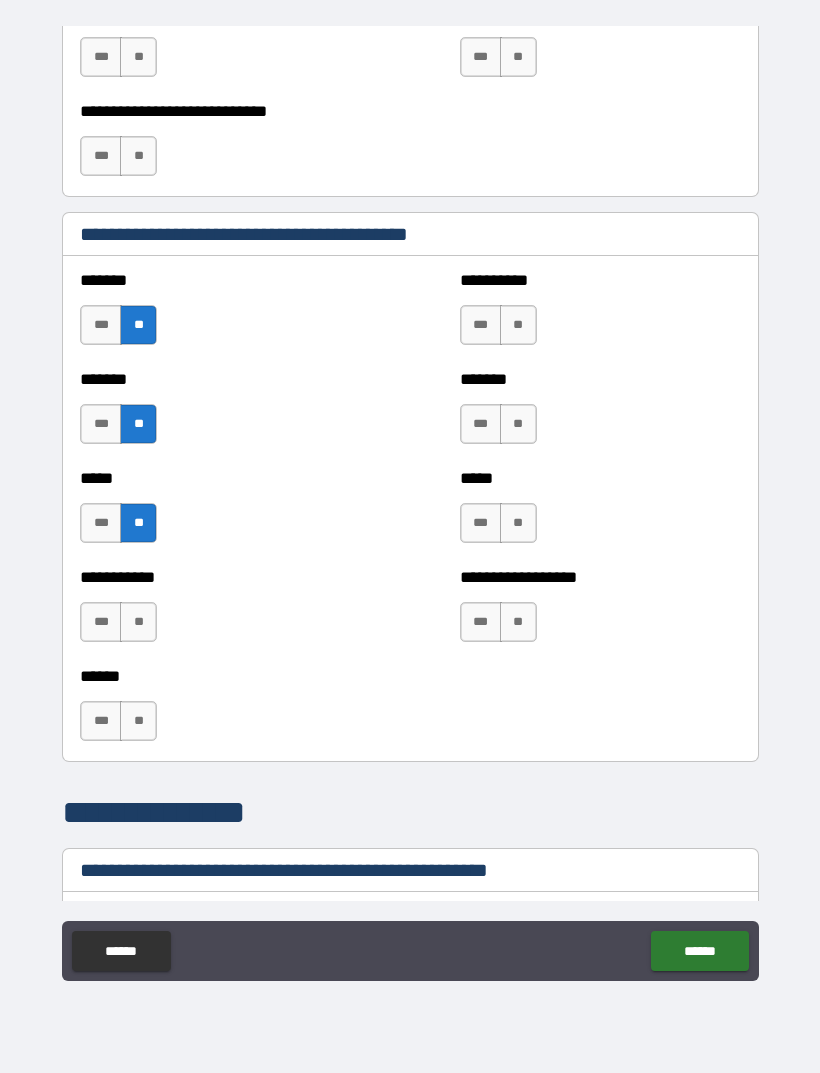 scroll, scrollTop: 1680, scrollLeft: 0, axis: vertical 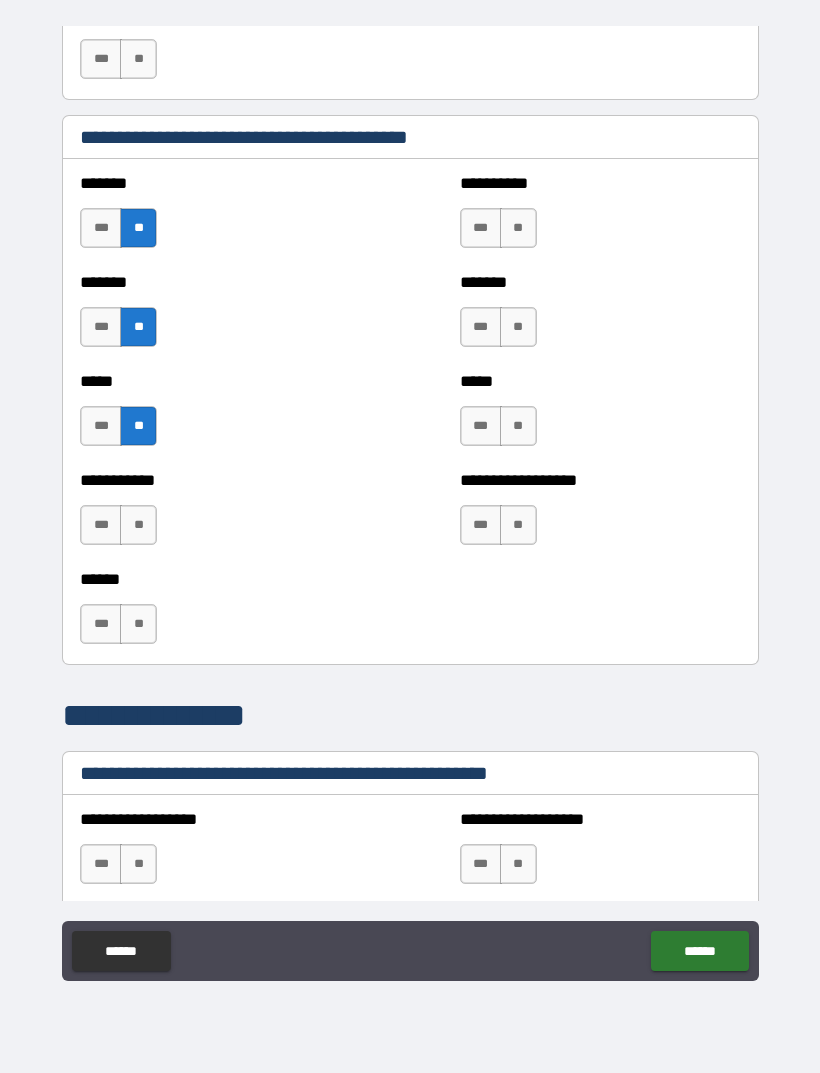 click on "**" at bounding box center (138, 525) 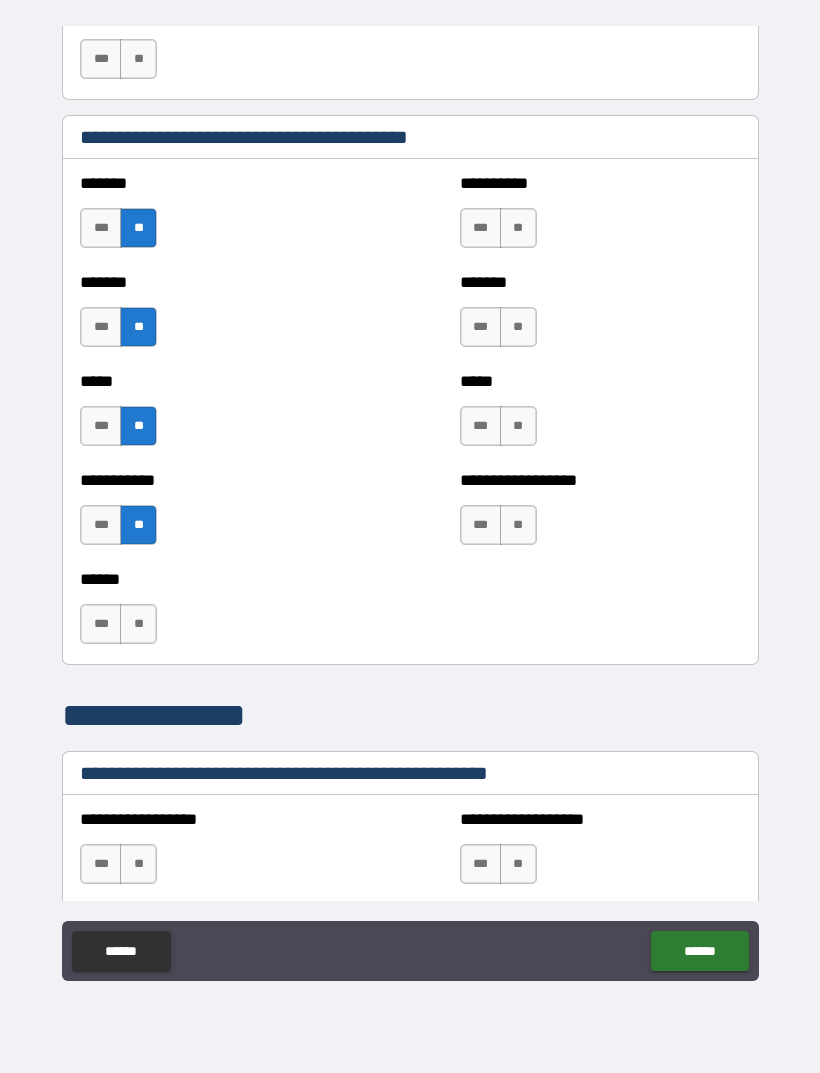 click on "**" at bounding box center [138, 624] 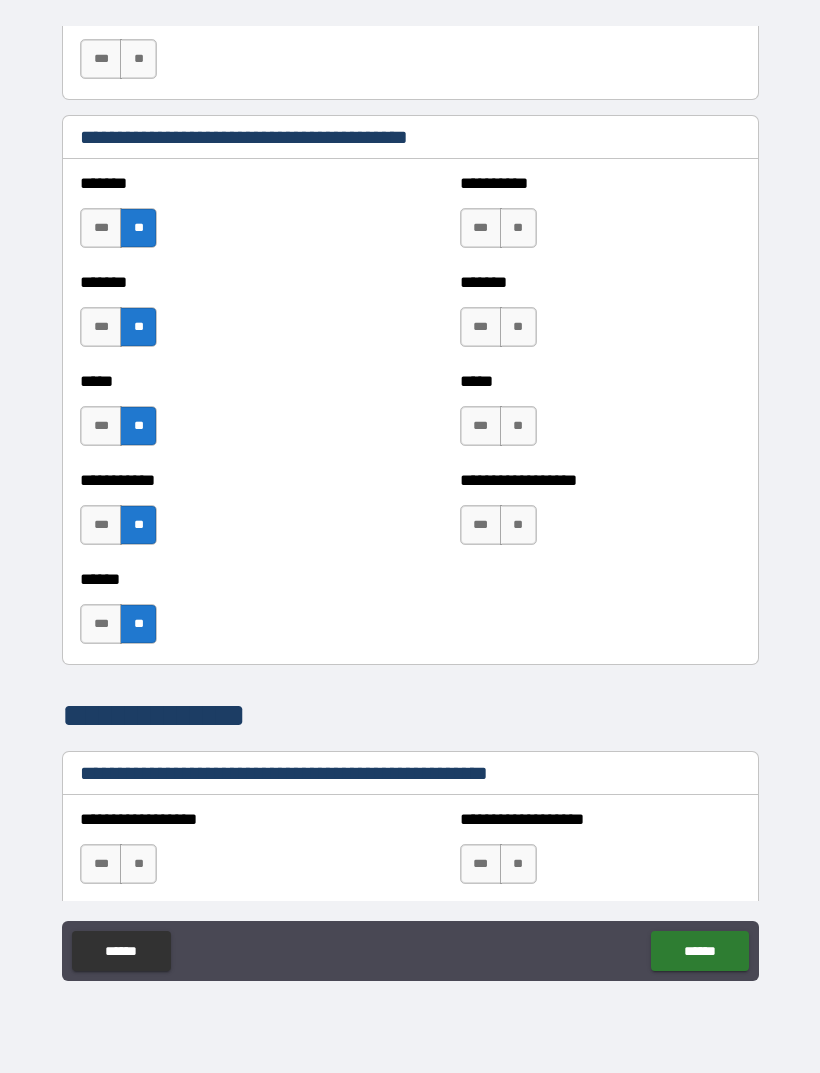 click on "**" at bounding box center [518, 228] 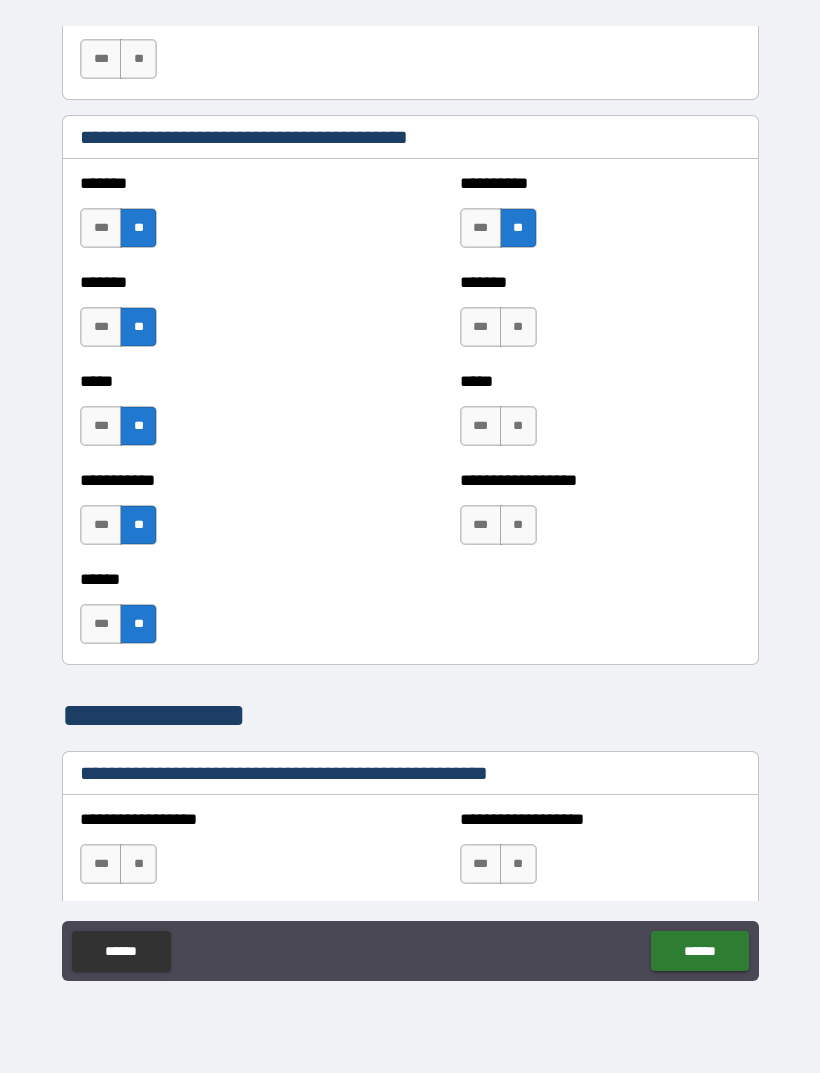 click on "**" at bounding box center (518, 327) 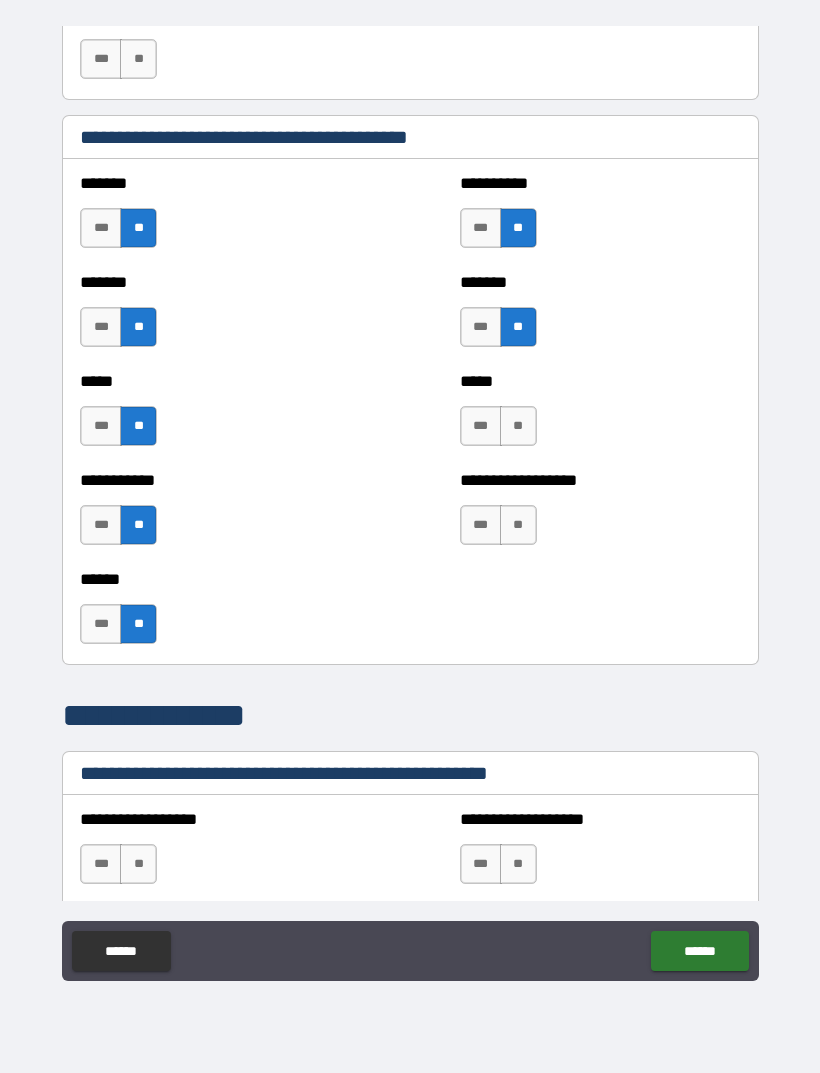 click on "**" at bounding box center (518, 426) 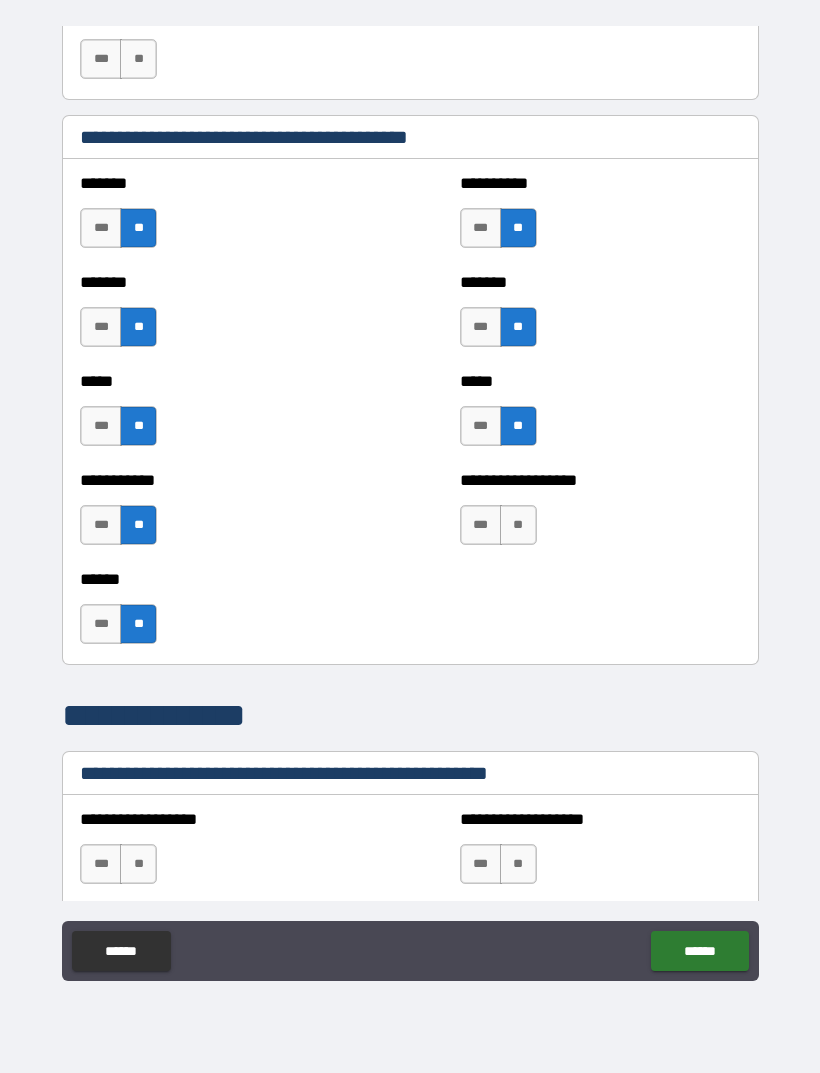 click on "**" at bounding box center [518, 525] 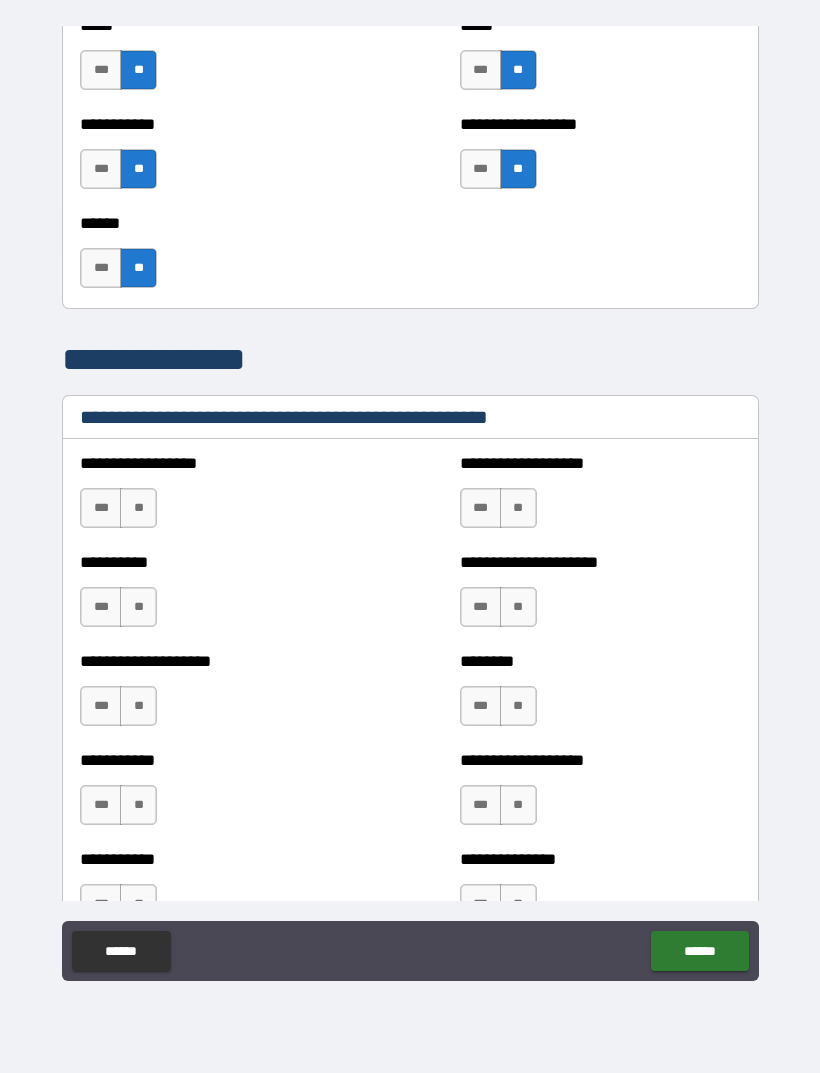 scroll, scrollTop: 2039, scrollLeft: 0, axis: vertical 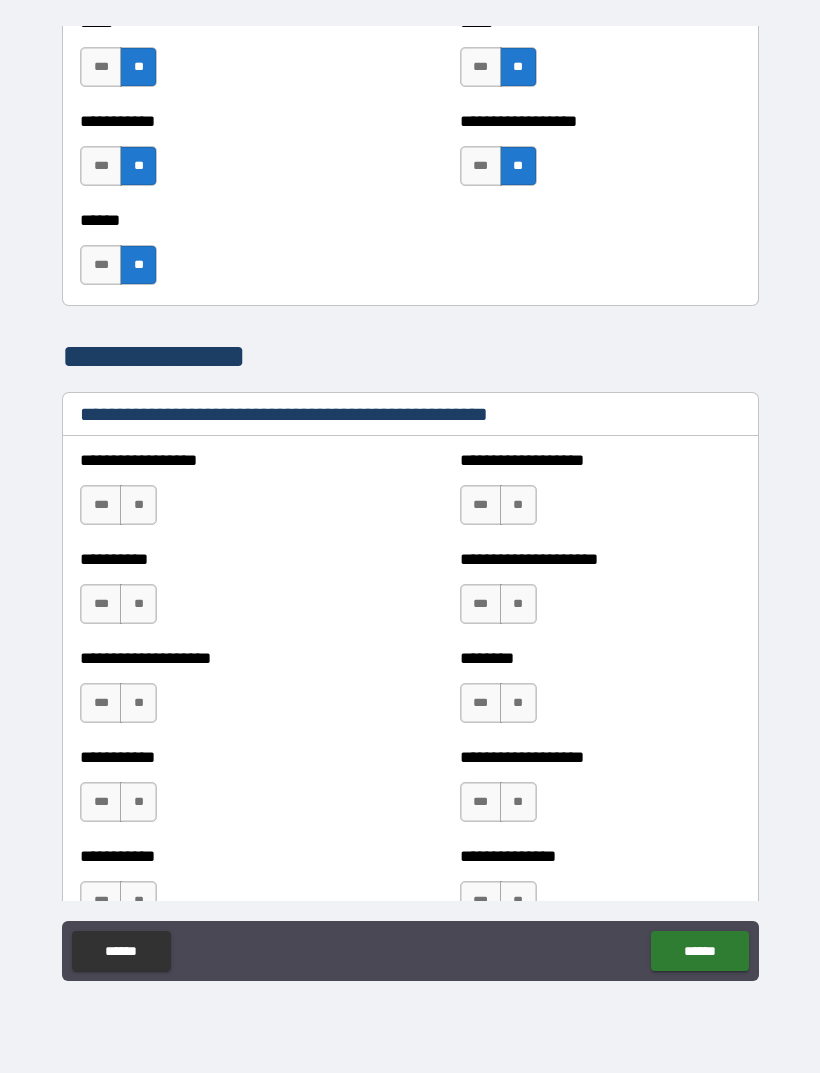 click on "**" at bounding box center [138, 505] 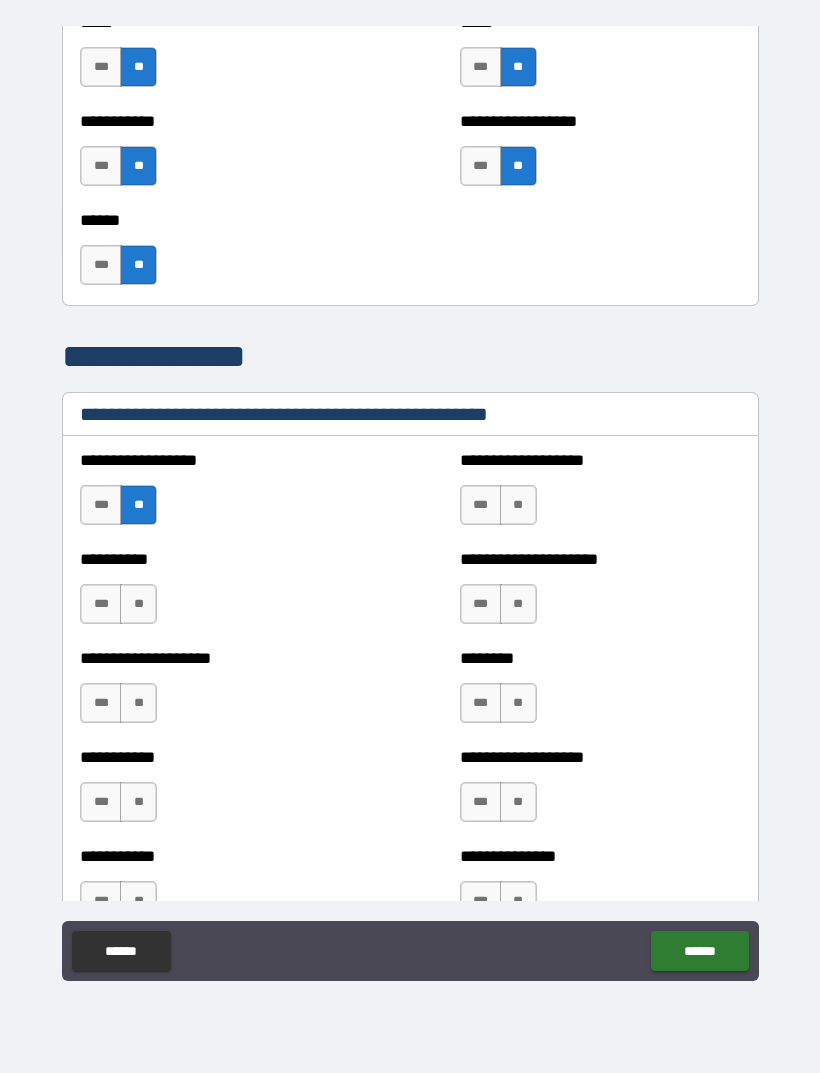 click on "**" at bounding box center [138, 604] 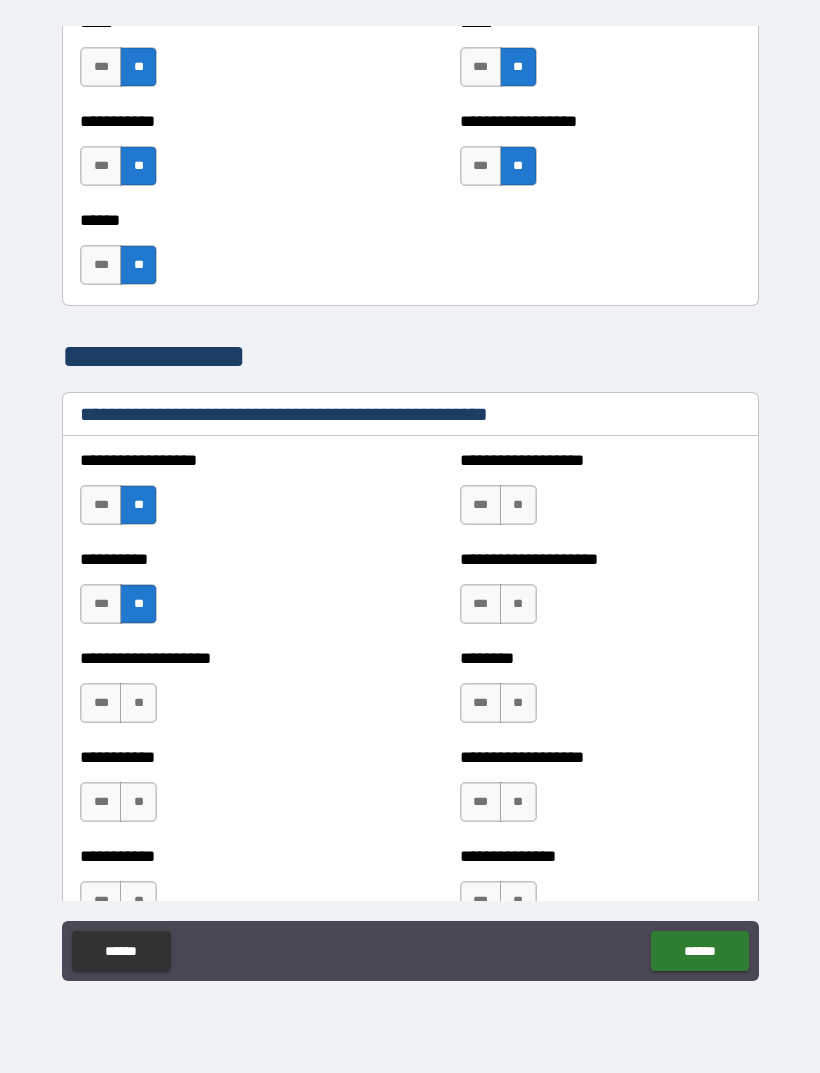 click on "**" at bounding box center [138, 703] 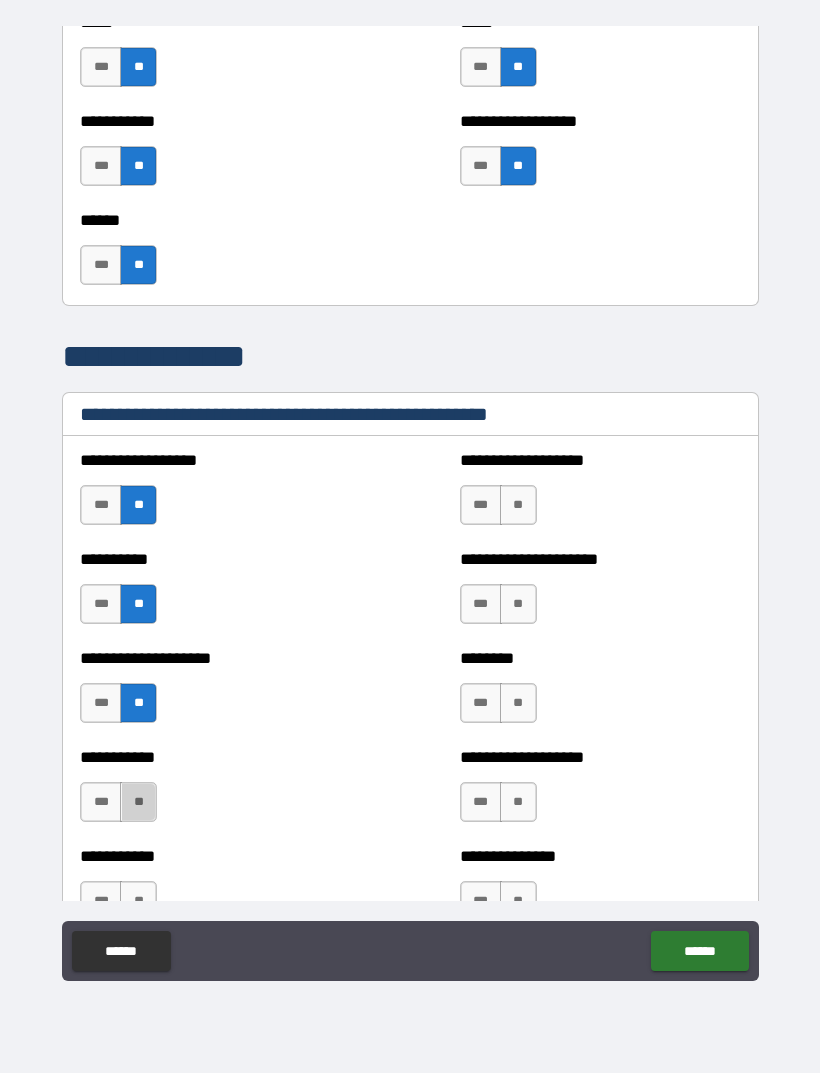 click on "**" at bounding box center (138, 802) 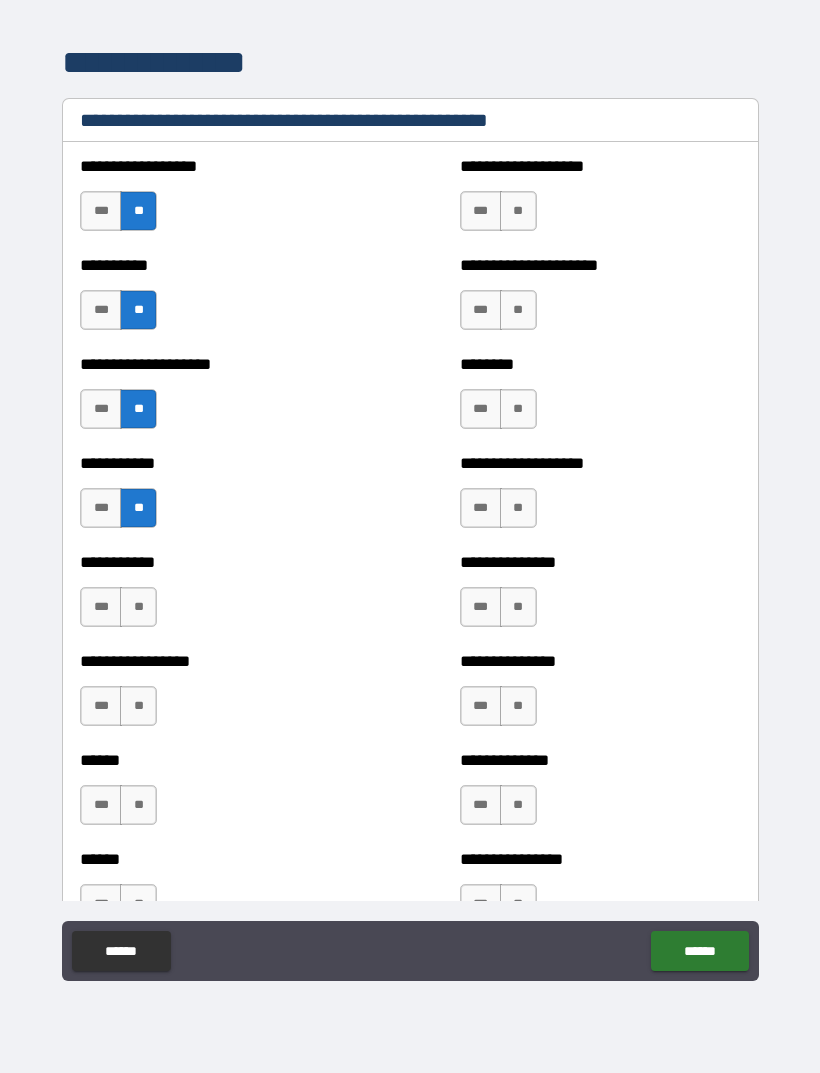 scroll, scrollTop: 2345, scrollLeft: 0, axis: vertical 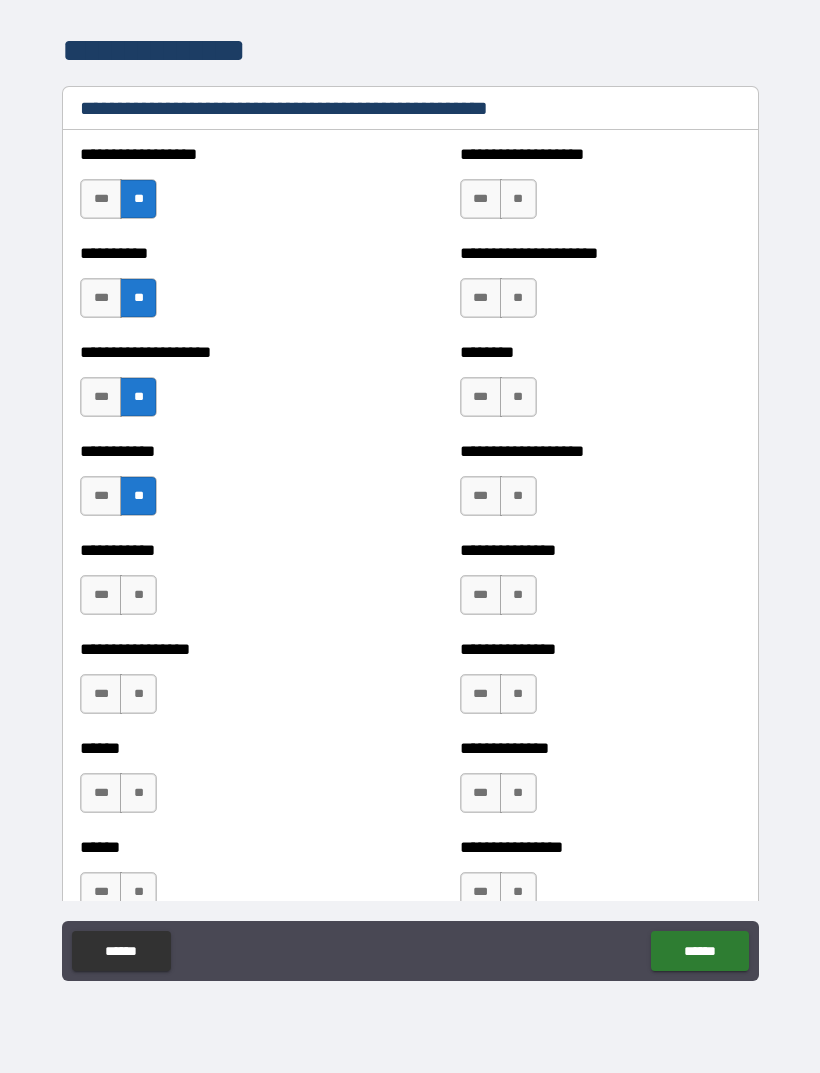click on "**********" at bounding box center [220, 585] 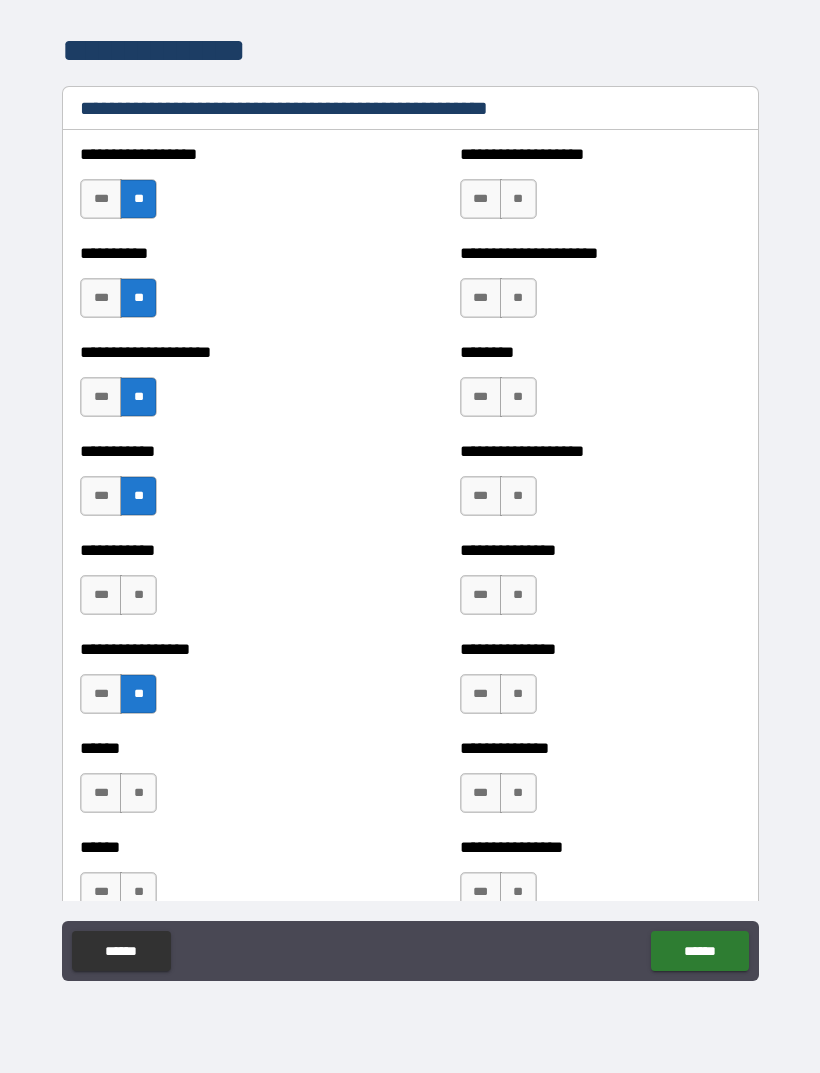 click on "**" at bounding box center (138, 595) 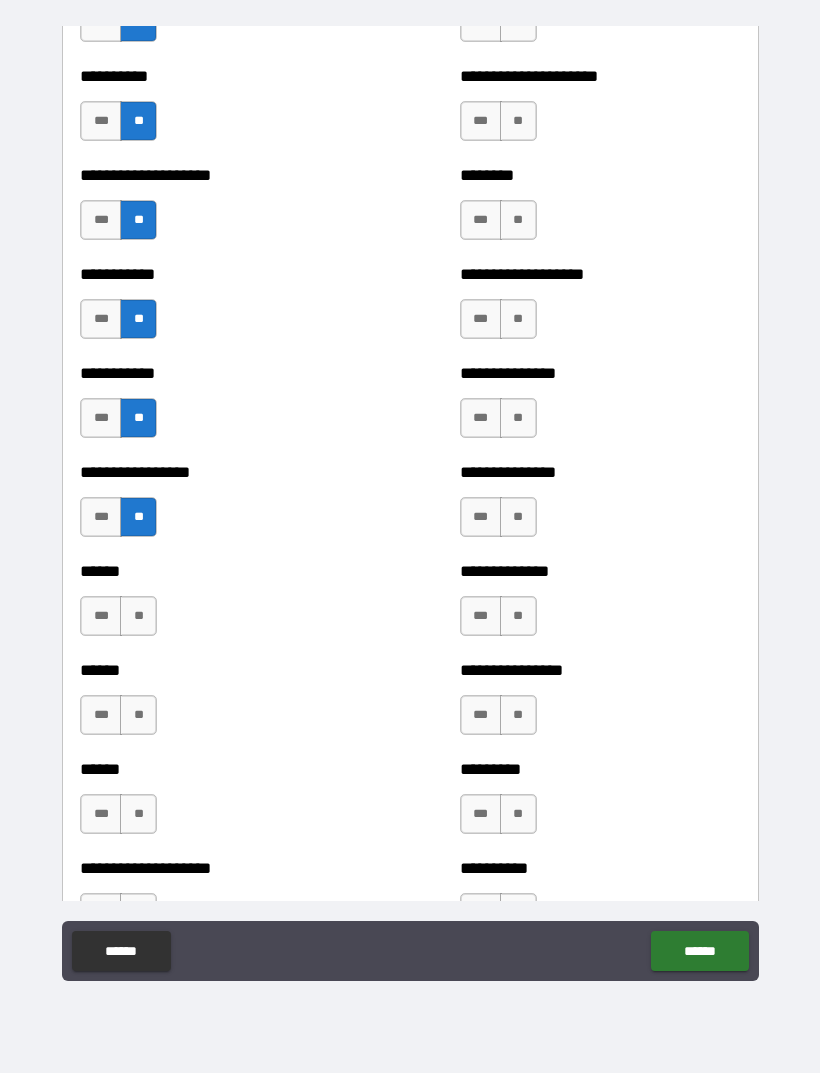 scroll, scrollTop: 2533, scrollLeft: 0, axis: vertical 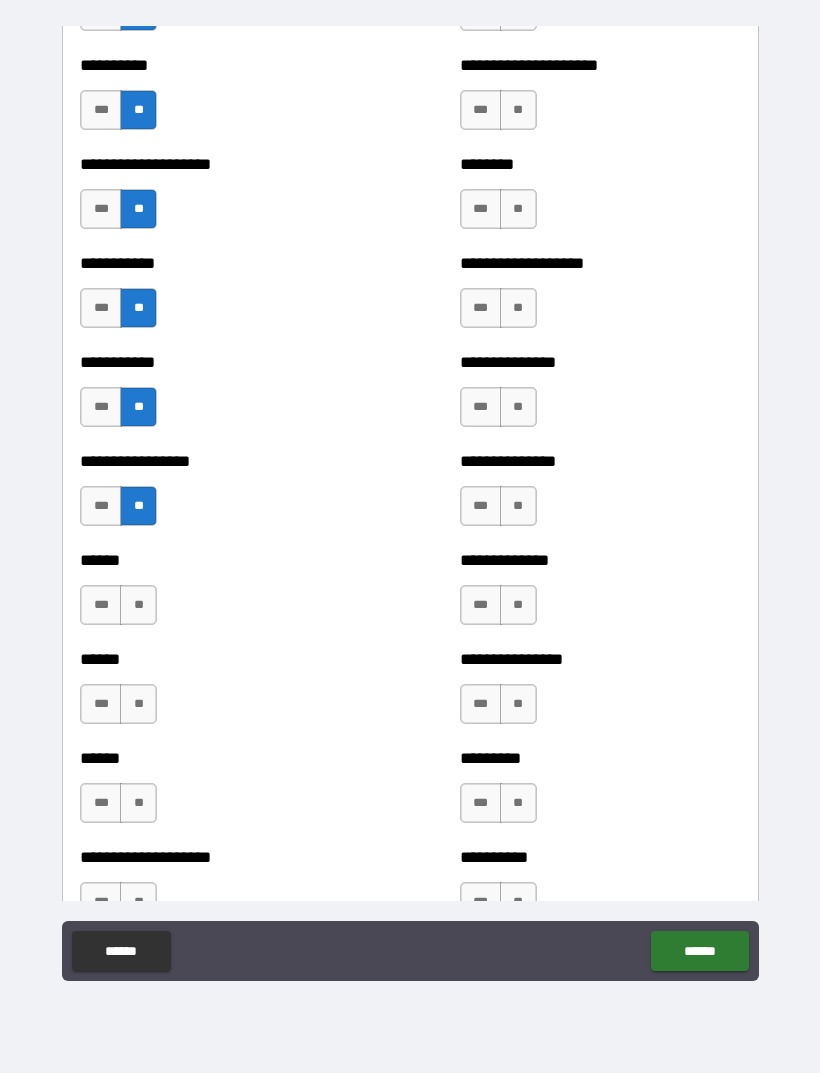 click on "**" at bounding box center (138, 605) 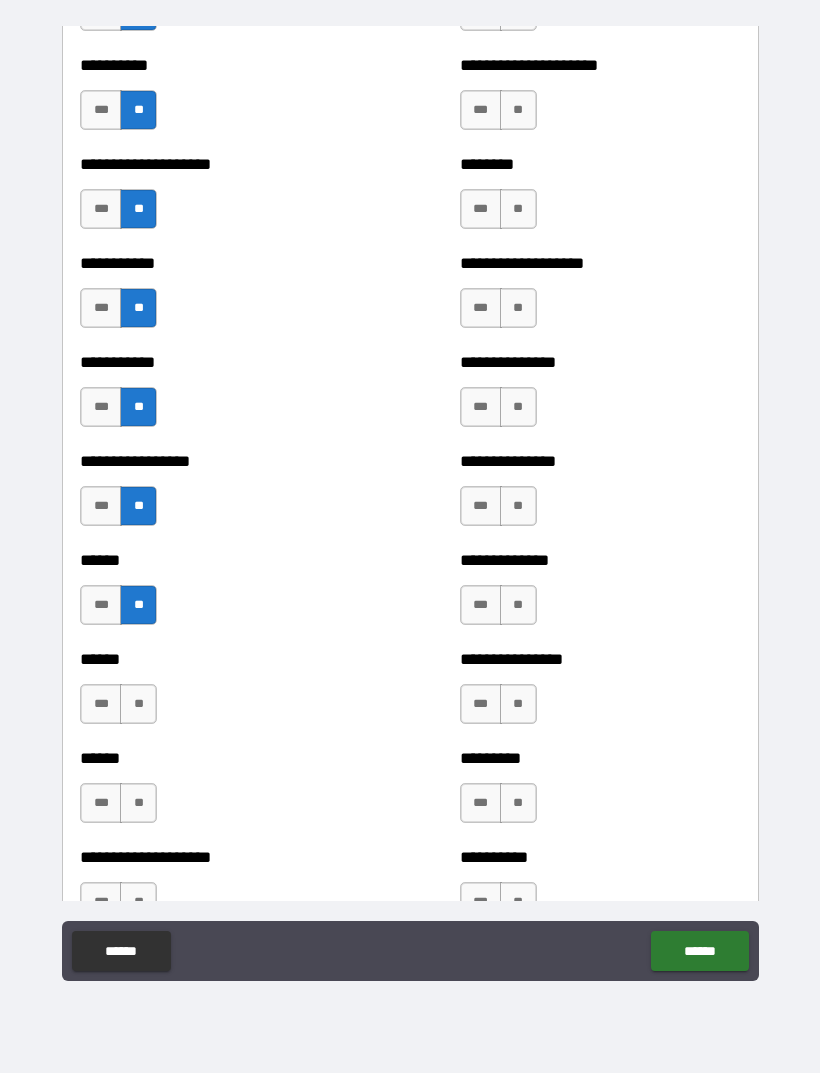 click on "**" at bounding box center (138, 704) 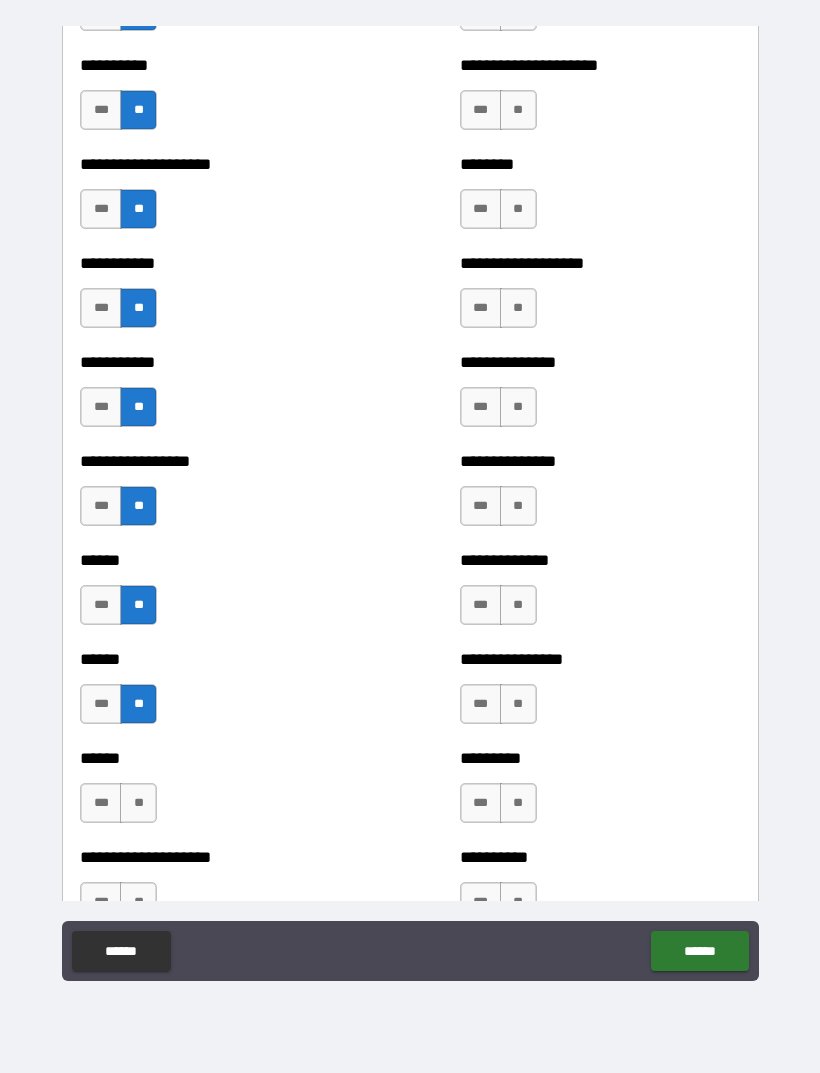 click on "****** *** **" at bounding box center [220, 694] 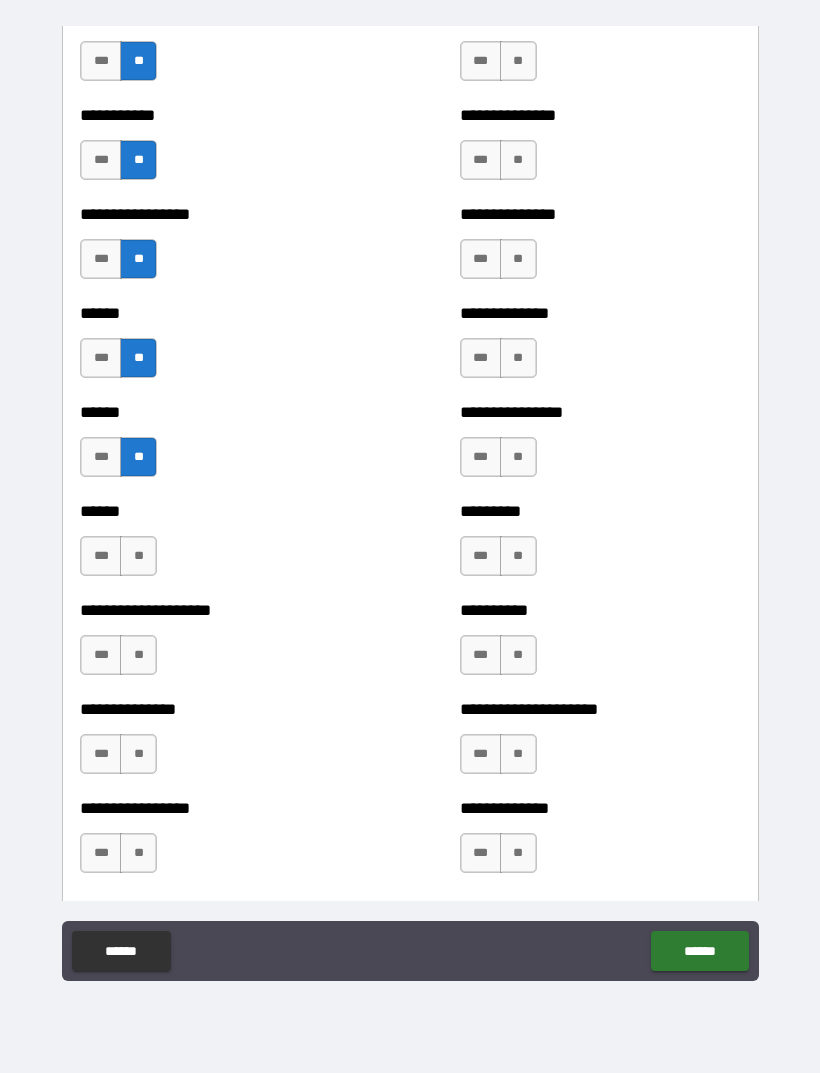 scroll, scrollTop: 2785, scrollLeft: 0, axis: vertical 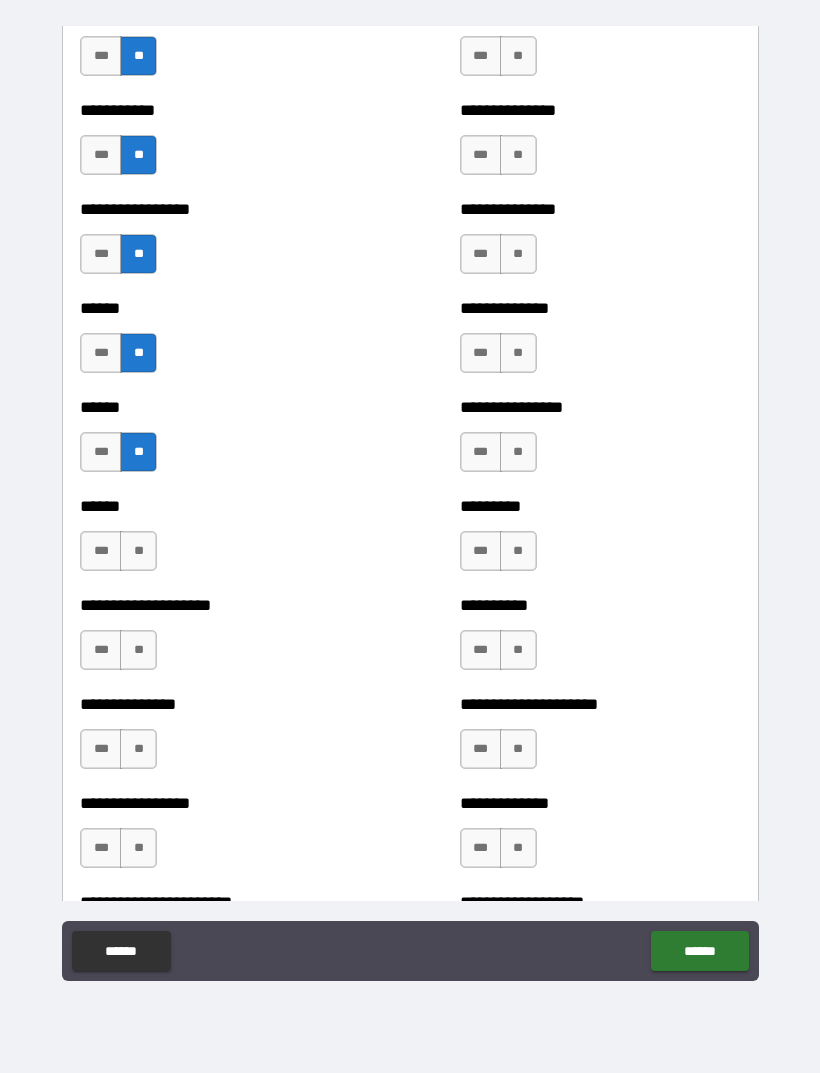 click on "**" at bounding box center (138, 551) 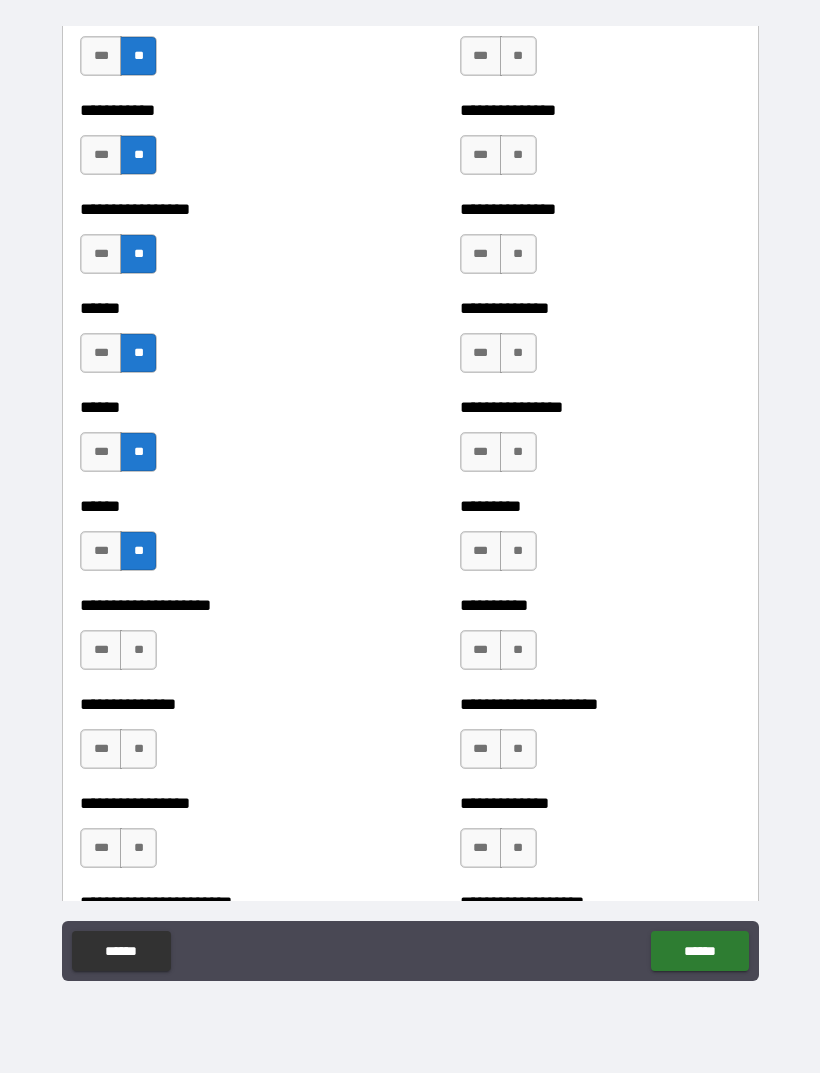 click on "**" at bounding box center [138, 650] 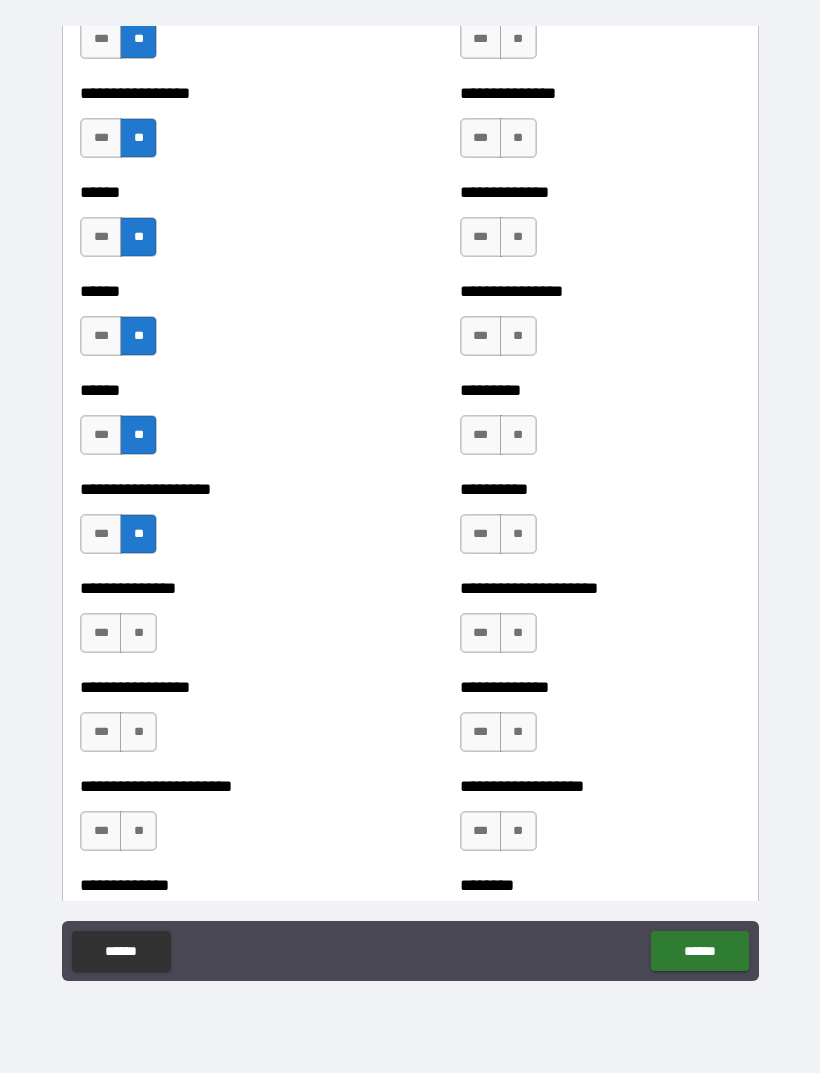 scroll, scrollTop: 2929, scrollLeft: 0, axis: vertical 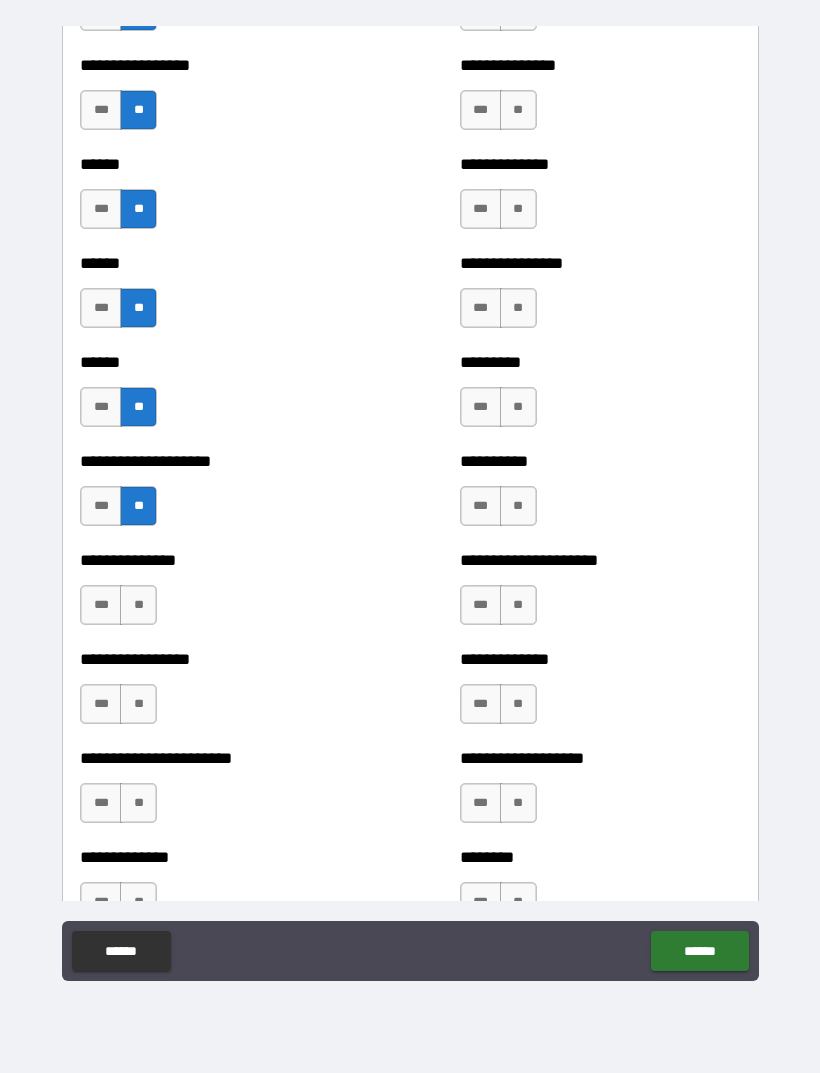 click on "**" at bounding box center (138, 605) 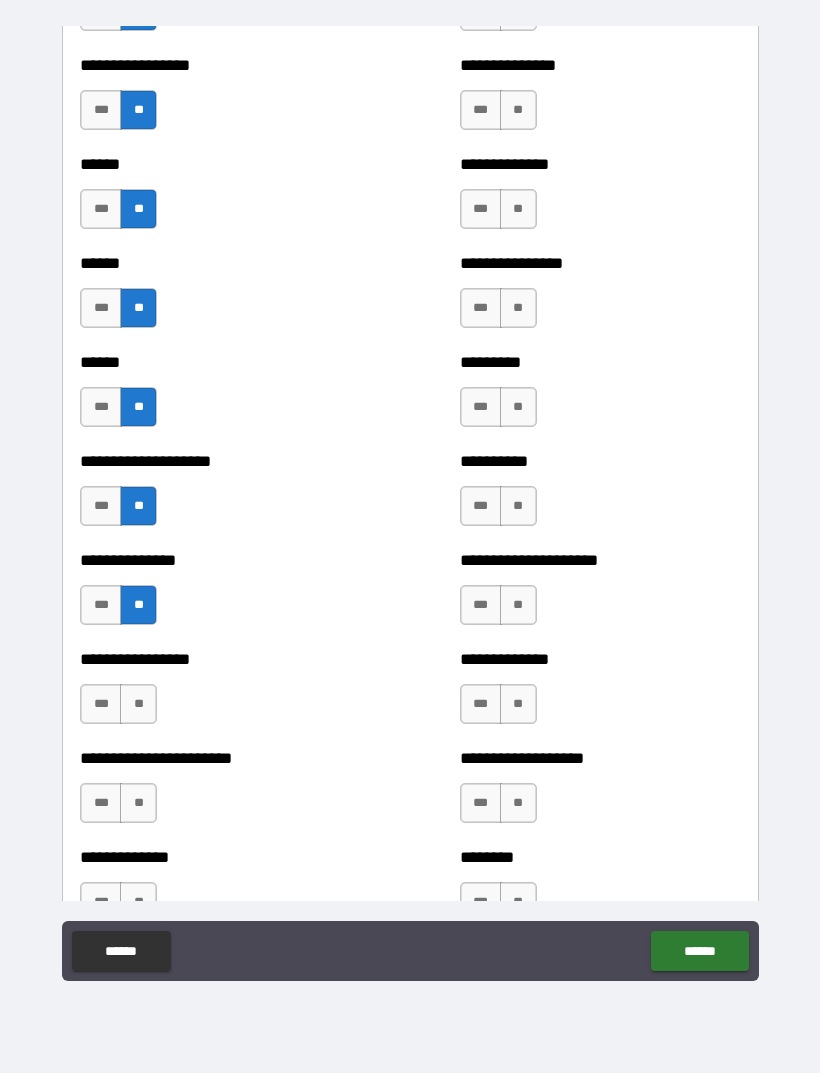 click on "**" at bounding box center (138, 704) 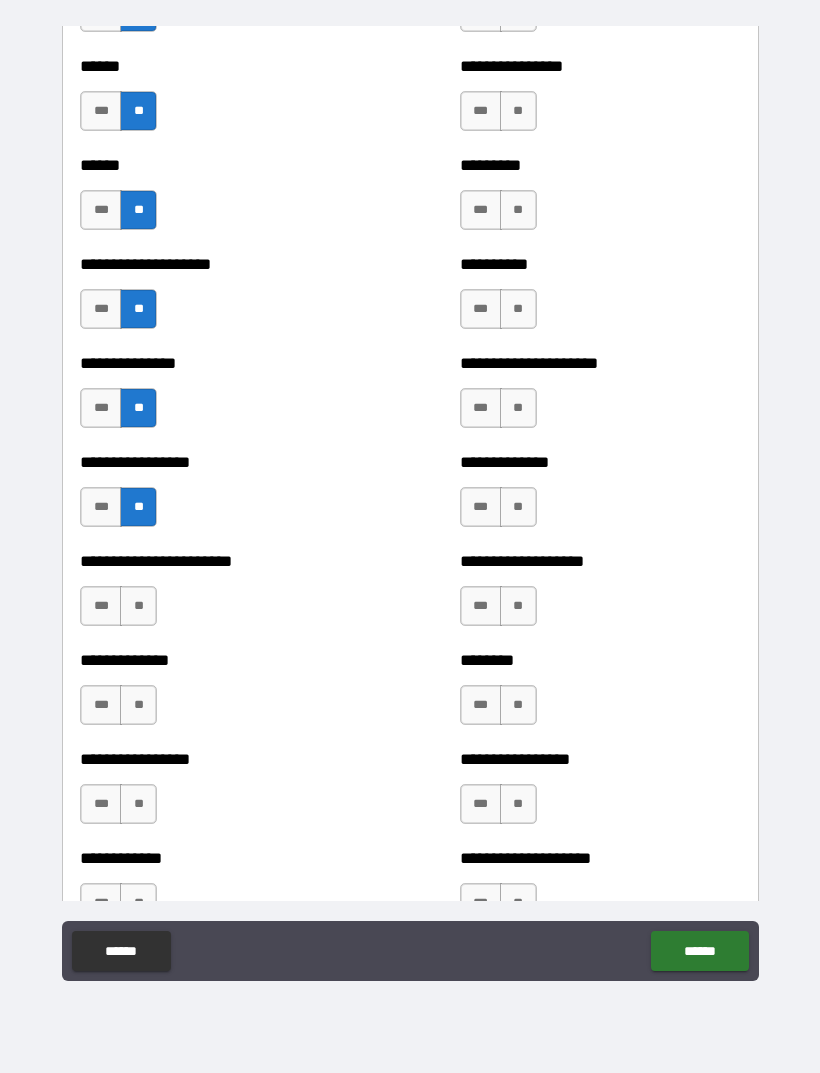 scroll, scrollTop: 3128, scrollLeft: 0, axis: vertical 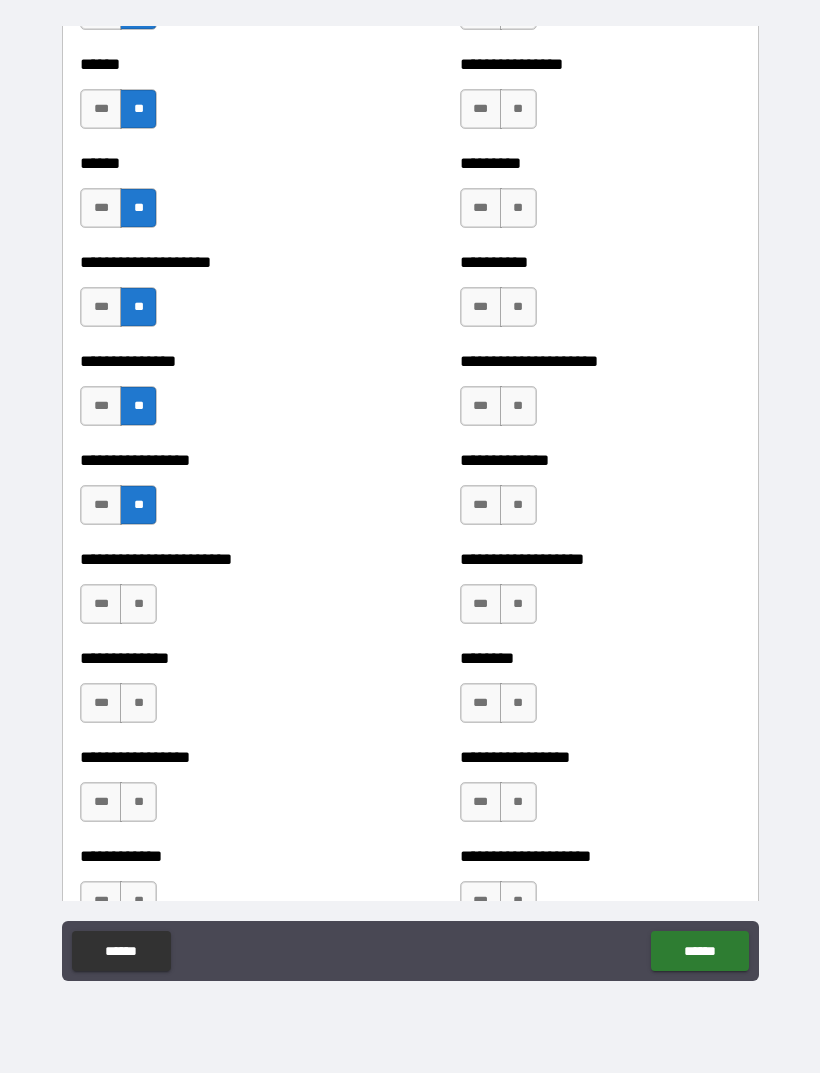 click on "**" at bounding box center (138, 604) 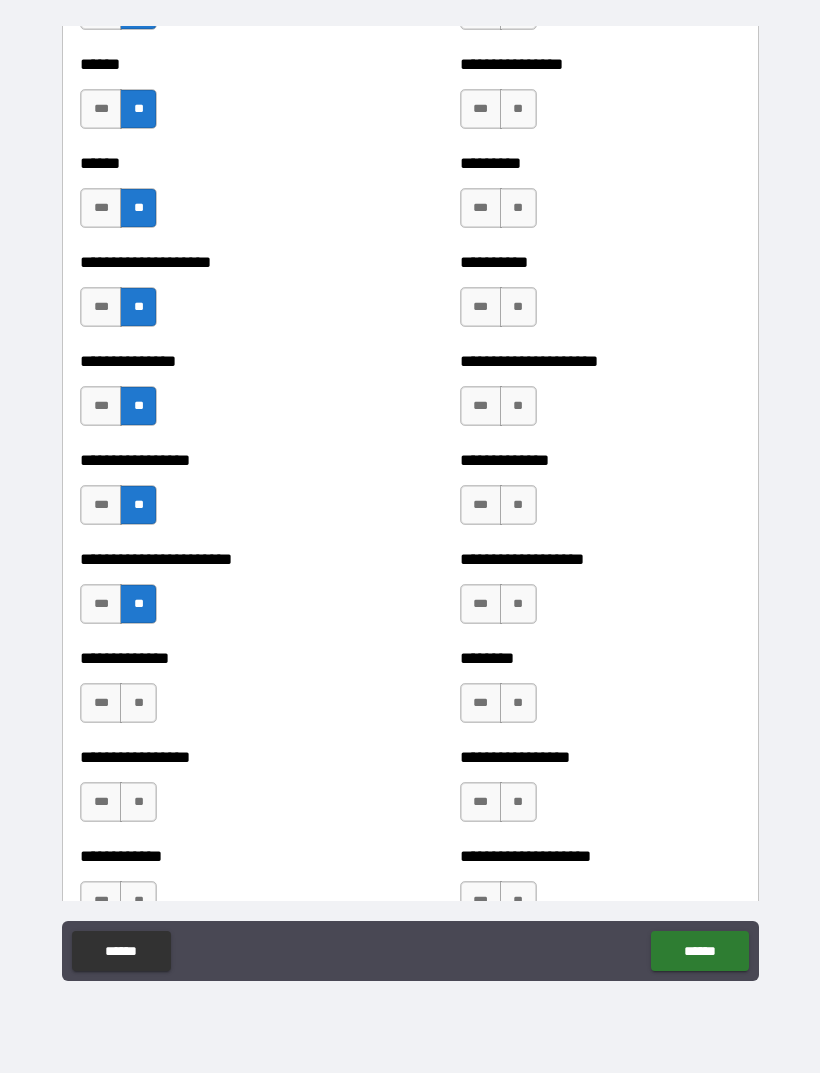 click on "**" at bounding box center [138, 703] 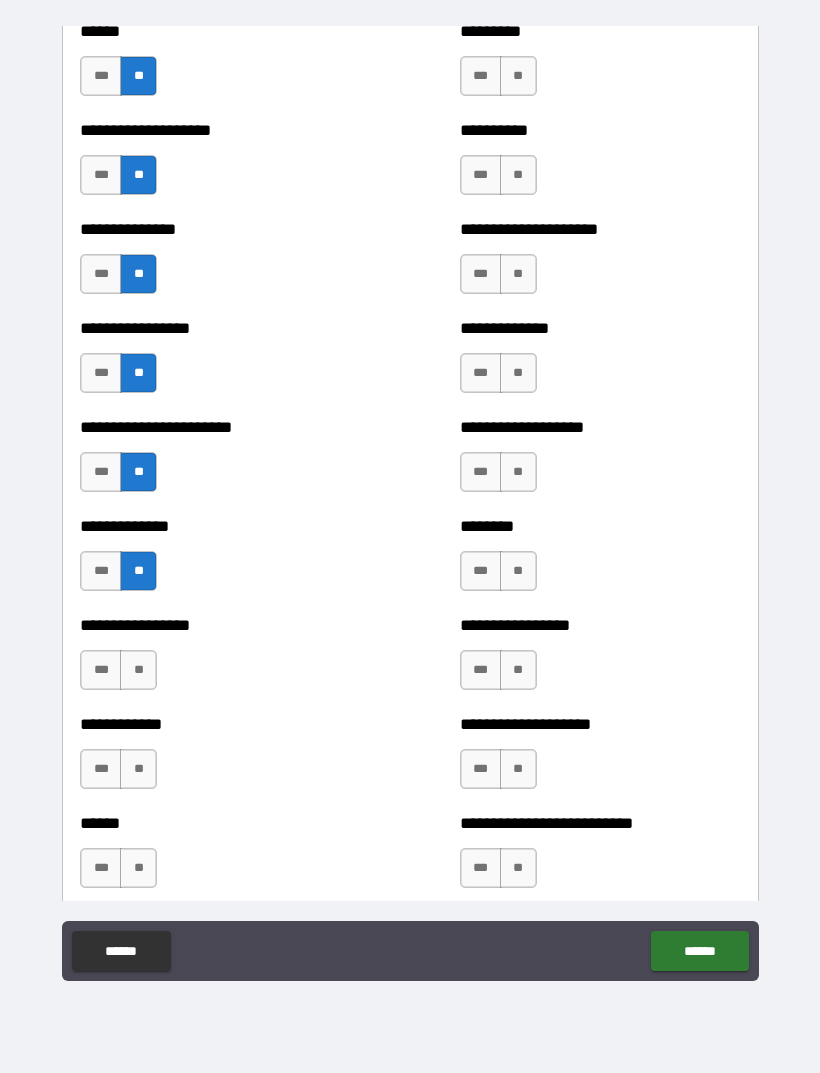 scroll, scrollTop: 3266, scrollLeft: 0, axis: vertical 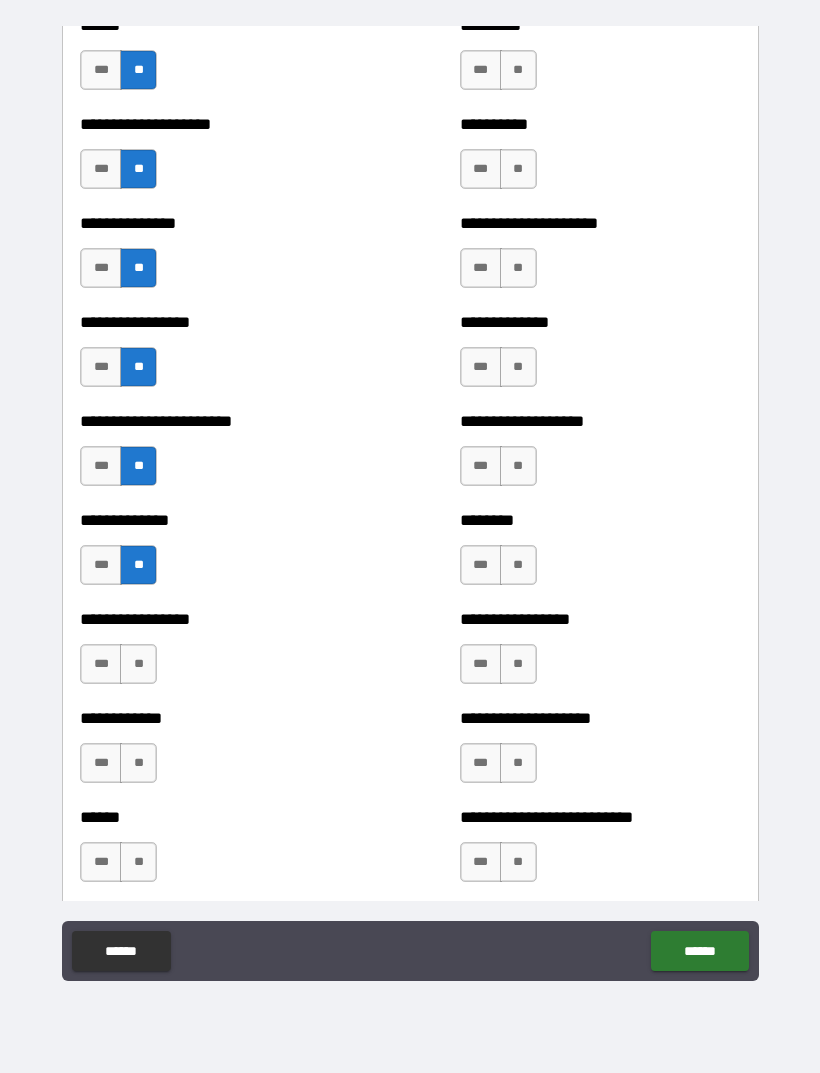 click on "**" at bounding box center [138, 664] 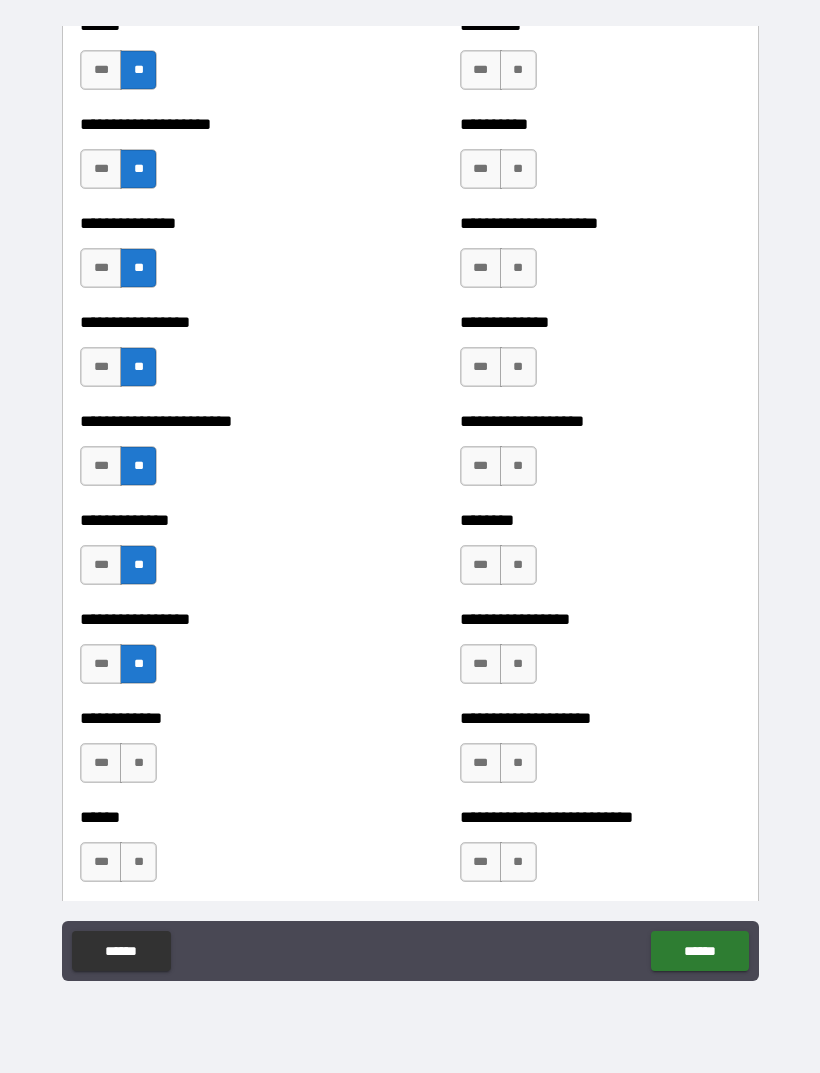 click on "**" at bounding box center (138, 763) 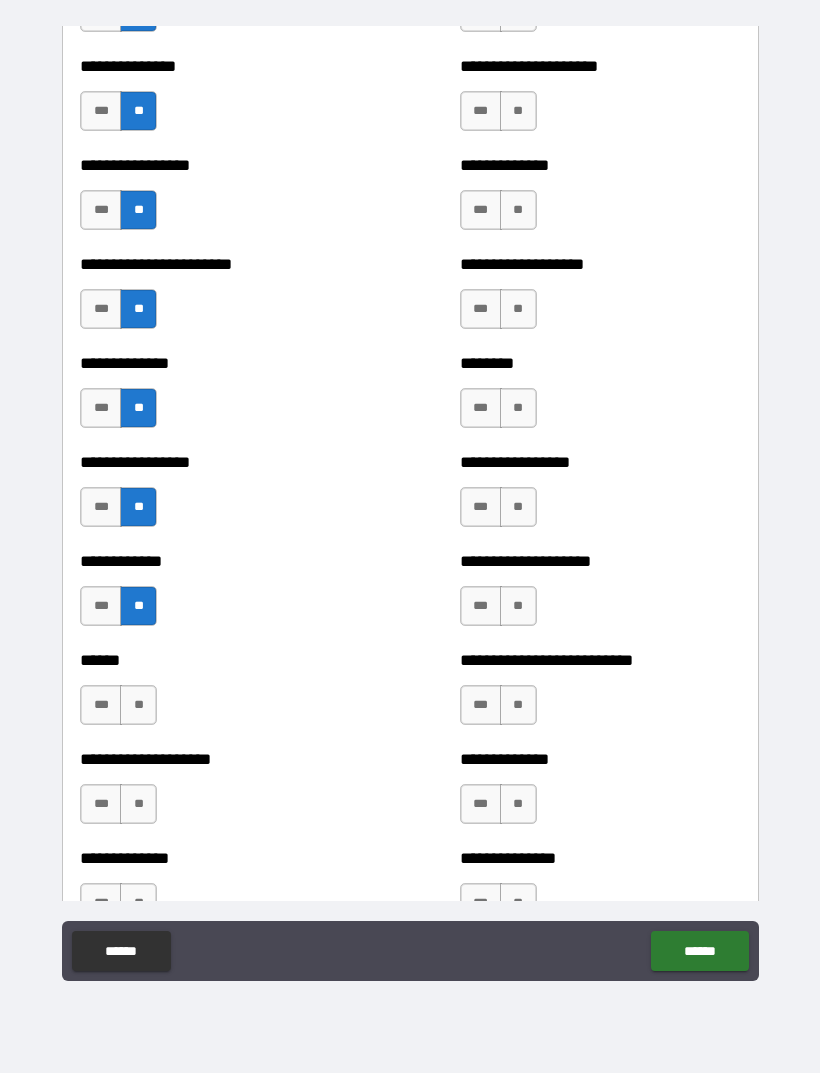 scroll, scrollTop: 3434, scrollLeft: 0, axis: vertical 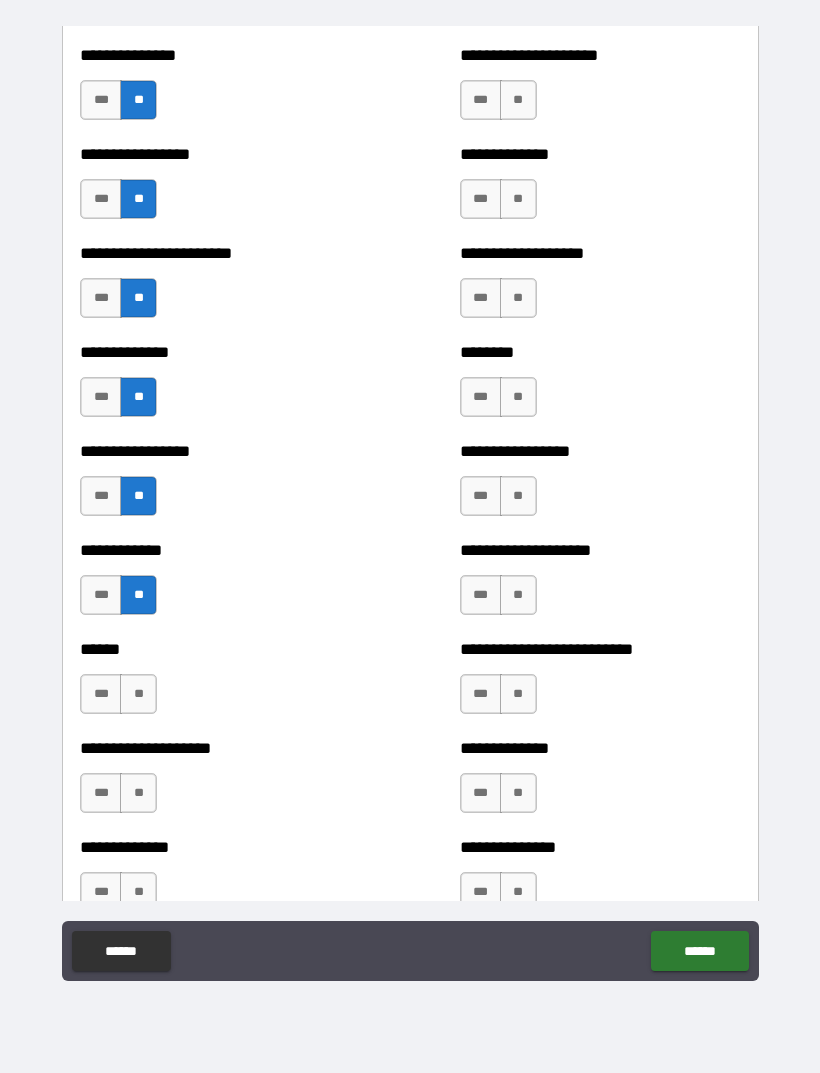 click on "**" at bounding box center [138, 694] 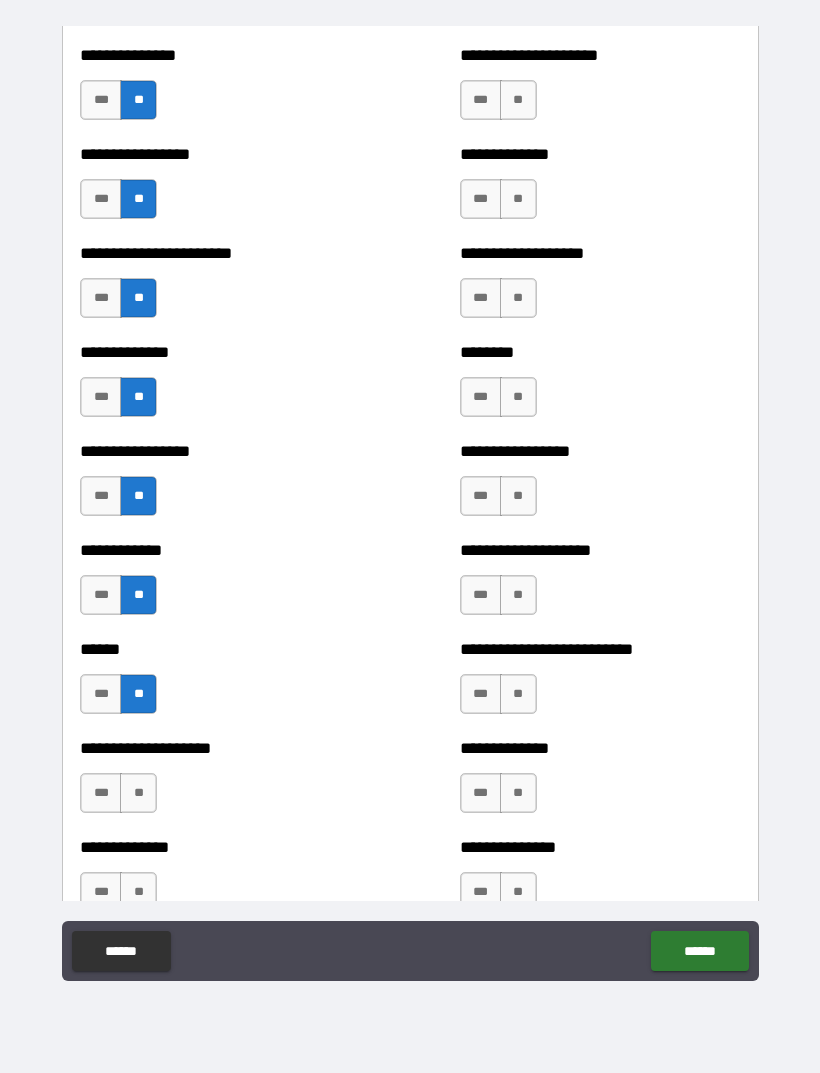 click on "**" at bounding box center [138, 793] 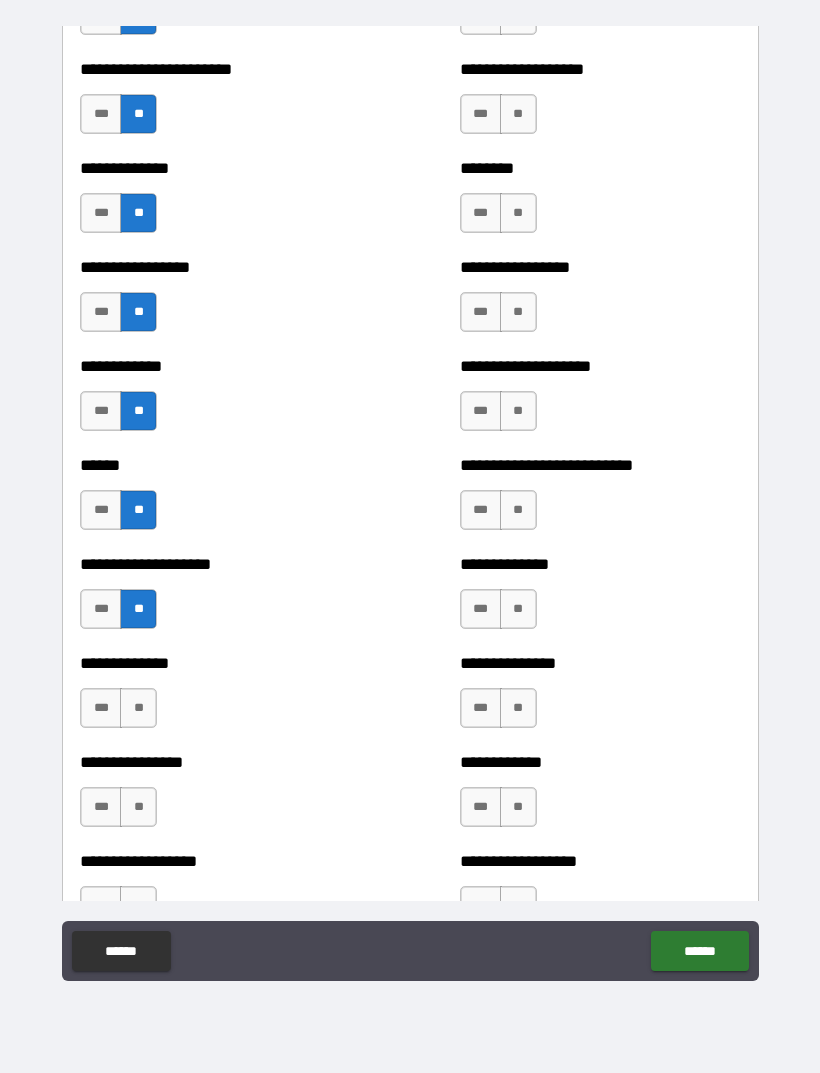 scroll, scrollTop: 3661, scrollLeft: 0, axis: vertical 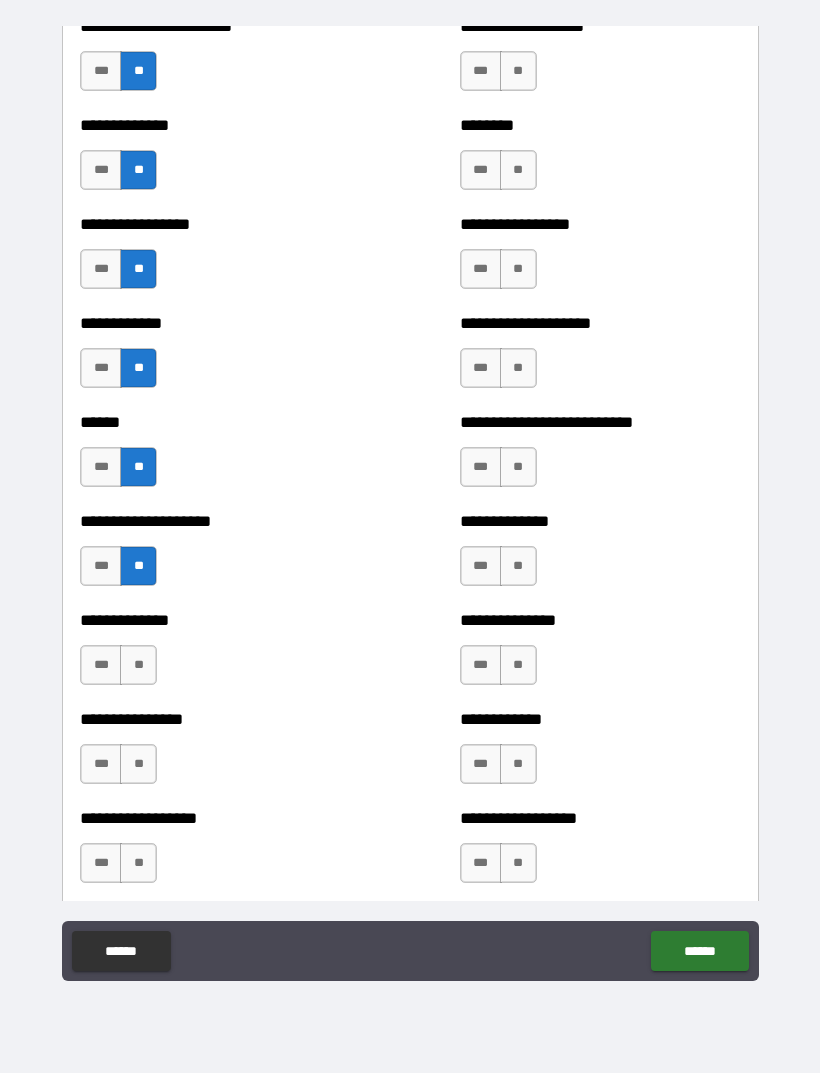 click on "**" at bounding box center [138, 665] 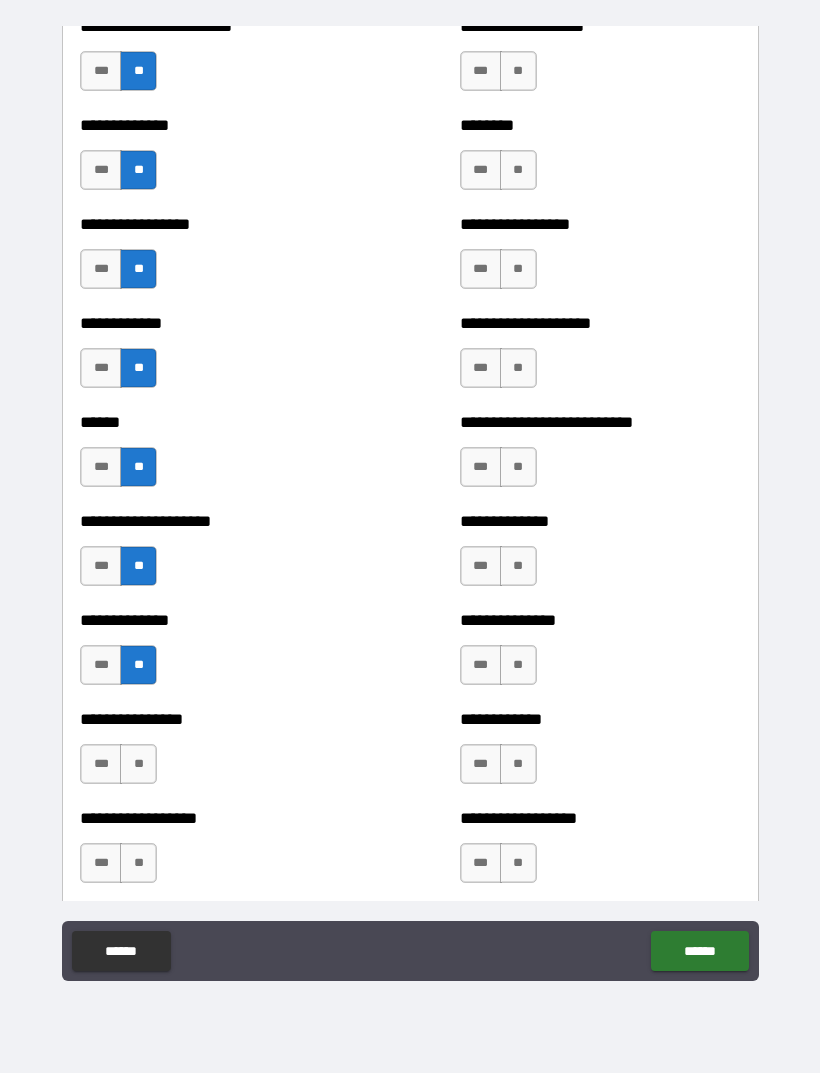 click on "**" at bounding box center [138, 764] 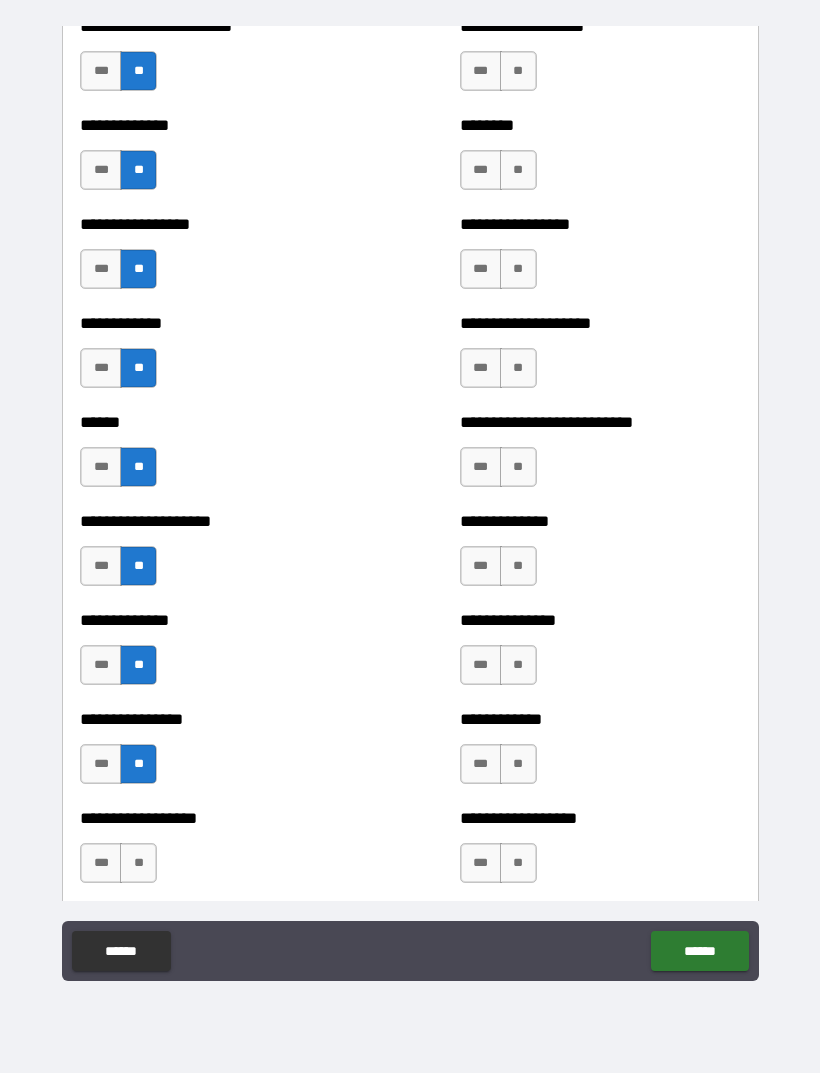 scroll, scrollTop: 3819, scrollLeft: 0, axis: vertical 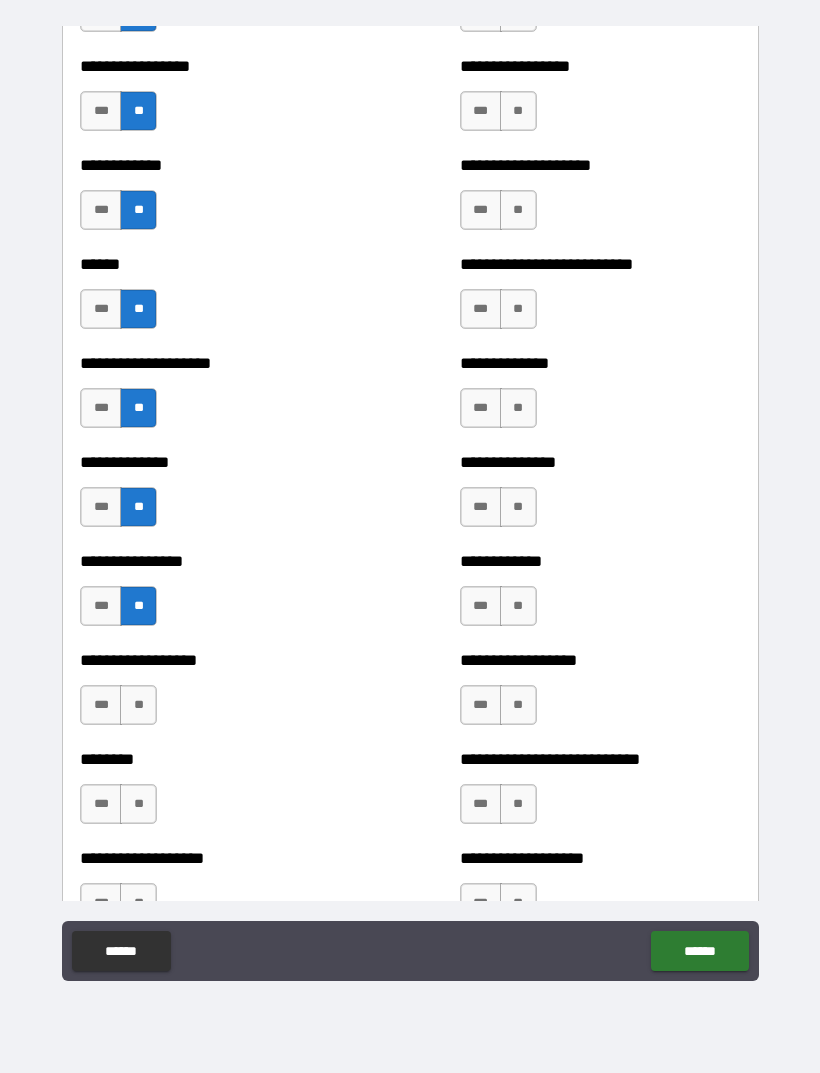 click on "**" at bounding box center [138, 705] 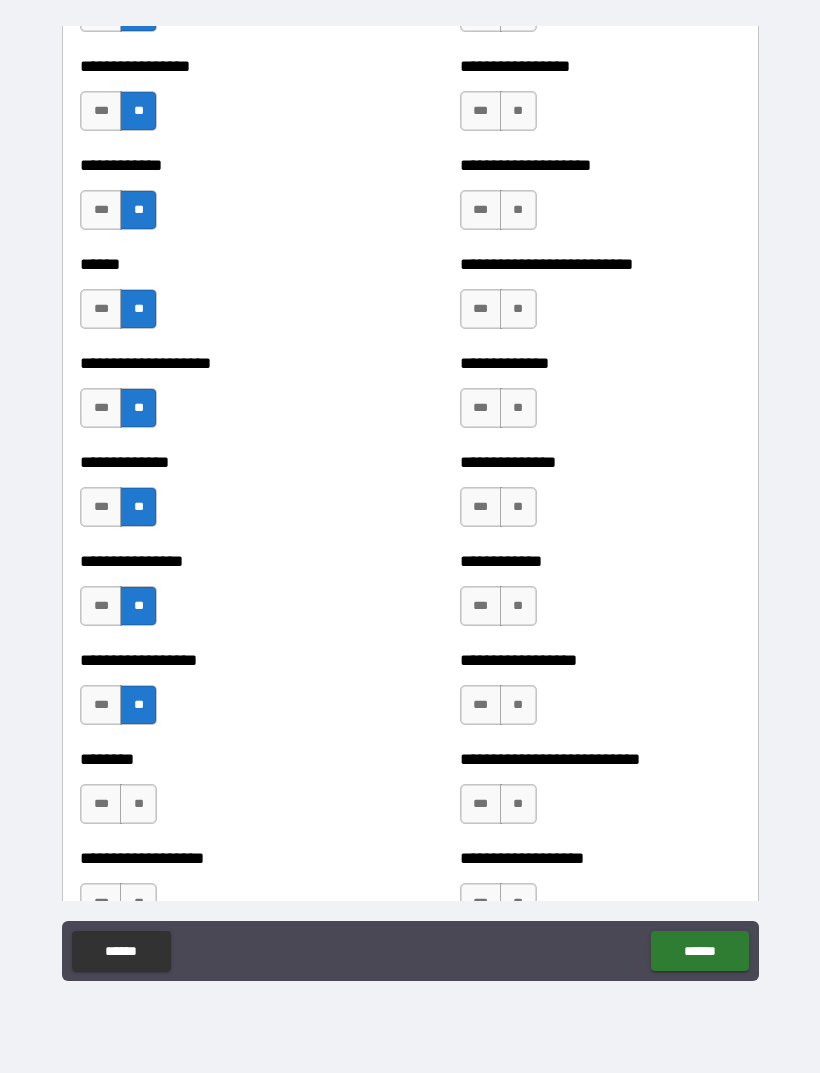 click on "**" at bounding box center [138, 804] 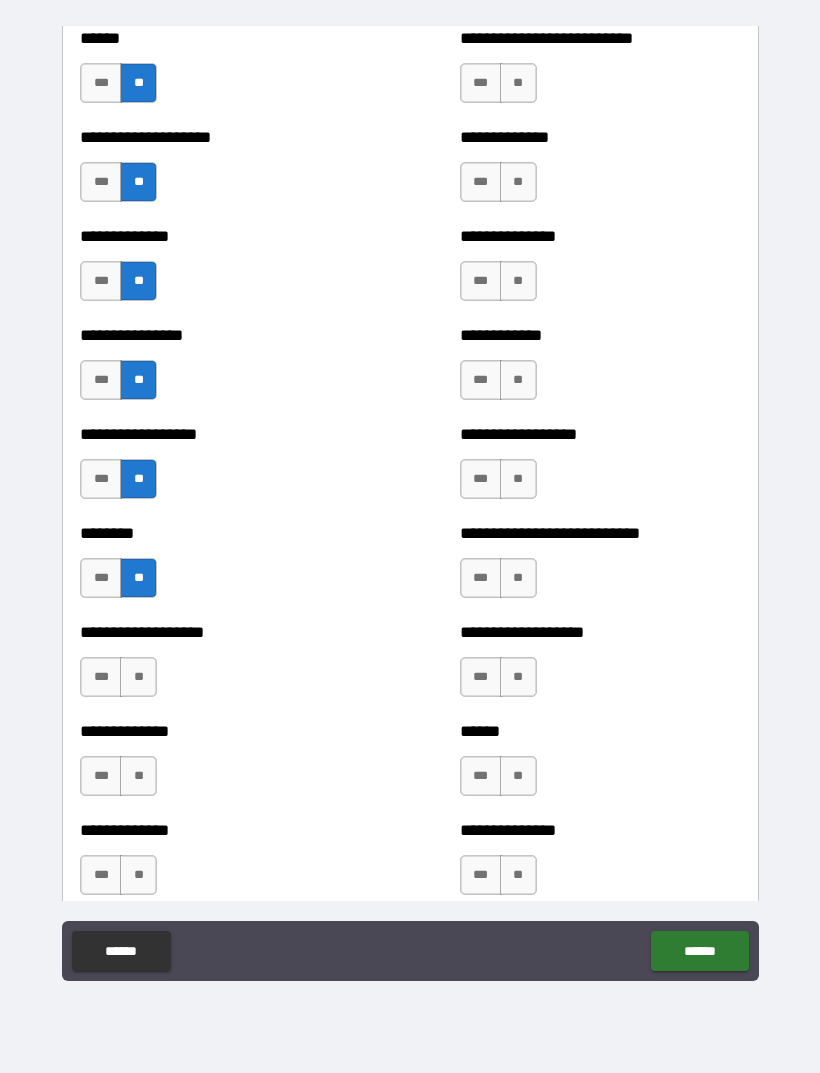 scroll, scrollTop: 4050, scrollLeft: 0, axis: vertical 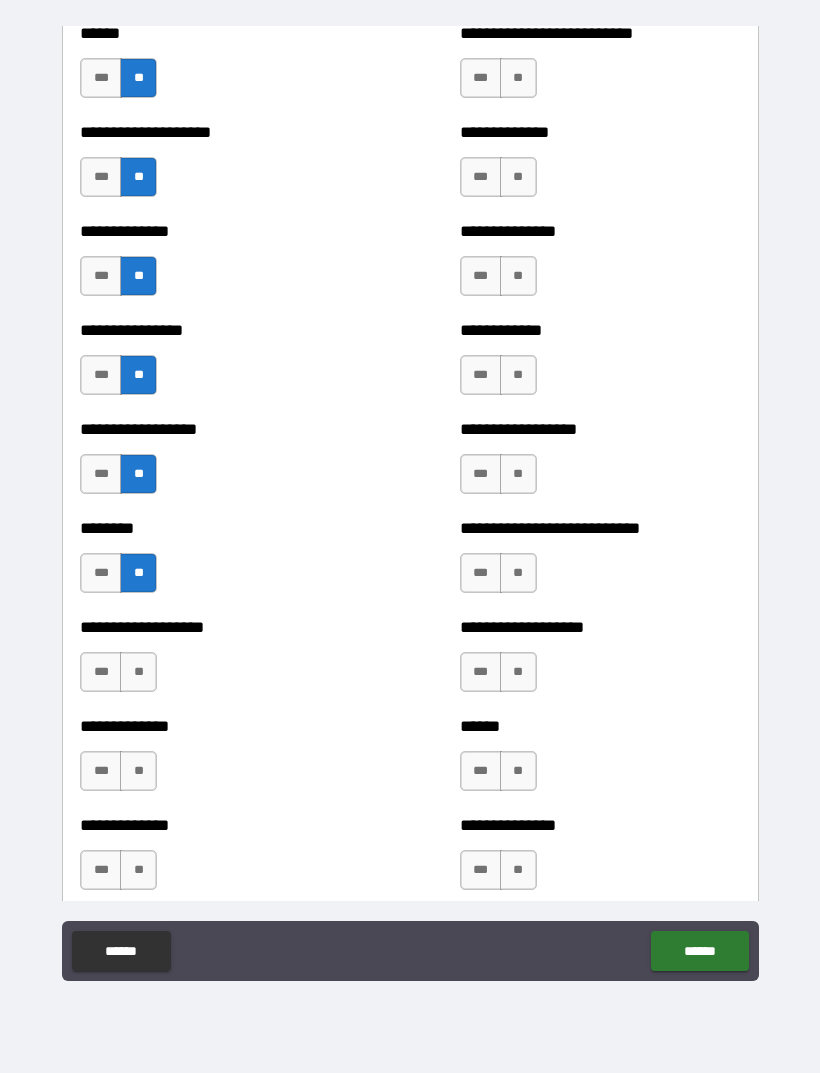 click on "**" at bounding box center [138, 672] 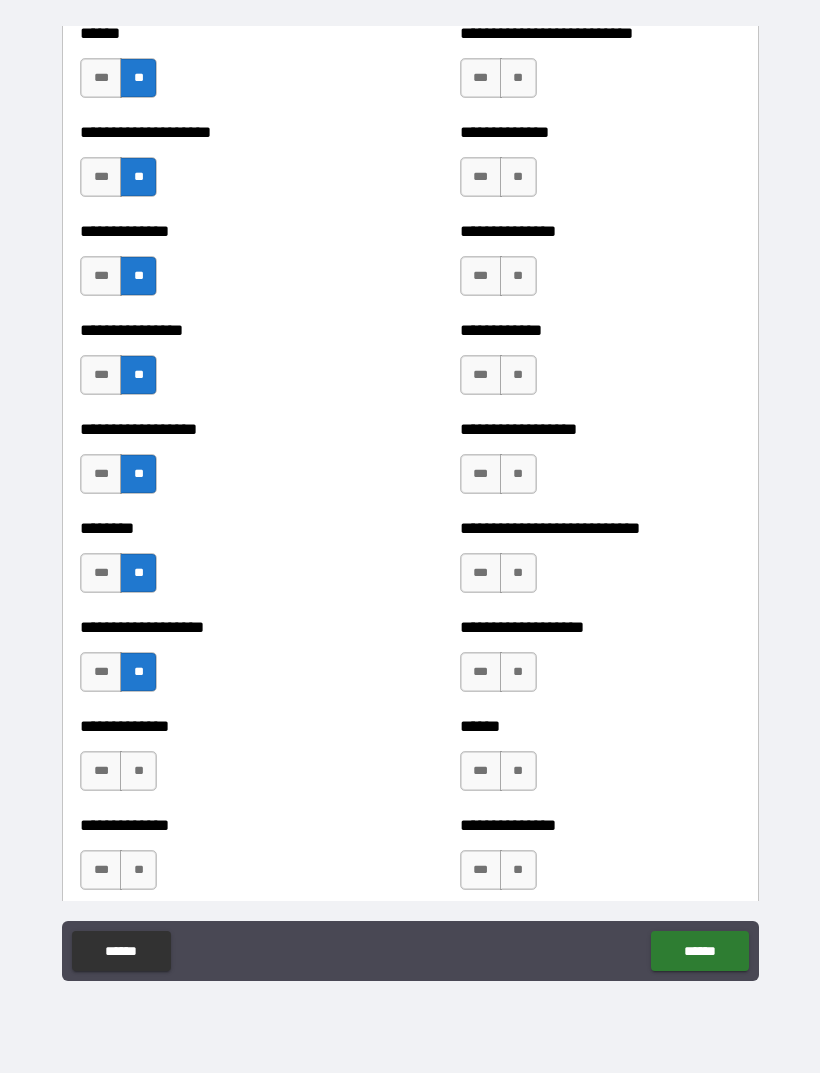 click on "**" at bounding box center (138, 771) 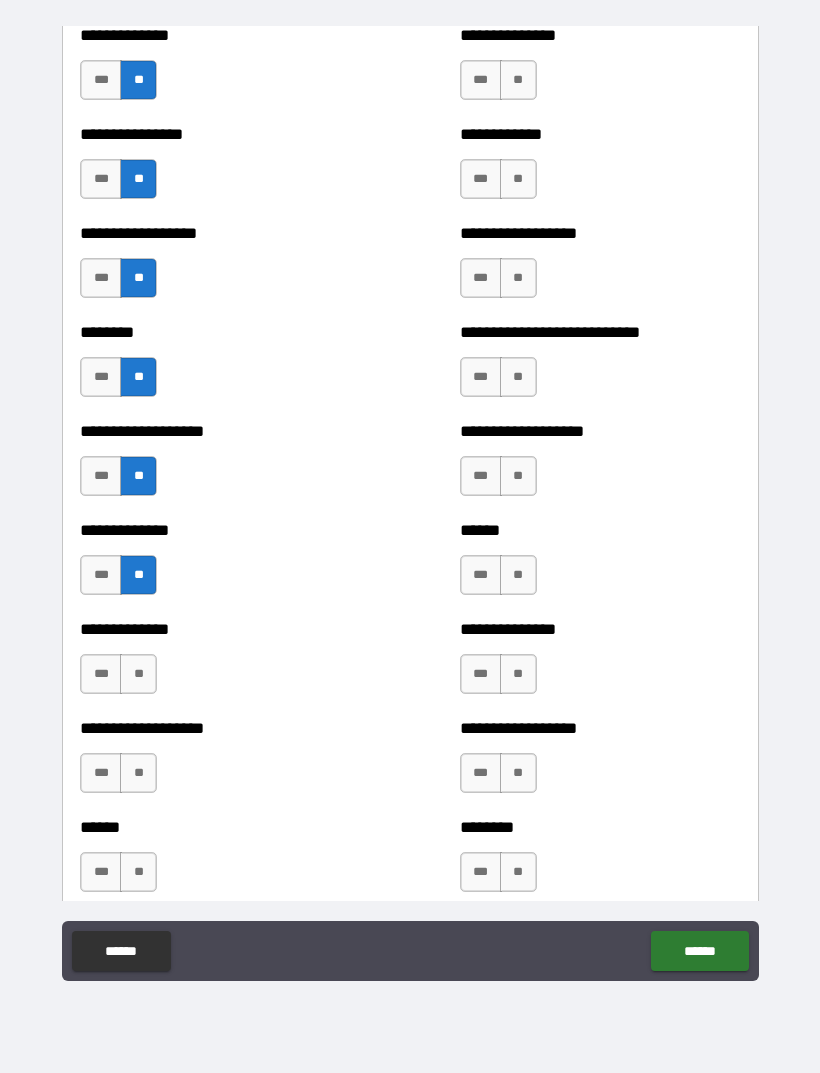 scroll, scrollTop: 4285, scrollLeft: 0, axis: vertical 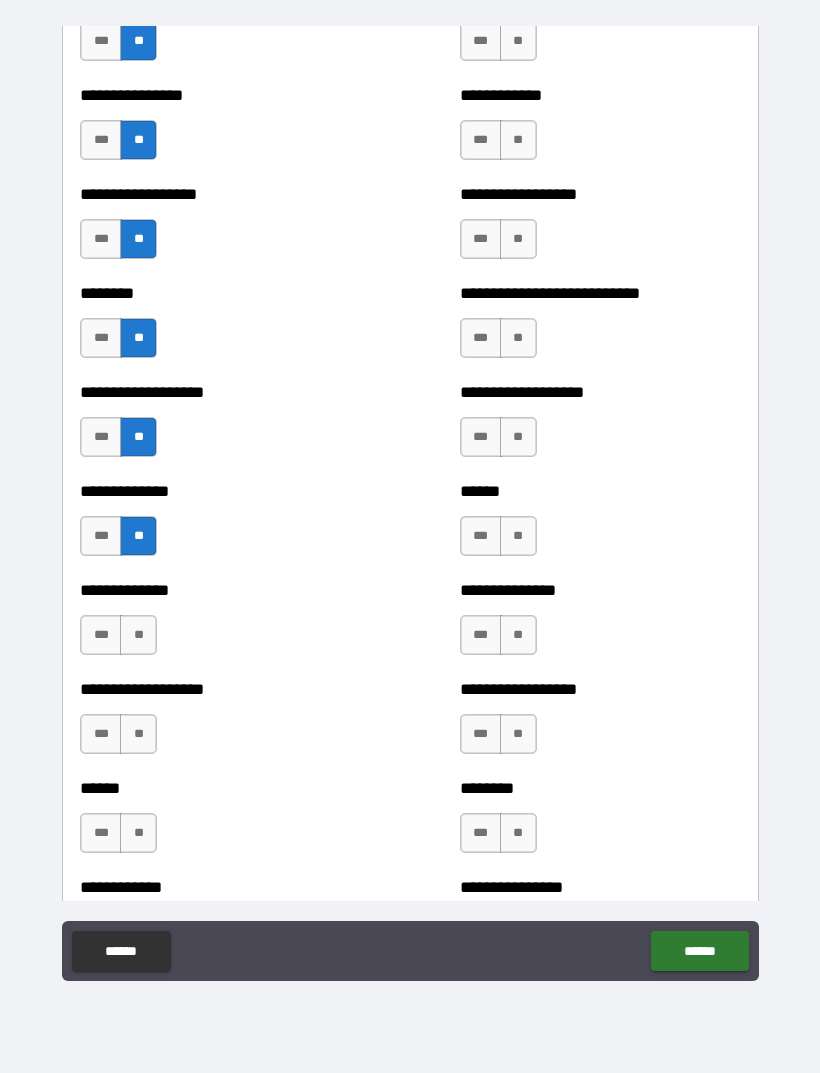 click on "**" at bounding box center (138, 635) 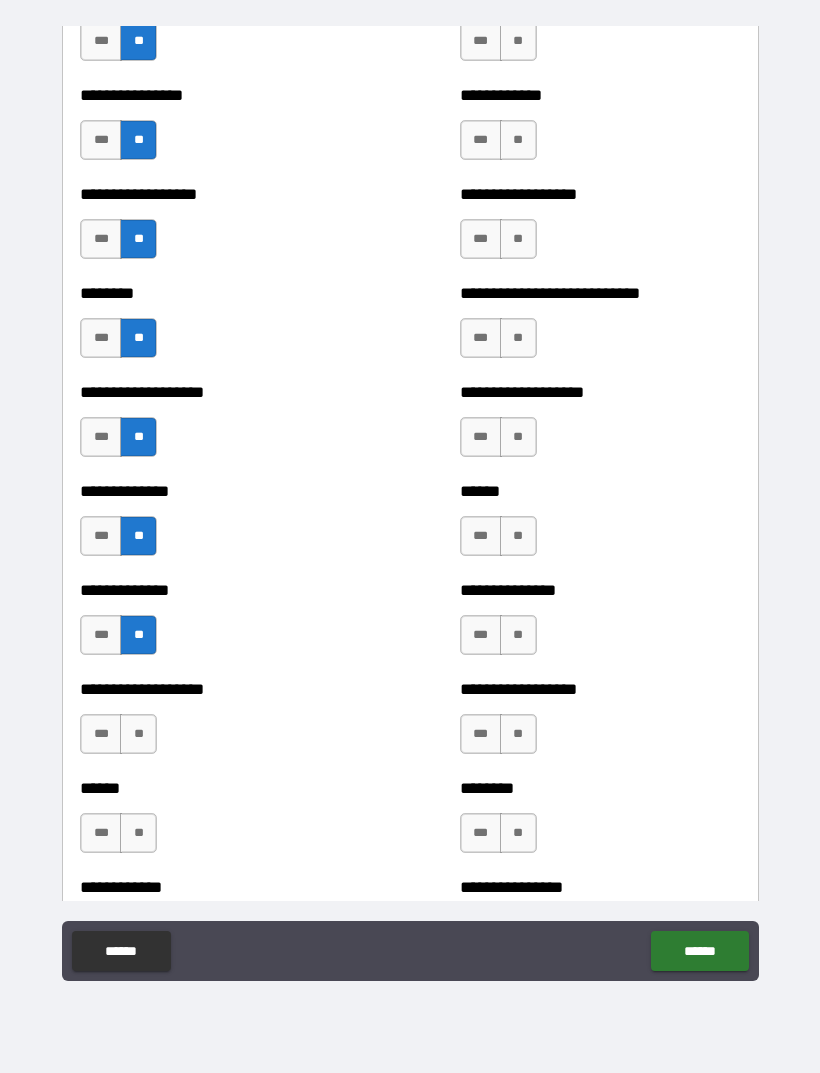 click on "**" at bounding box center [138, 734] 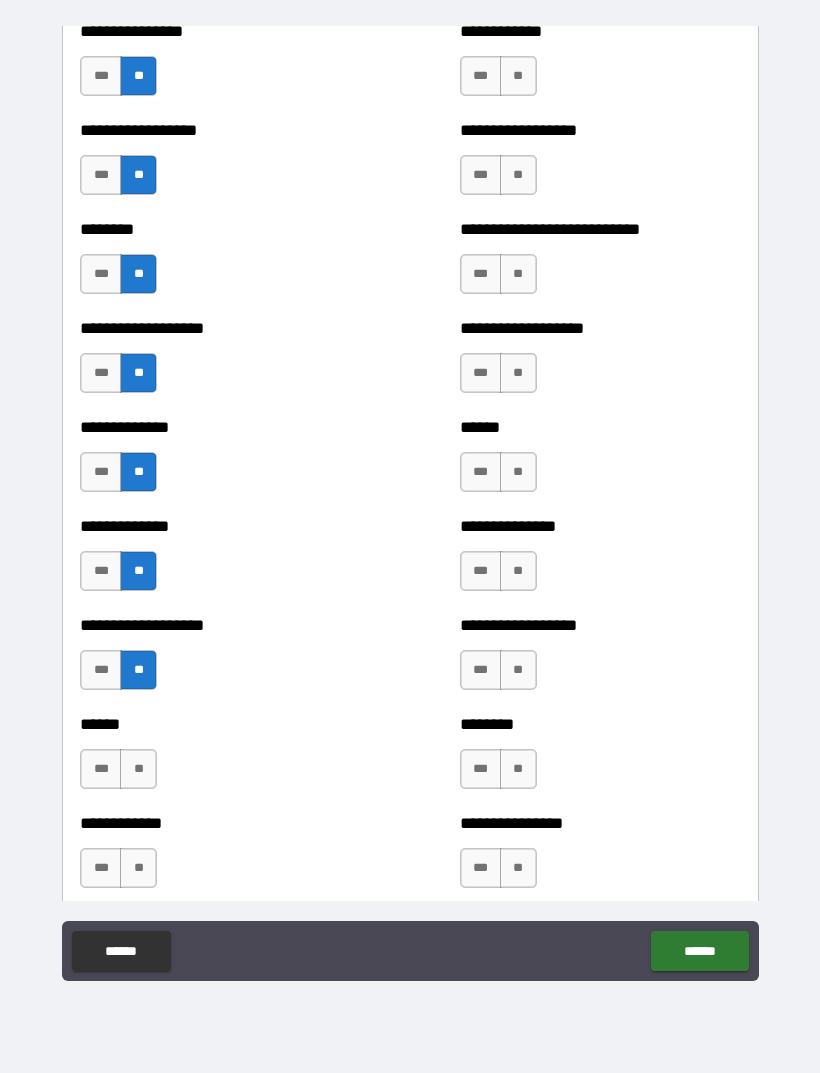 click on "**" at bounding box center (138, 769) 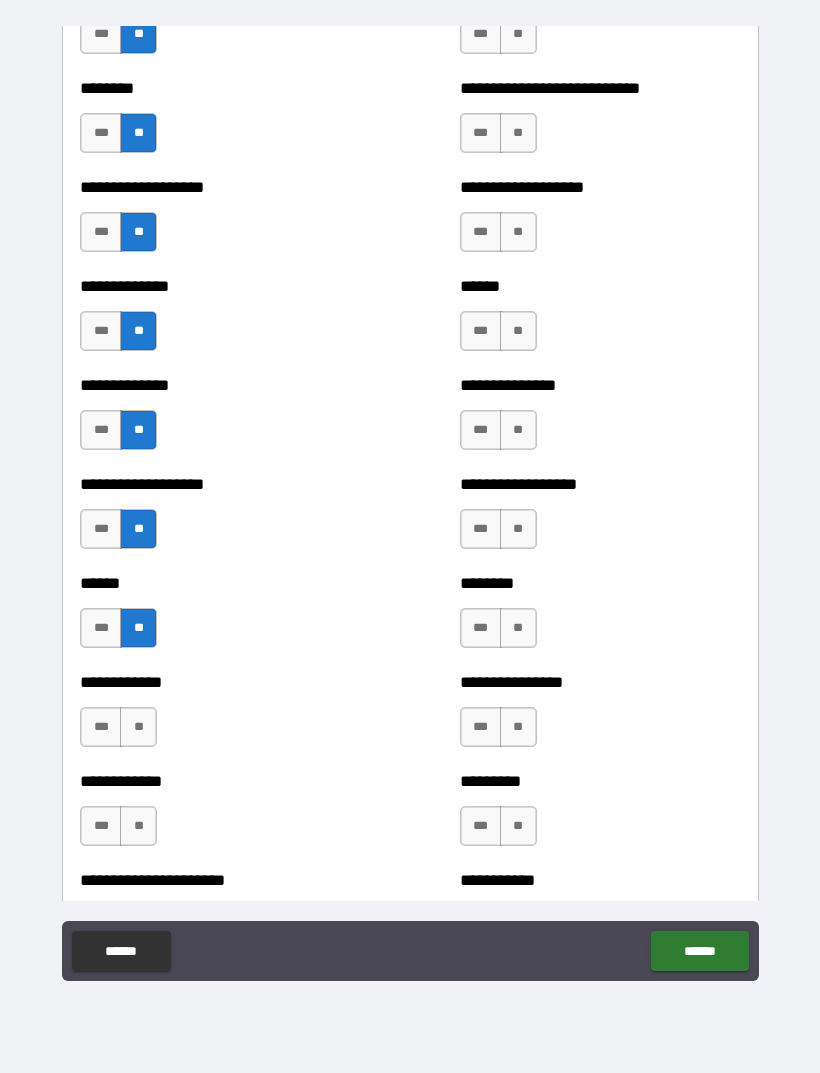 scroll, scrollTop: 4491, scrollLeft: 0, axis: vertical 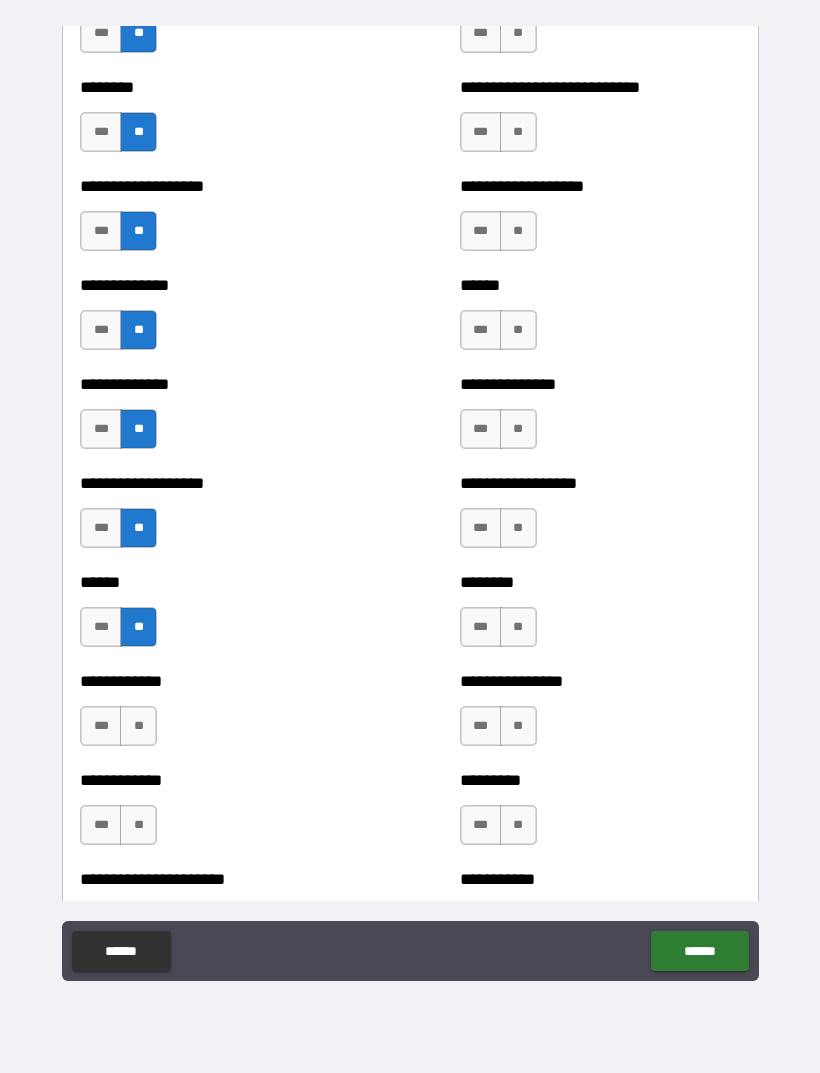 click on "**" at bounding box center [138, 726] 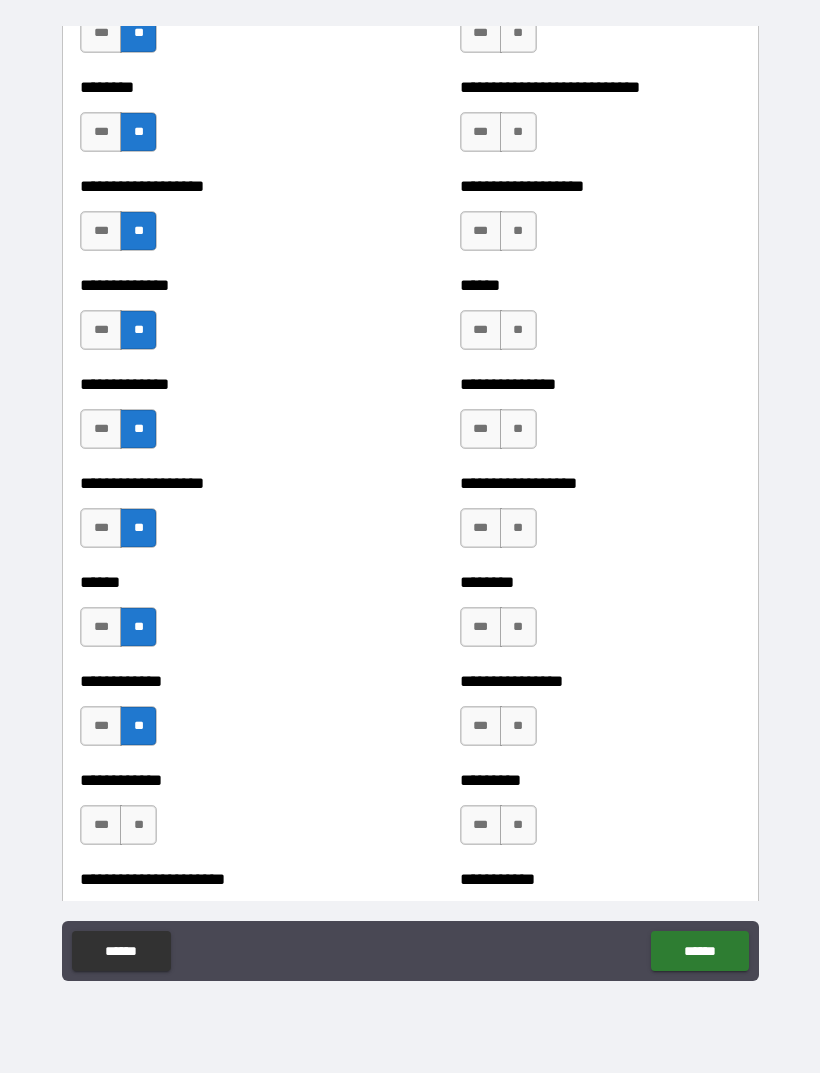 click on "**" at bounding box center (138, 825) 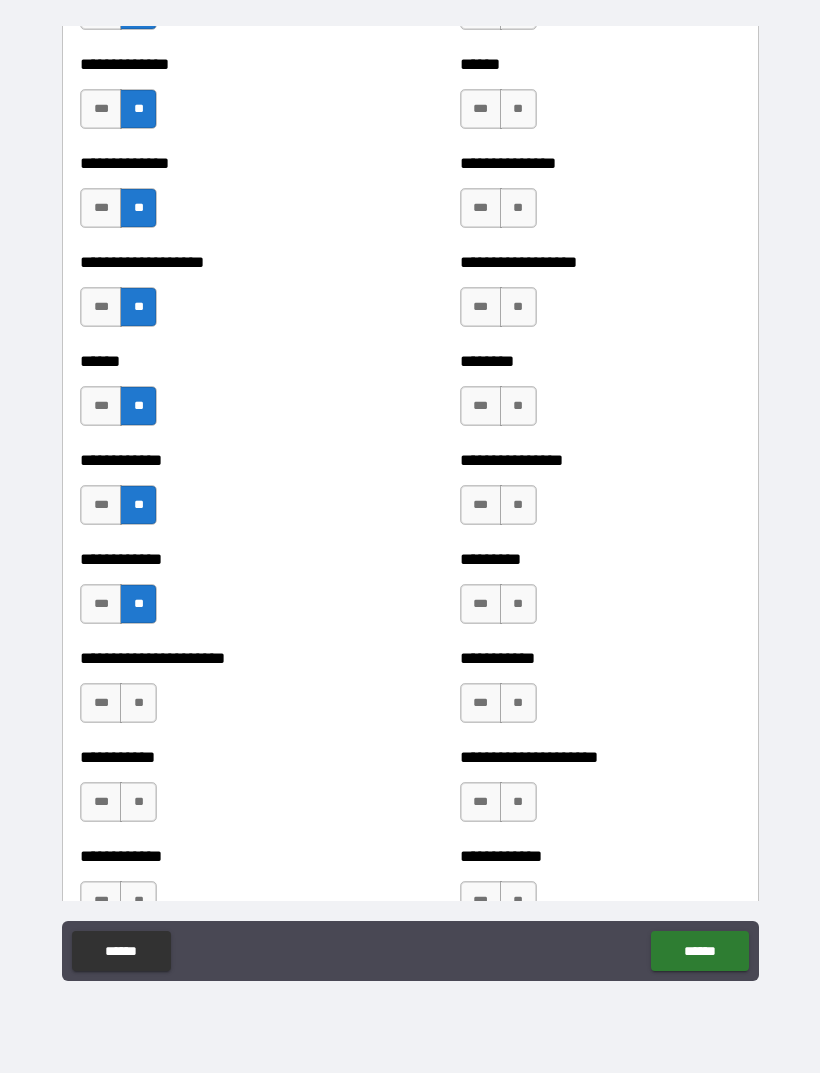 scroll, scrollTop: 4715, scrollLeft: 0, axis: vertical 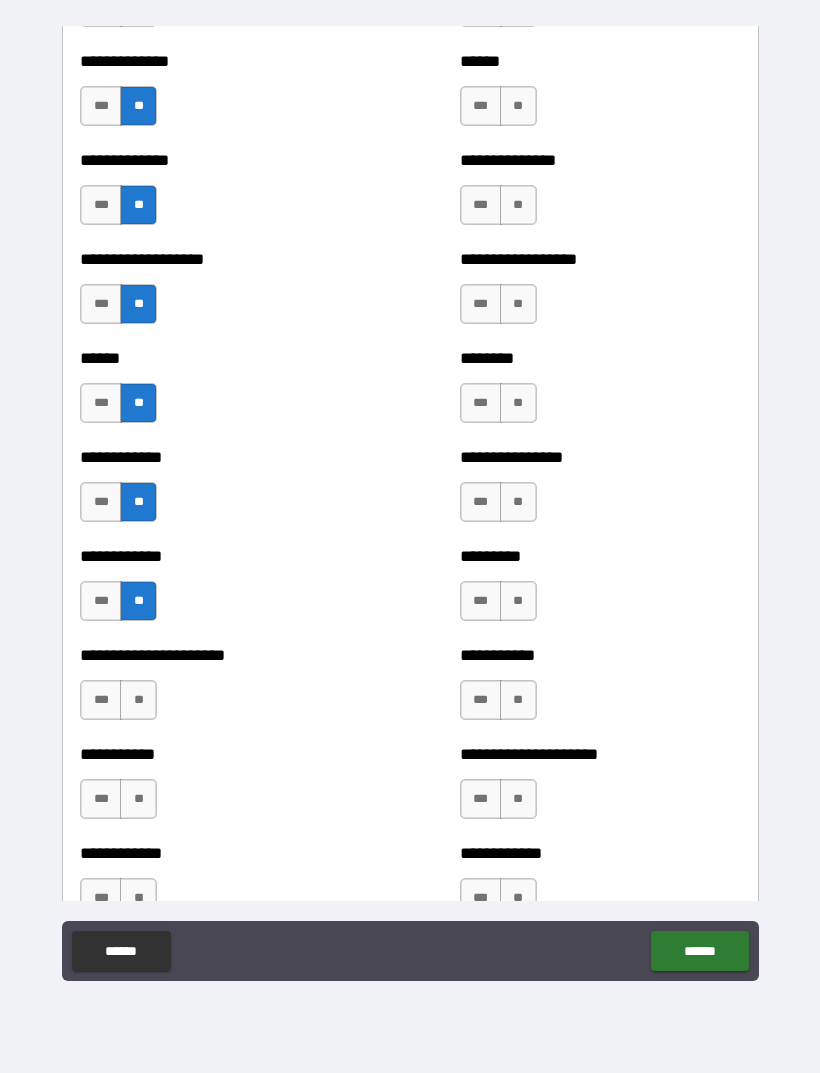 click on "**" at bounding box center (138, 700) 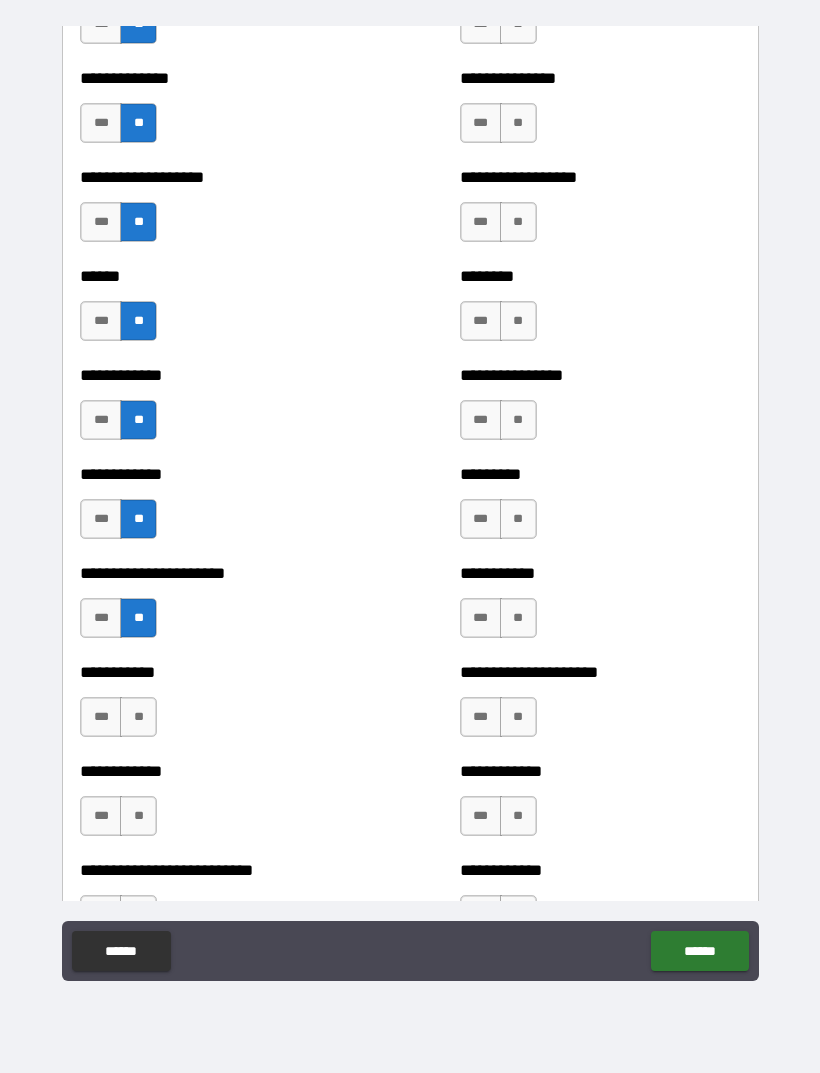 scroll, scrollTop: 4817, scrollLeft: 0, axis: vertical 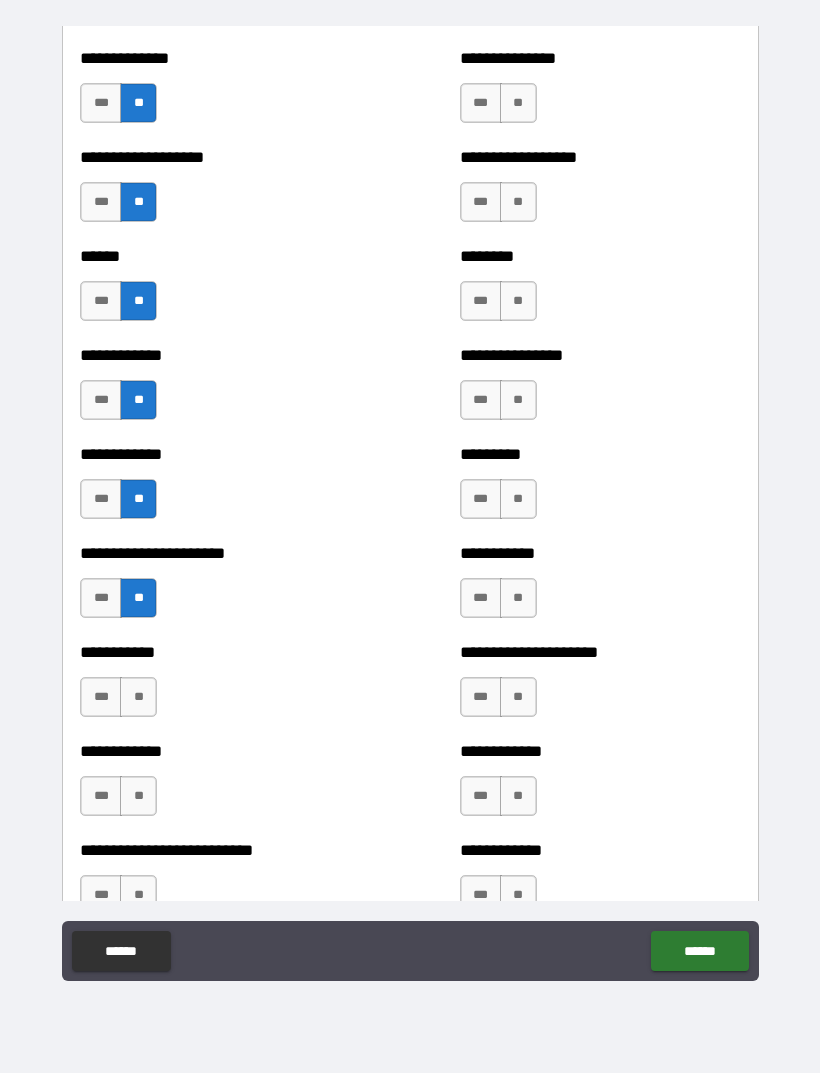 click on "**" at bounding box center [138, 697] 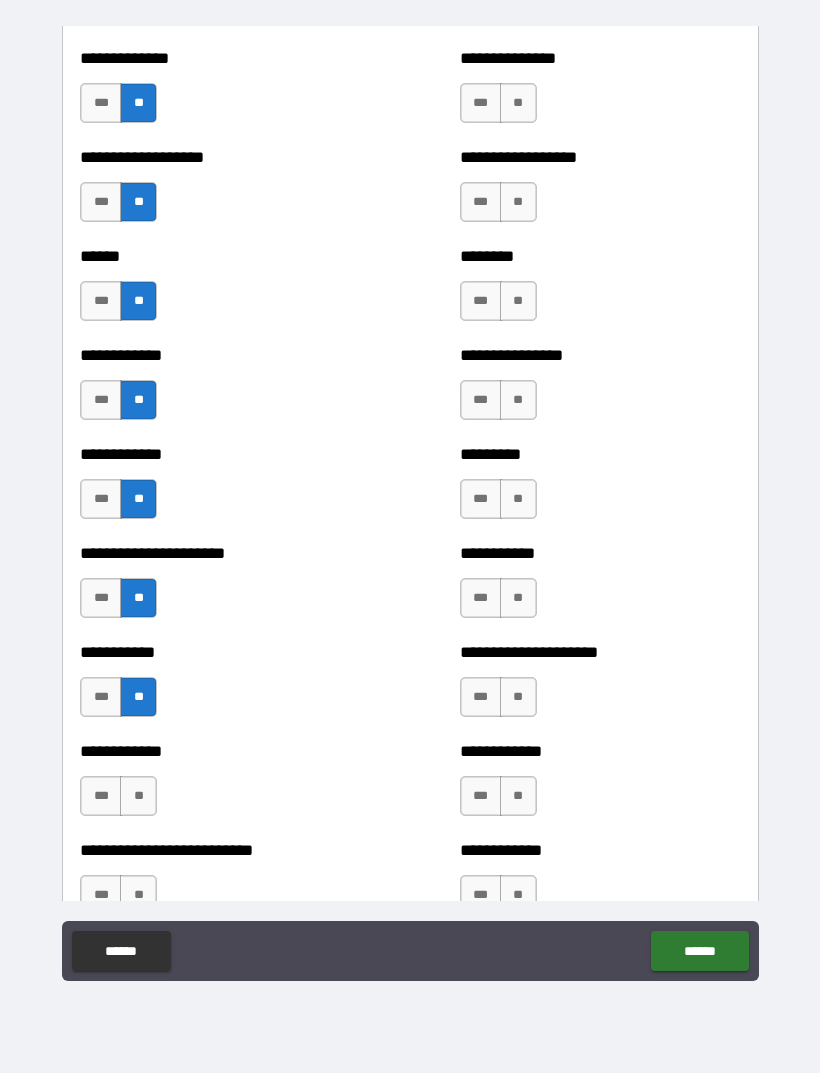 click on "**" at bounding box center [138, 796] 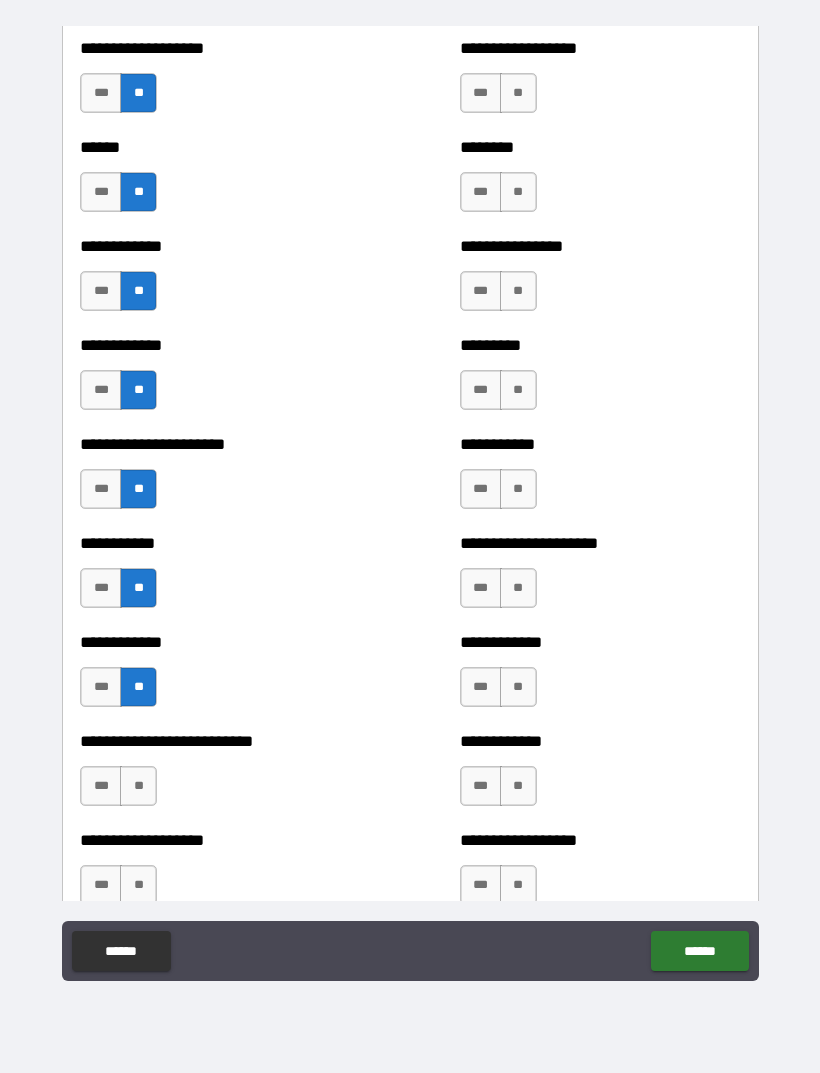 scroll, scrollTop: 4973, scrollLeft: 0, axis: vertical 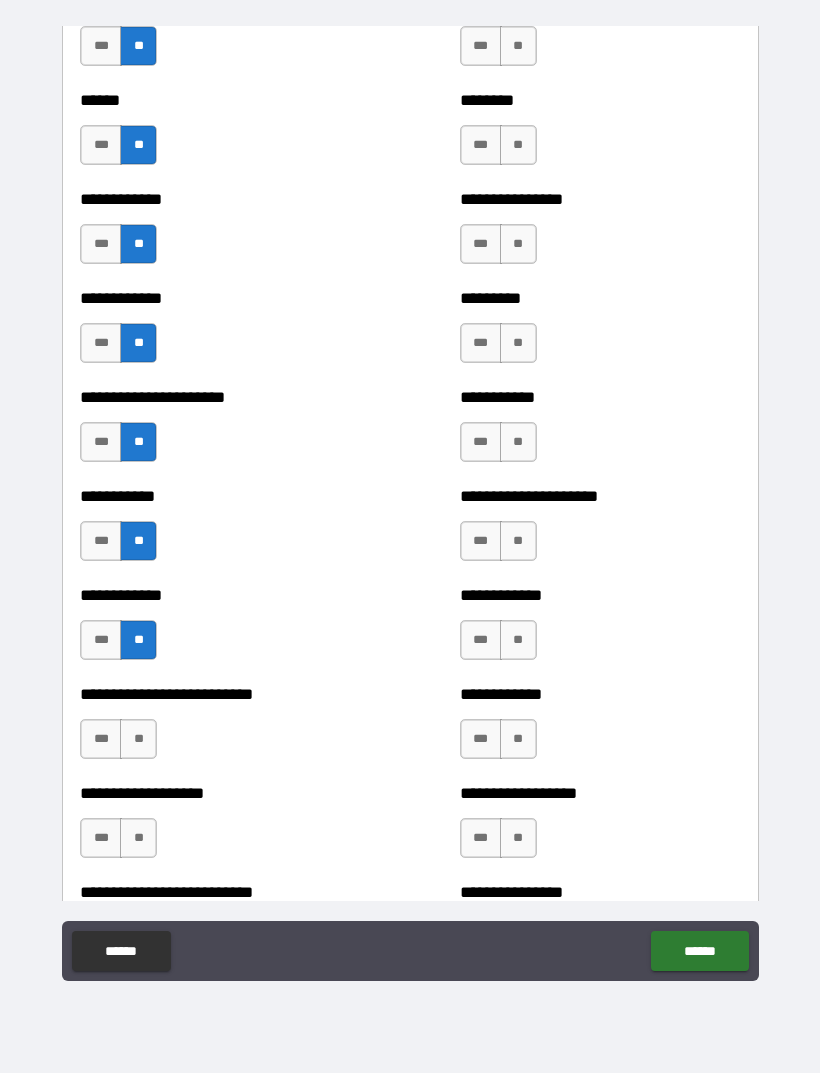 click on "**" at bounding box center [138, 739] 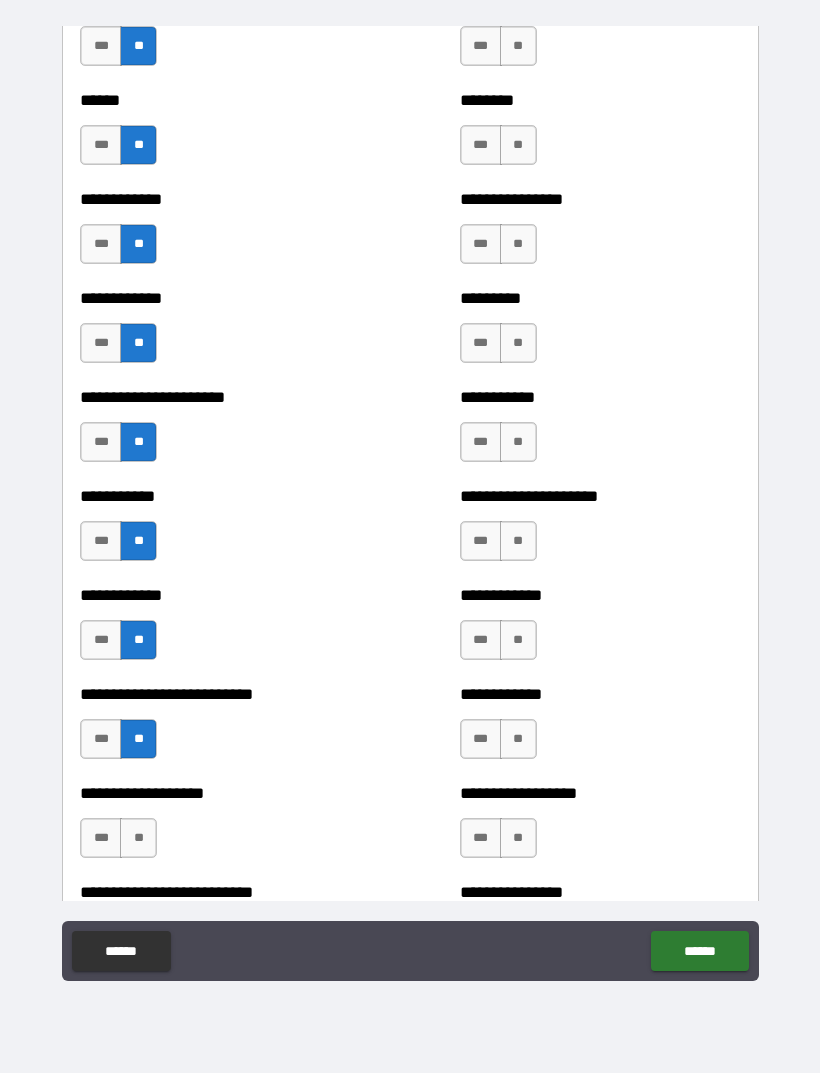 click on "**" at bounding box center (138, 838) 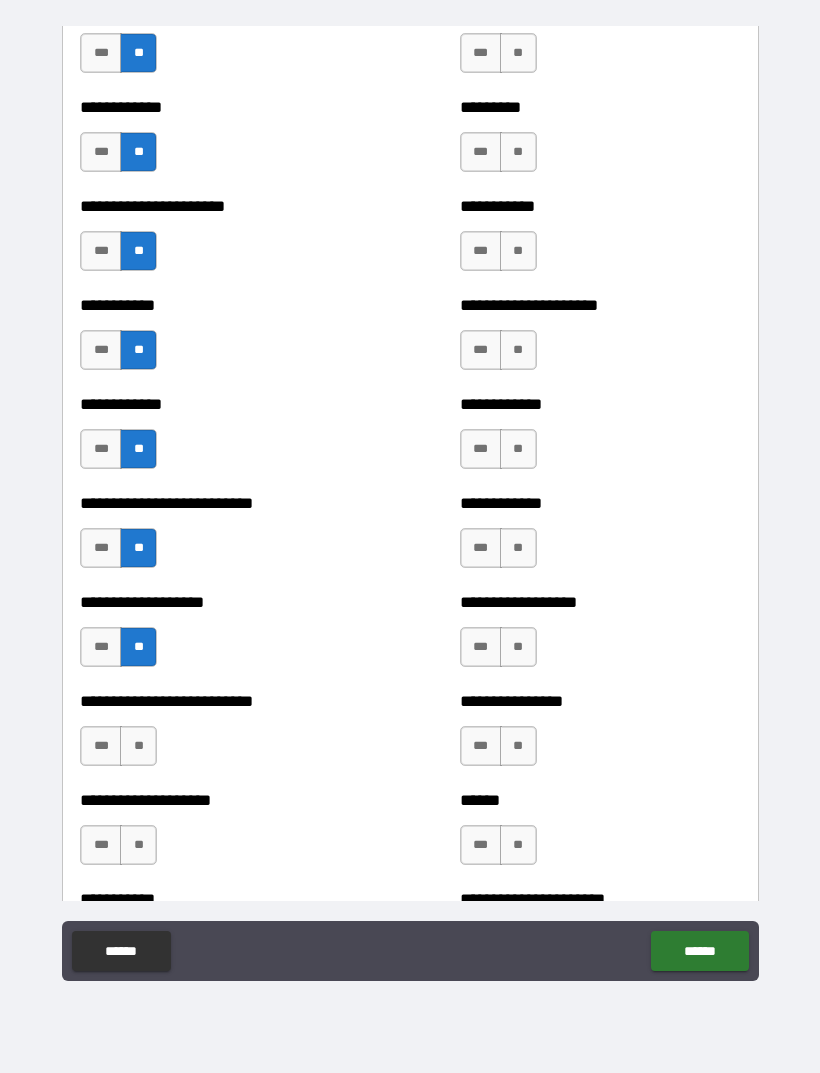 scroll, scrollTop: 5209, scrollLeft: 0, axis: vertical 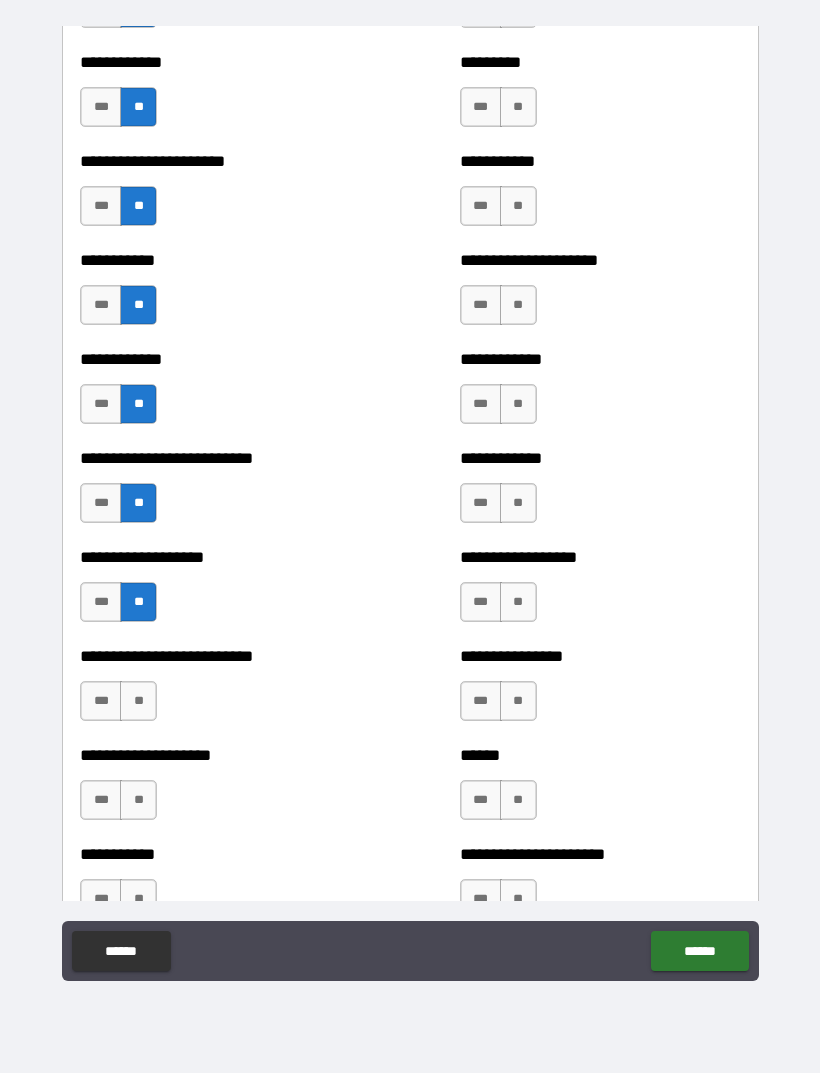 click on "**" at bounding box center (138, 701) 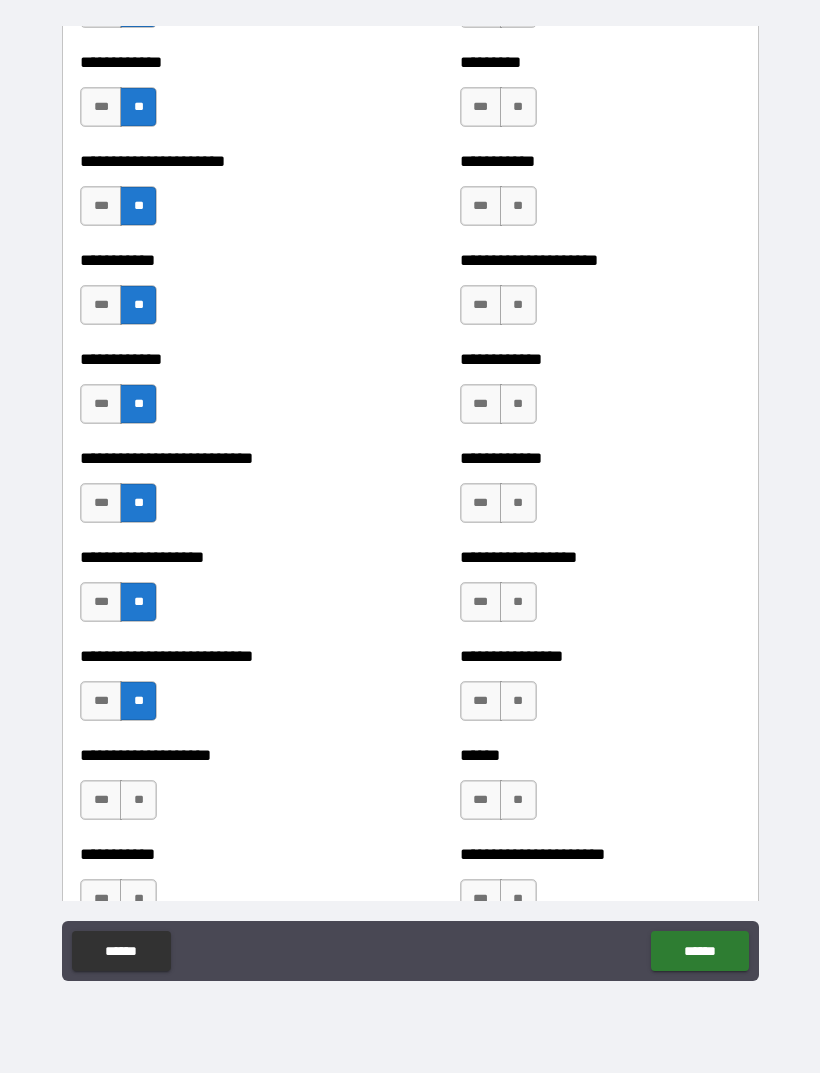 click on "**" at bounding box center (138, 800) 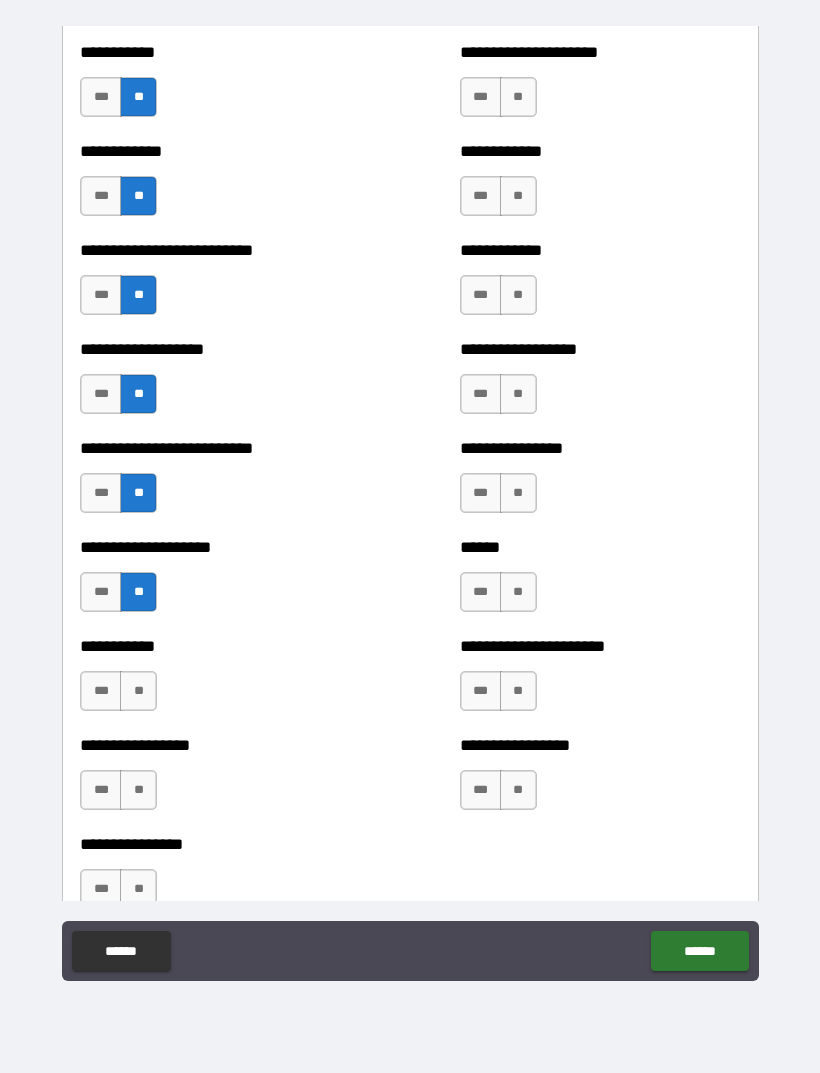 scroll, scrollTop: 5429, scrollLeft: 0, axis: vertical 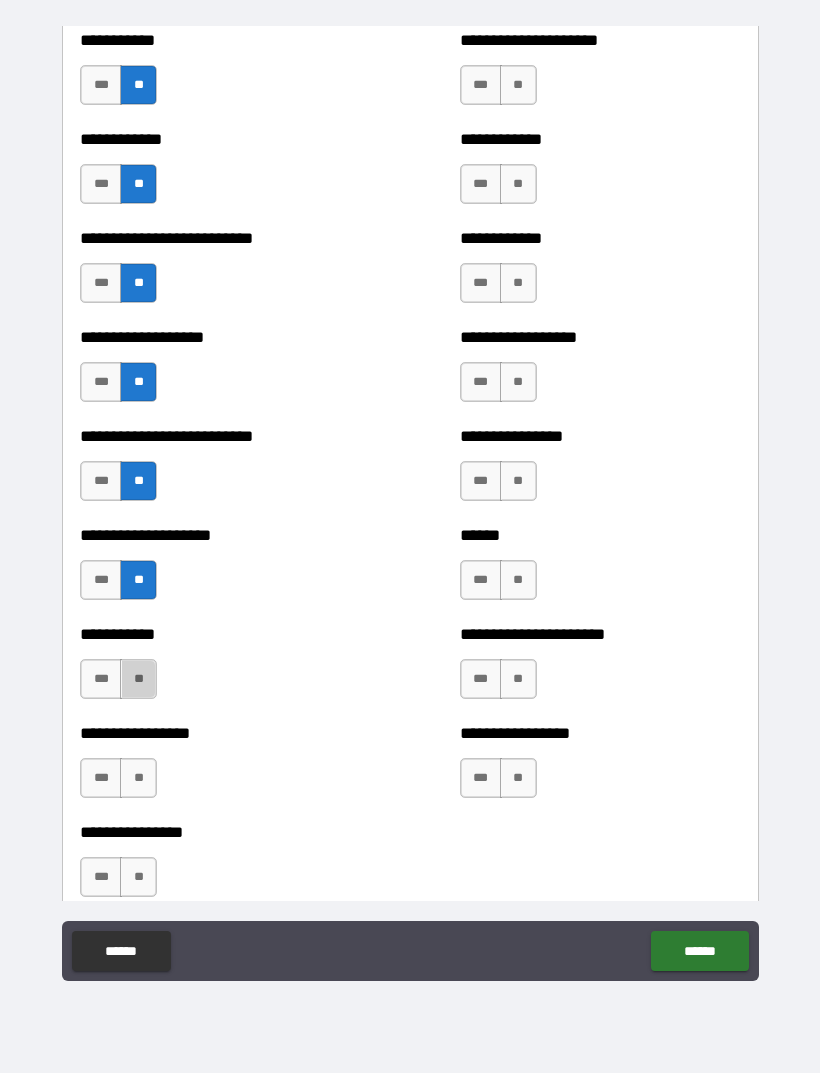 click on "**" at bounding box center (138, 679) 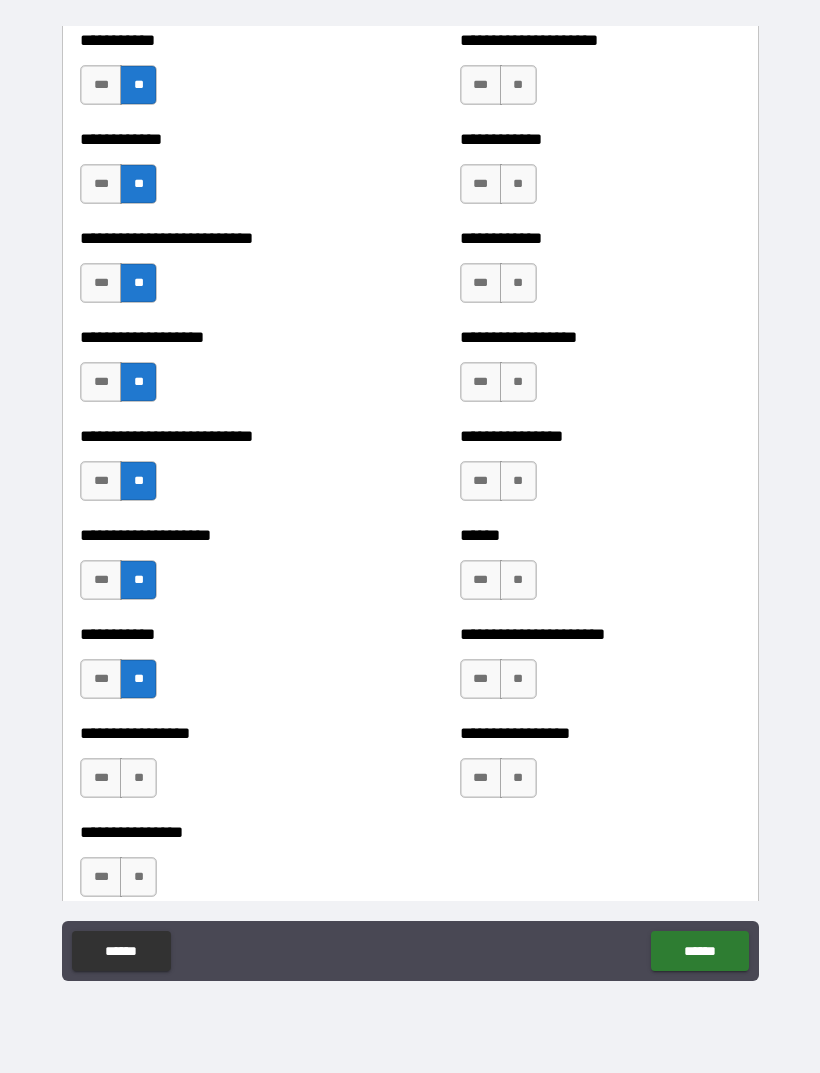 click on "**" at bounding box center [138, 778] 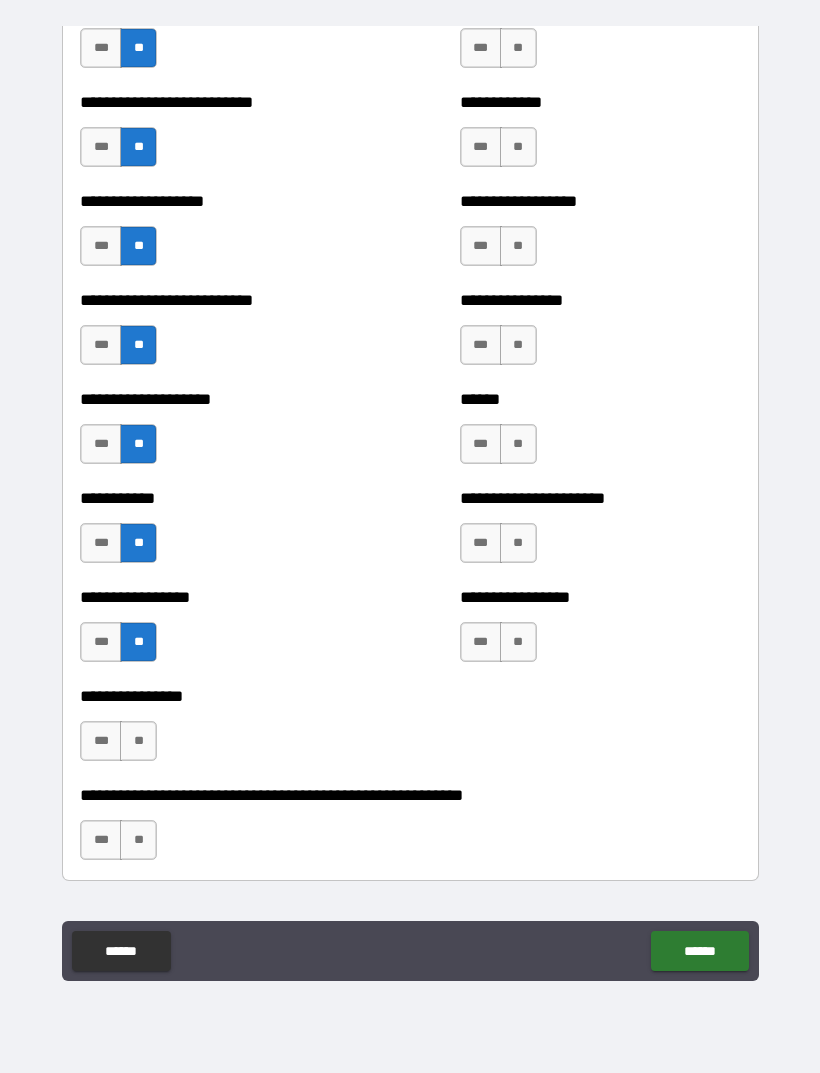 scroll, scrollTop: 5574, scrollLeft: 0, axis: vertical 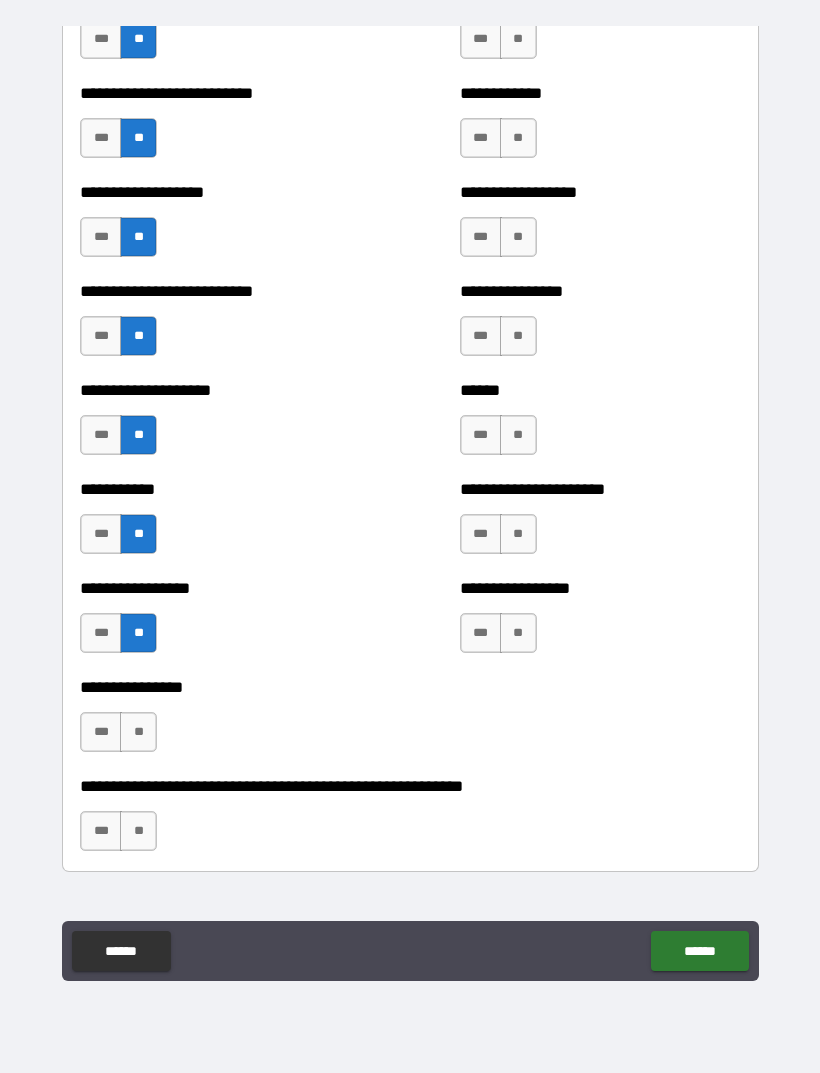 click on "**" at bounding box center [138, 732] 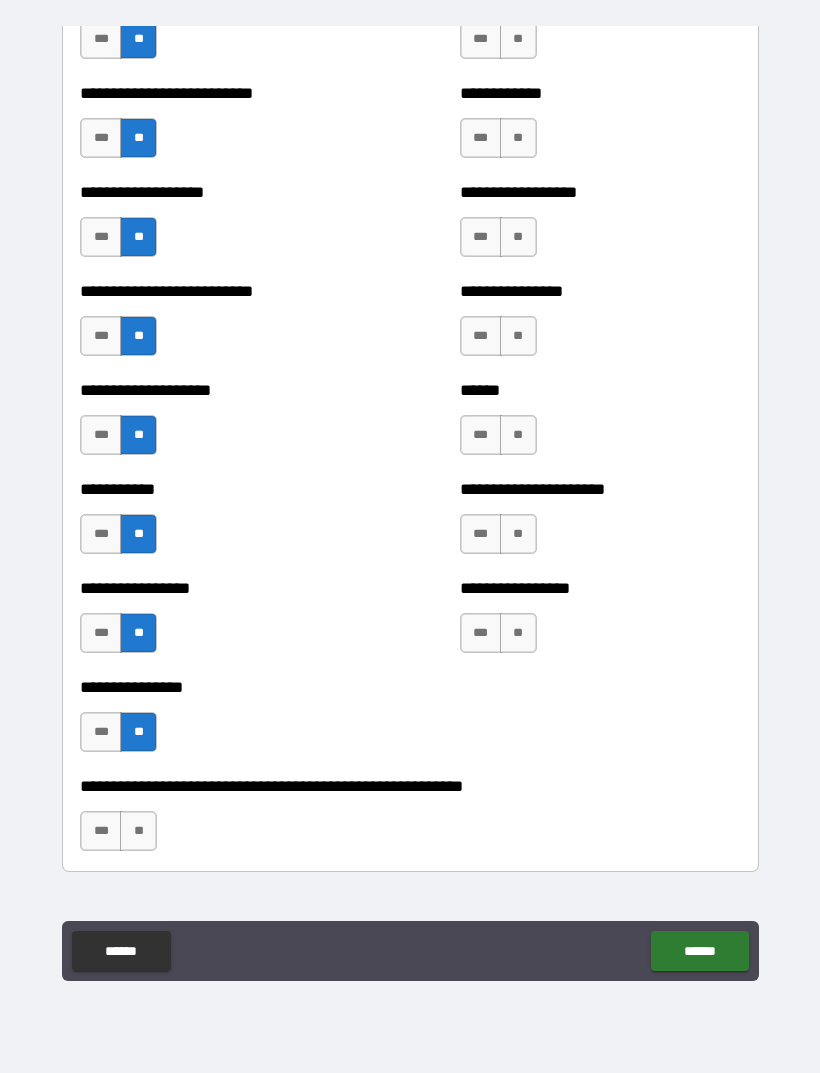 click on "**" at bounding box center (138, 831) 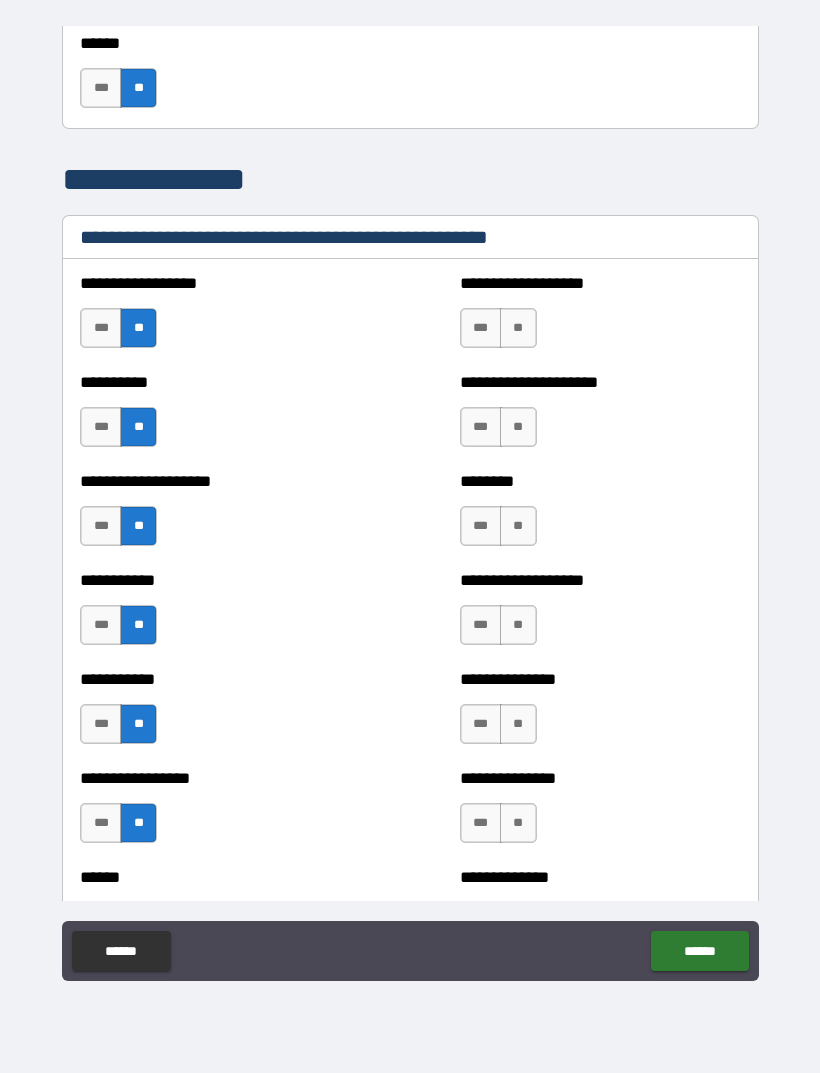 scroll, scrollTop: 2258, scrollLeft: 0, axis: vertical 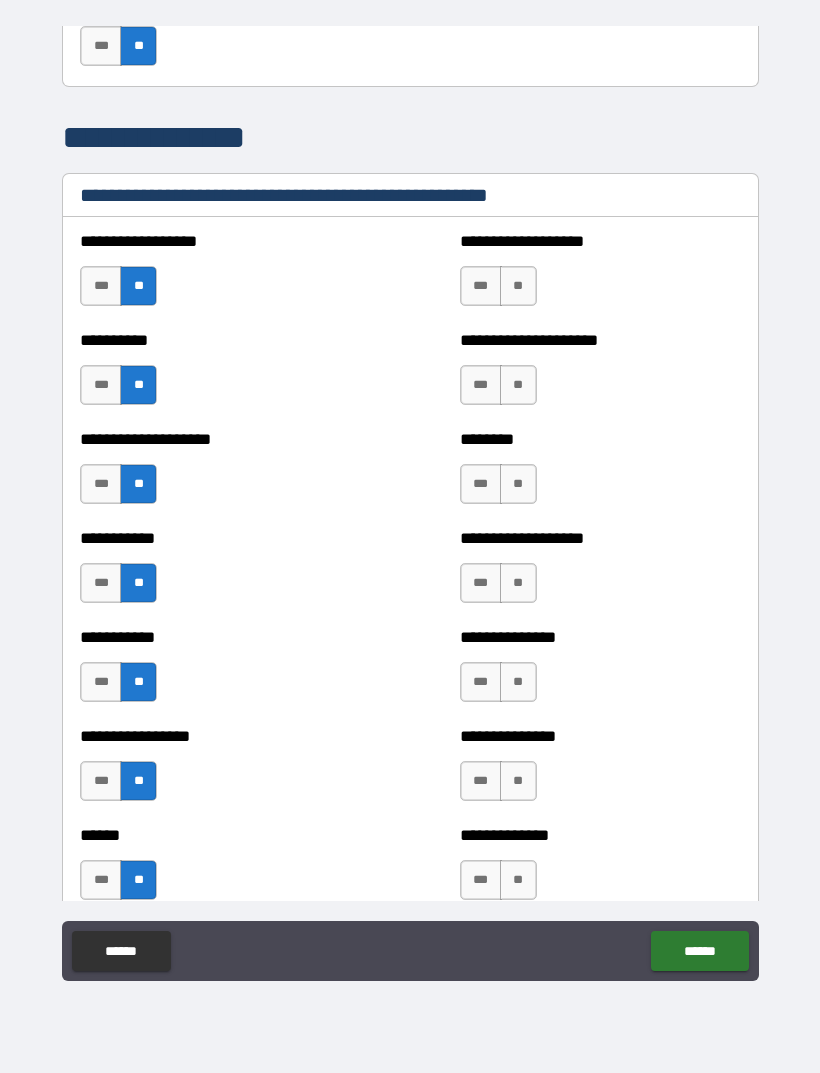 click on "**" at bounding box center [518, 286] 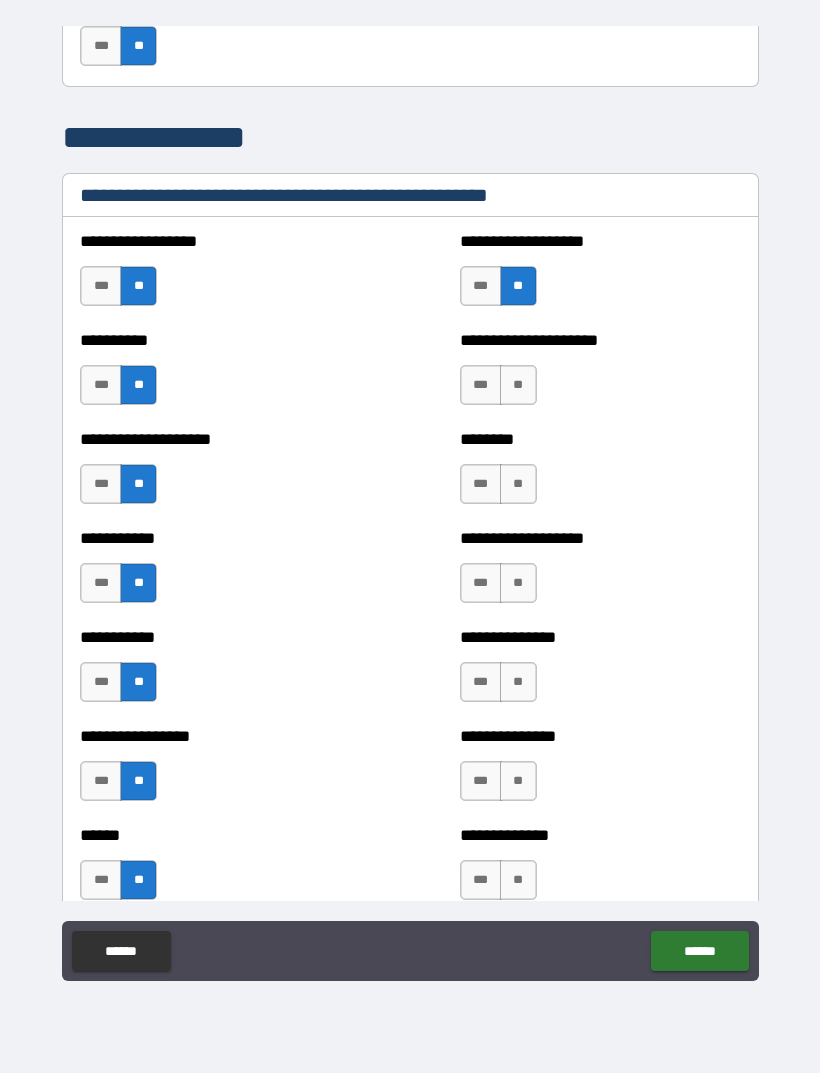 click on "**" at bounding box center [518, 385] 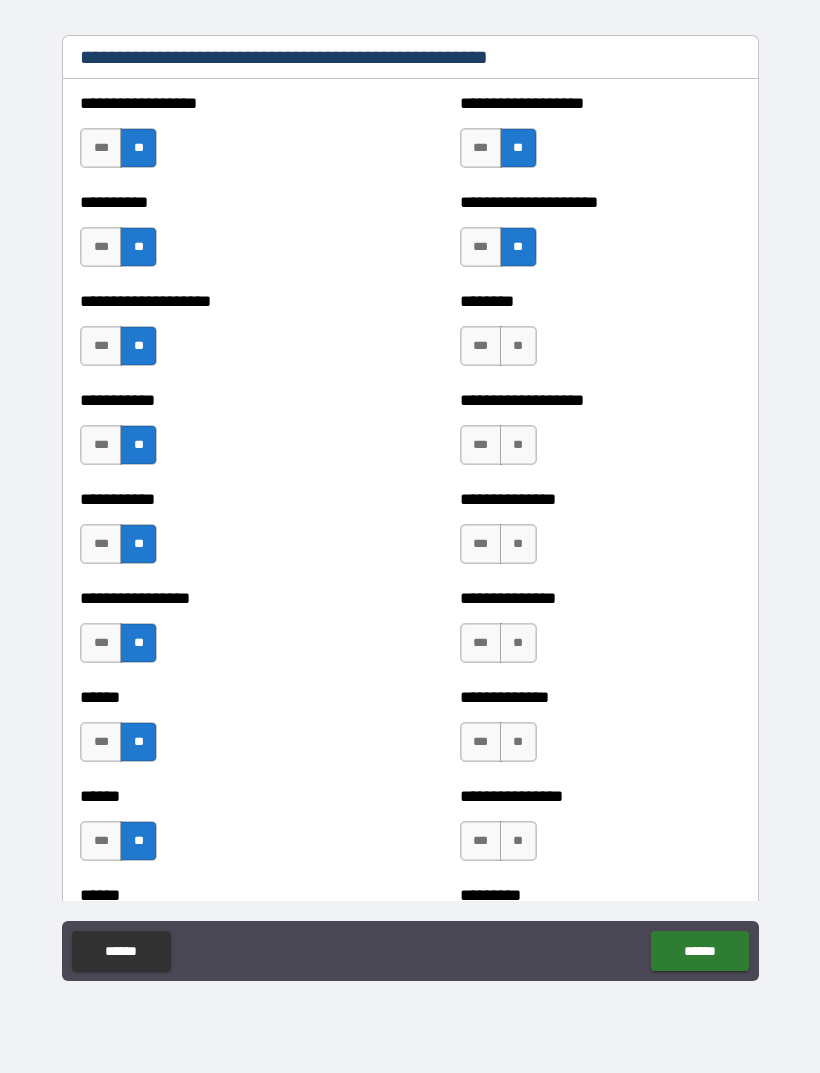 scroll, scrollTop: 2402, scrollLeft: 0, axis: vertical 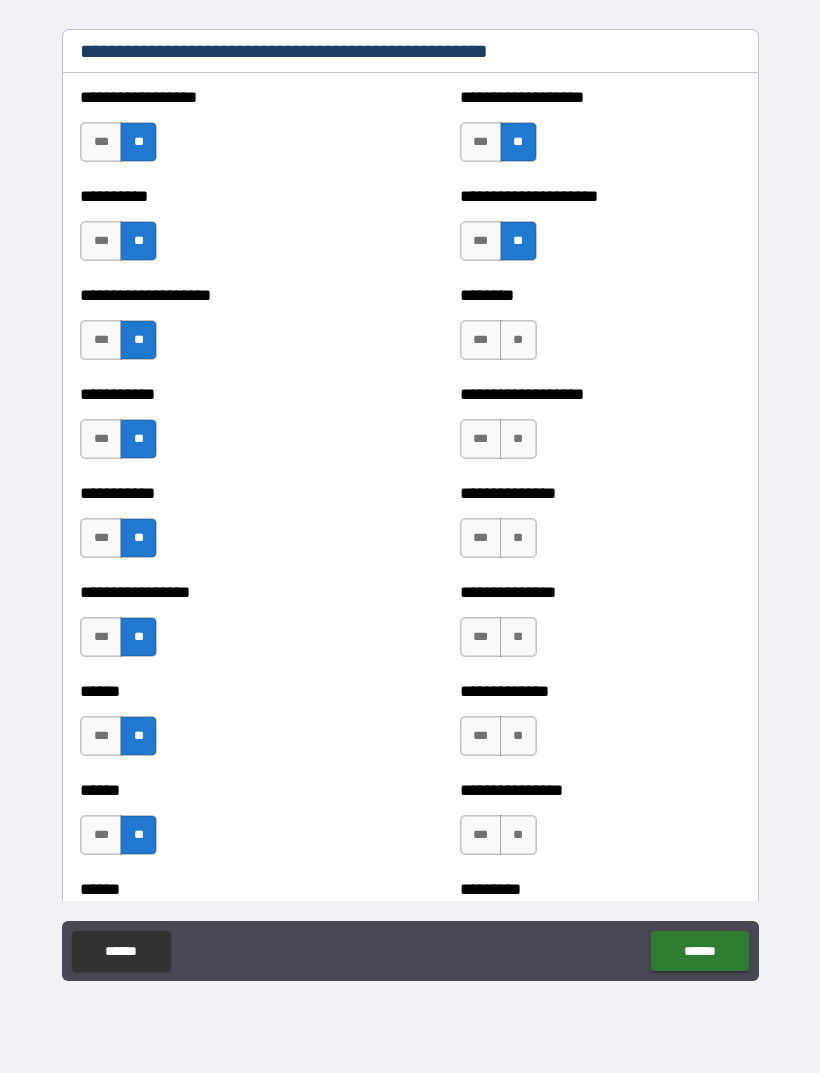 click on "**" at bounding box center (518, 340) 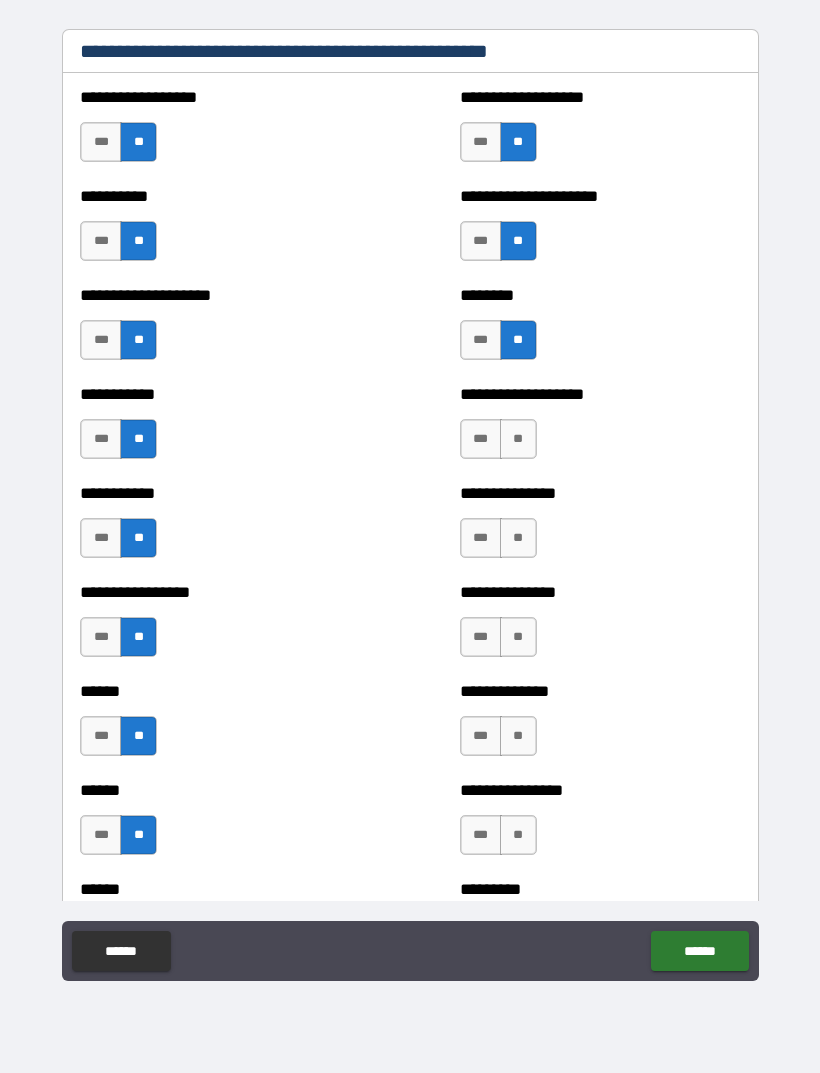 click on "**" at bounding box center [518, 439] 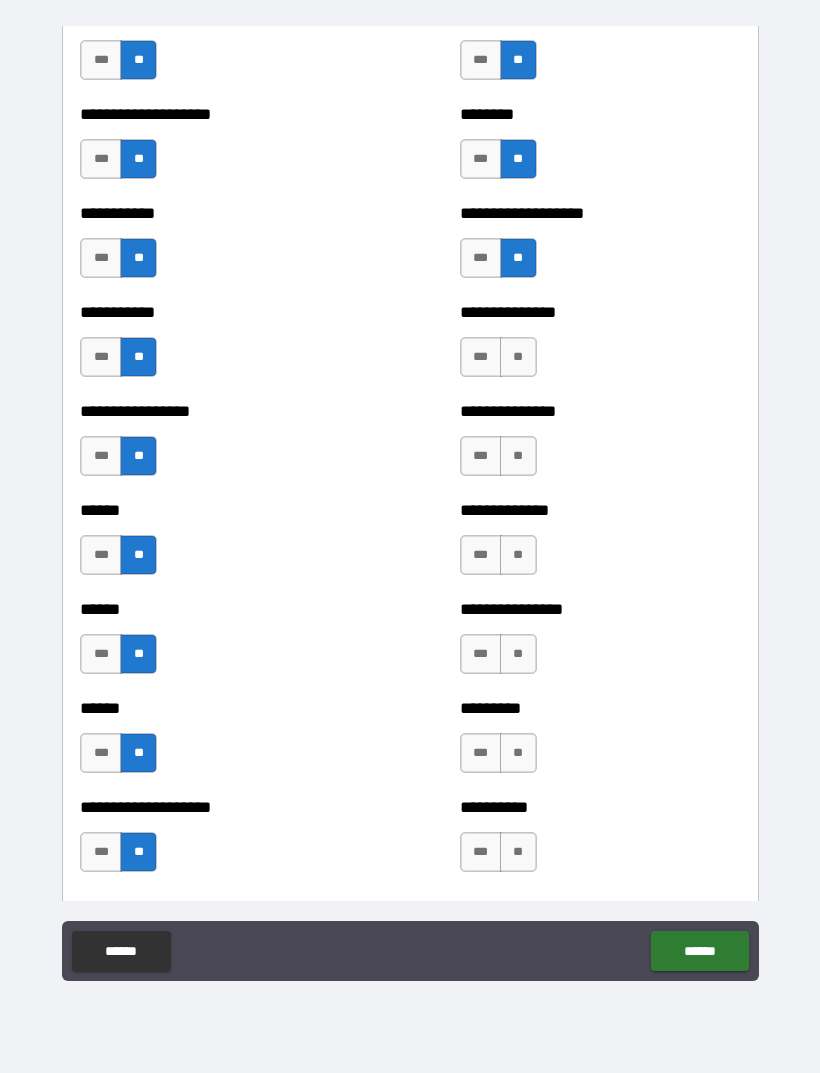 scroll, scrollTop: 2586, scrollLeft: 0, axis: vertical 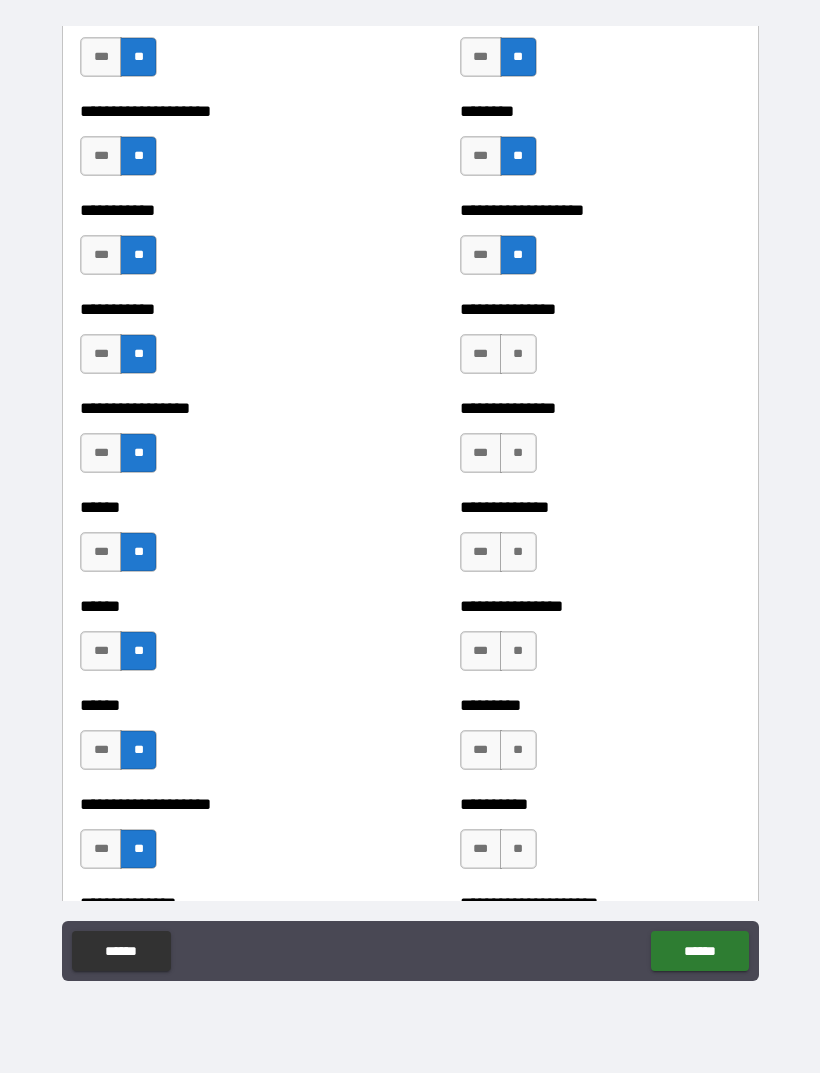 click on "**" at bounding box center [518, 354] 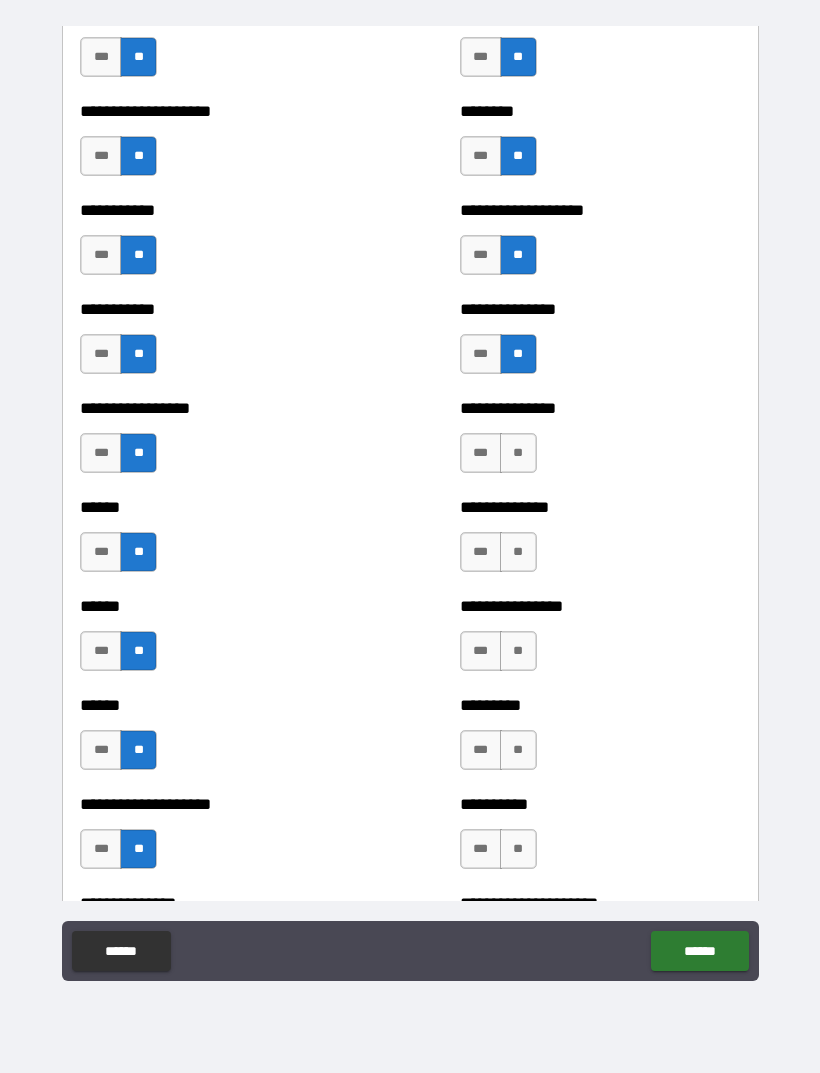 click on "**" at bounding box center [518, 453] 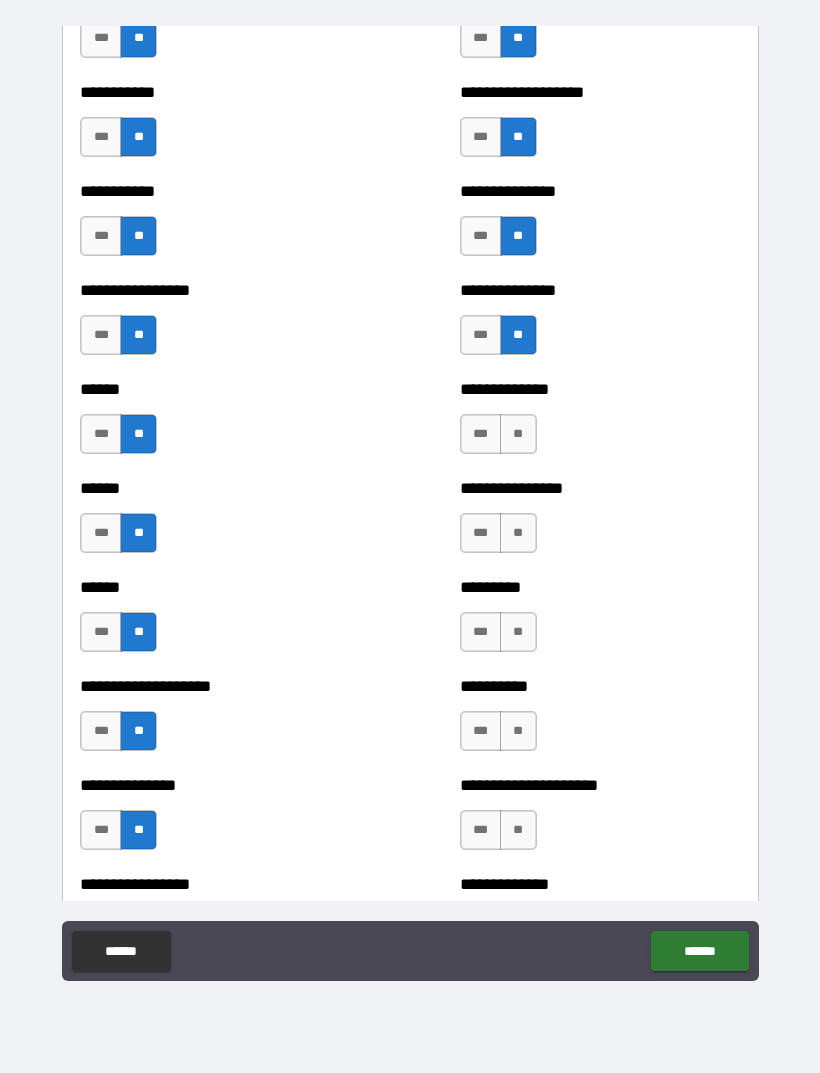 click on "**" at bounding box center [518, 434] 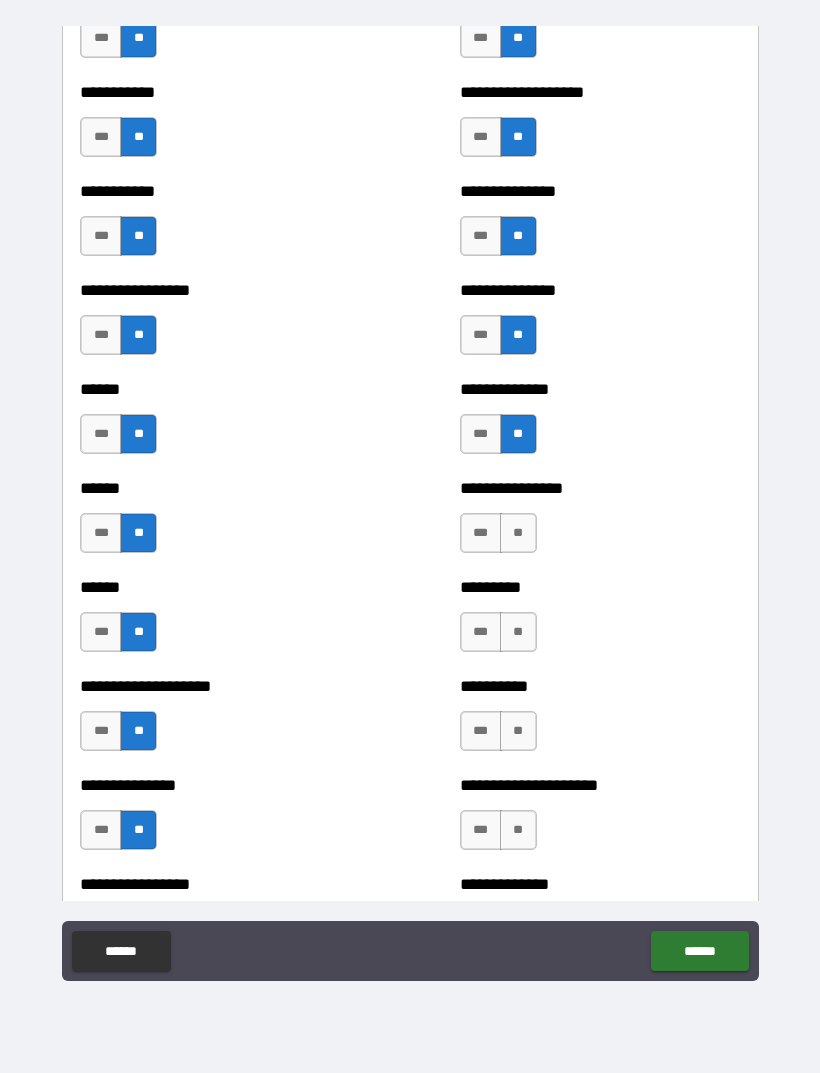 click on "**" at bounding box center [518, 533] 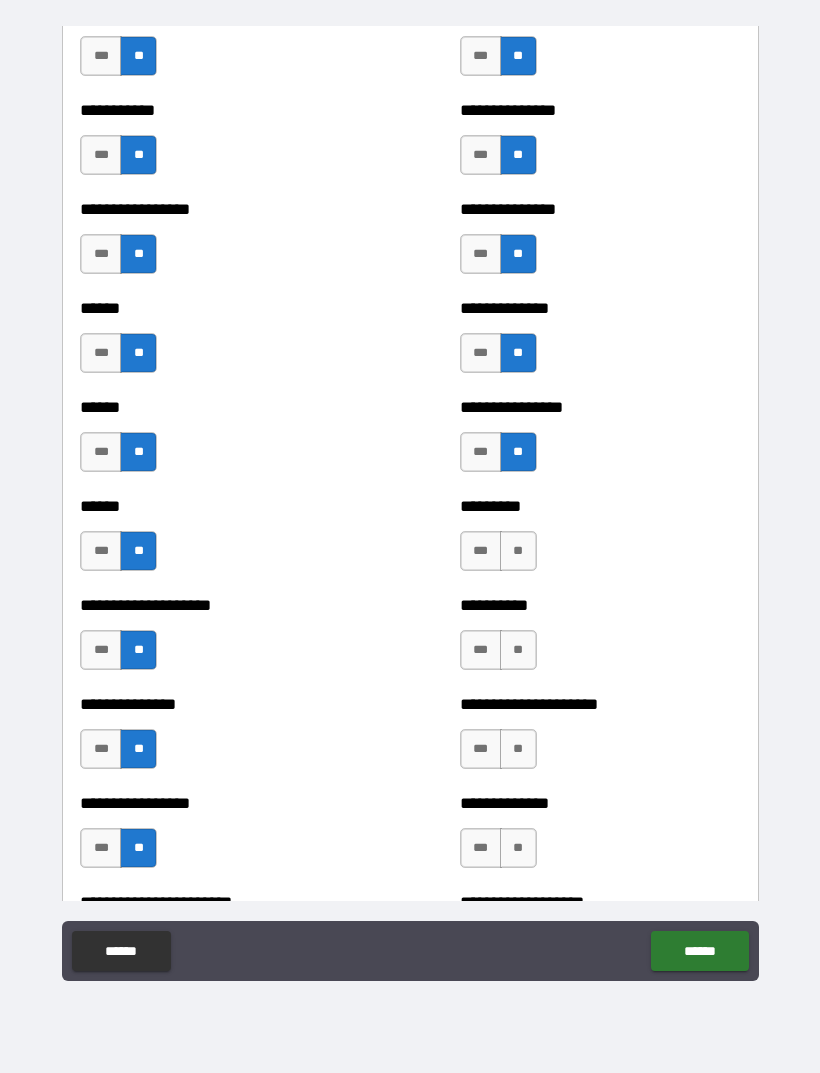 scroll, scrollTop: 2851, scrollLeft: 0, axis: vertical 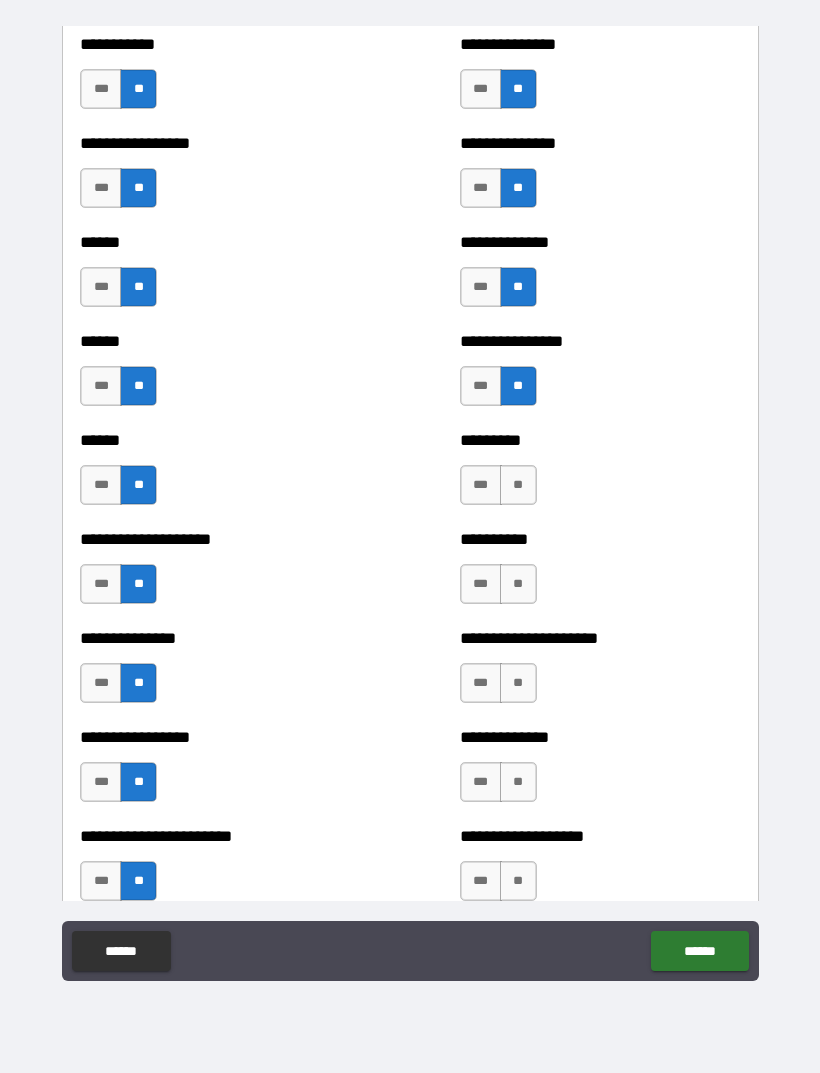click on "**" at bounding box center [518, 485] 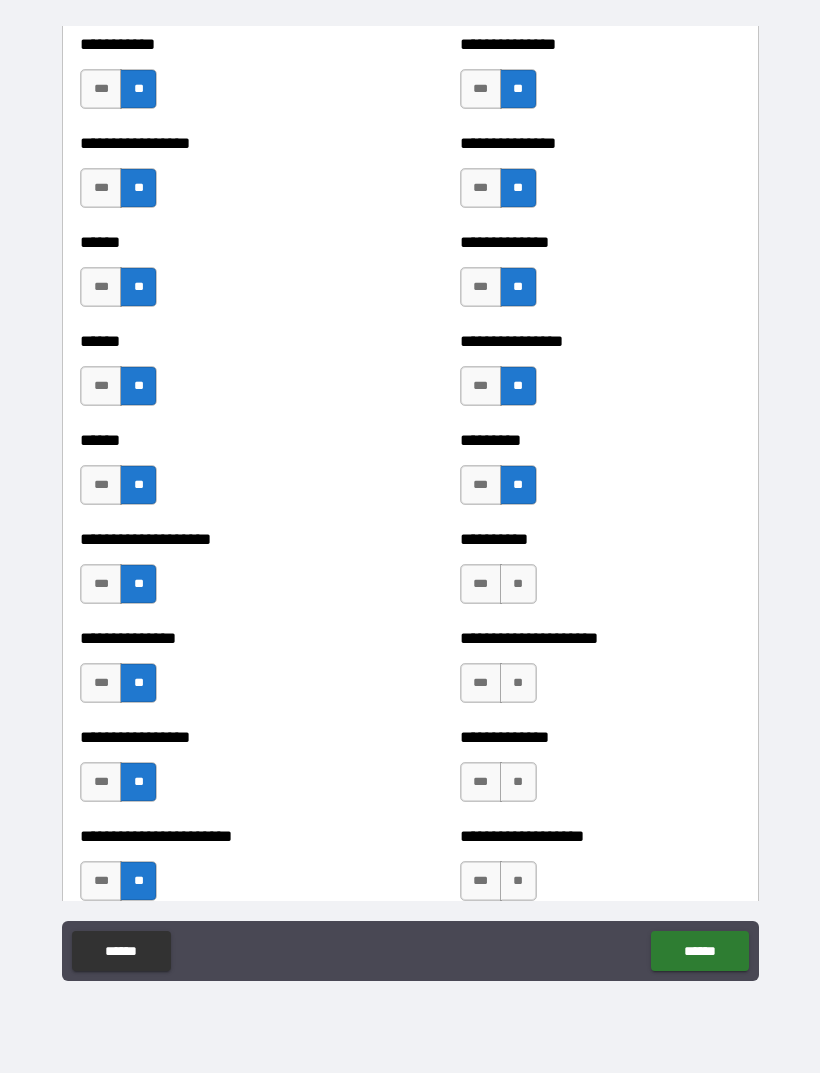 click on "**" at bounding box center [518, 584] 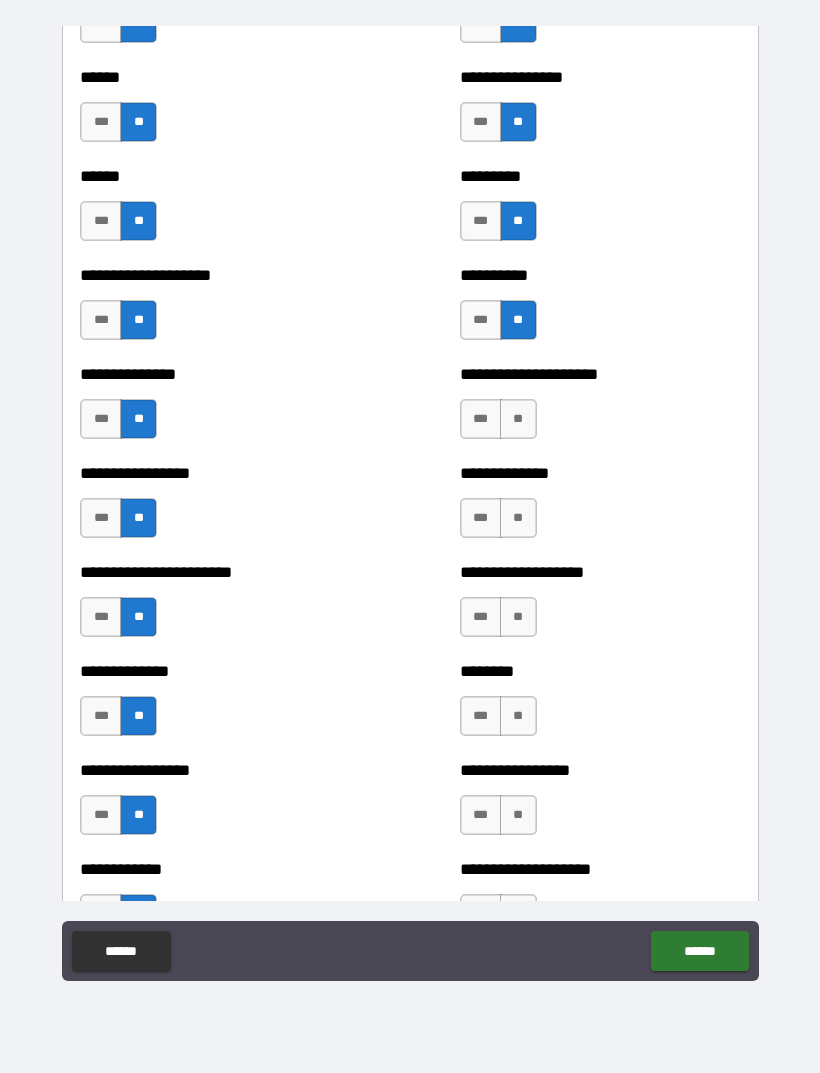 scroll, scrollTop: 3134, scrollLeft: 0, axis: vertical 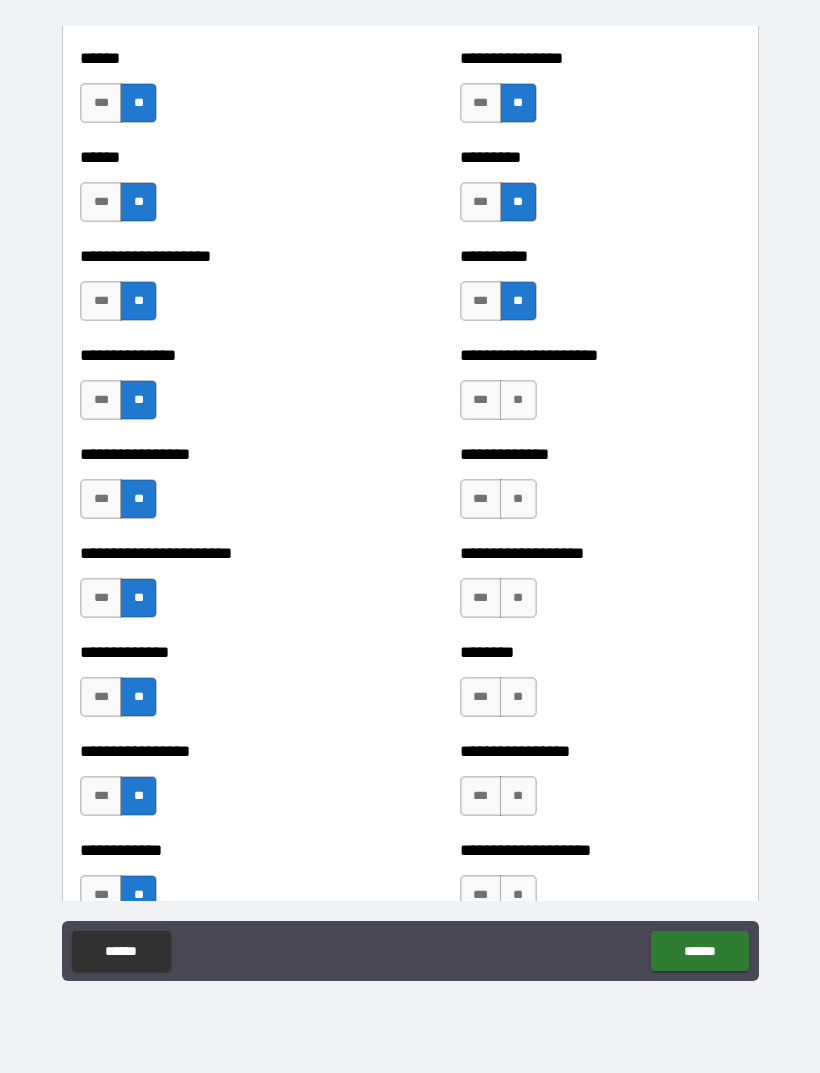click on "**" at bounding box center (518, 400) 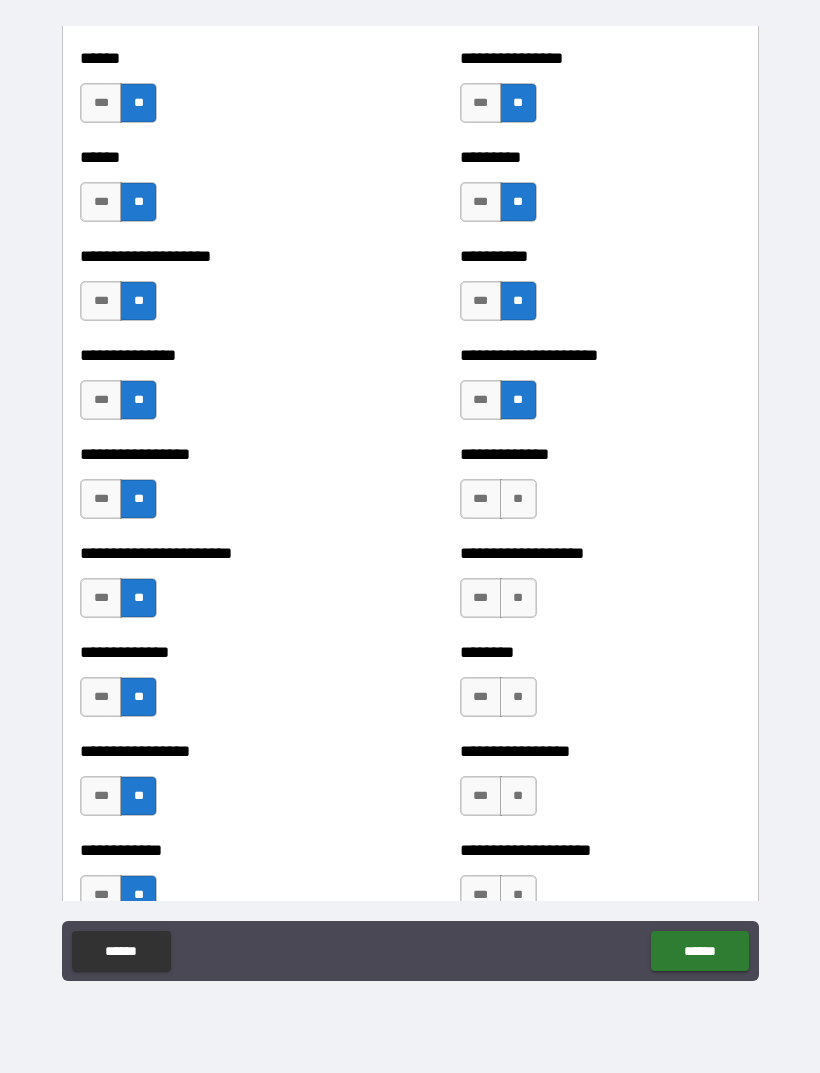 click on "**" at bounding box center (518, 499) 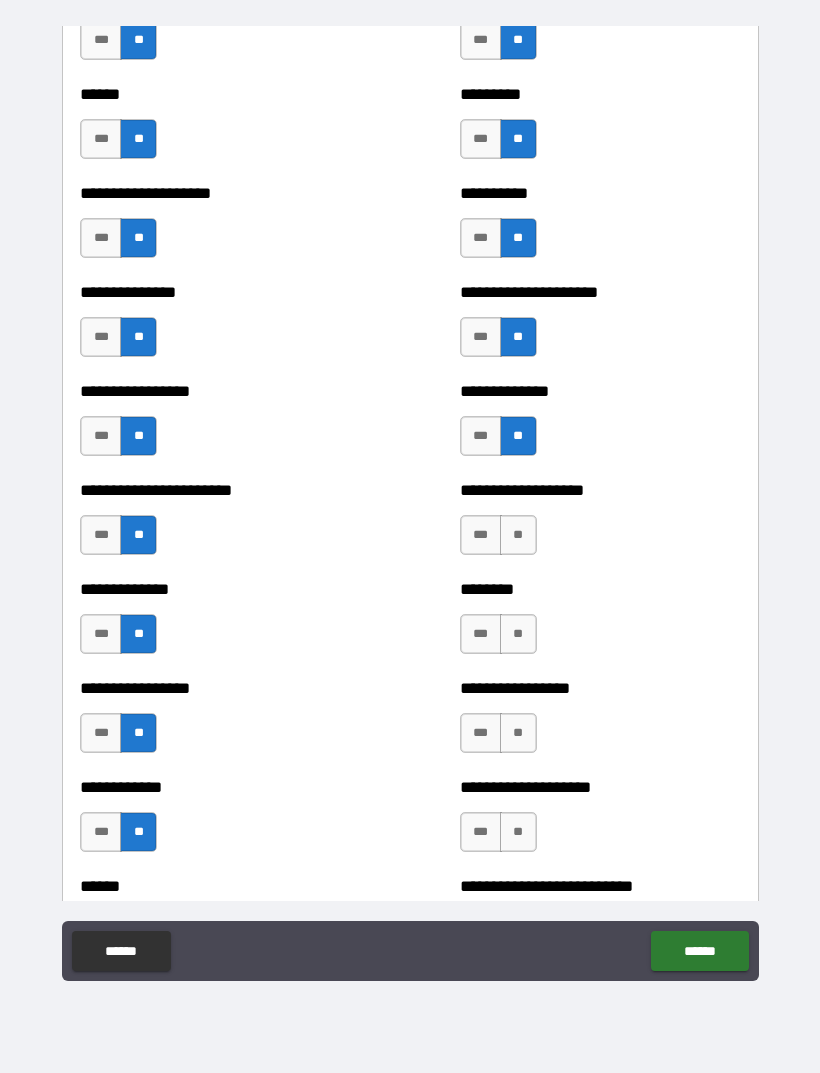 scroll, scrollTop: 3265, scrollLeft: 0, axis: vertical 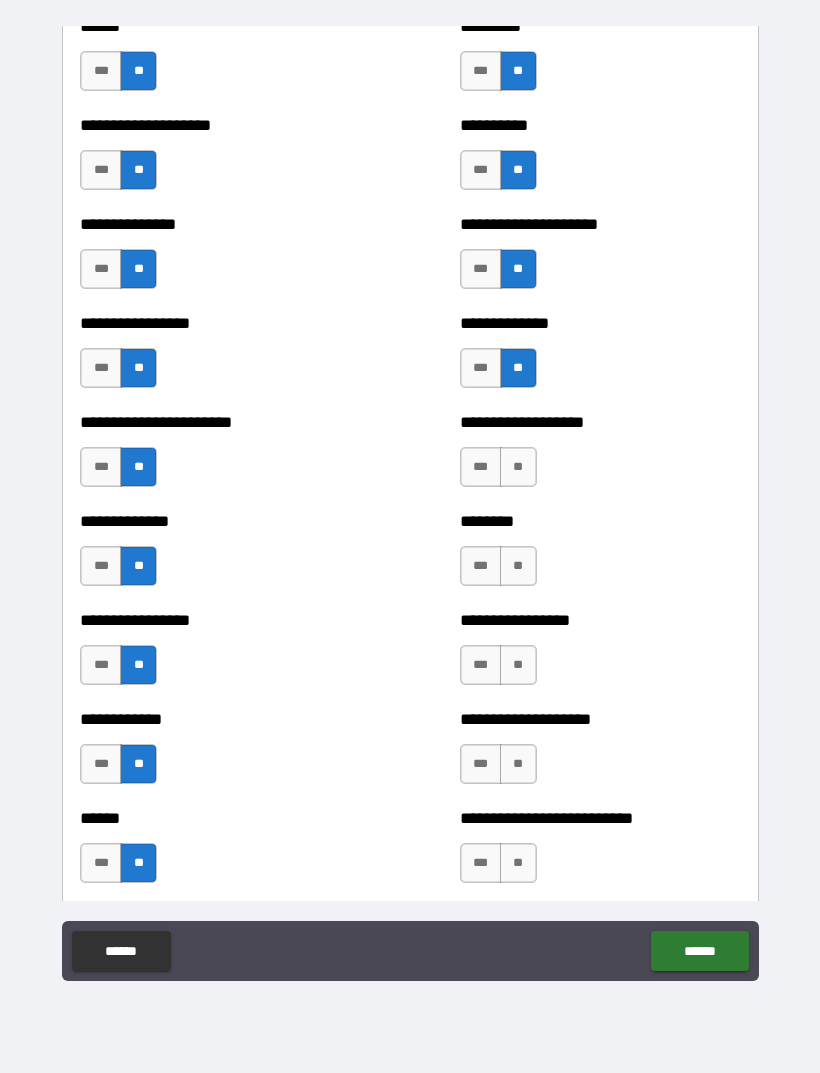 click on "**" at bounding box center [518, 467] 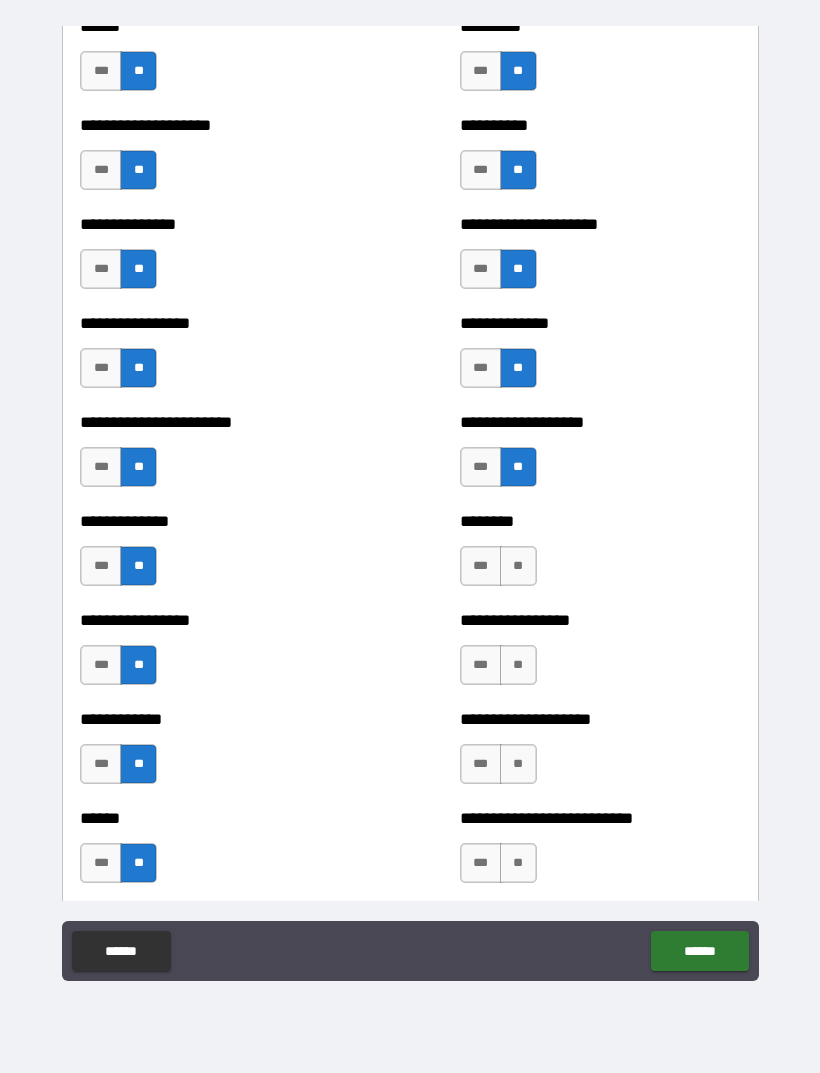 click on "**" at bounding box center [518, 566] 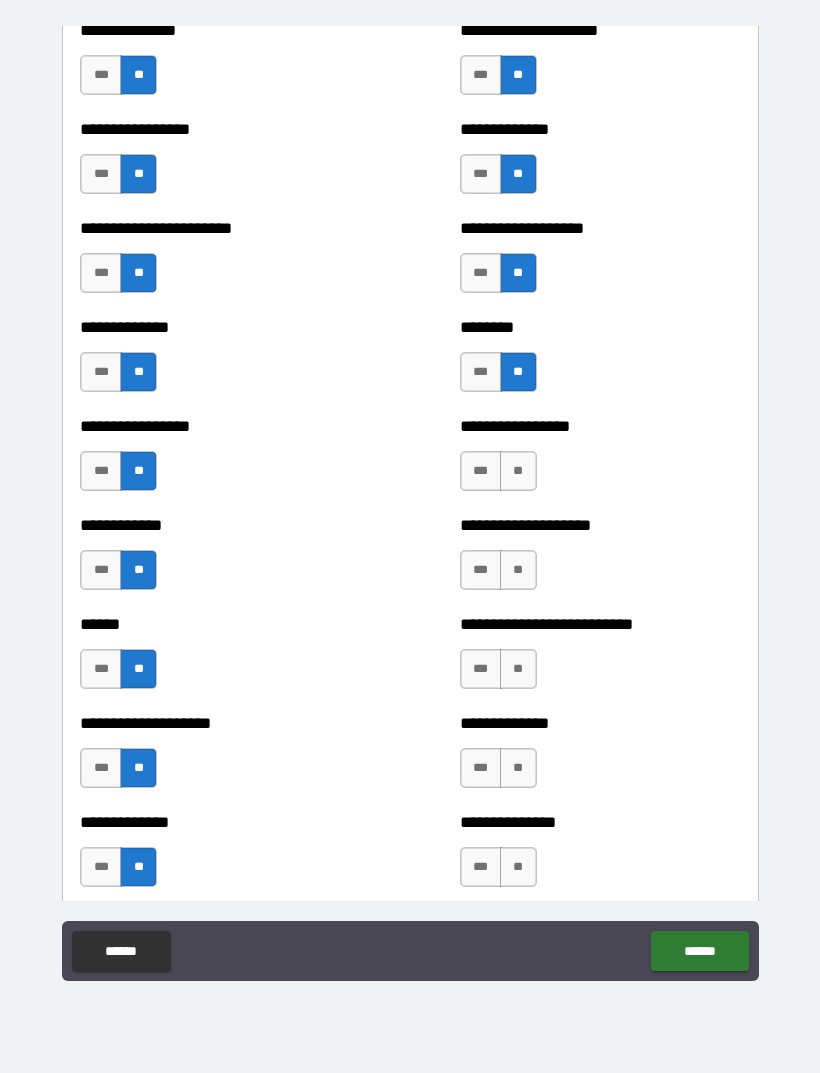 scroll, scrollTop: 3462, scrollLeft: 0, axis: vertical 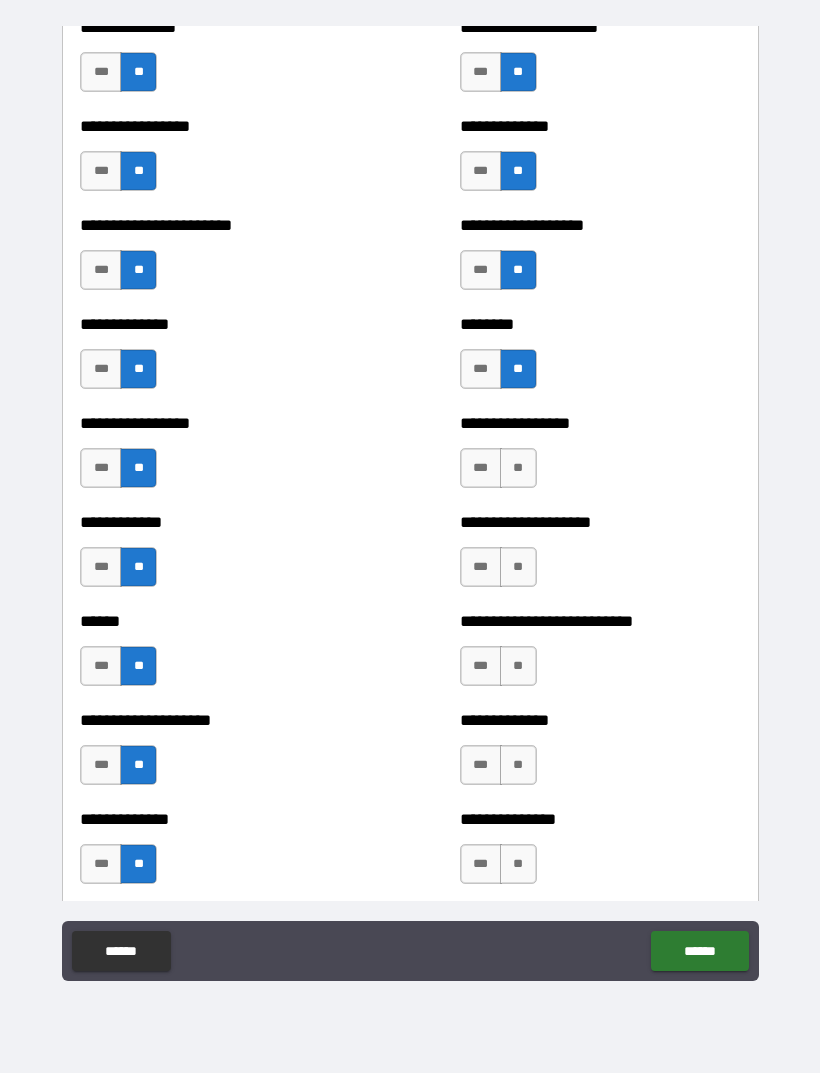 click on "**" at bounding box center (518, 468) 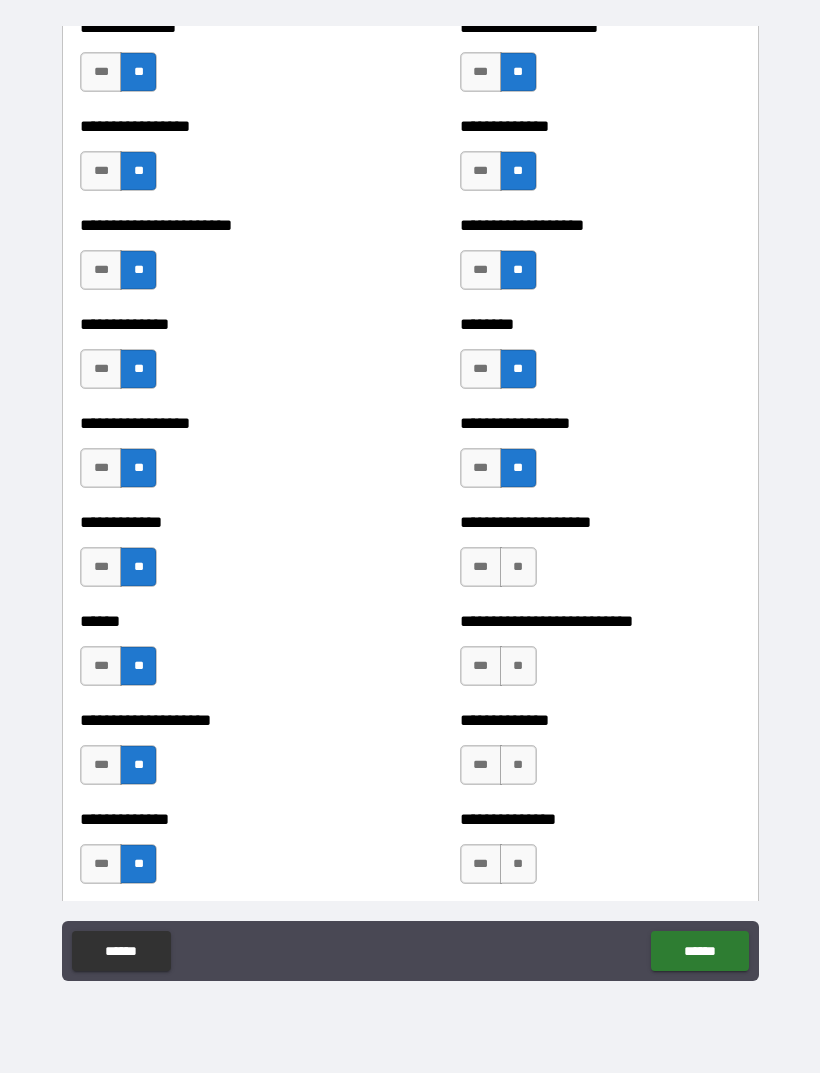 click on "**" at bounding box center (518, 567) 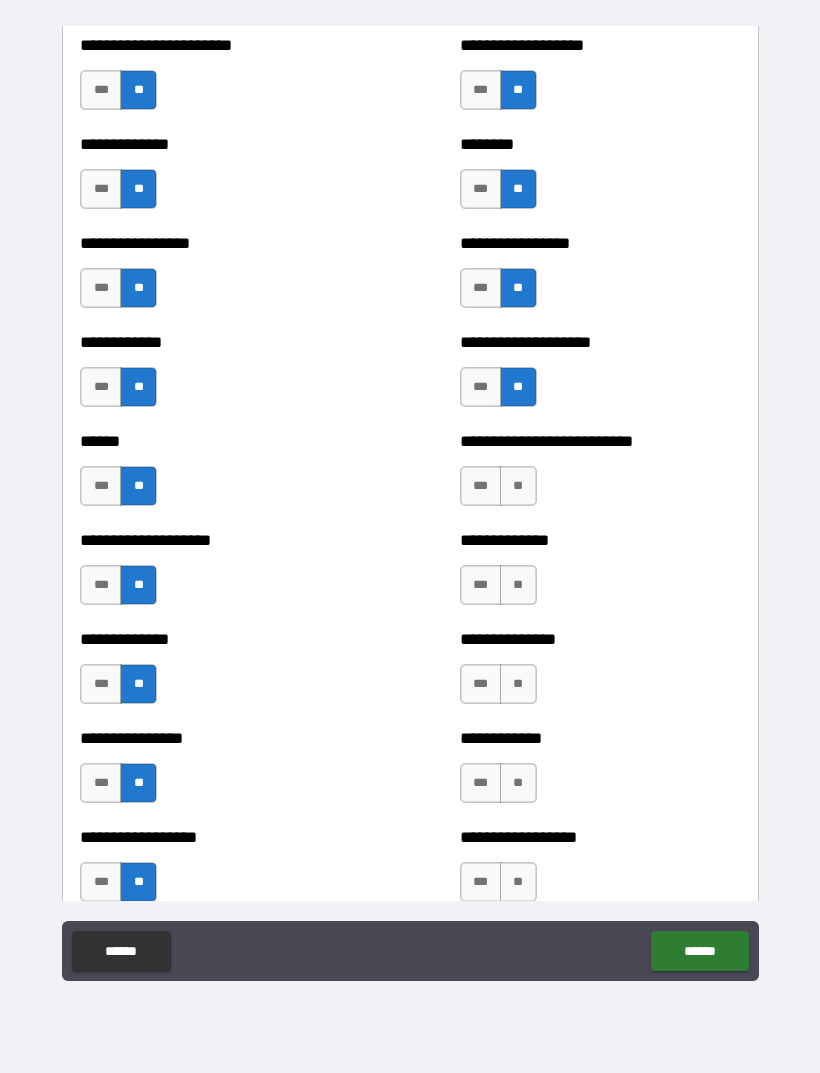 scroll, scrollTop: 3649, scrollLeft: 0, axis: vertical 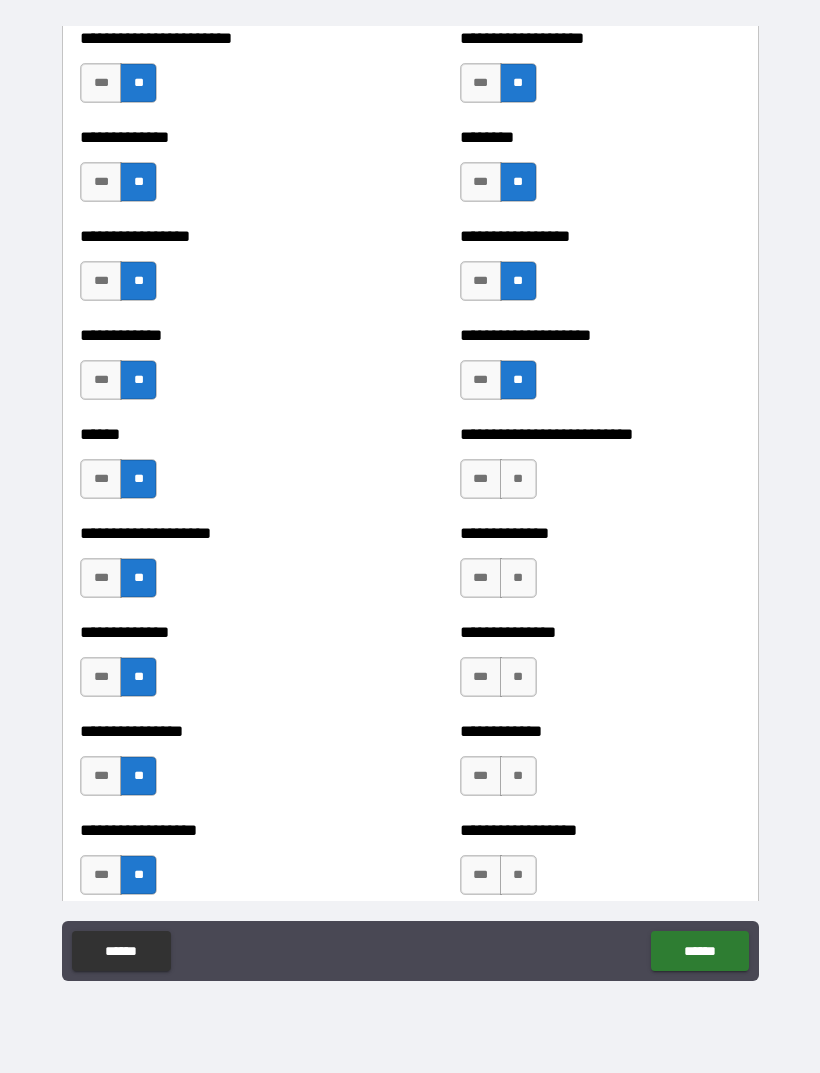 click on "**" at bounding box center [518, 479] 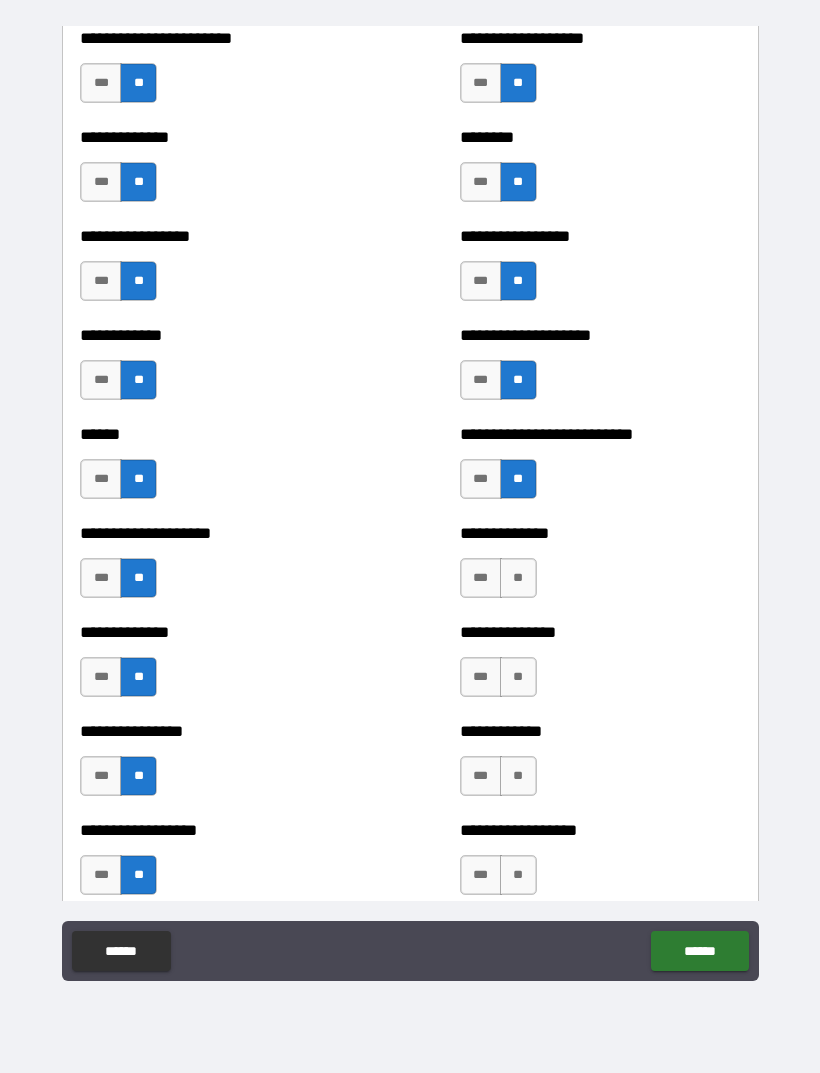 click on "**" at bounding box center (518, 578) 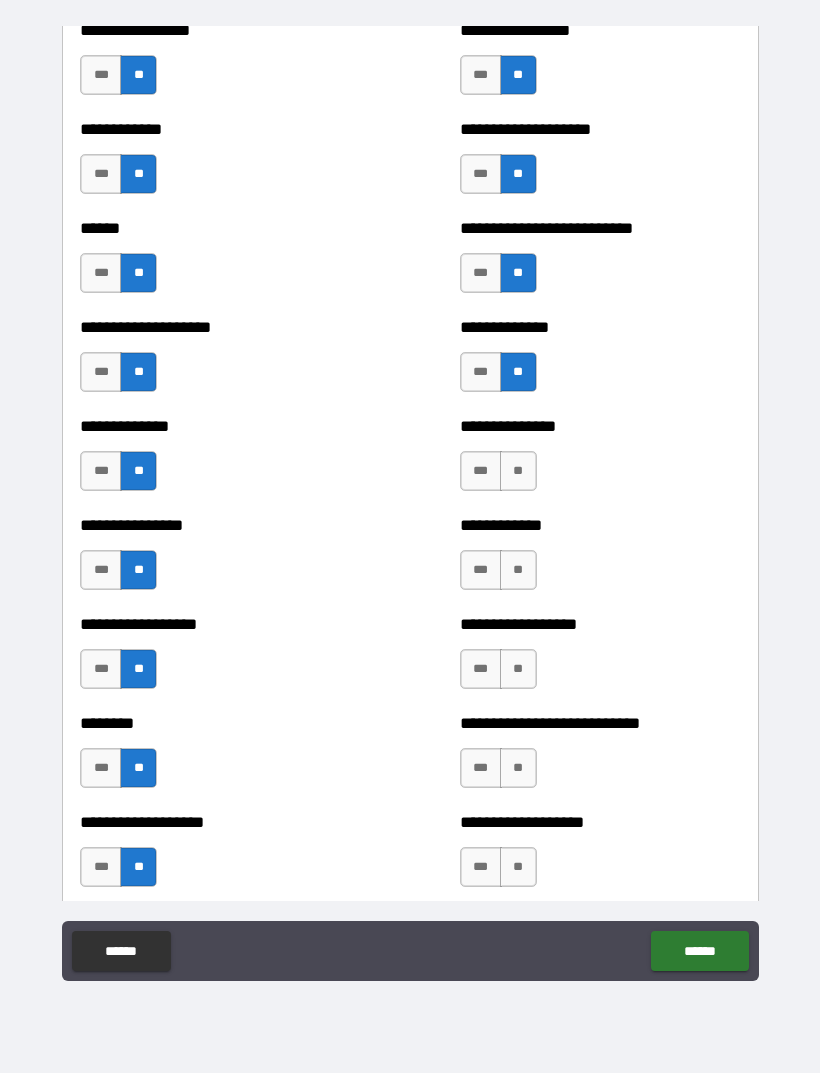 scroll, scrollTop: 3866, scrollLeft: 0, axis: vertical 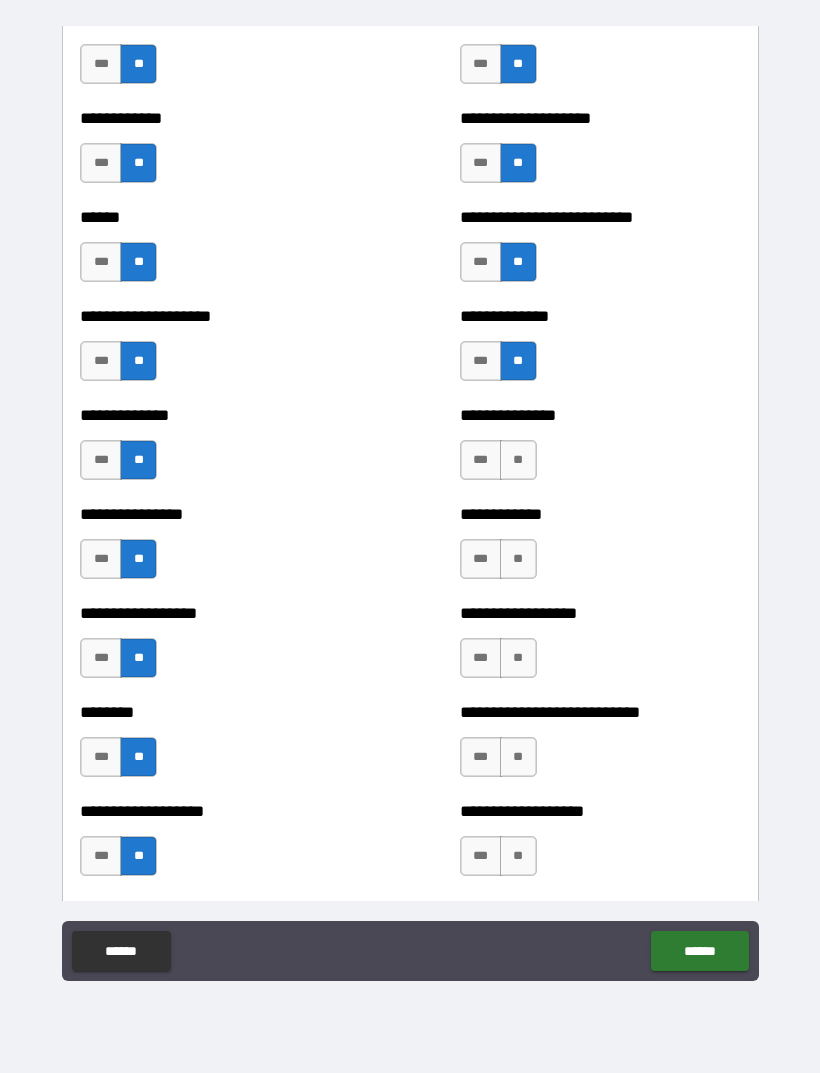 click on "**" at bounding box center (518, 460) 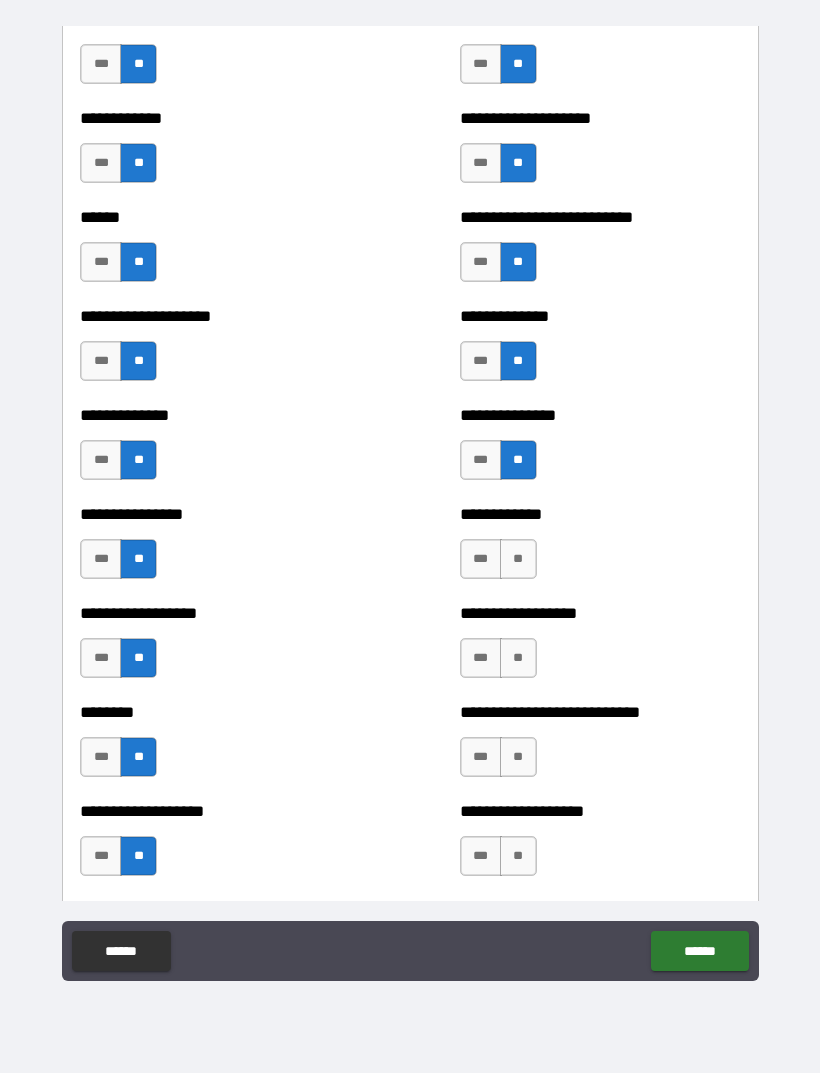 click on "**" at bounding box center [518, 559] 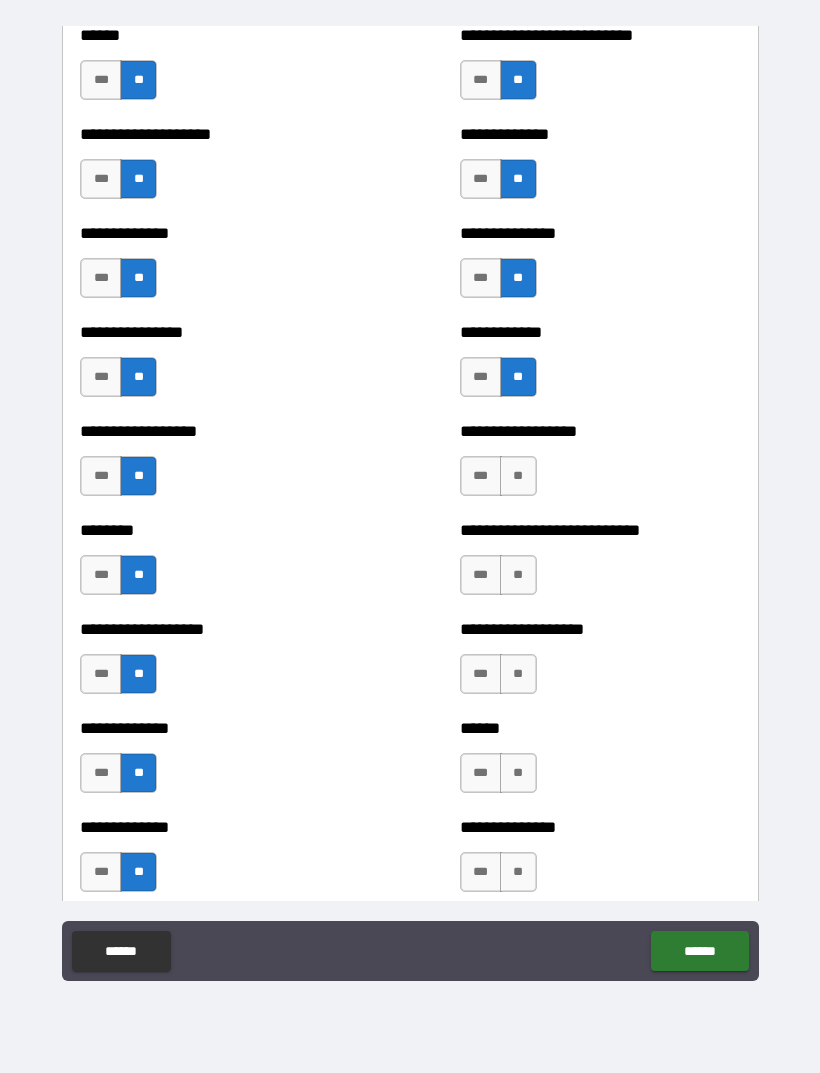 click on "**" at bounding box center [518, 476] 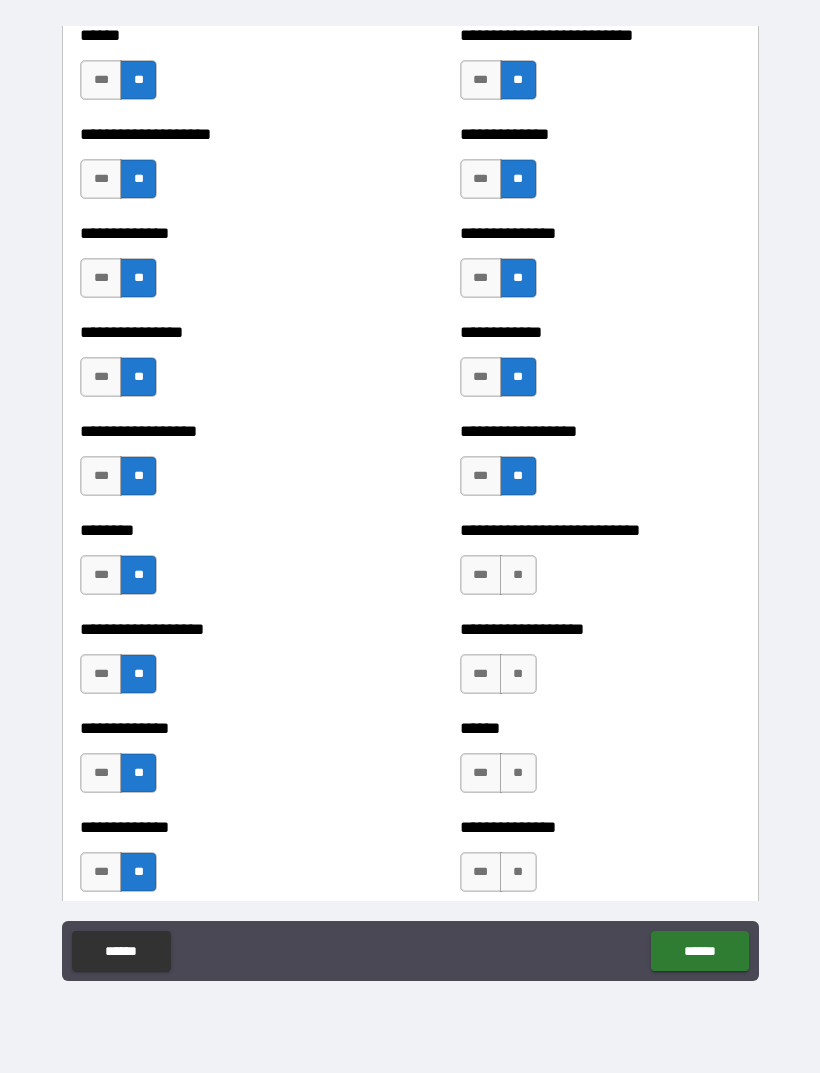 click on "**" at bounding box center (518, 575) 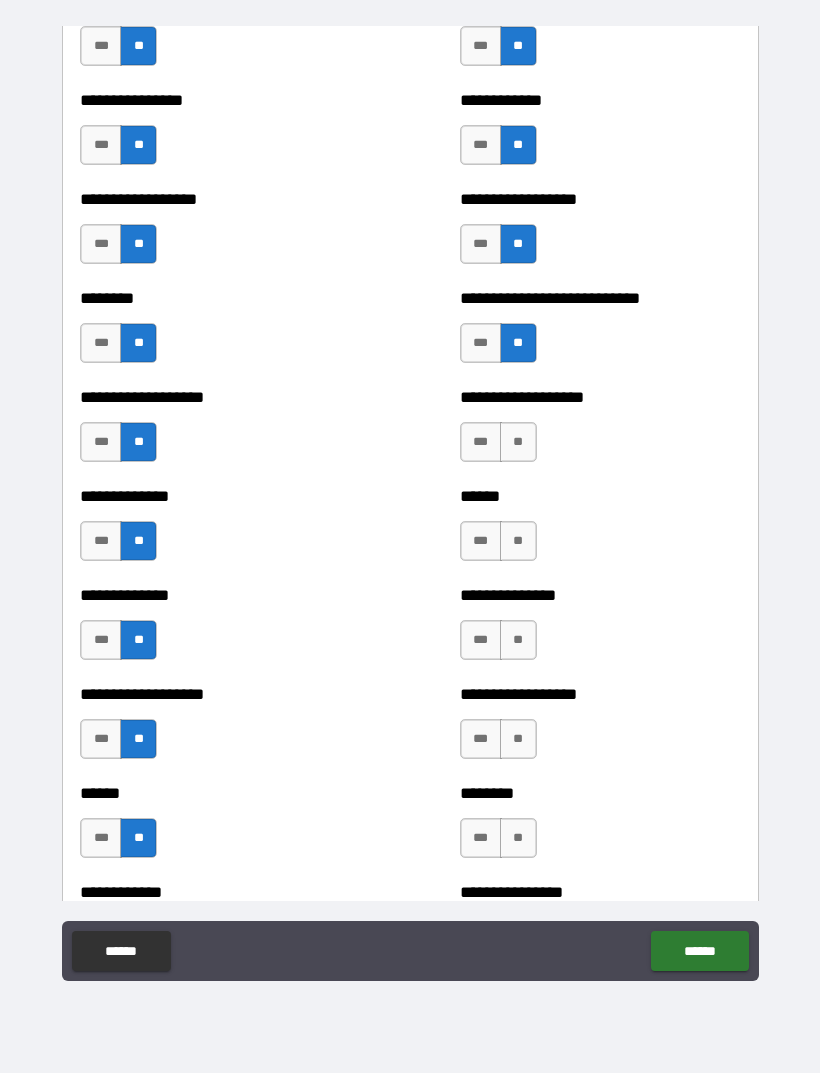 click on "**" at bounding box center (518, 442) 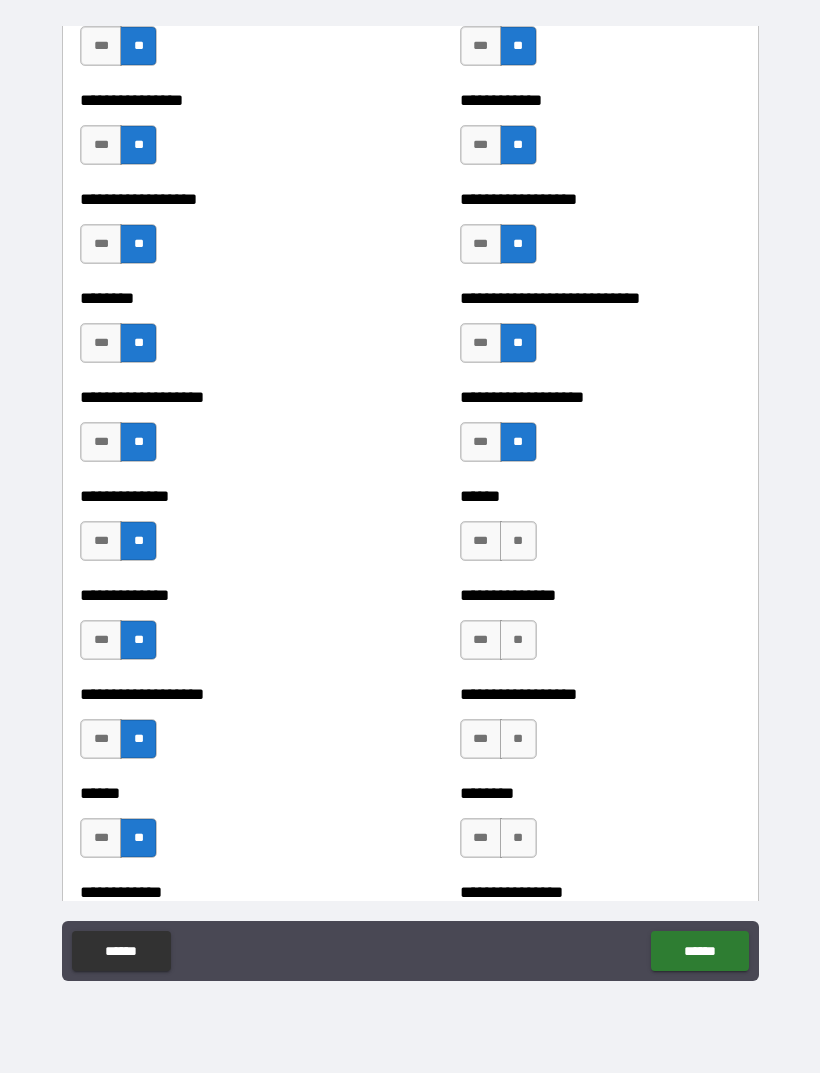click on "**" at bounding box center [518, 541] 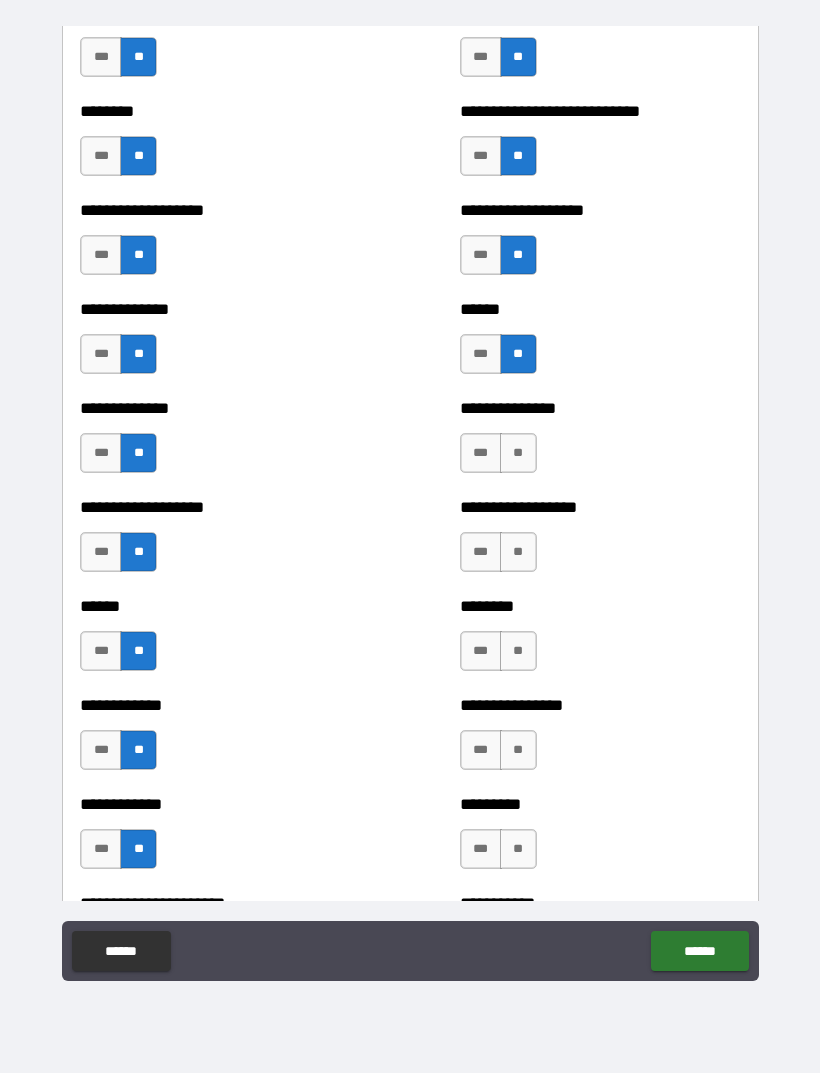 scroll, scrollTop: 4489, scrollLeft: 0, axis: vertical 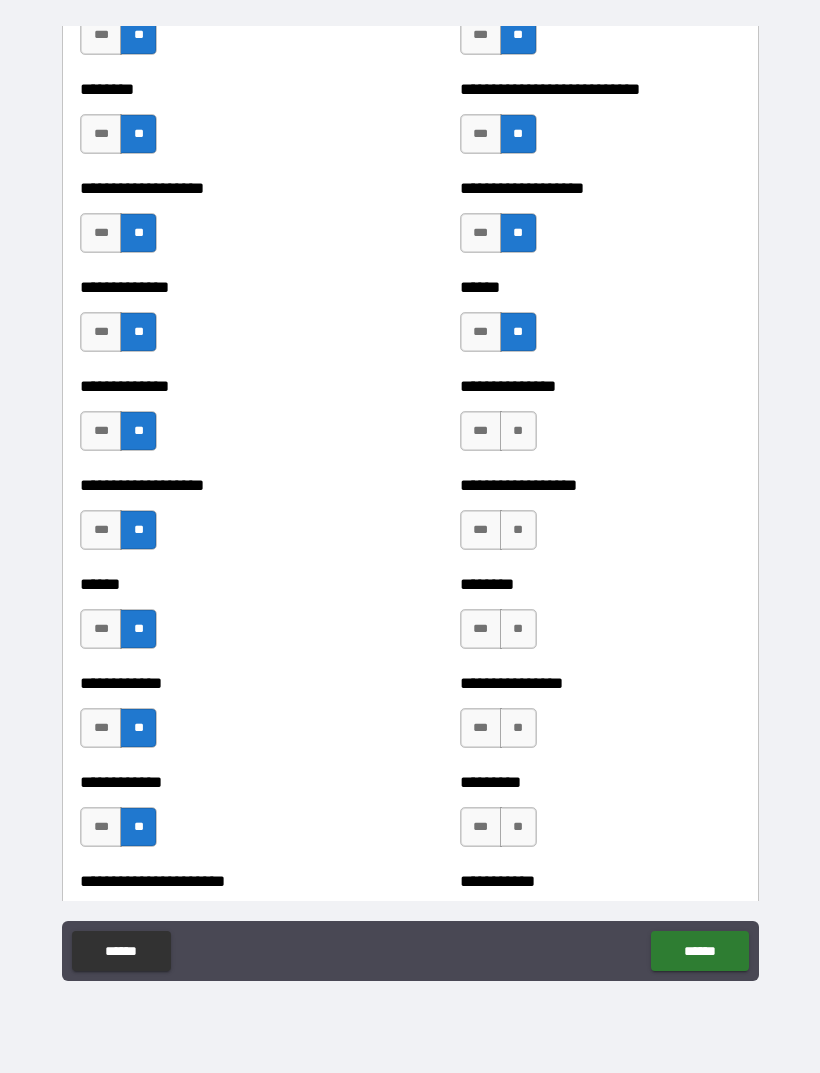 click on "**" at bounding box center (518, 431) 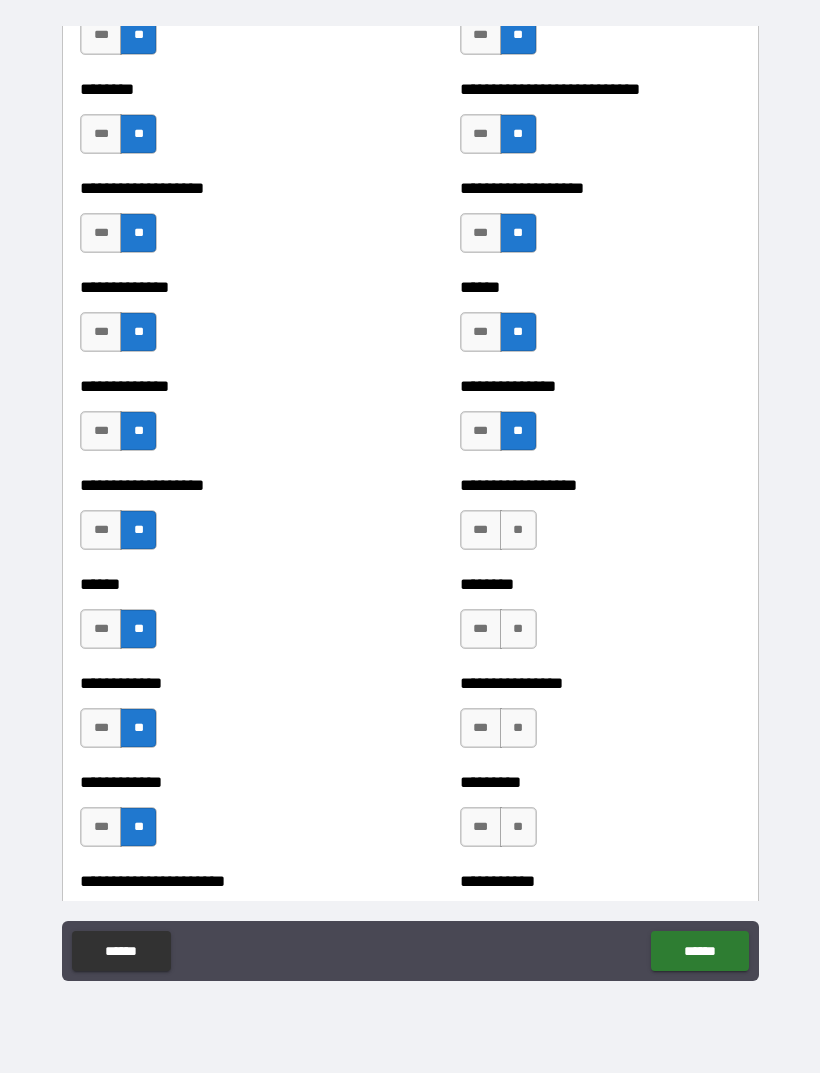 click on "**" at bounding box center (518, 530) 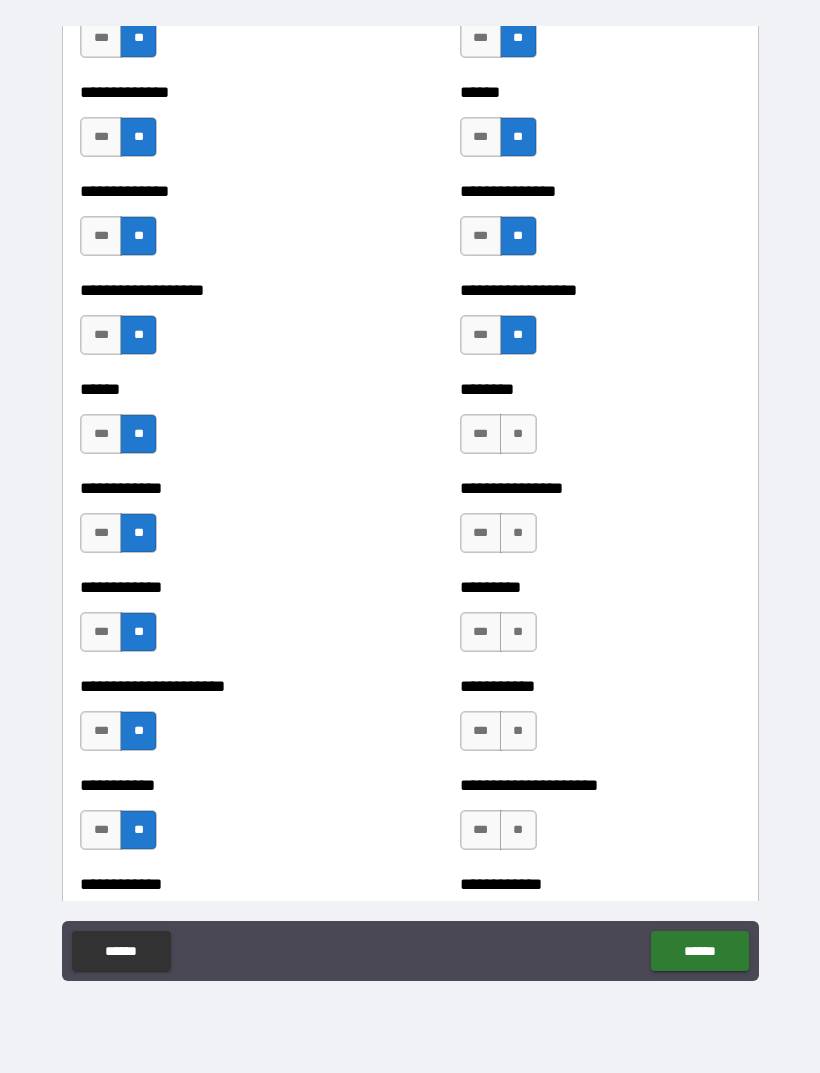 scroll, scrollTop: 4707, scrollLeft: 0, axis: vertical 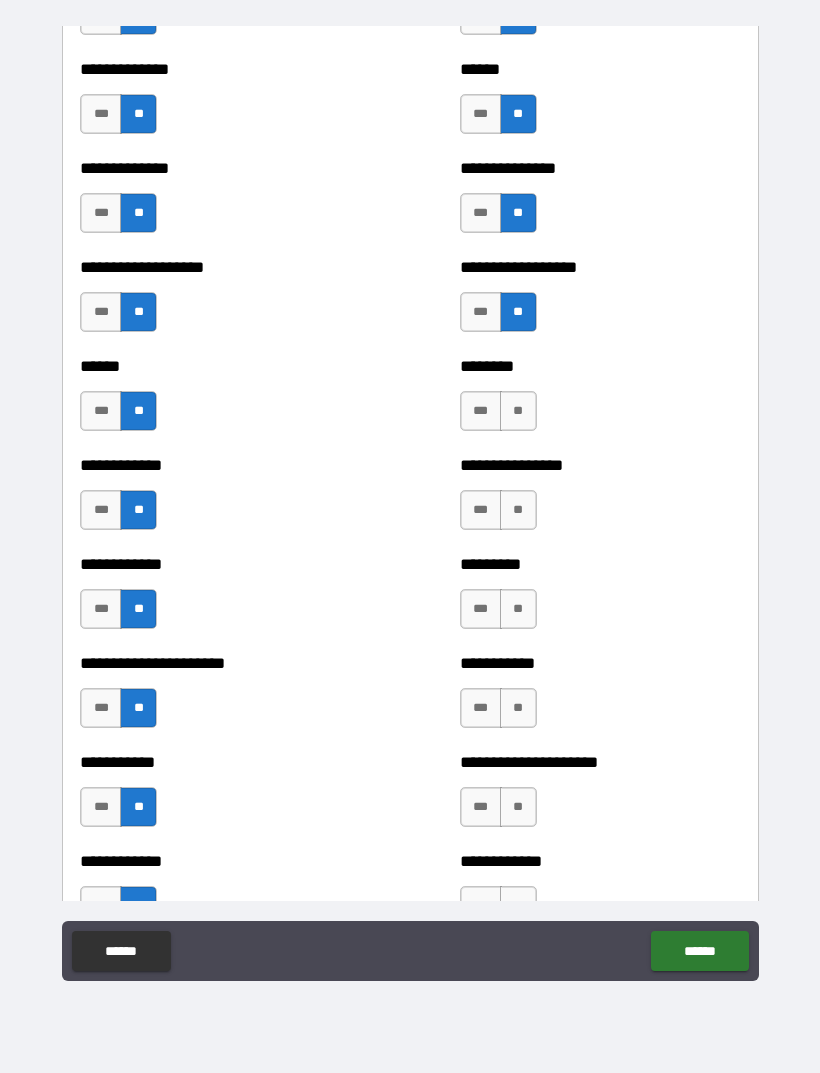click on "**" at bounding box center (518, 411) 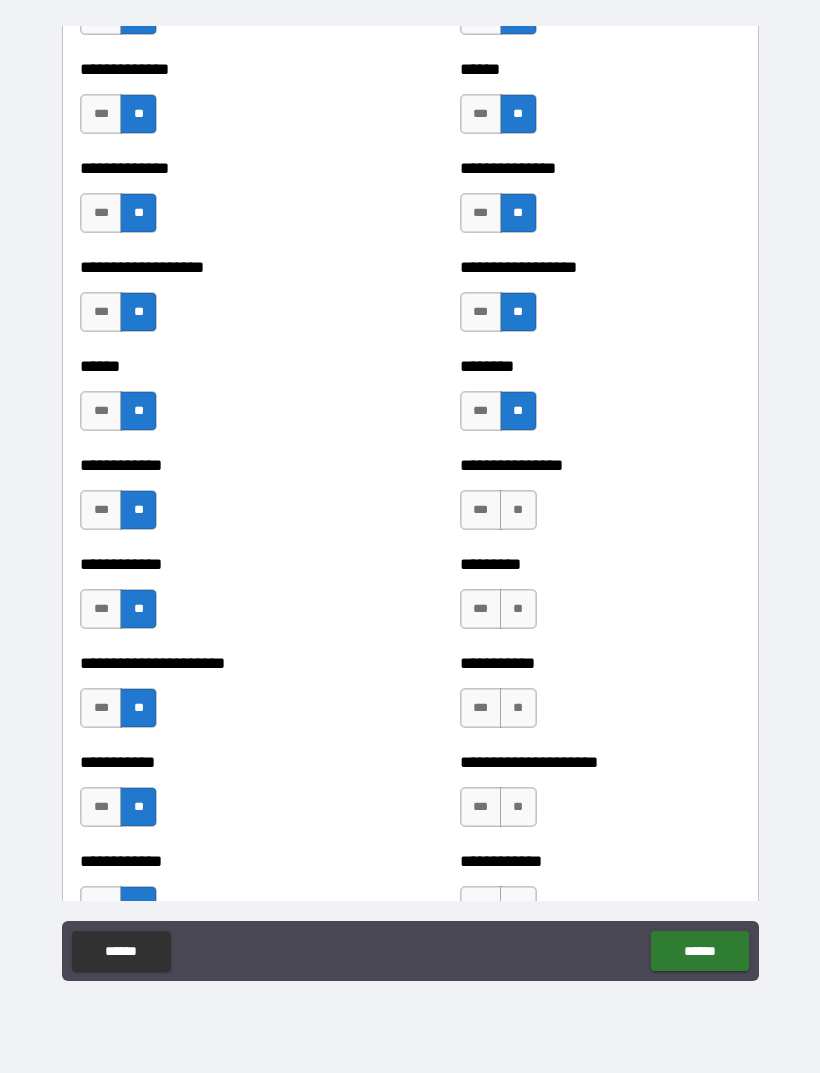 click on "**" at bounding box center (518, 510) 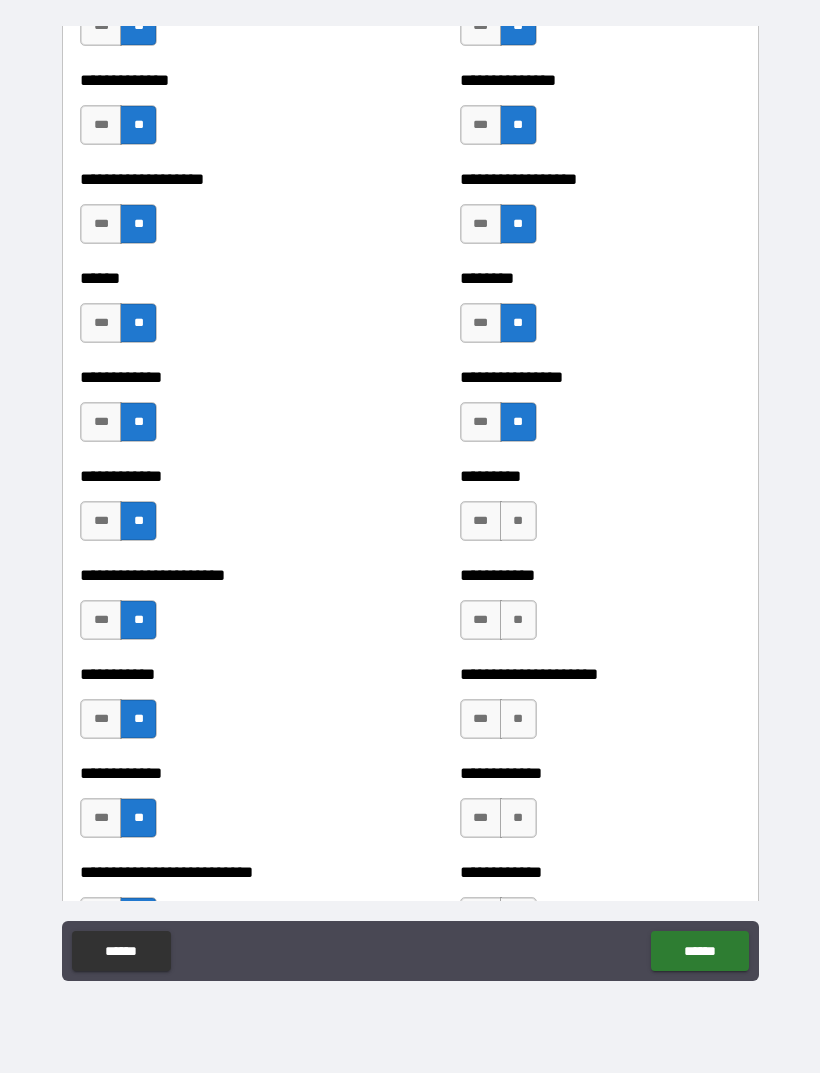 scroll, scrollTop: 4815, scrollLeft: 0, axis: vertical 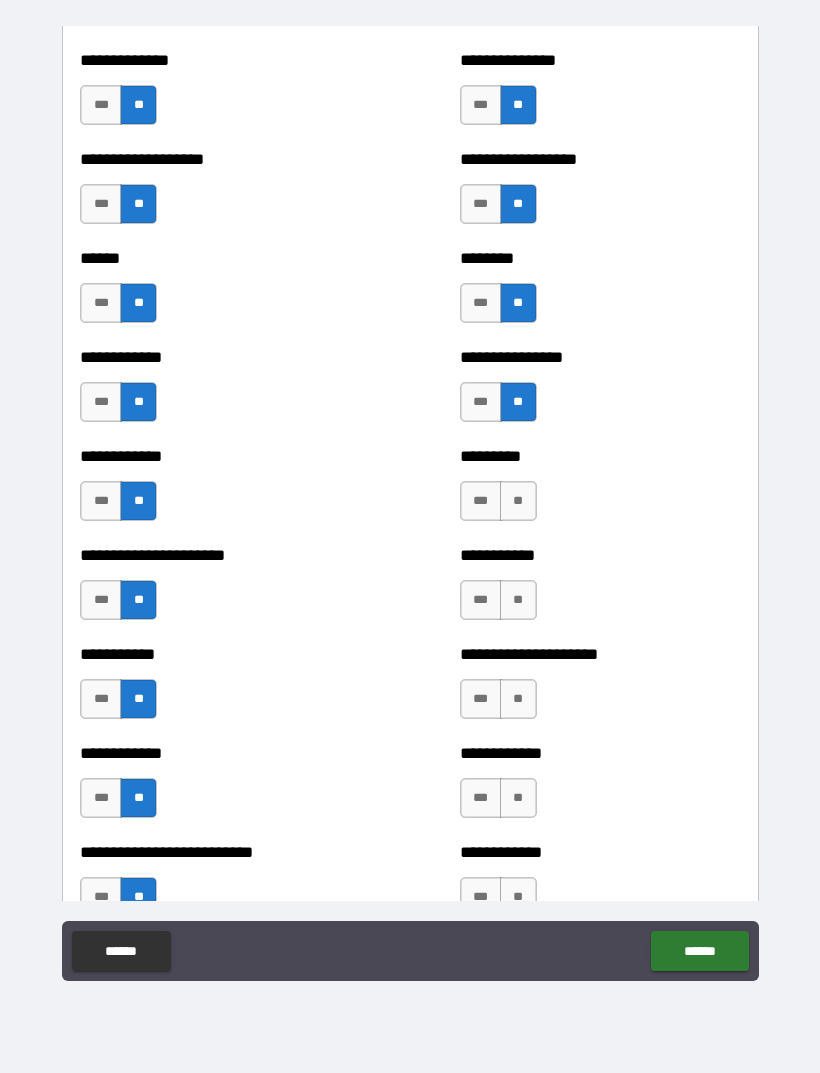 click on "**" at bounding box center (518, 501) 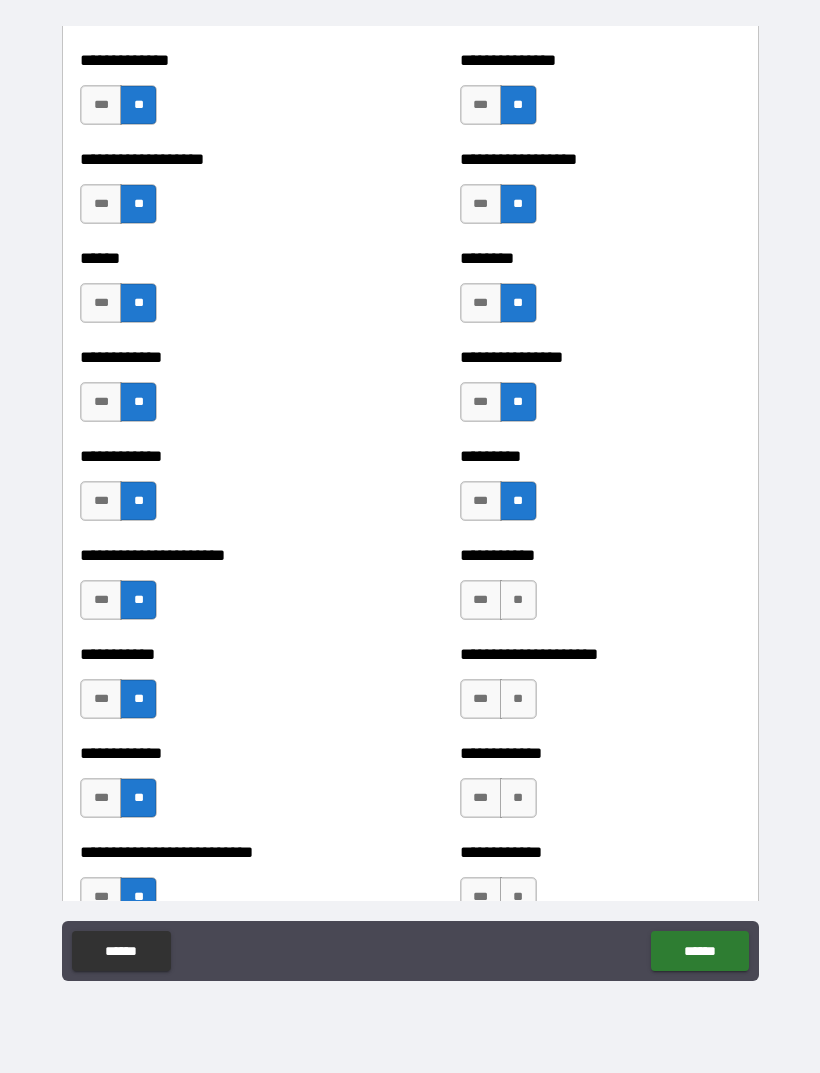 click on "**" at bounding box center (518, 600) 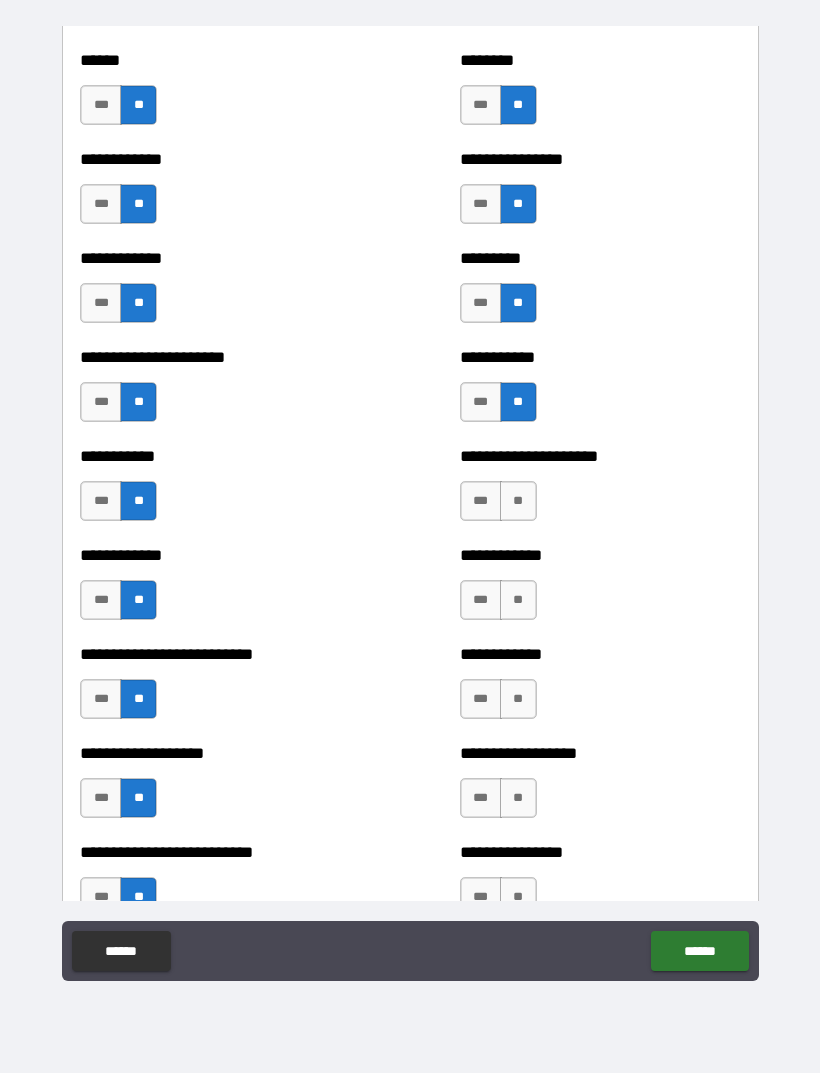 scroll, scrollTop: 5034, scrollLeft: 0, axis: vertical 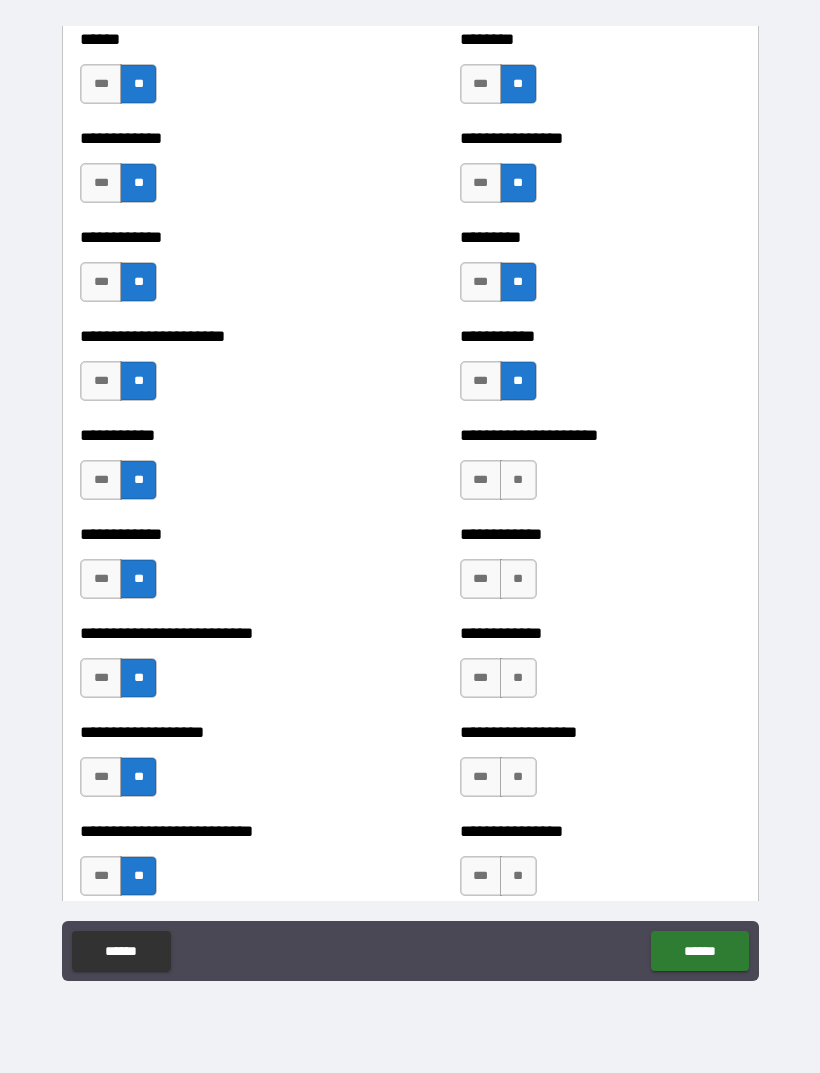 click on "**" at bounding box center (518, 480) 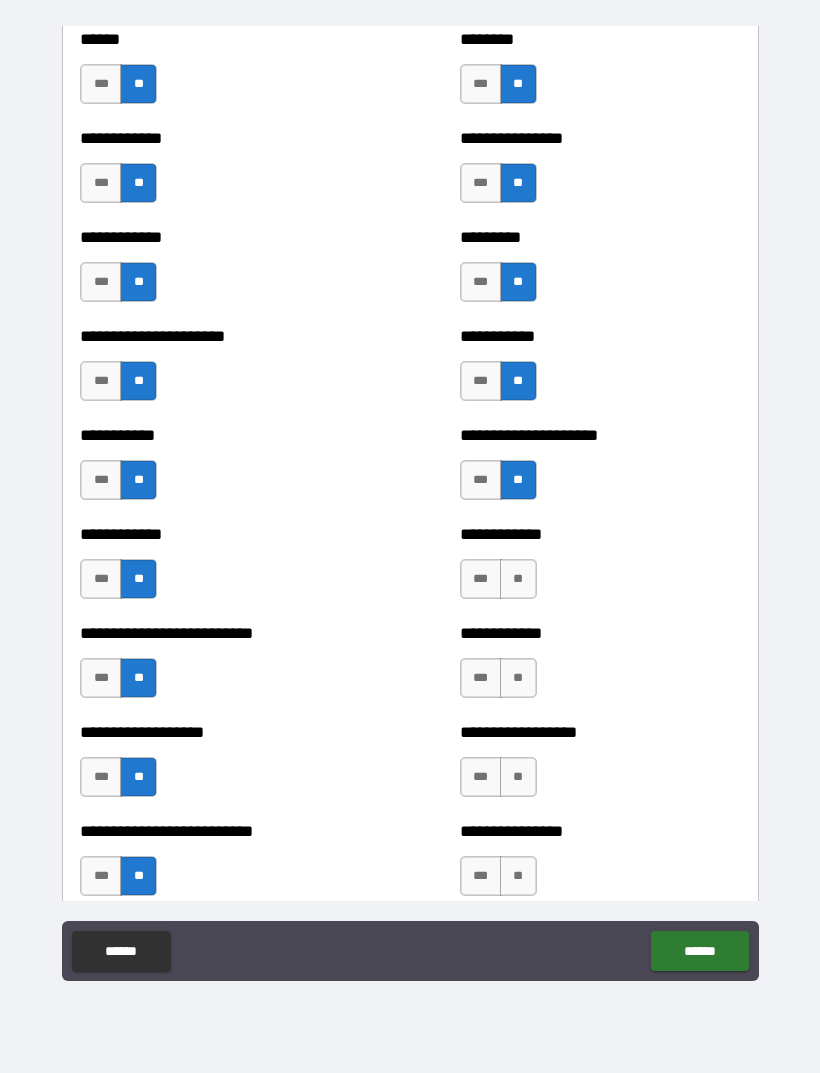 click on "**" at bounding box center (518, 579) 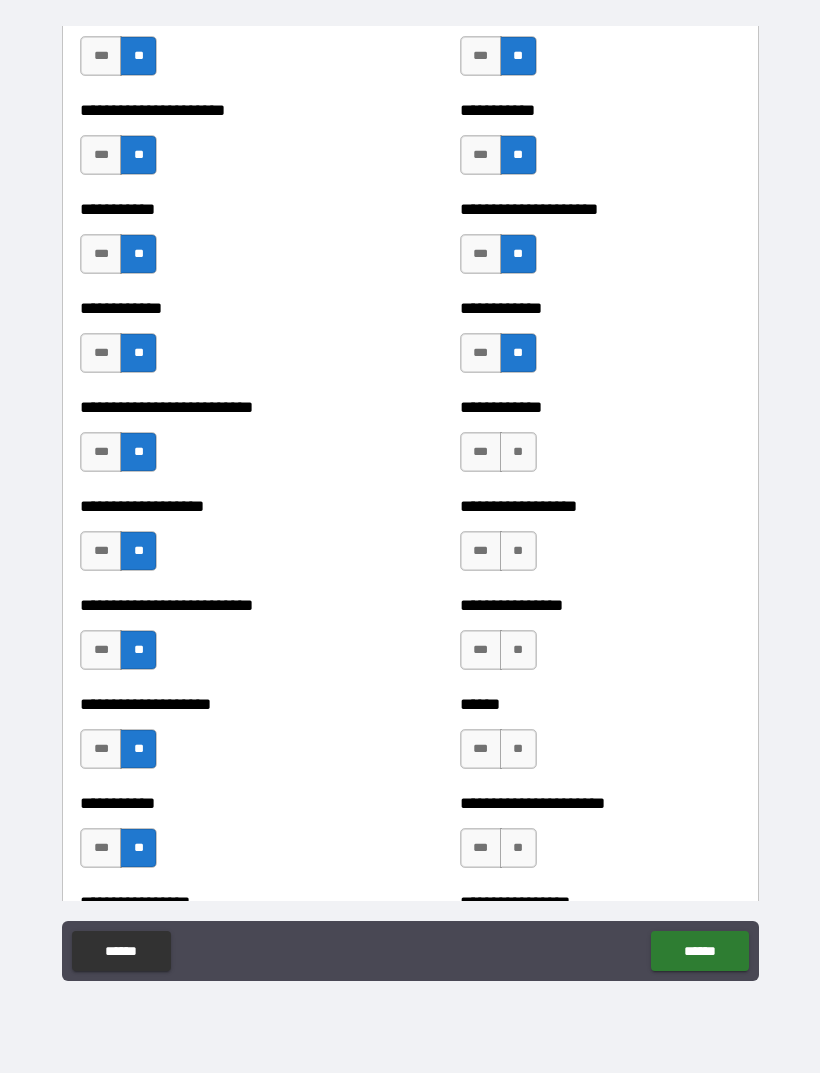 scroll, scrollTop: 5268, scrollLeft: 0, axis: vertical 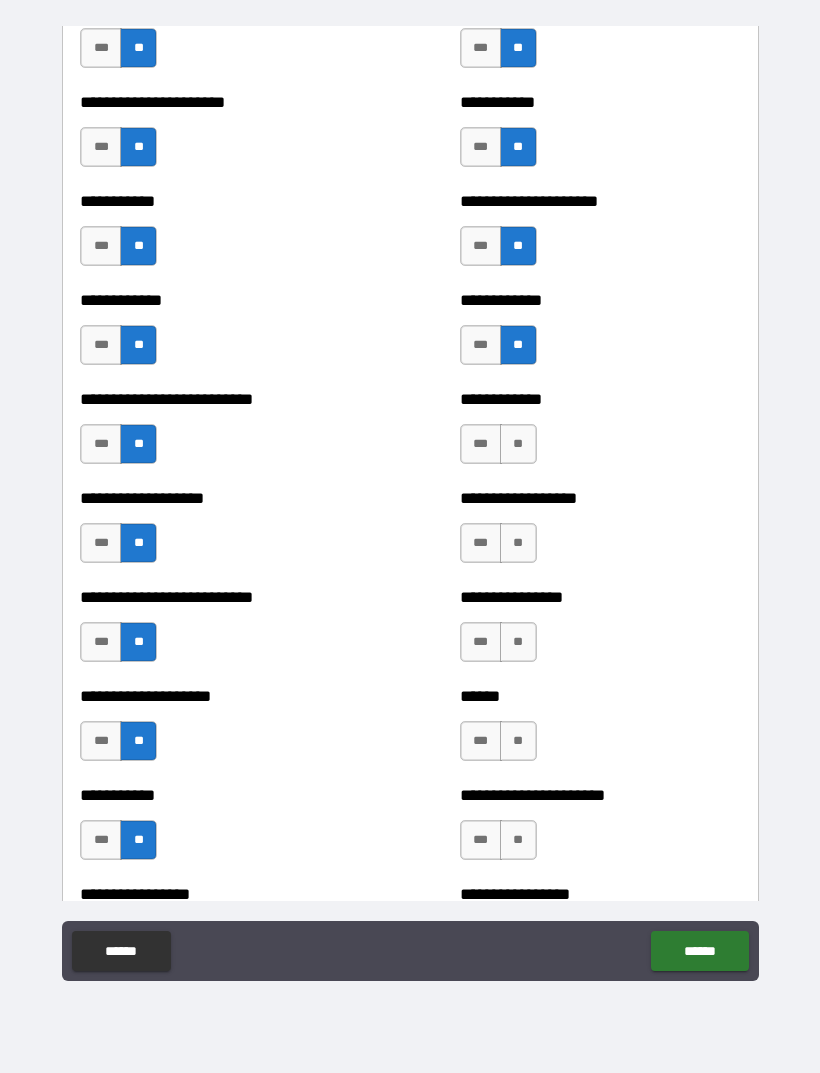 click on "**" at bounding box center (518, 444) 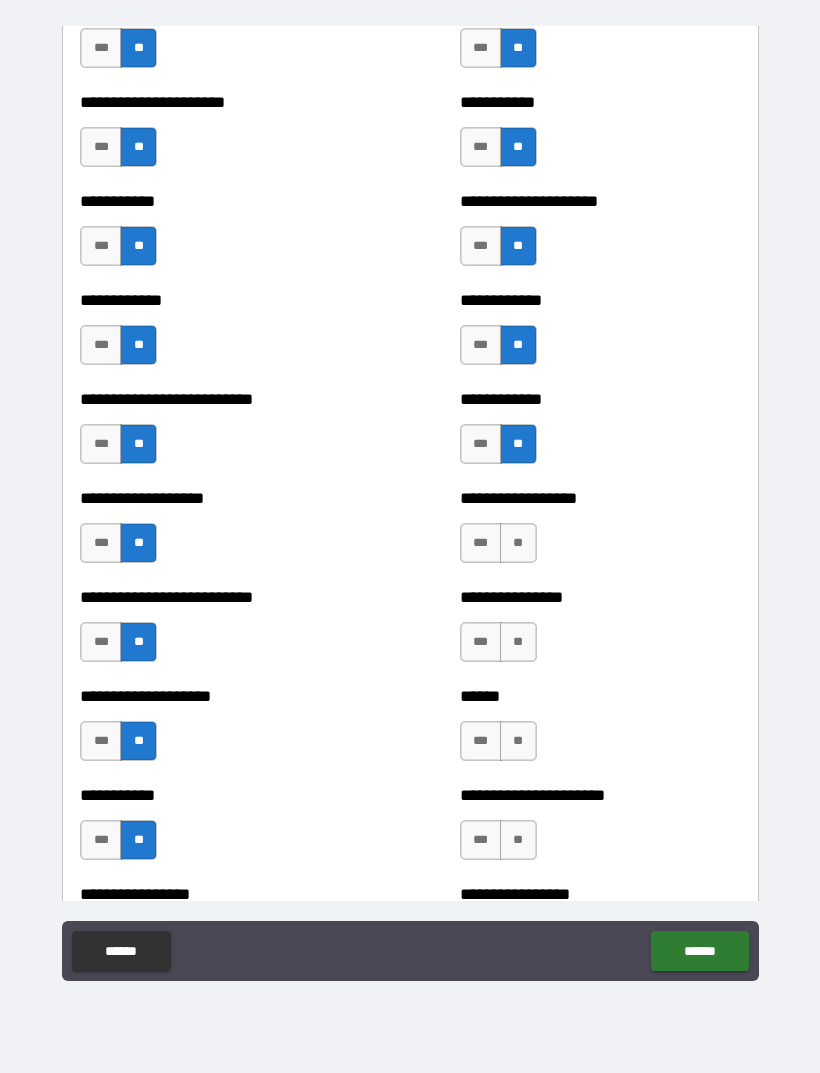 click on "**" at bounding box center [518, 543] 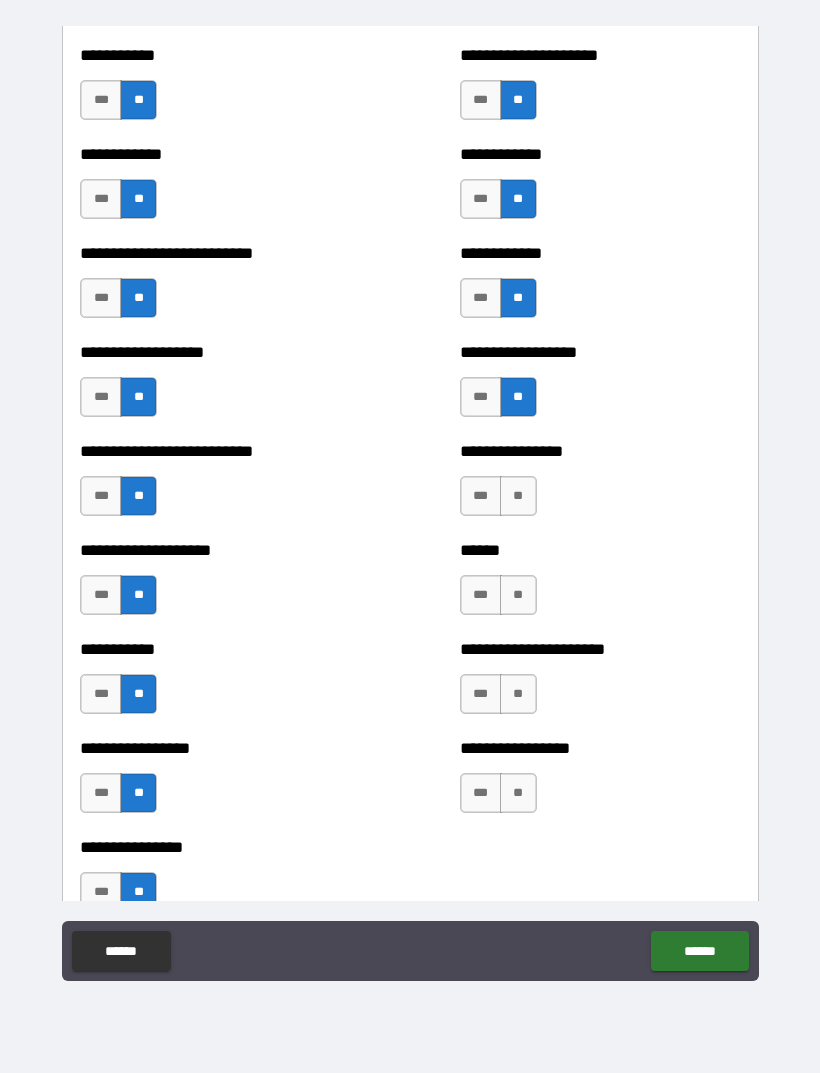 scroll, scrollTop: 5468, scrollLeft: 0, axis: vertical 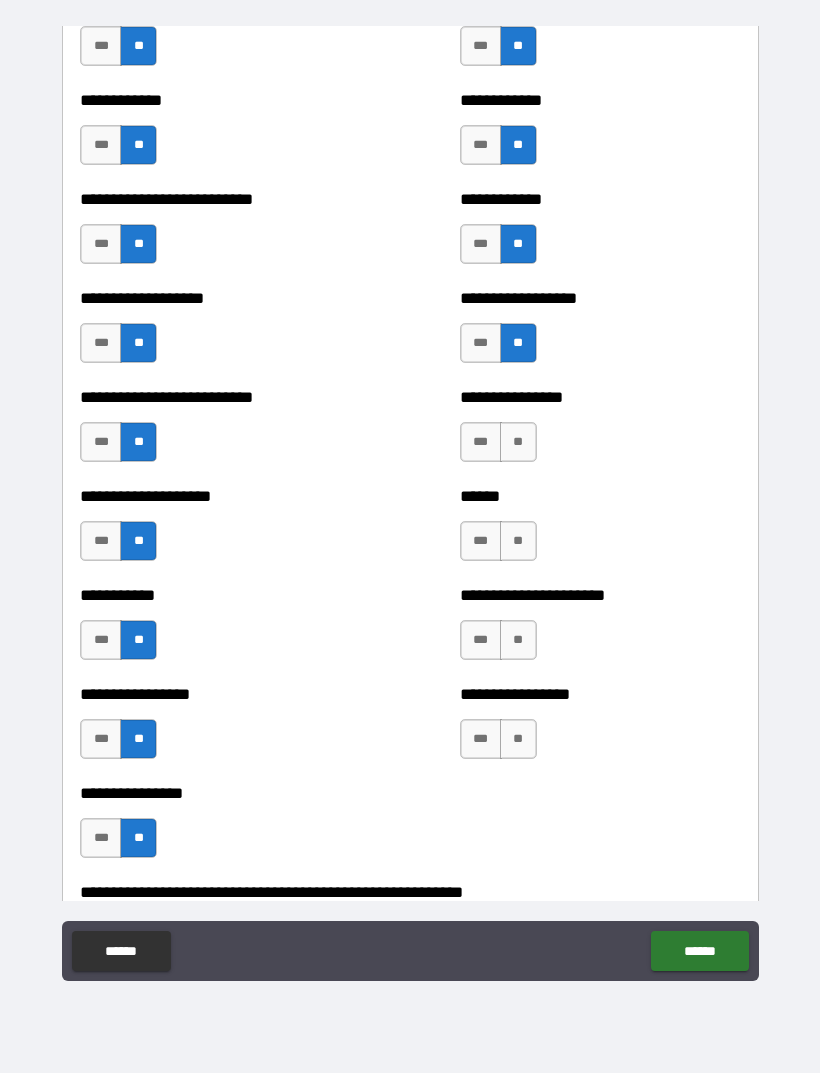 click on "**" at bounding box center (518, 442) 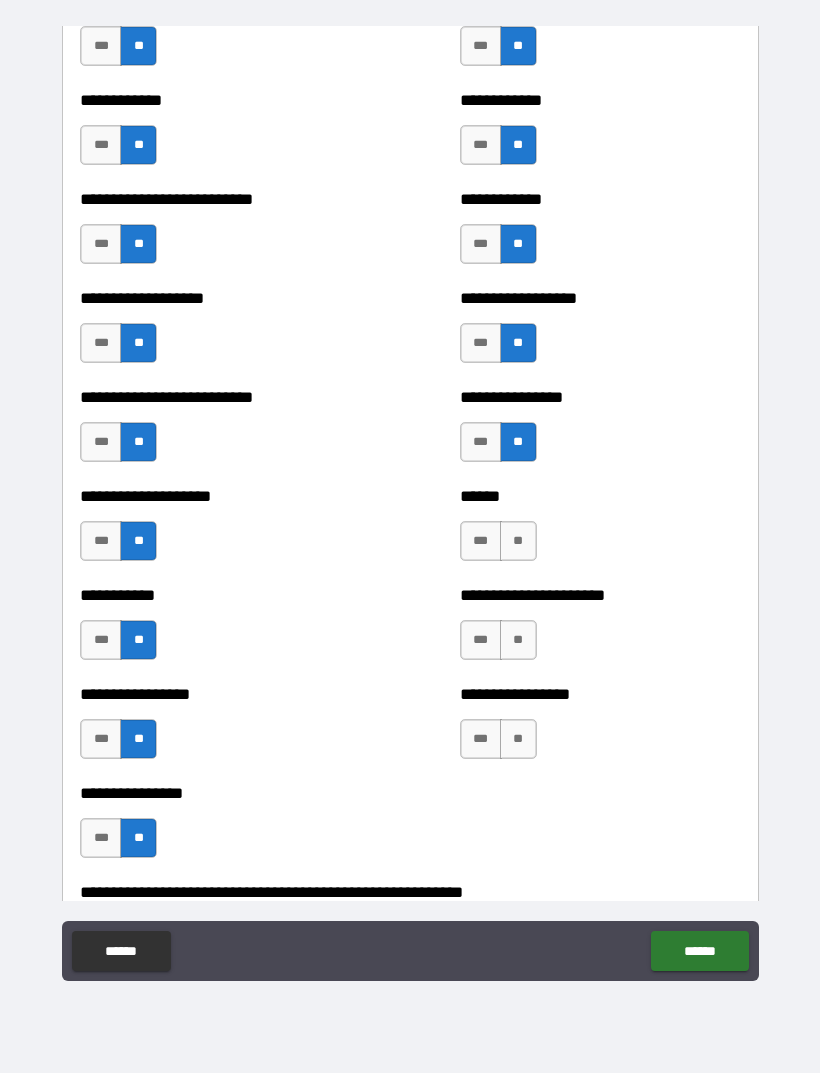 click on "**" at bounding box center (518, 541) 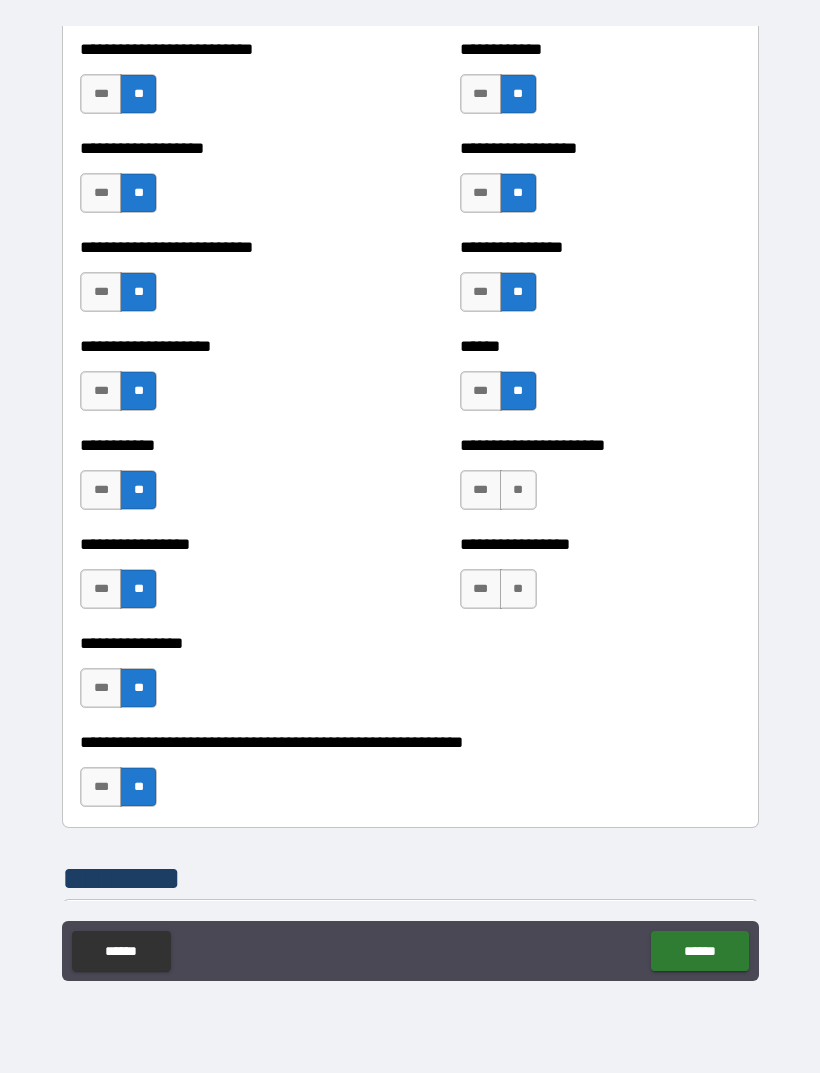 scroll, scrollTop: 5625, scrollLeft: 0, axis: vertical 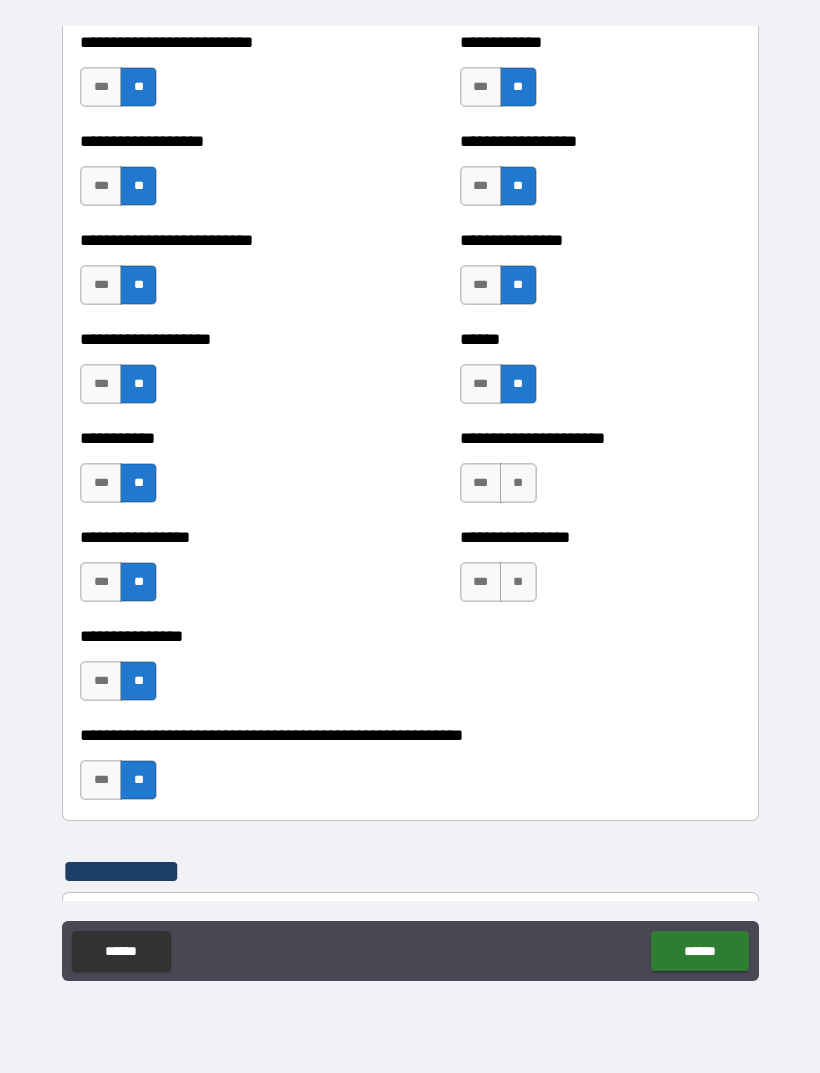 click on "**" at bounding box center (518, 483) 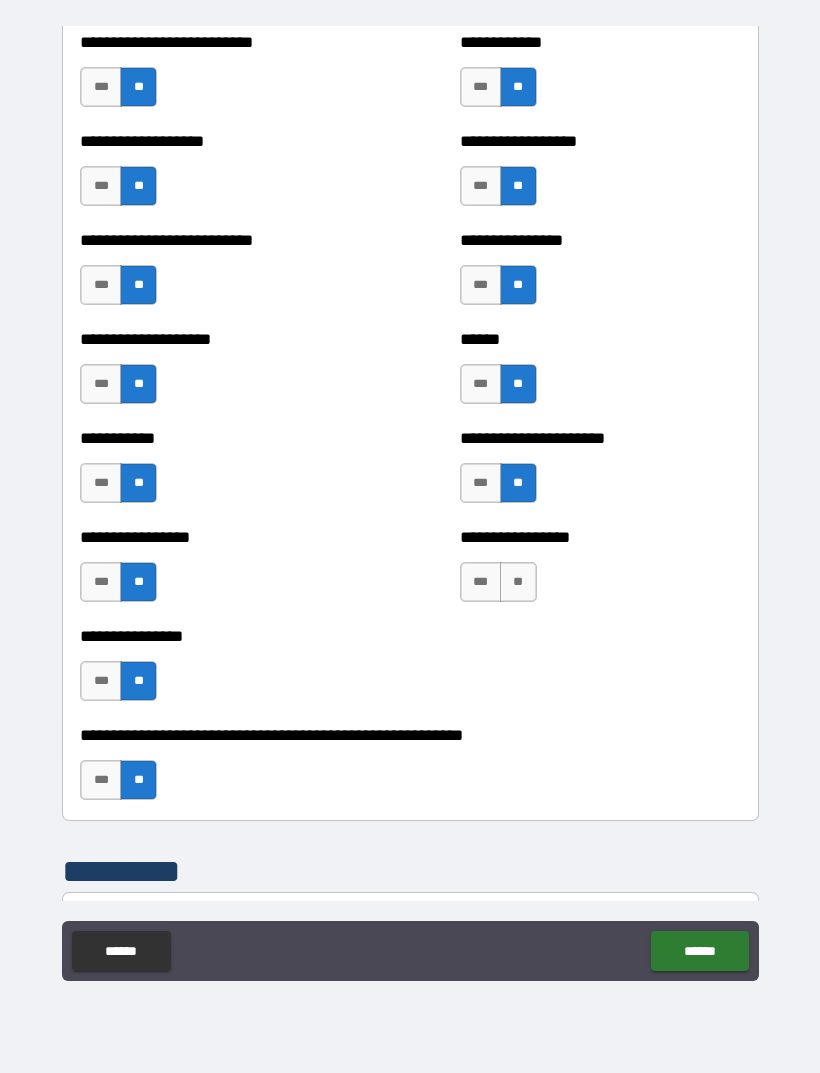click on "**" at bounding box center [518, 582] 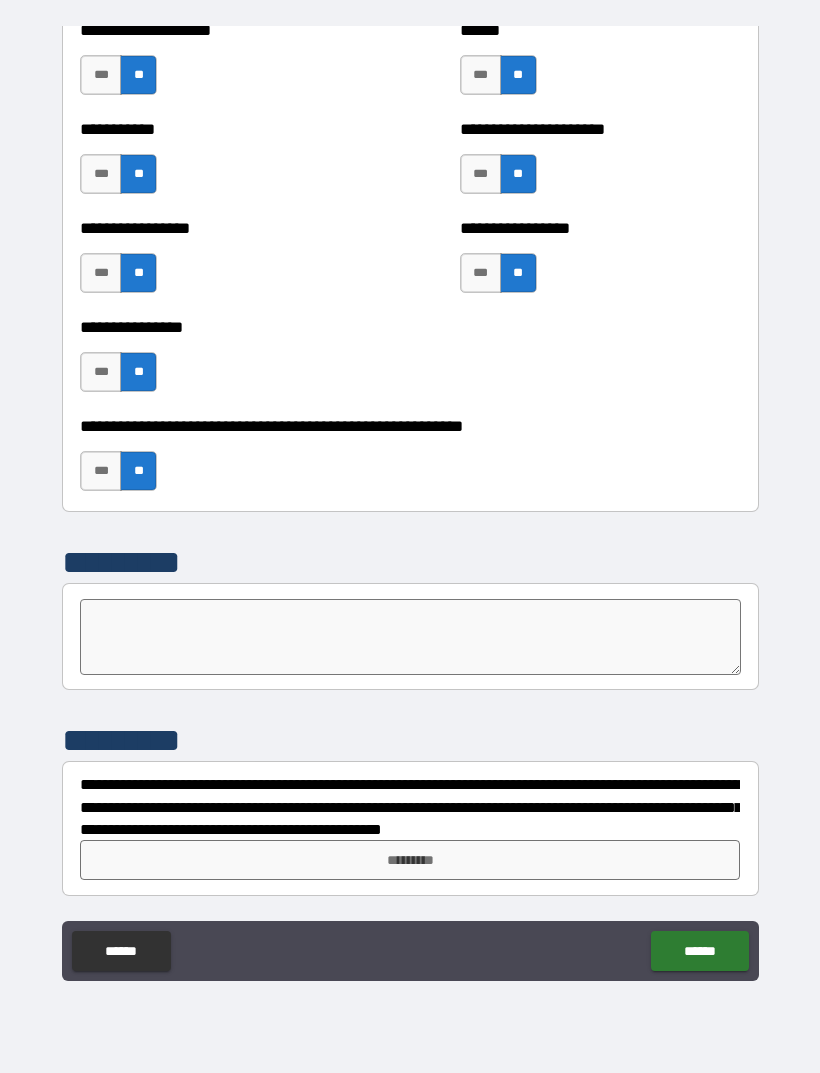 scroll, scrollTop: 5934, scrollLeft: 0, axis: vertical 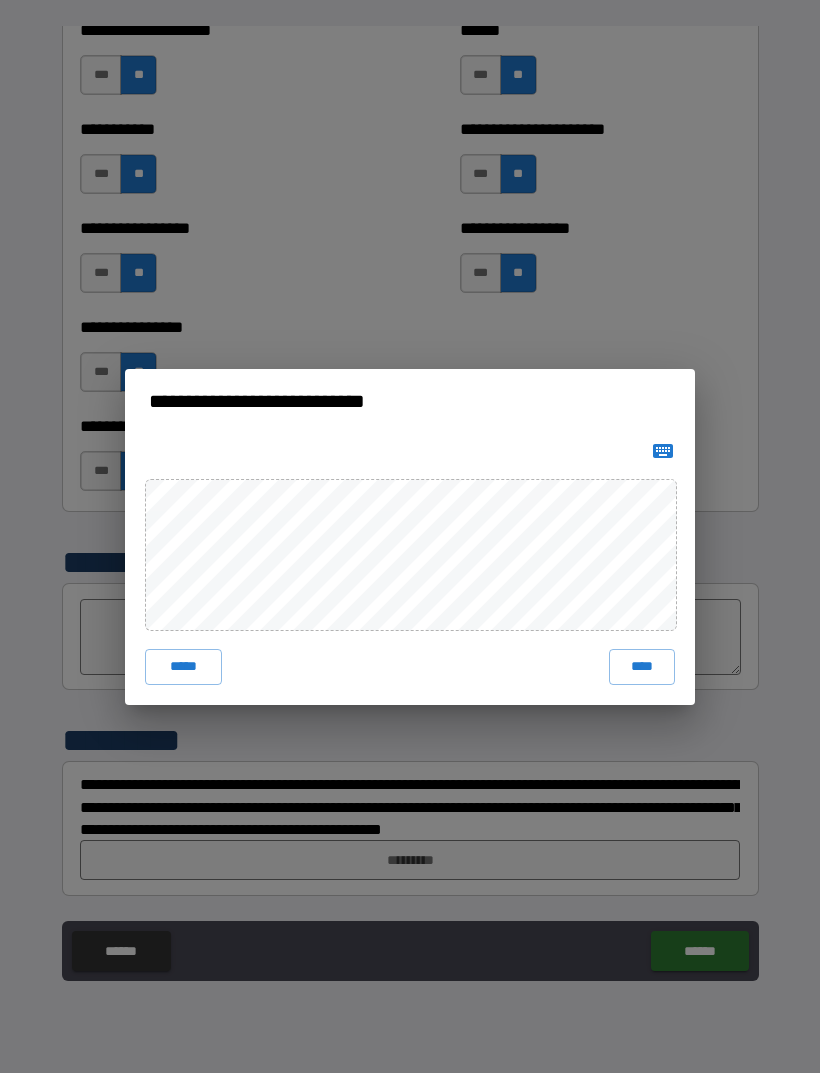 click on "****" at bounding box center [642, 667] 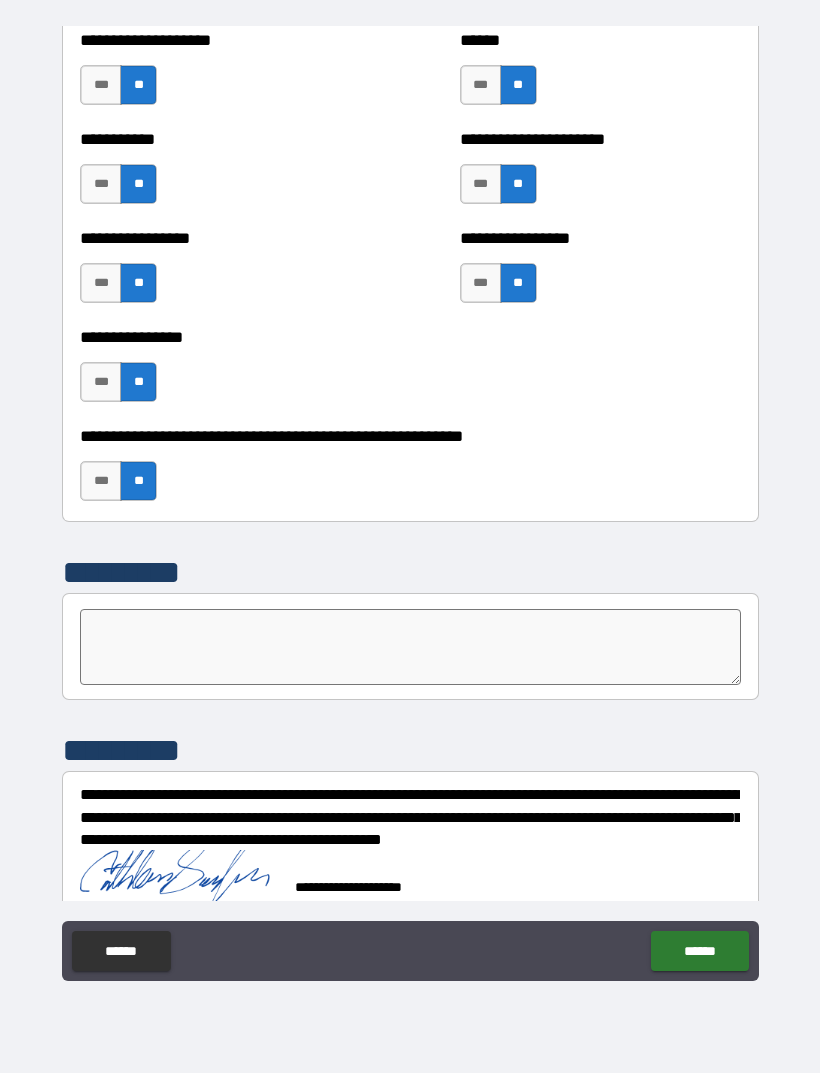 click on "******" at bounding box center [699, 951] 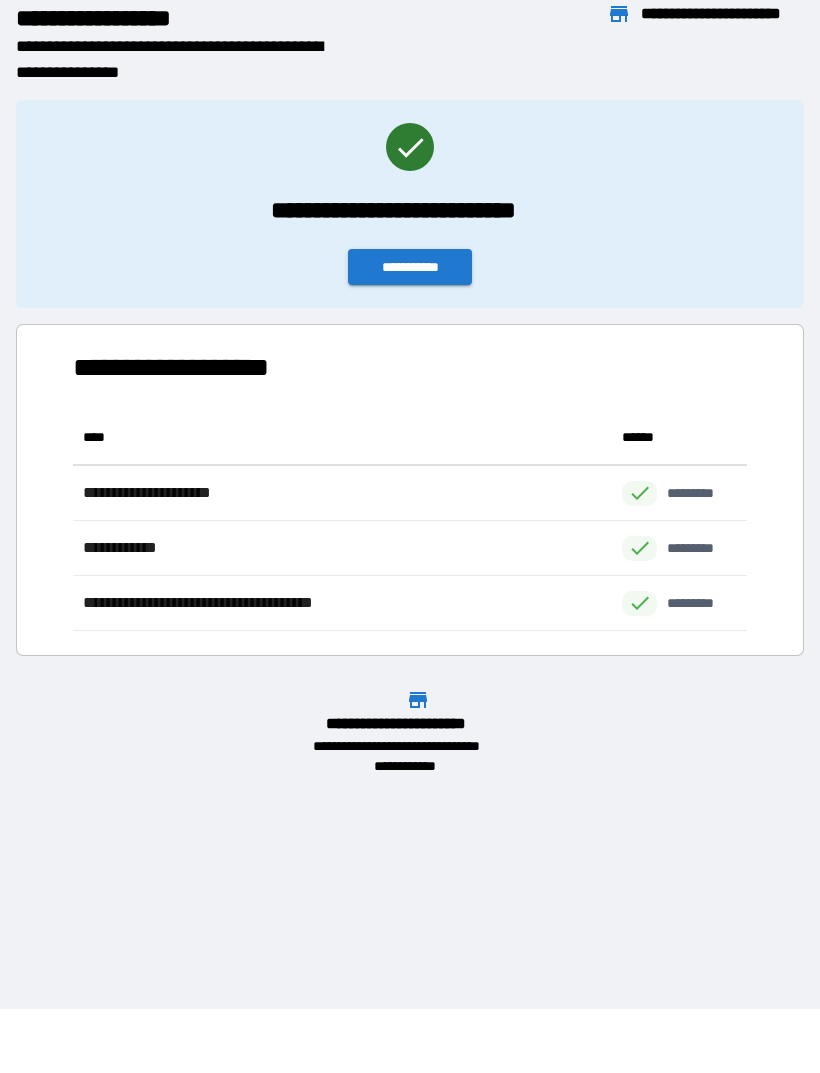 scroll, scrollTop: 1, scrollLeft: 1, axis: both 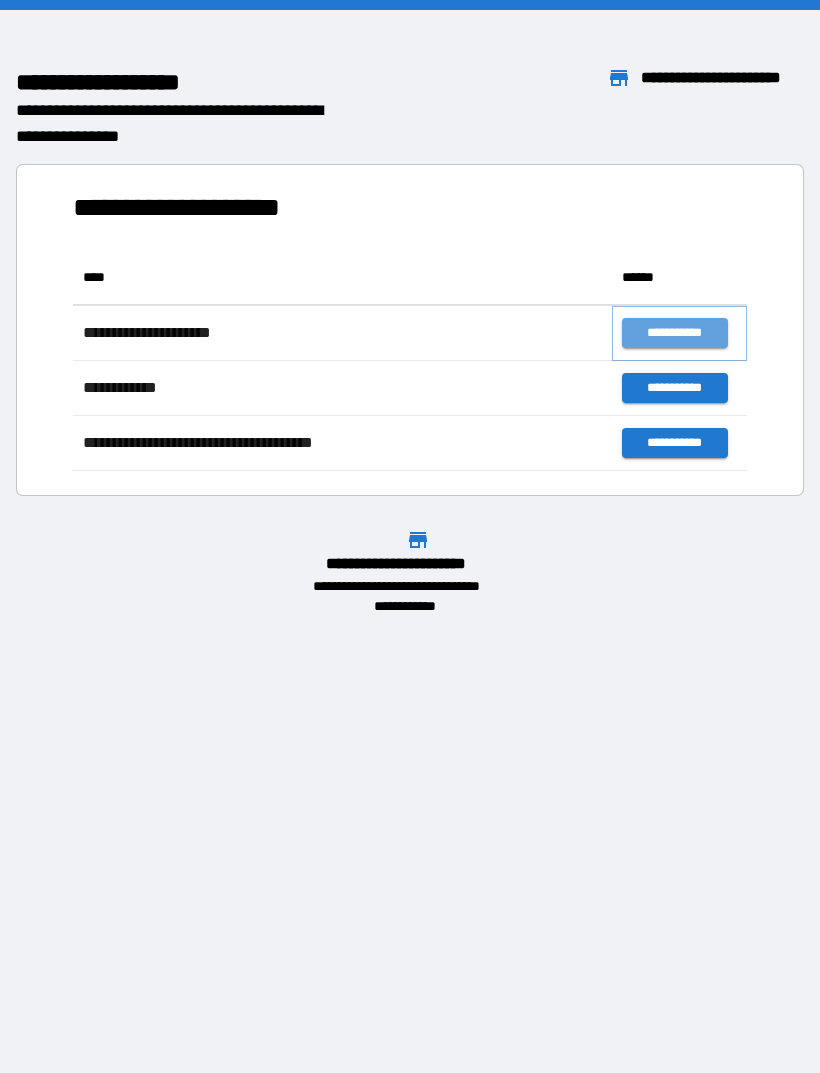 click on "**********" at bounding box center (674, 333) 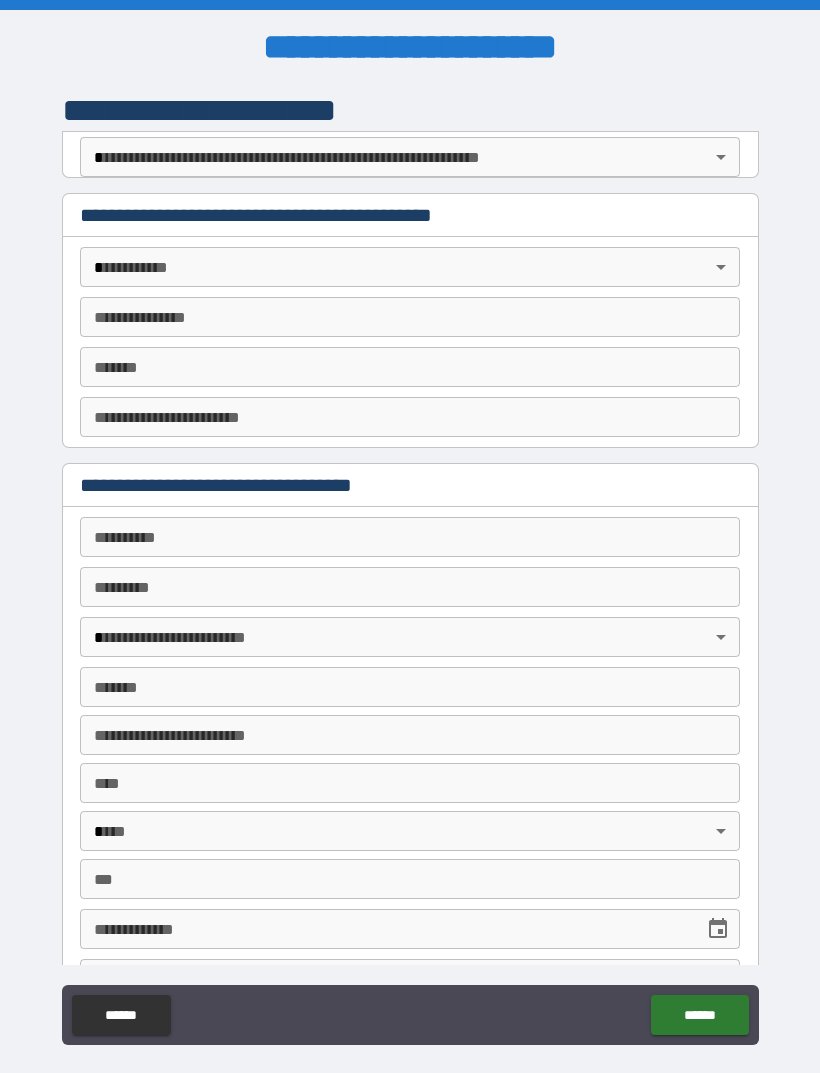 click on "**********" at bounding box center (410, 568) 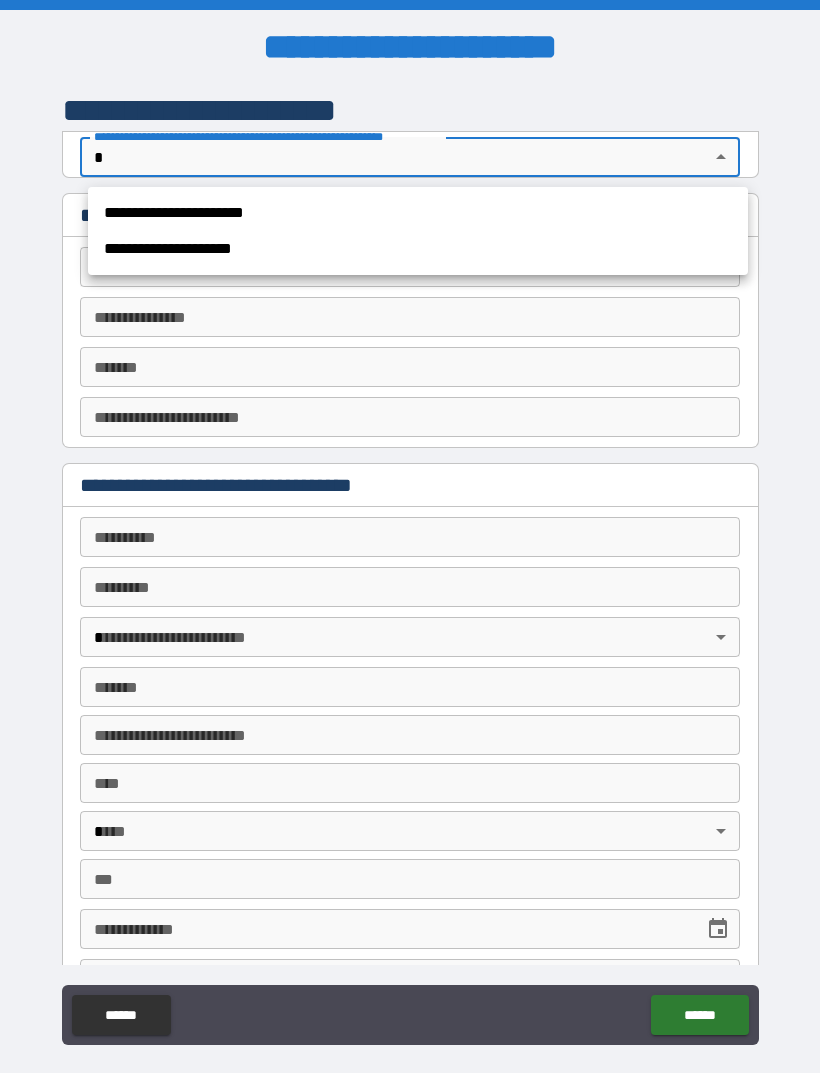 click at bounding box center [410, 536] 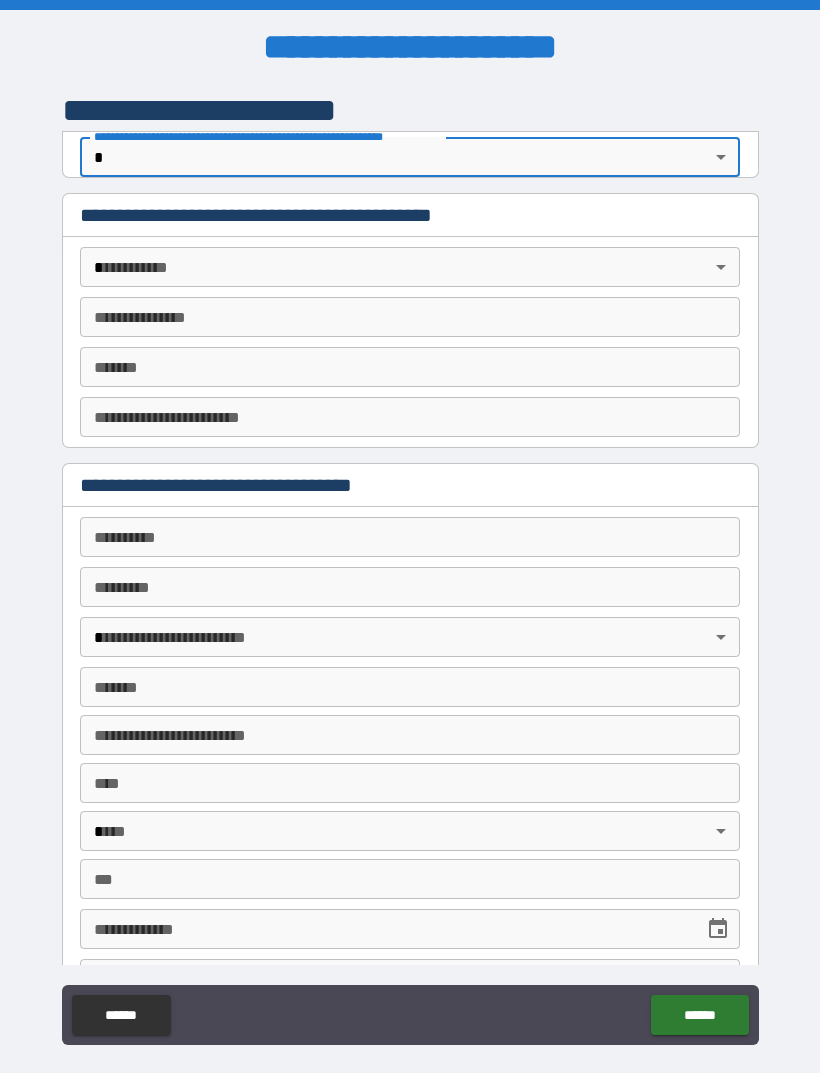 click on "**********" at bounding box center (410, 568) 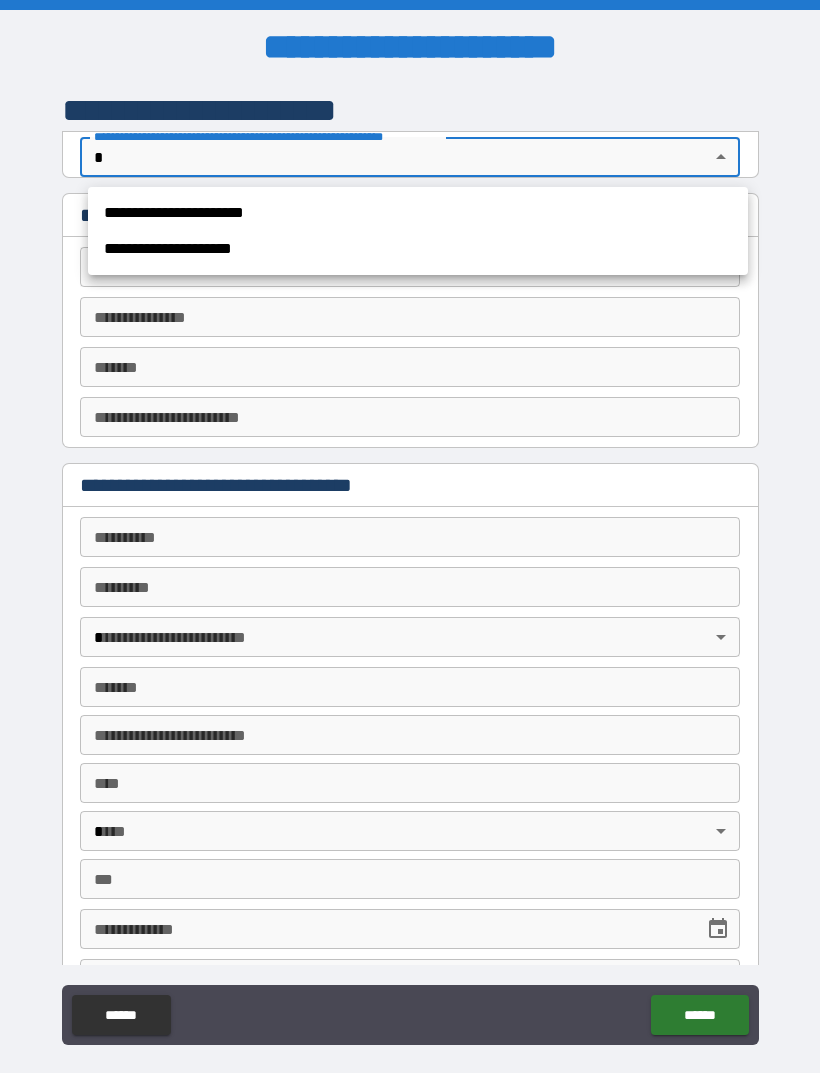 click at bounding box center (410, 536) 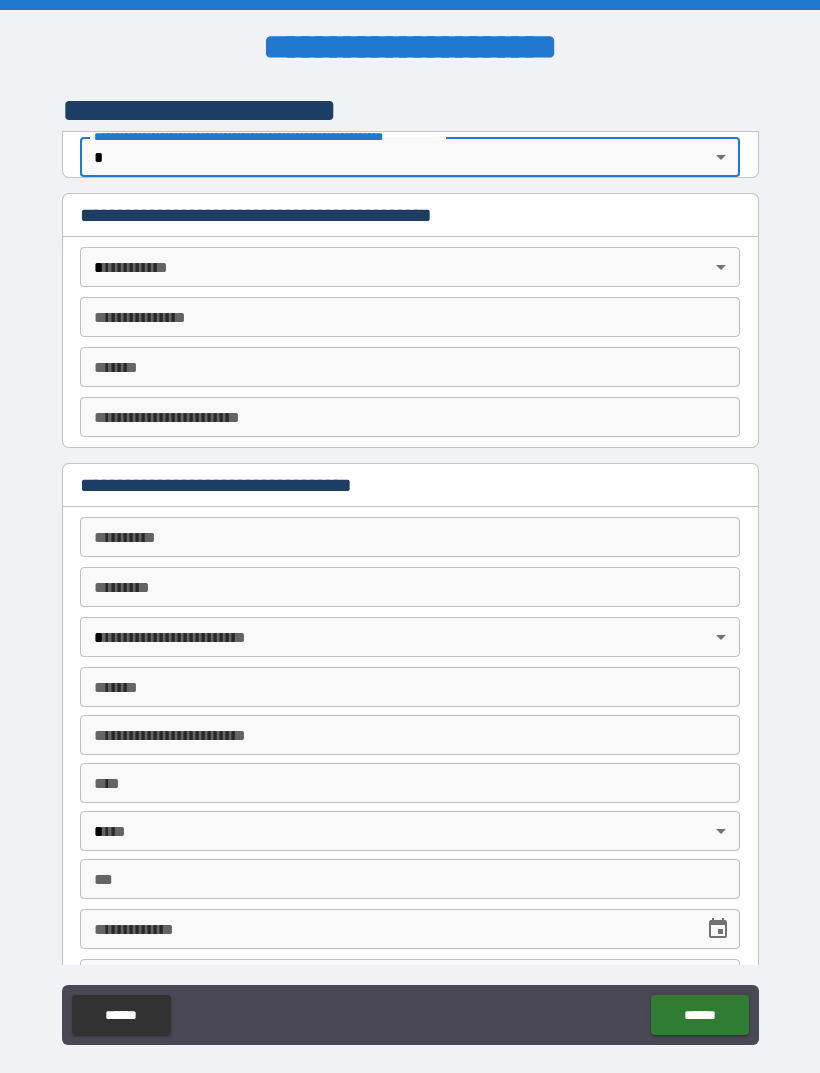 click on "**********" at bounding box center (410, 568) 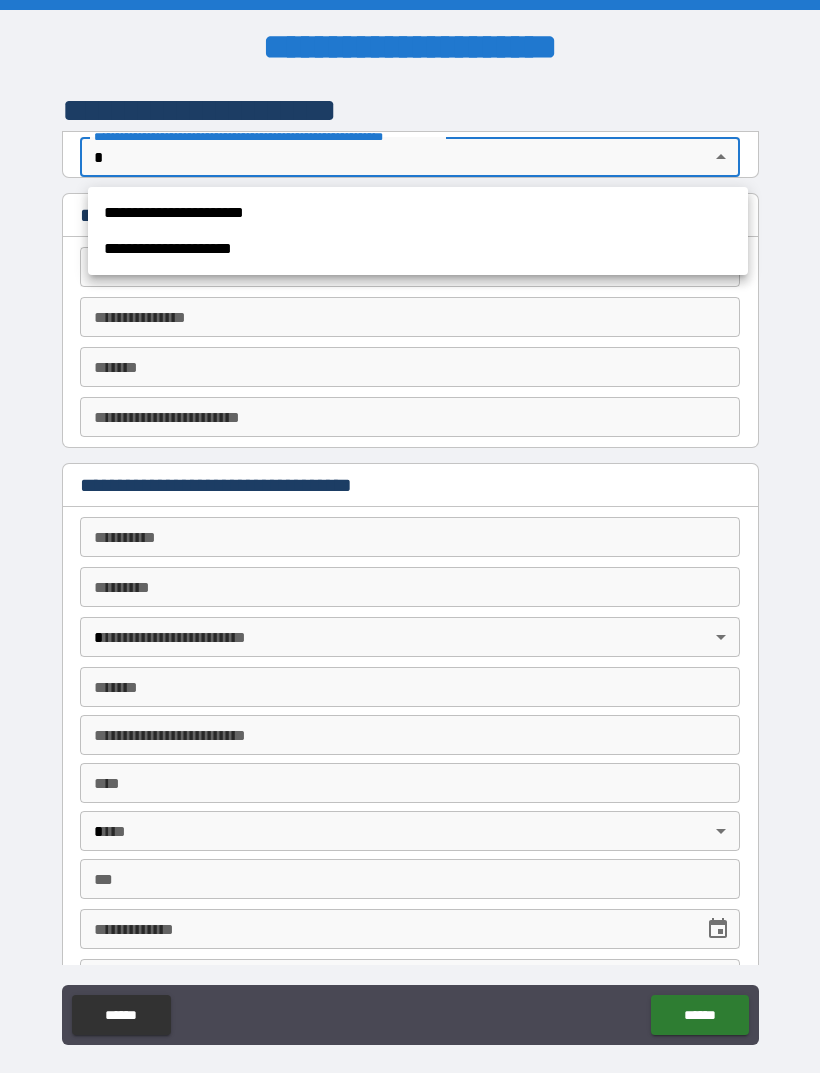 click on "**********" at bounding box center [418, 213] 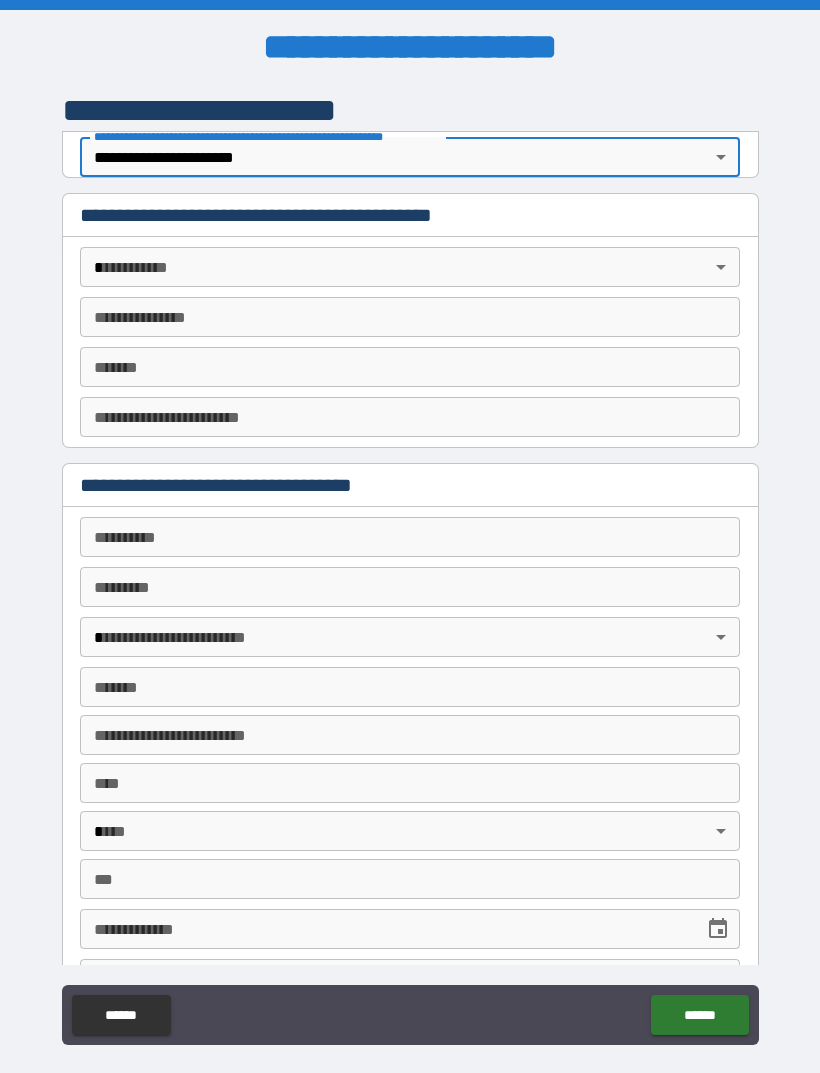click on "**********" at bounding box center [410, 568] 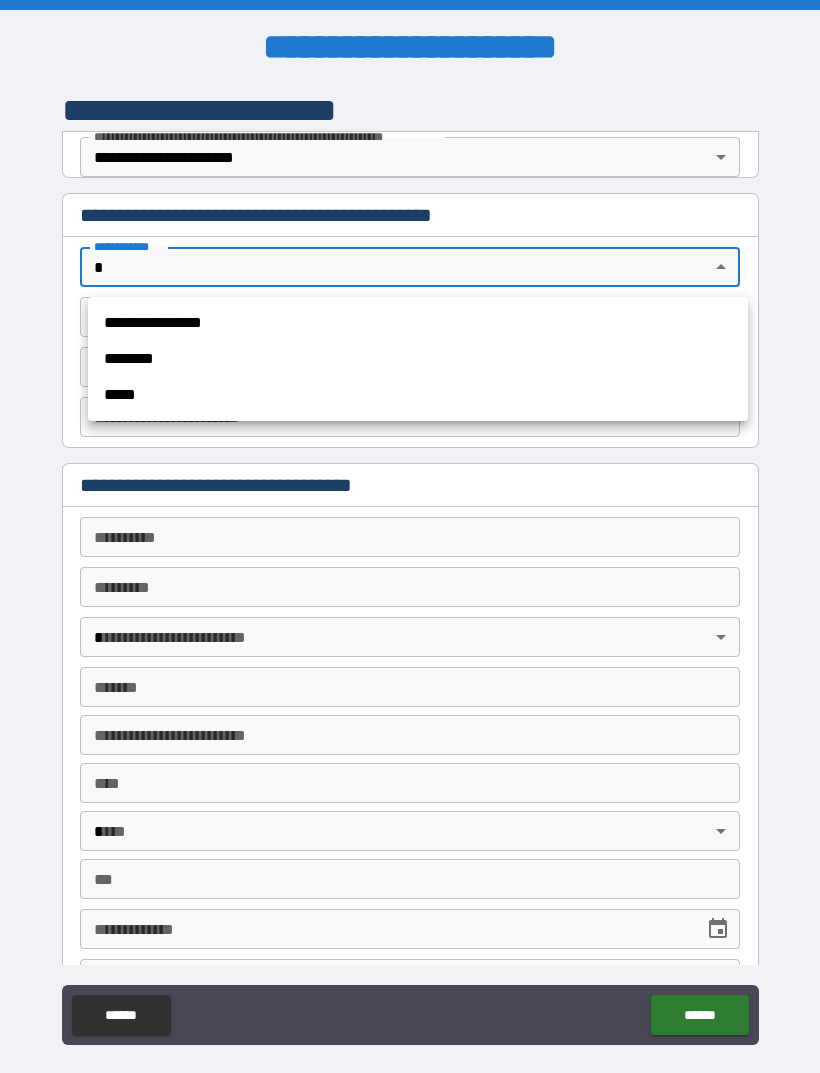 click on "********" at bounding box center [418, 359] 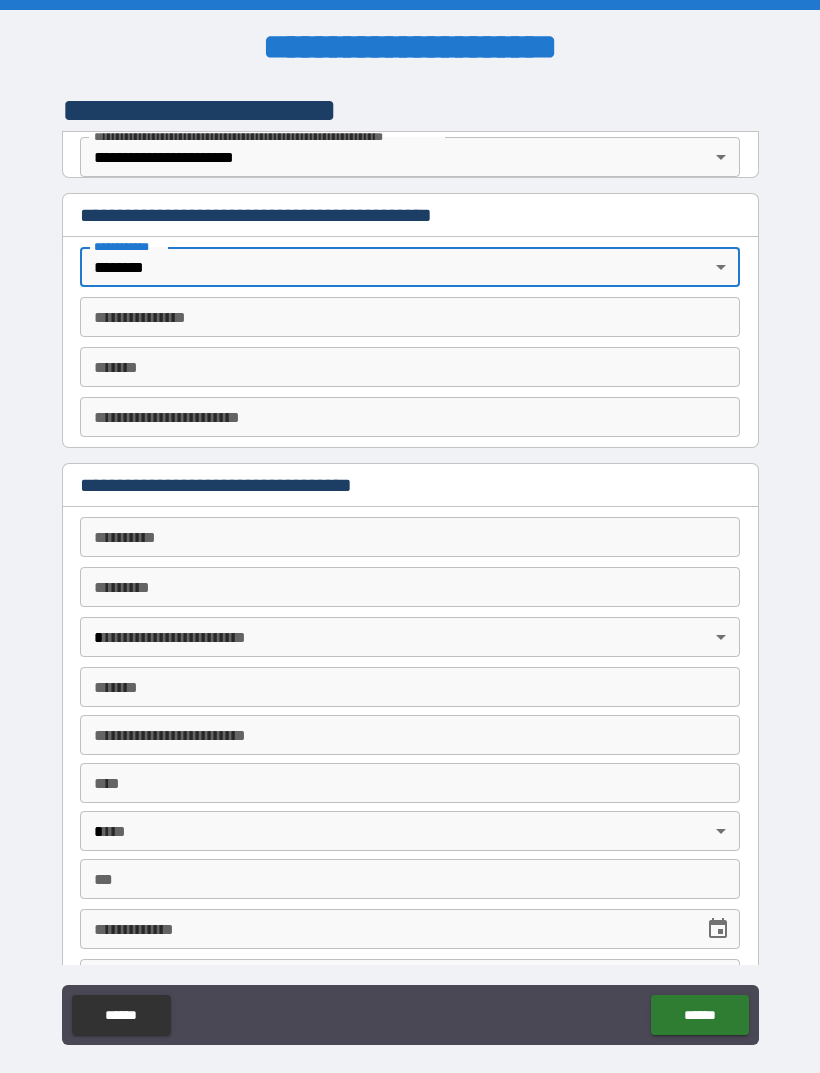 scroll, scrollTop: 0, scrollLeft: 0, axis: both 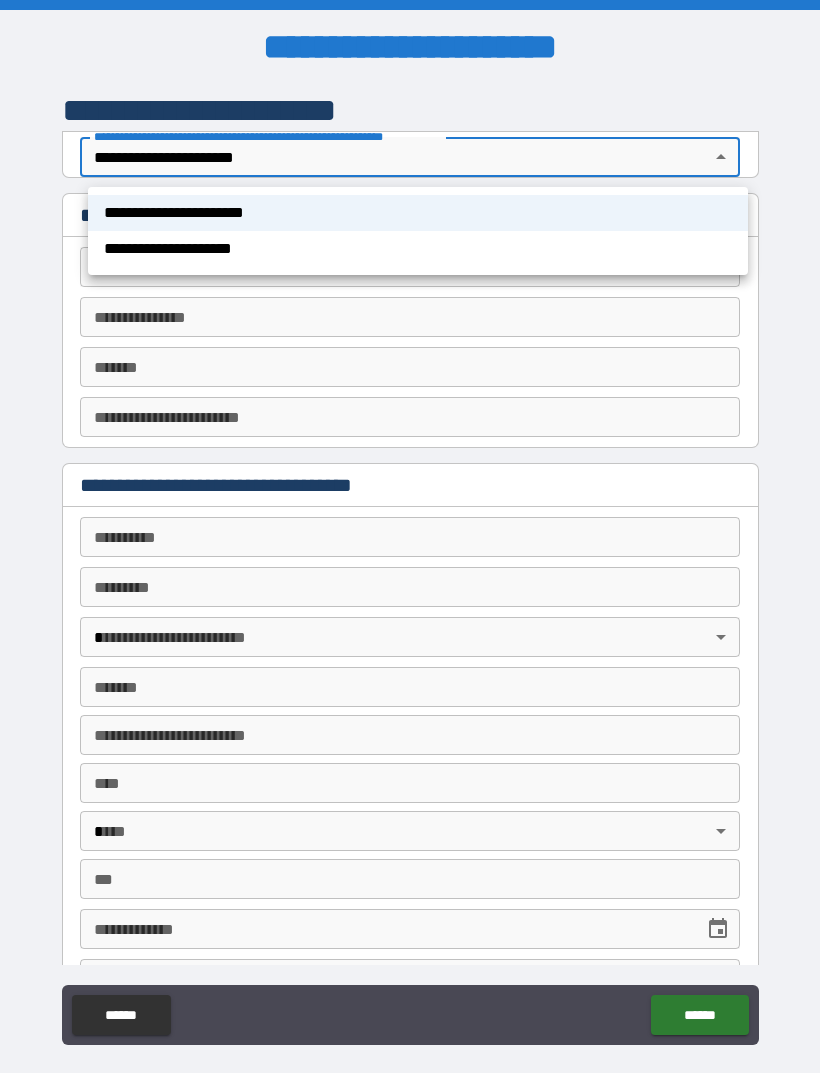 click on "**********" at bounding box center (418, 213) 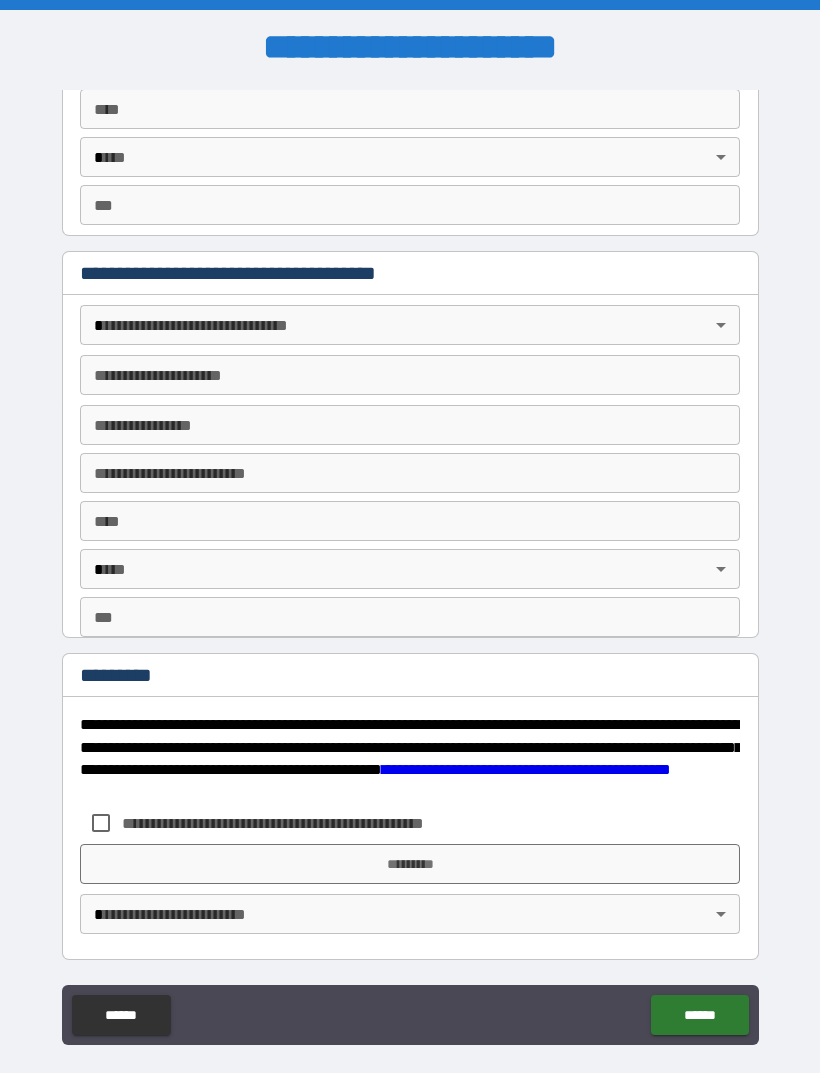 scroll, scrollTop: 2108, scrollLeft: 0, axis: vertical 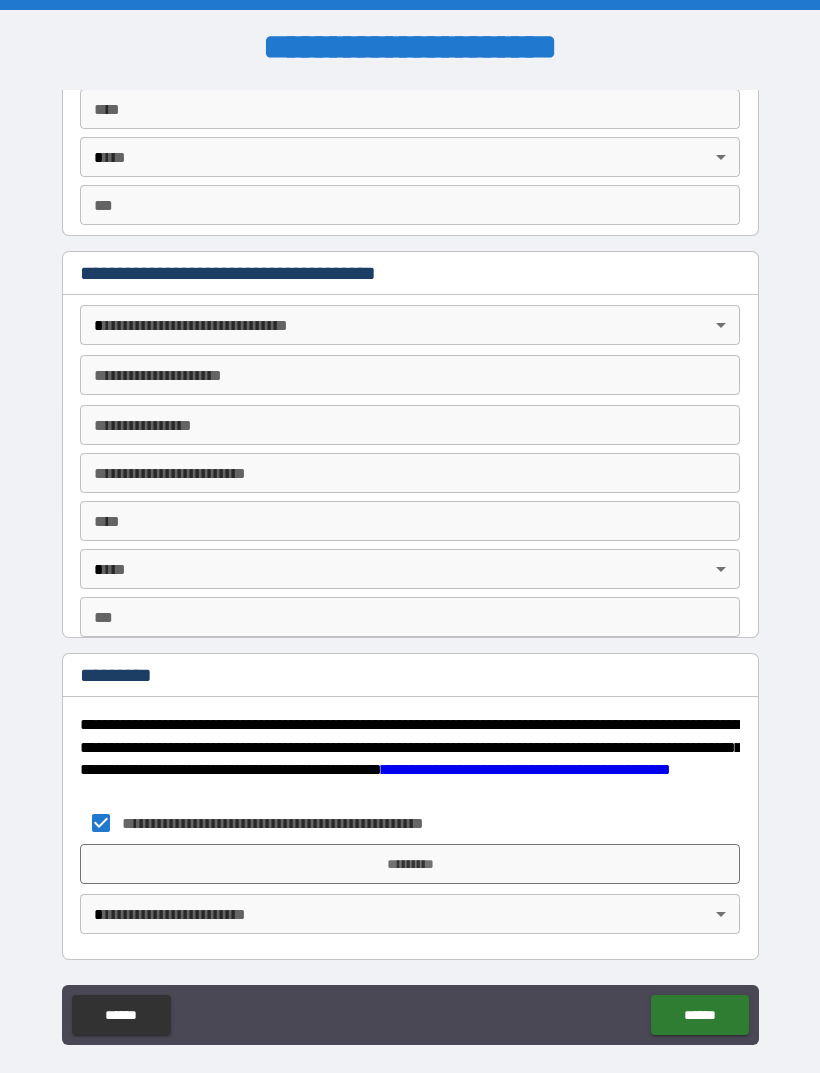 click on "*********" at bounding box center [410, 864] 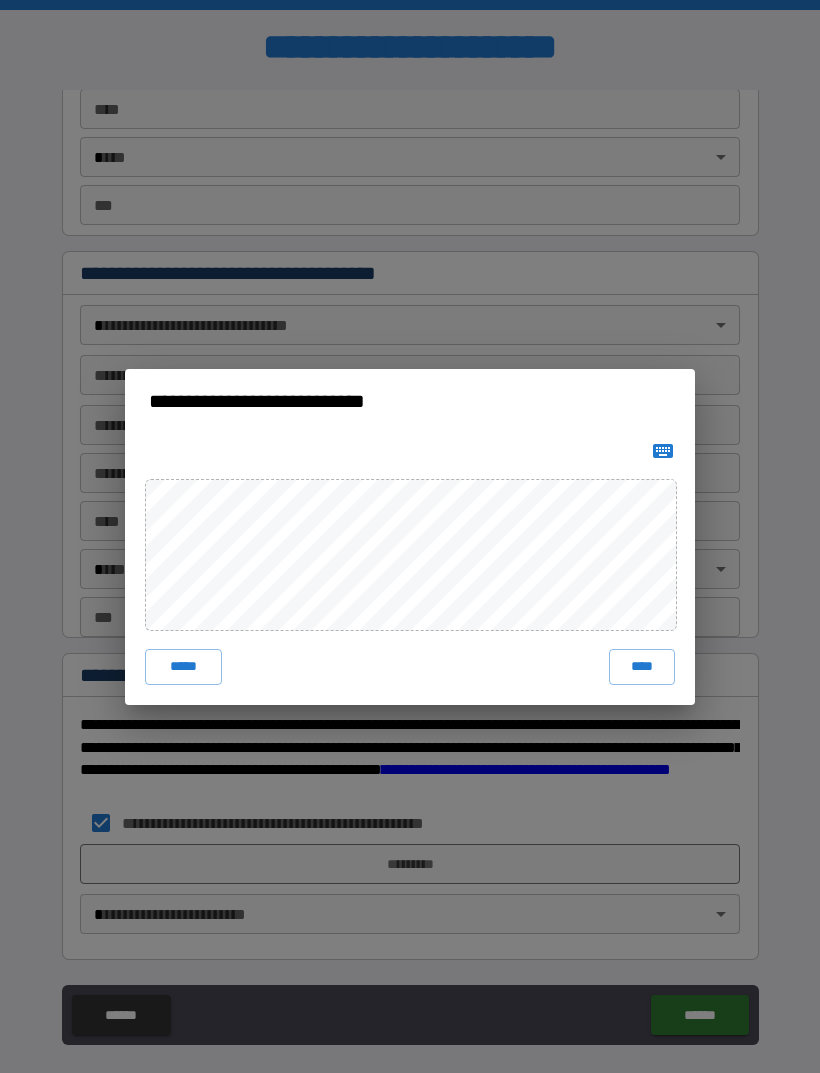 click on "****" at bounding box center [642, 667] 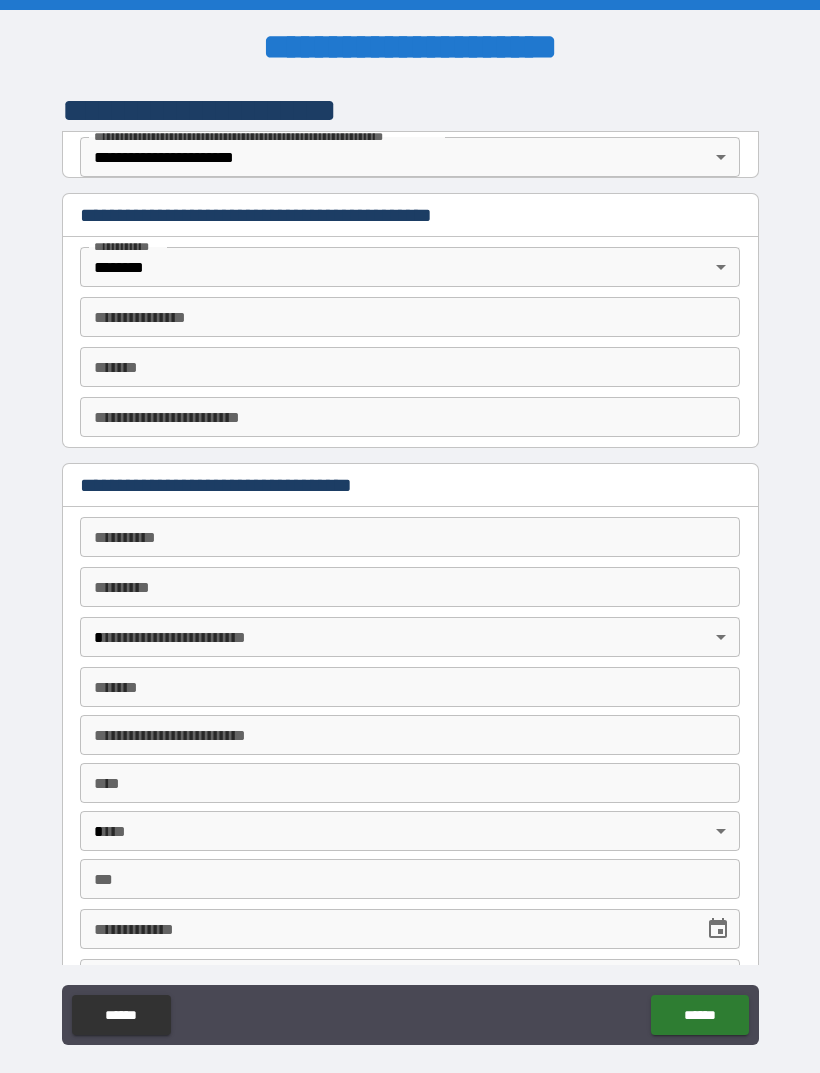 scroll, scrollTop: 0, scrollLeft: 0, axis: both 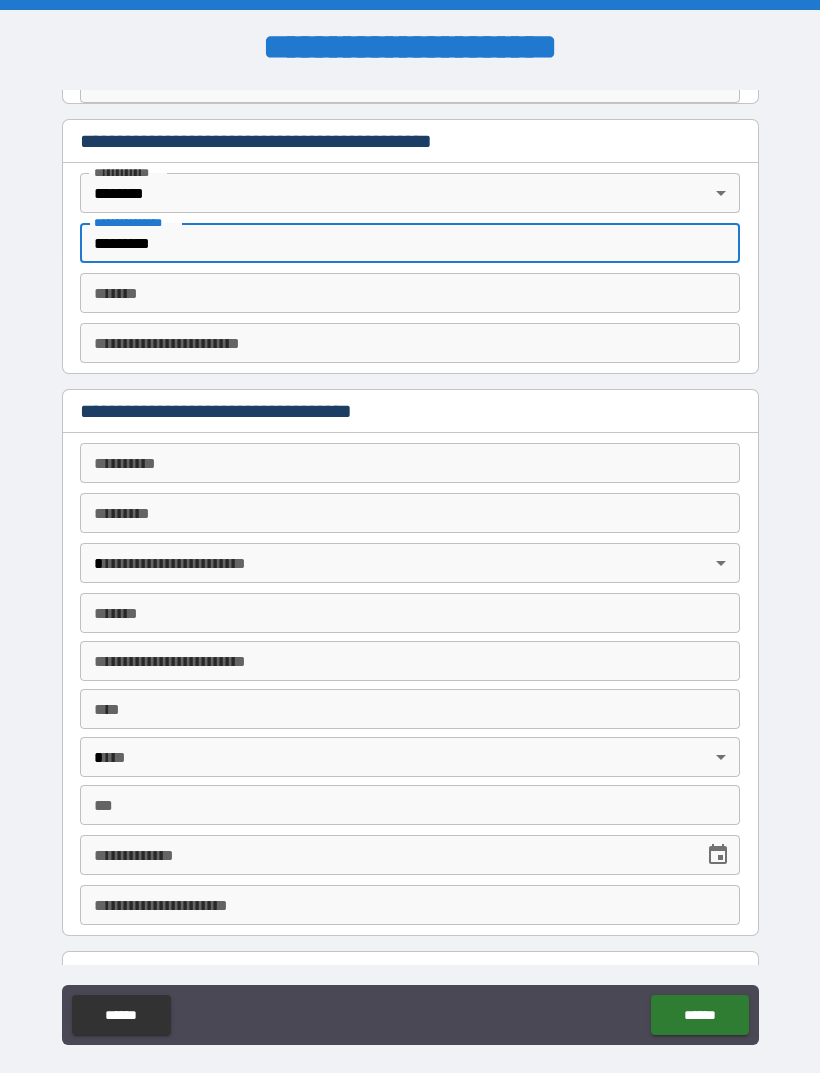 type on "*********" 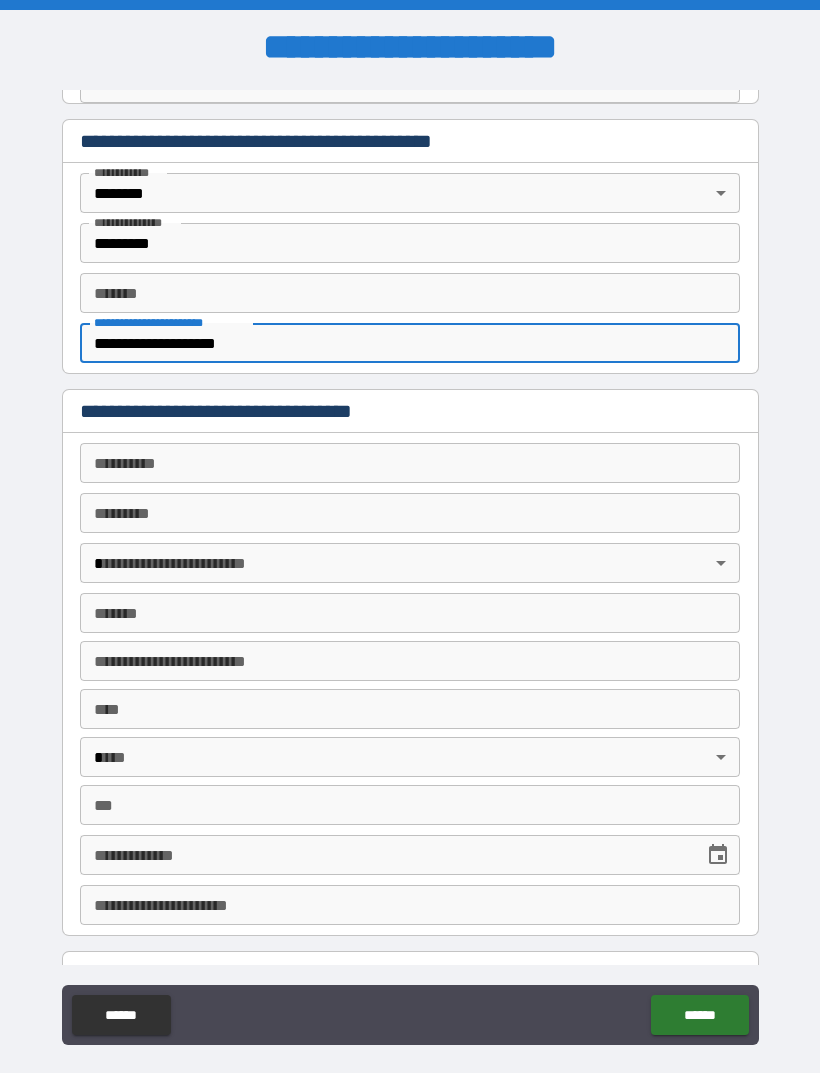 click on "**********" at bounding box center [410, 343] 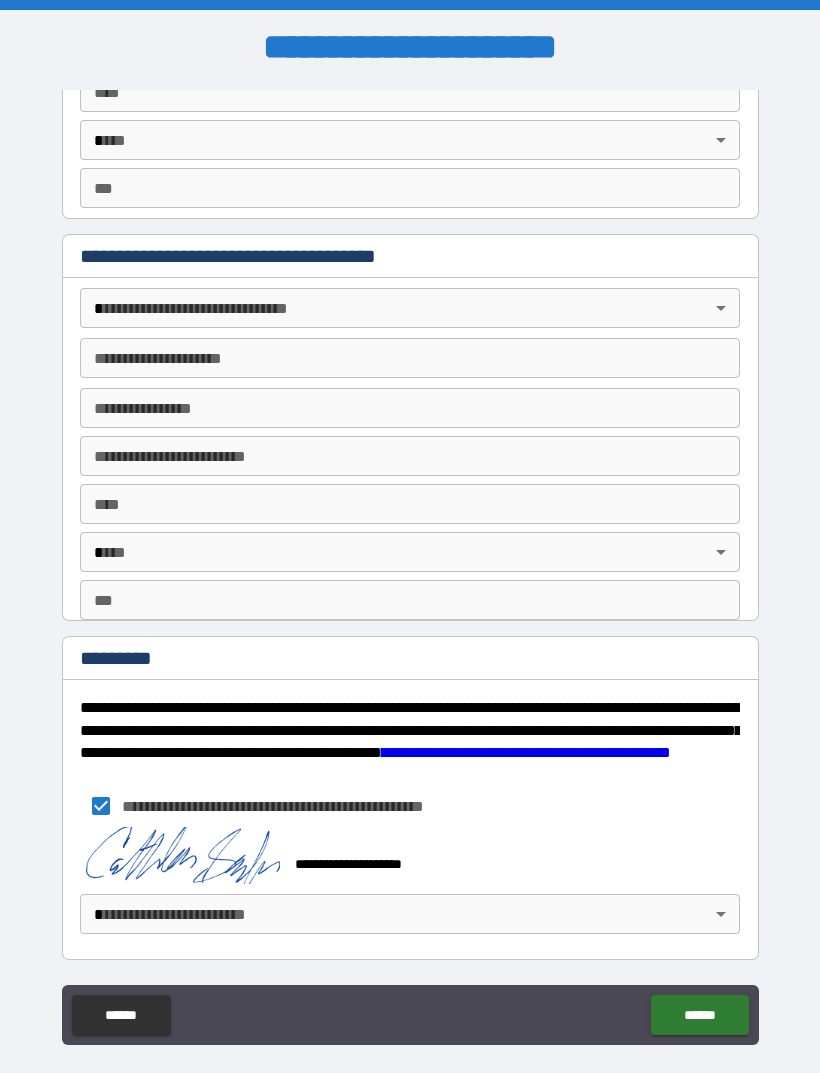 scroll, scrollTop: 2125, scrollLeft: 0, axis: vertical 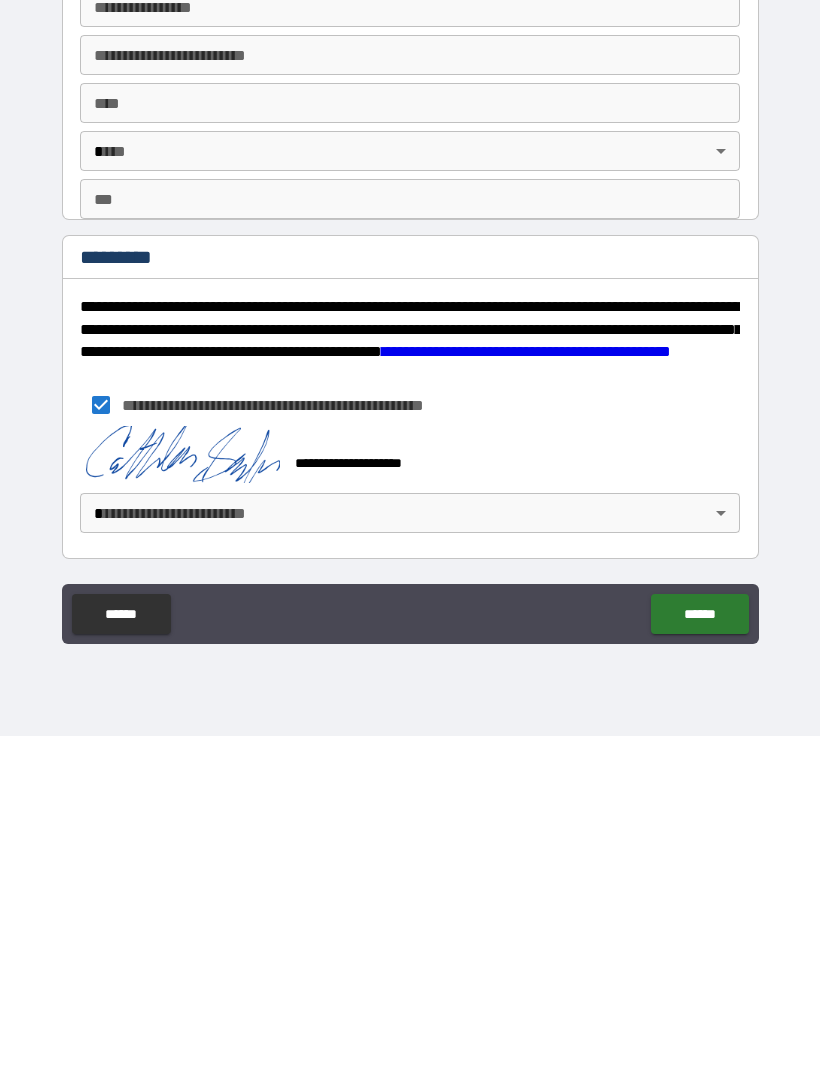type on "**********" 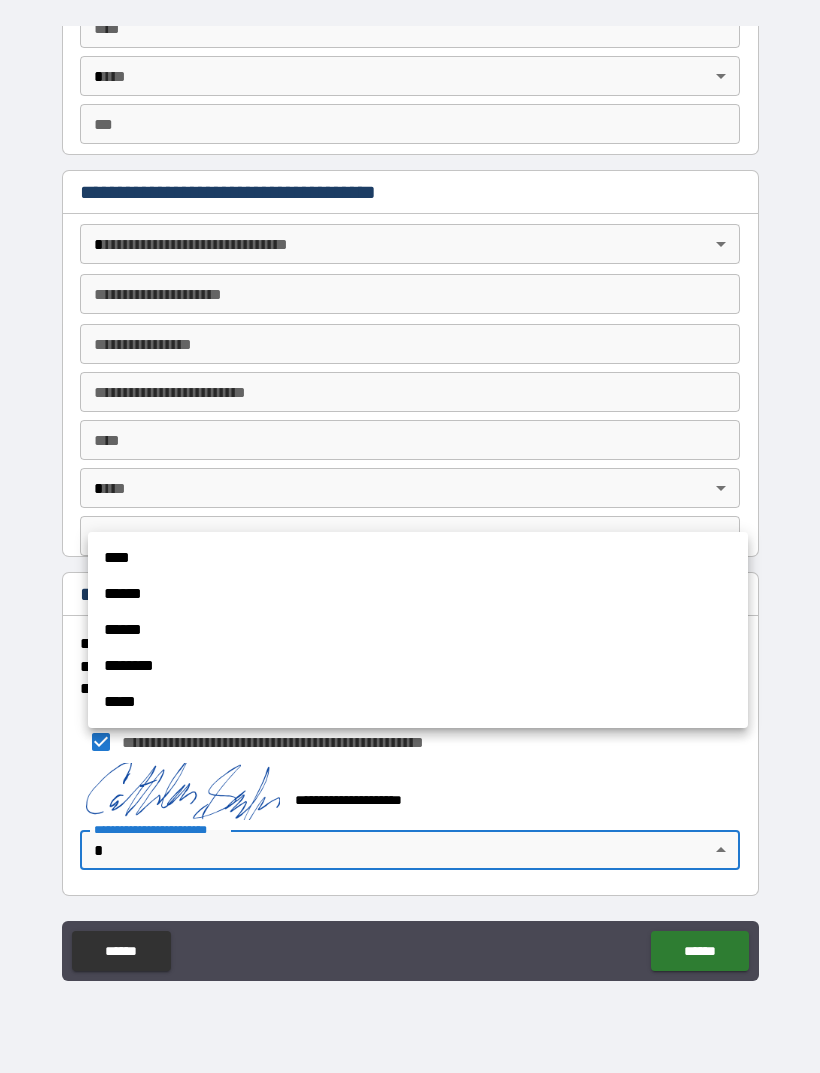 click on "******" at bounding box center (418, 594) 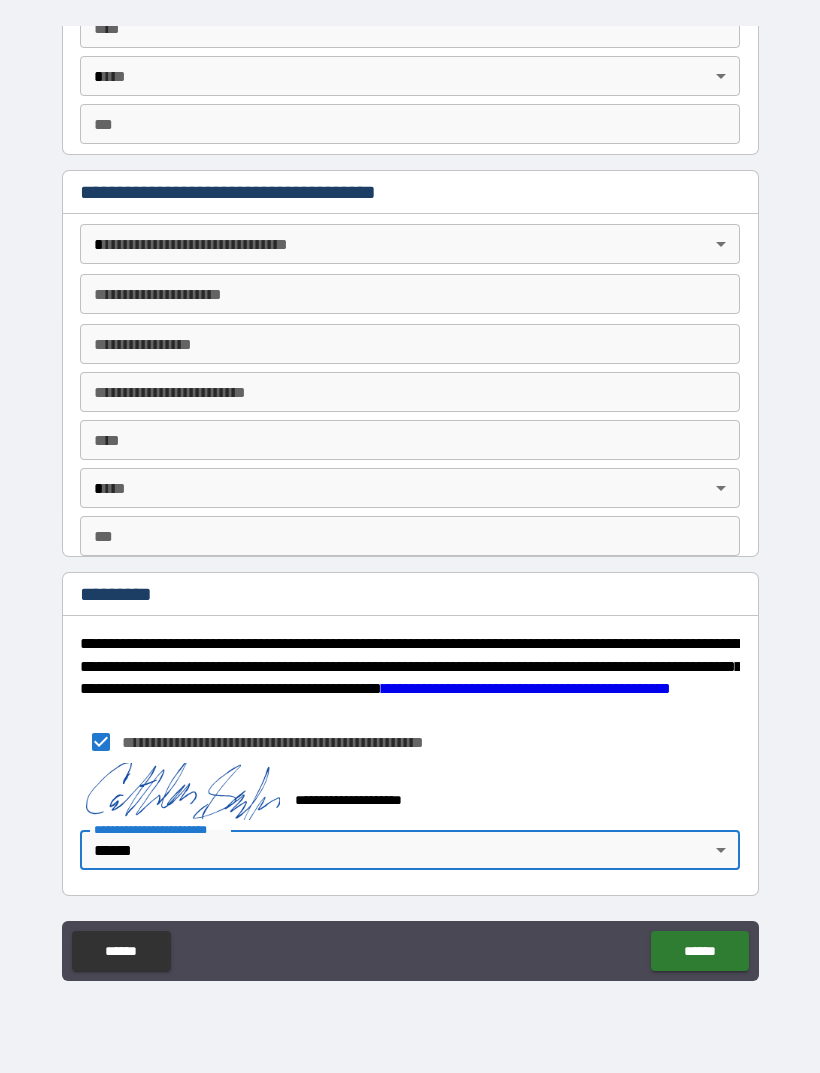 click on "******" at bounding box center [699, 951] 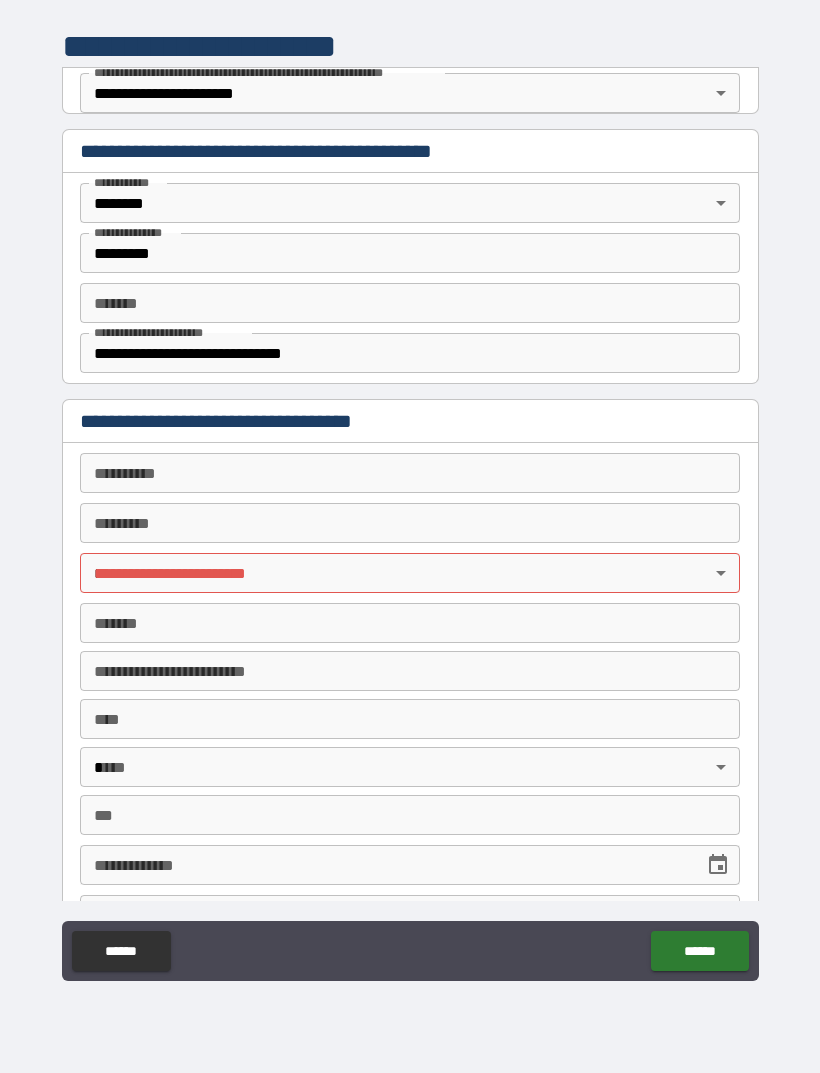 scroll, scrollTop: 0, scrollLeft: 0, axis: both 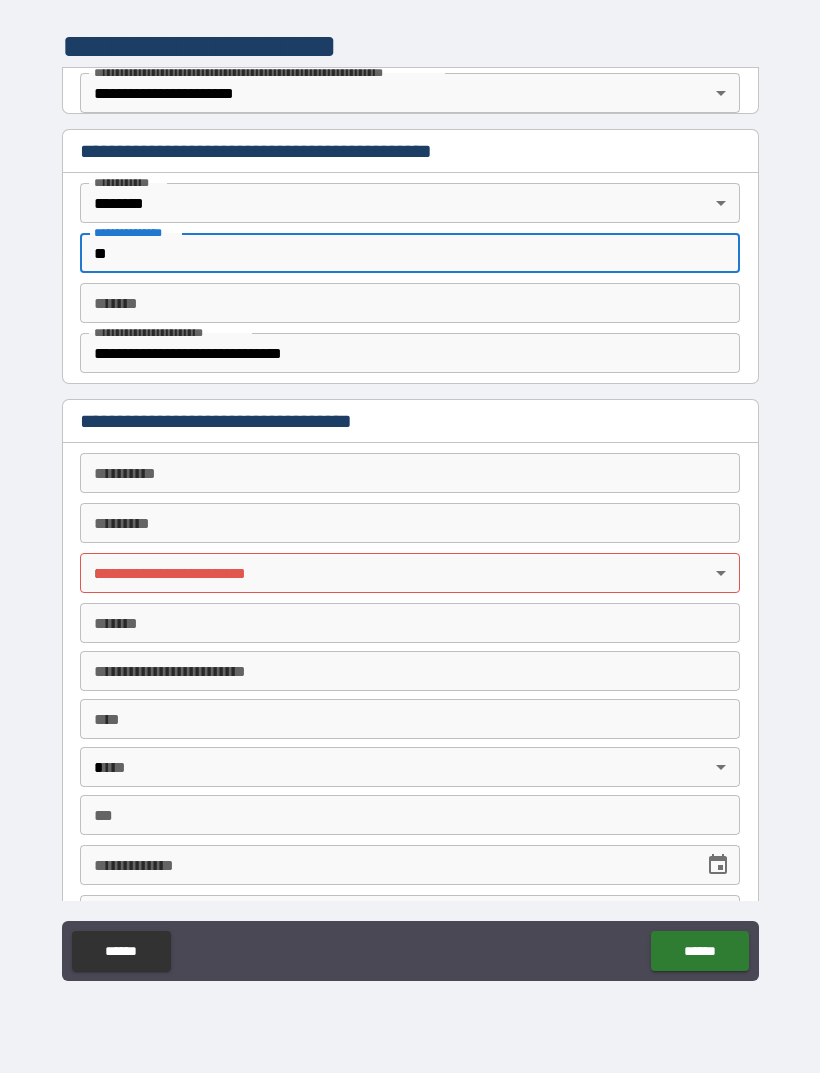 type on "*" 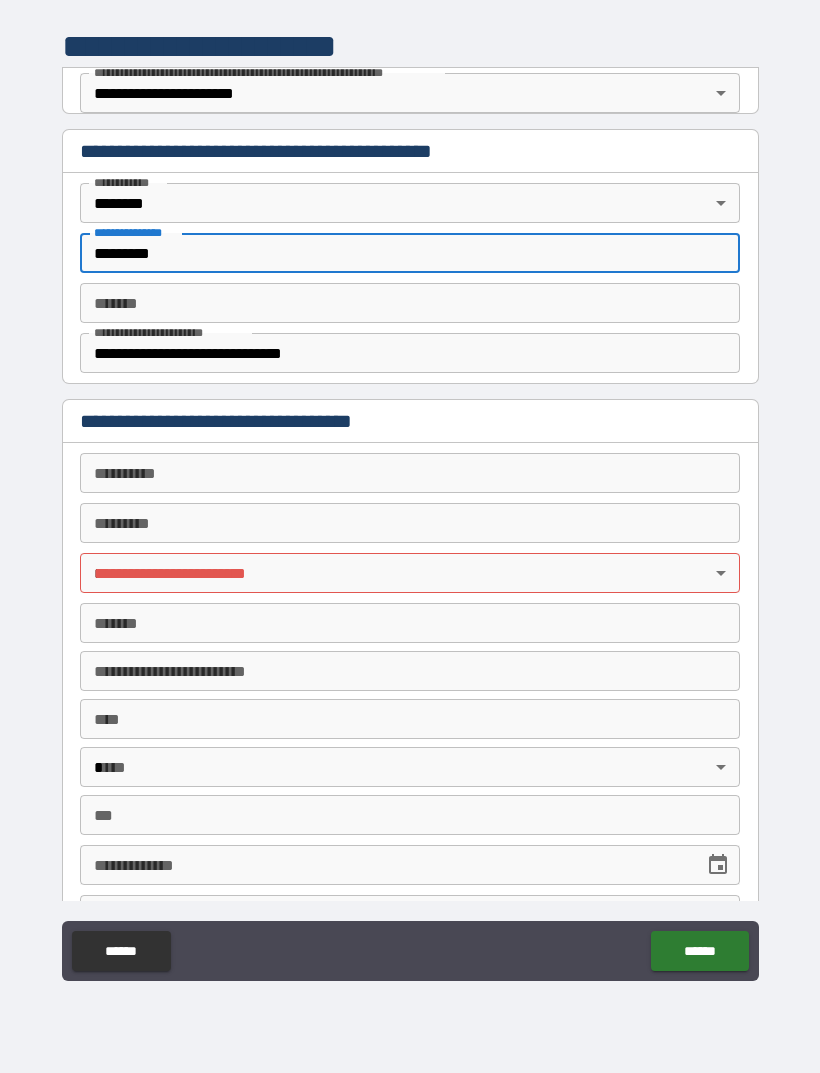 type on "*********" 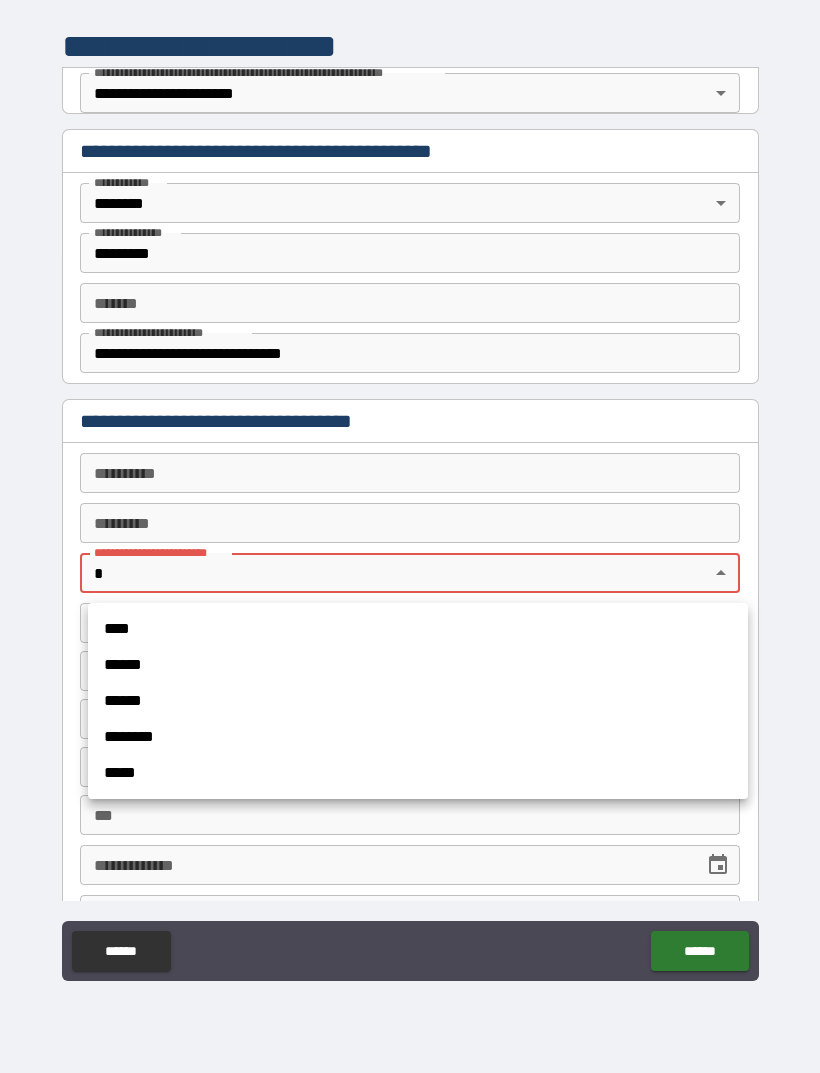 click on "******" at bounding box center [418, 665] 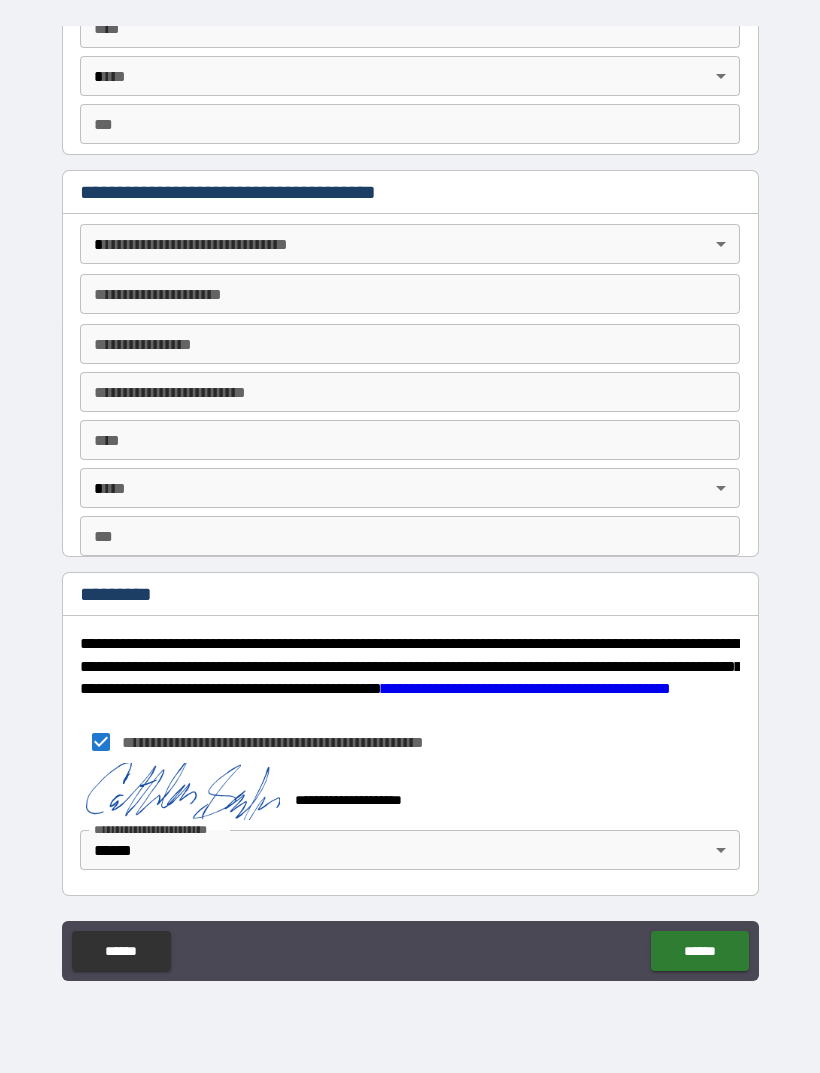 scroll, scrollTop: 2125, scrollLeft: 0, axis: vertical 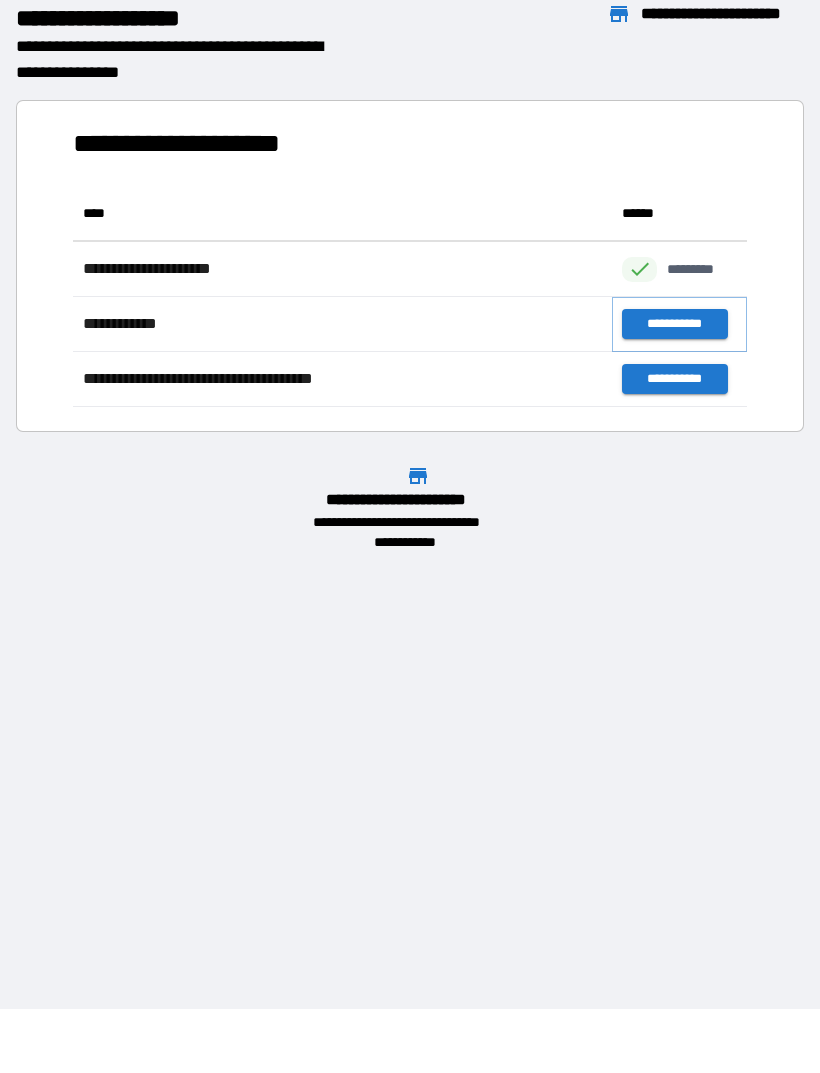 click on "**********" at bounding box center [674, 324] 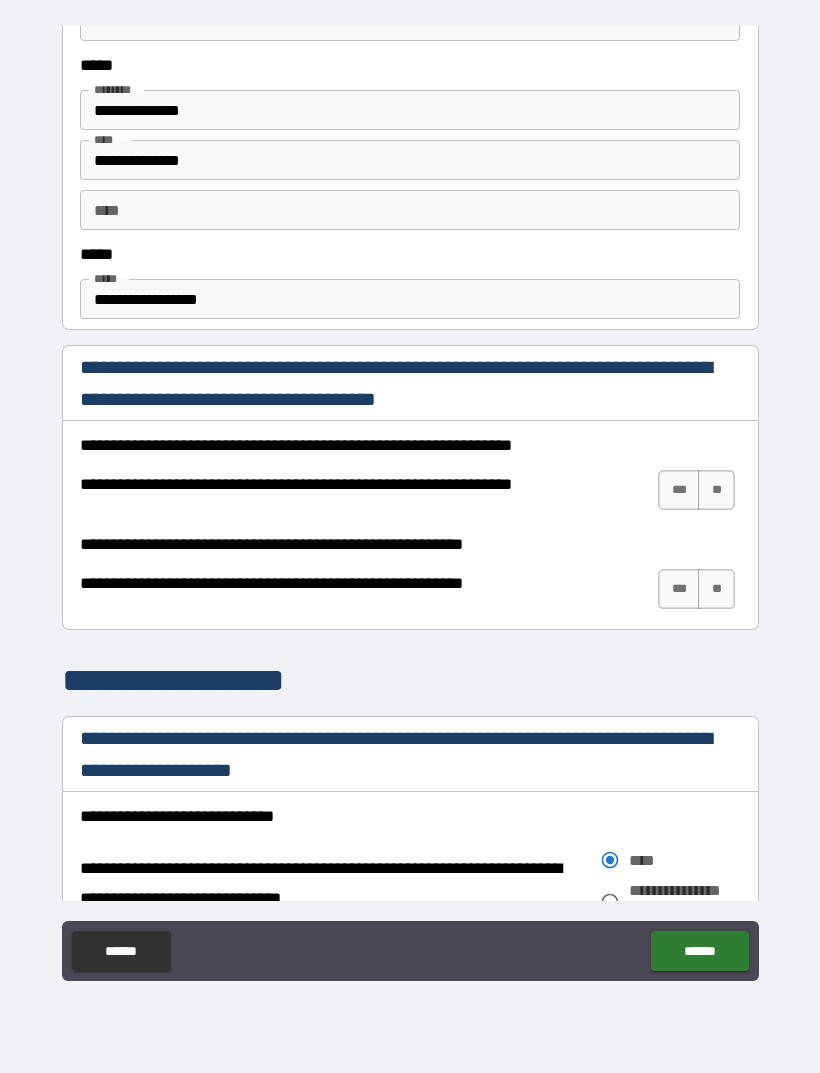 scroll, scrollTop: 920, scrollLeft: 0, axis: vertical 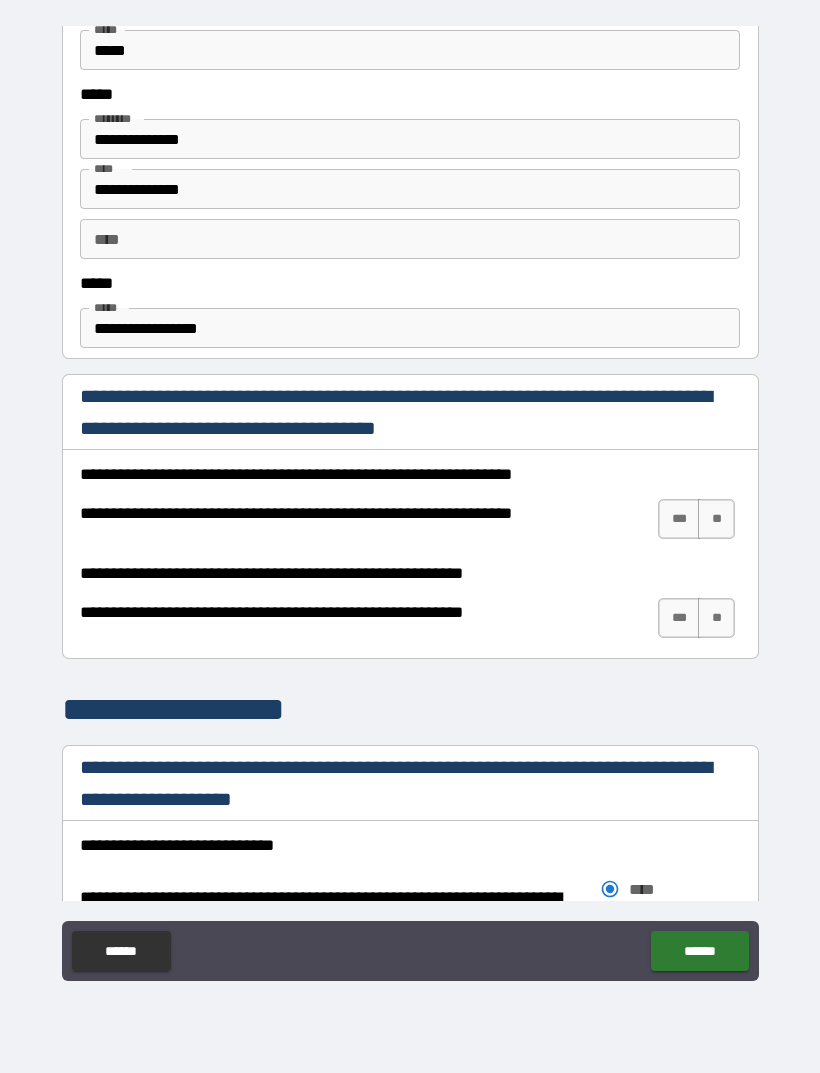 click on "**********" at bounding box center [410, 328] 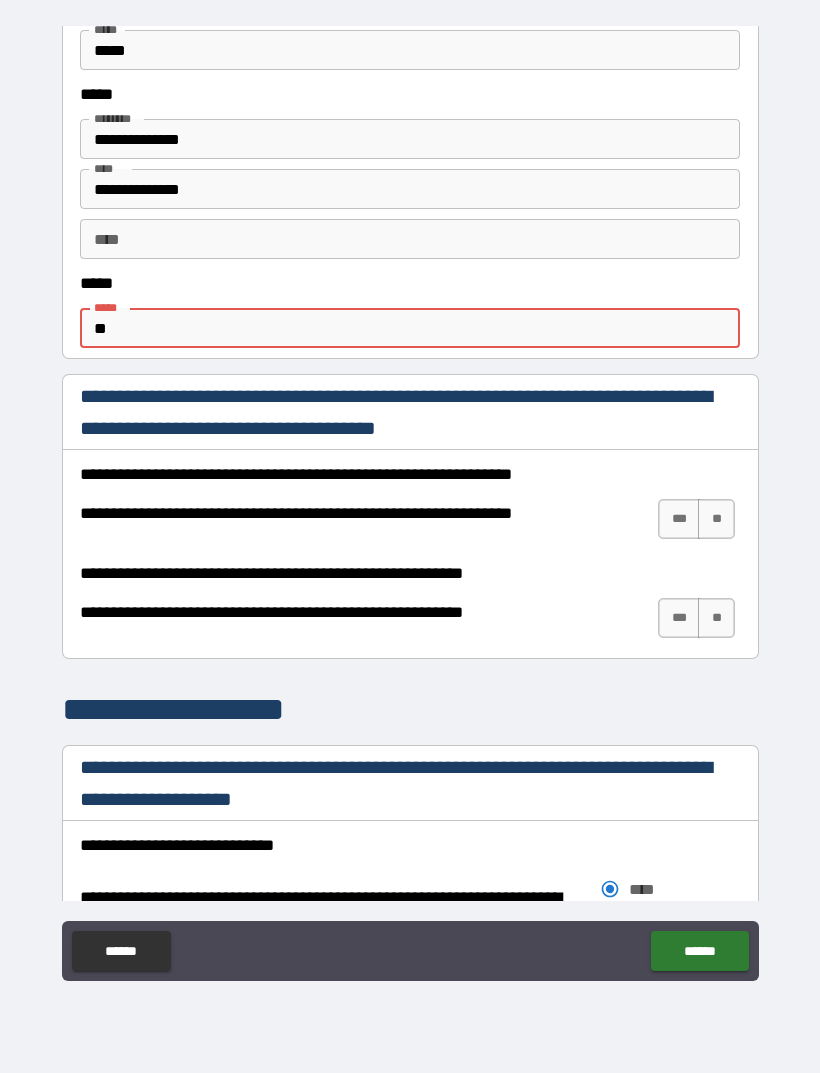 type on "*" 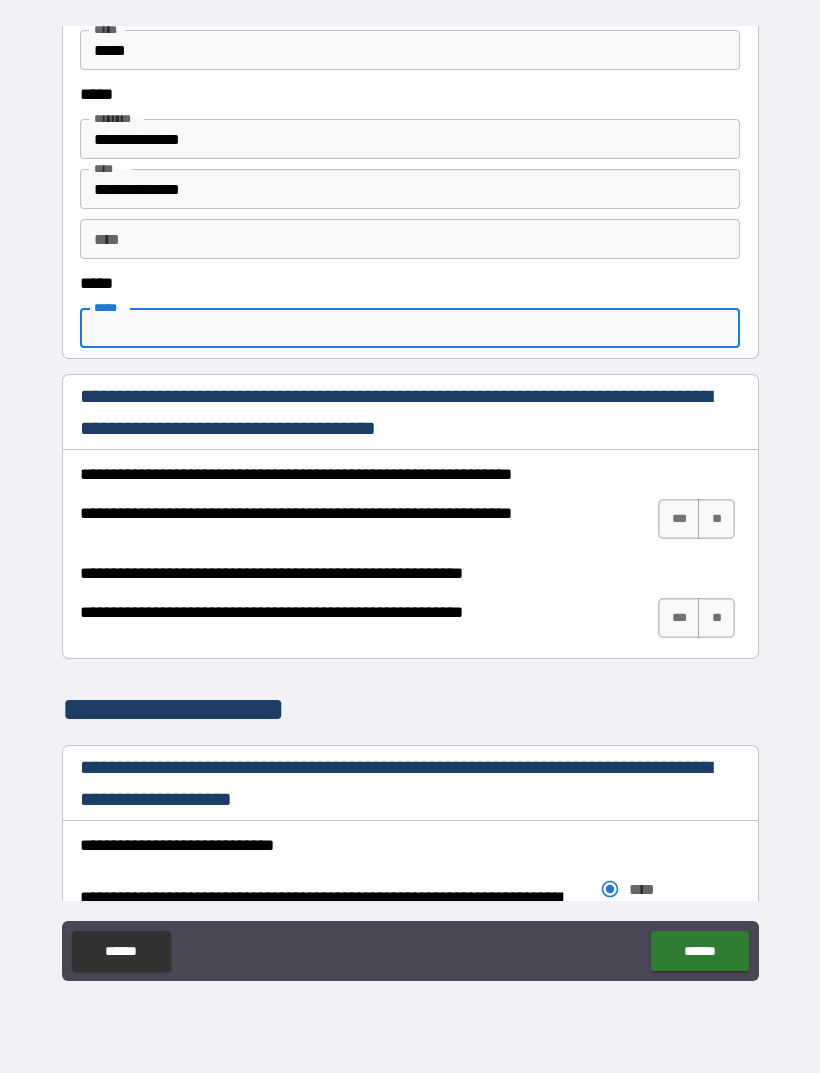 type 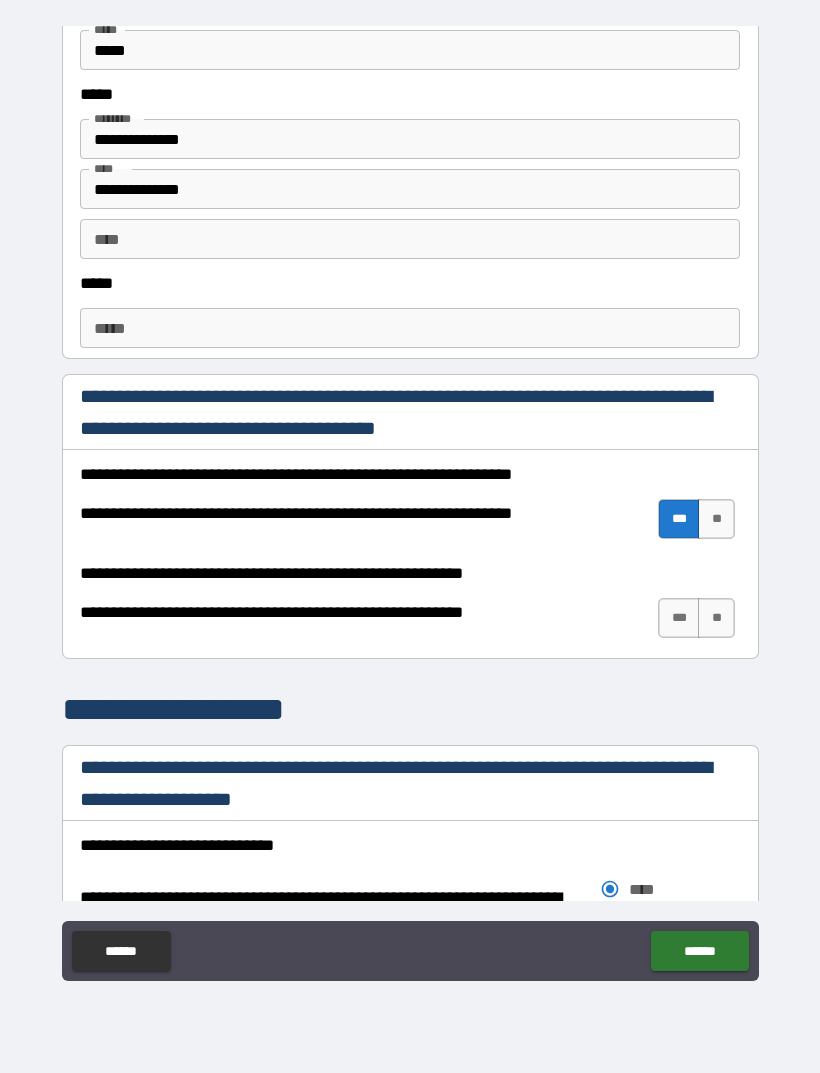 click on "**" at bounding box center (716, 618) 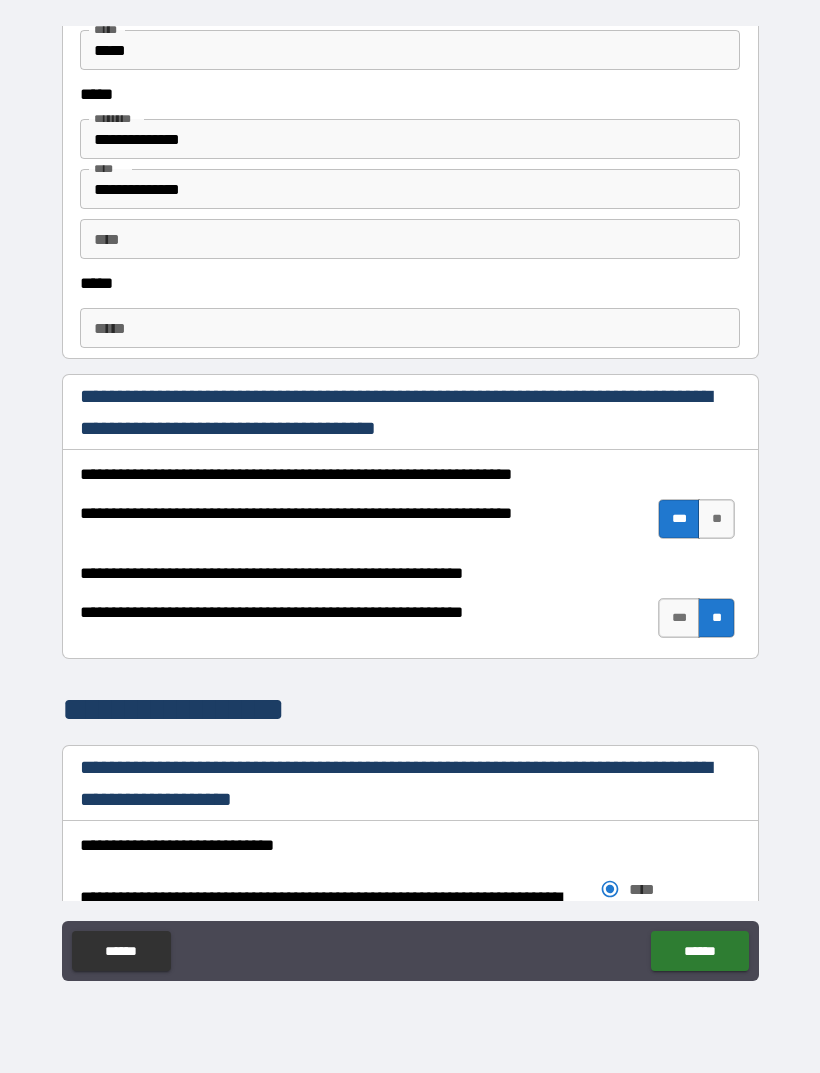 click on "**********" at bounding box center [410, 709] 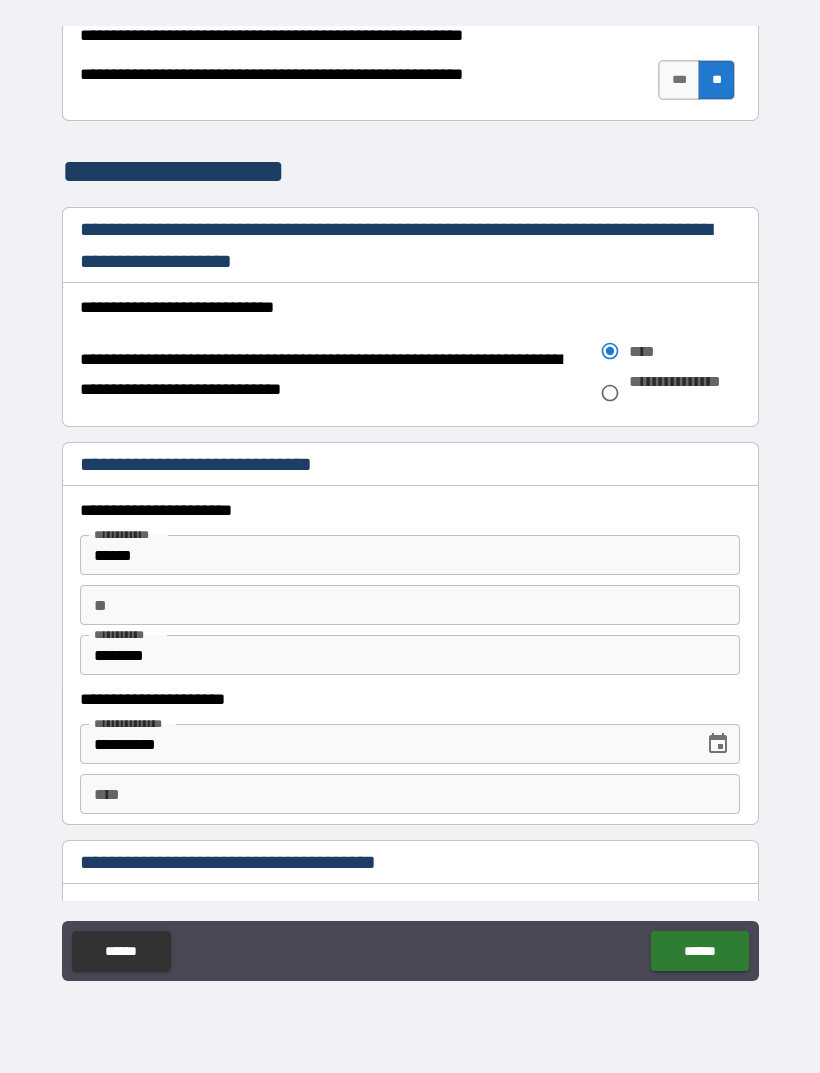 scroll, scrollTop: 1484, scrollLeft: 0, axis: vertical 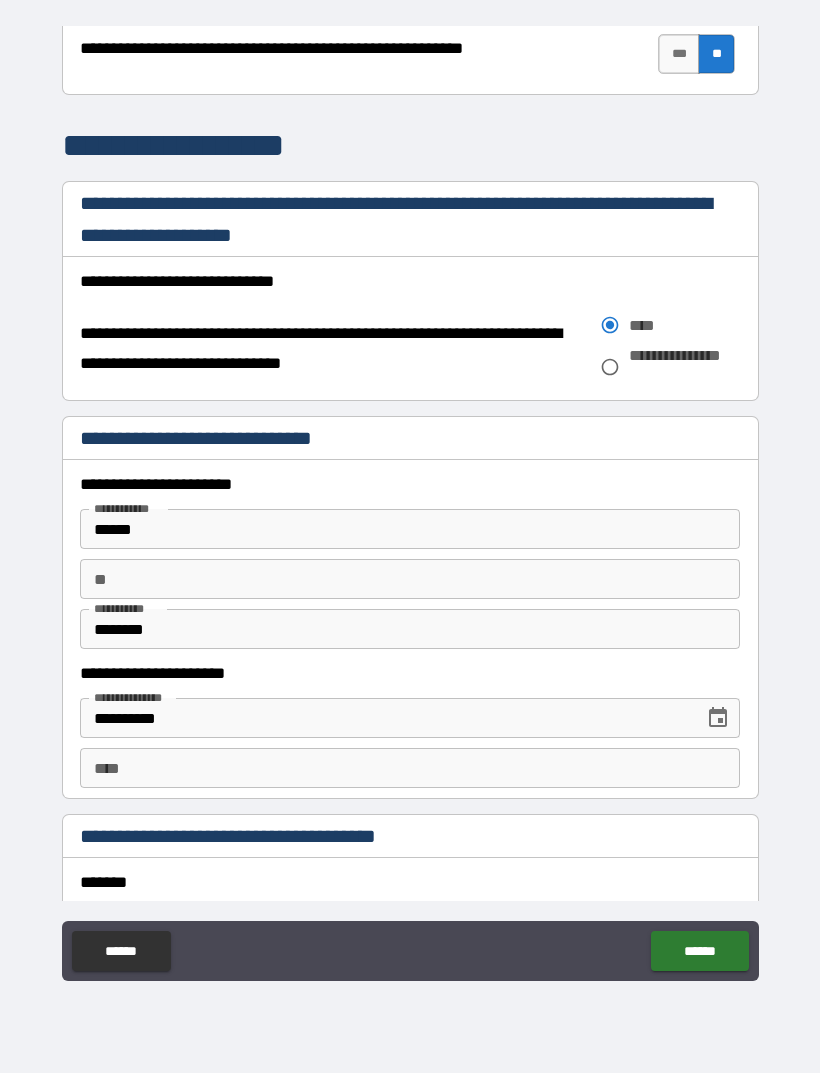 click on "******" at bounding box center [410, 529] 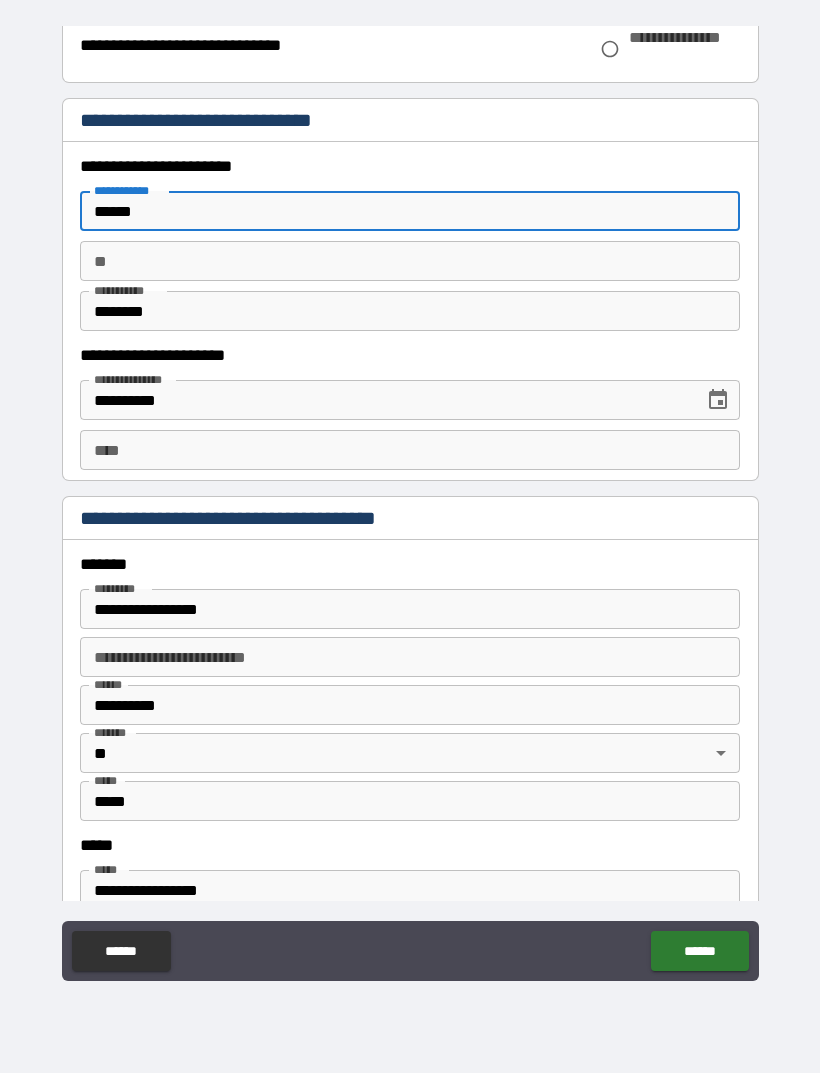scroll, scrollTop: 1822, scrollLeft: 0, axis: vertical 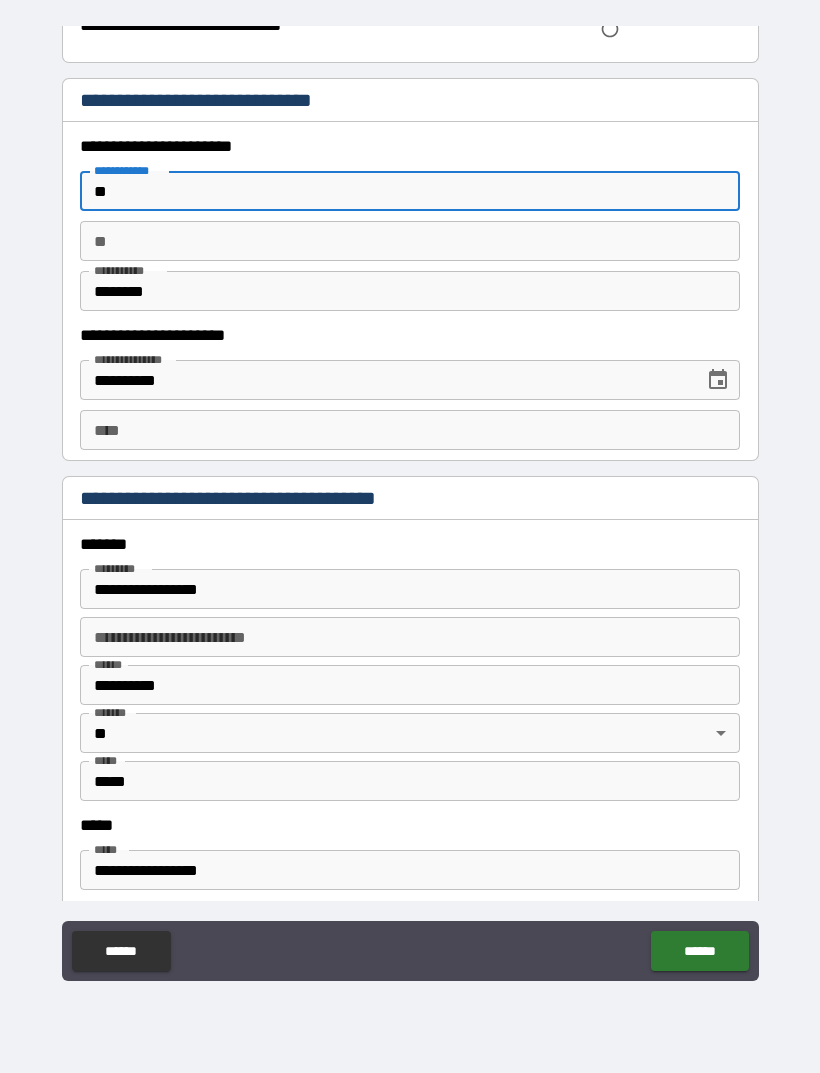 type on "*" 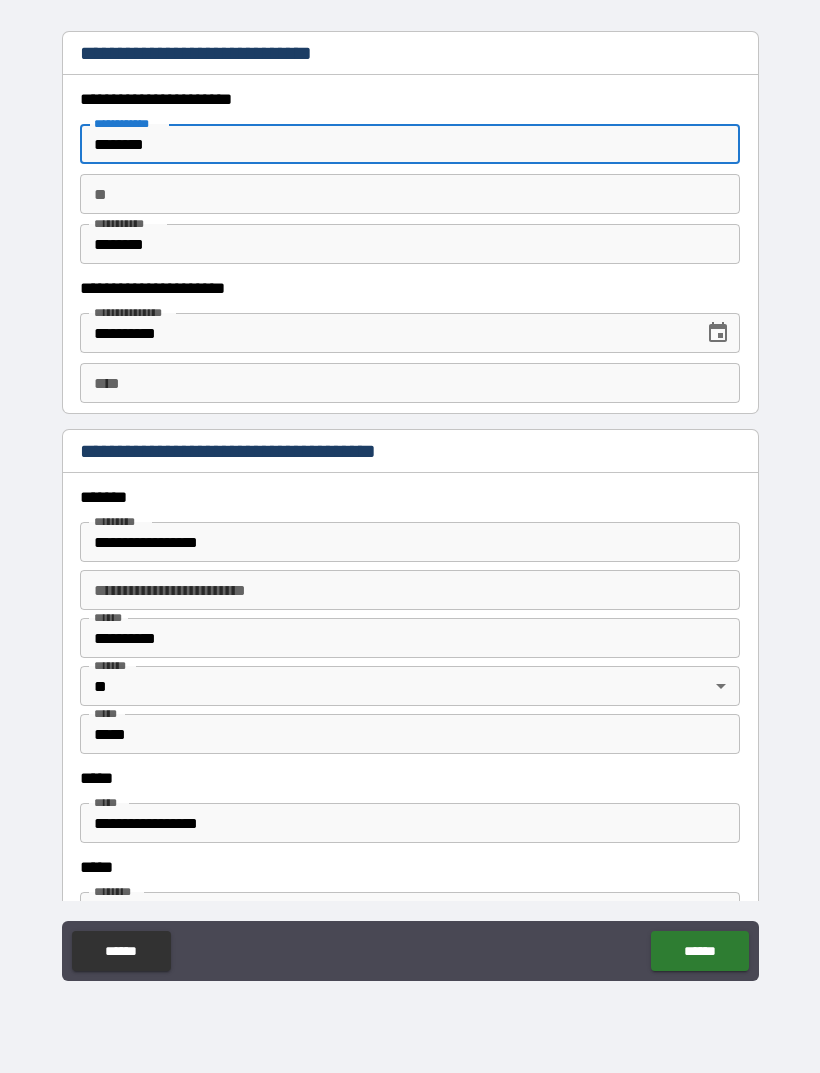 scroll, scrollTop: 1871, scrollLeft: 0, axis: vertical 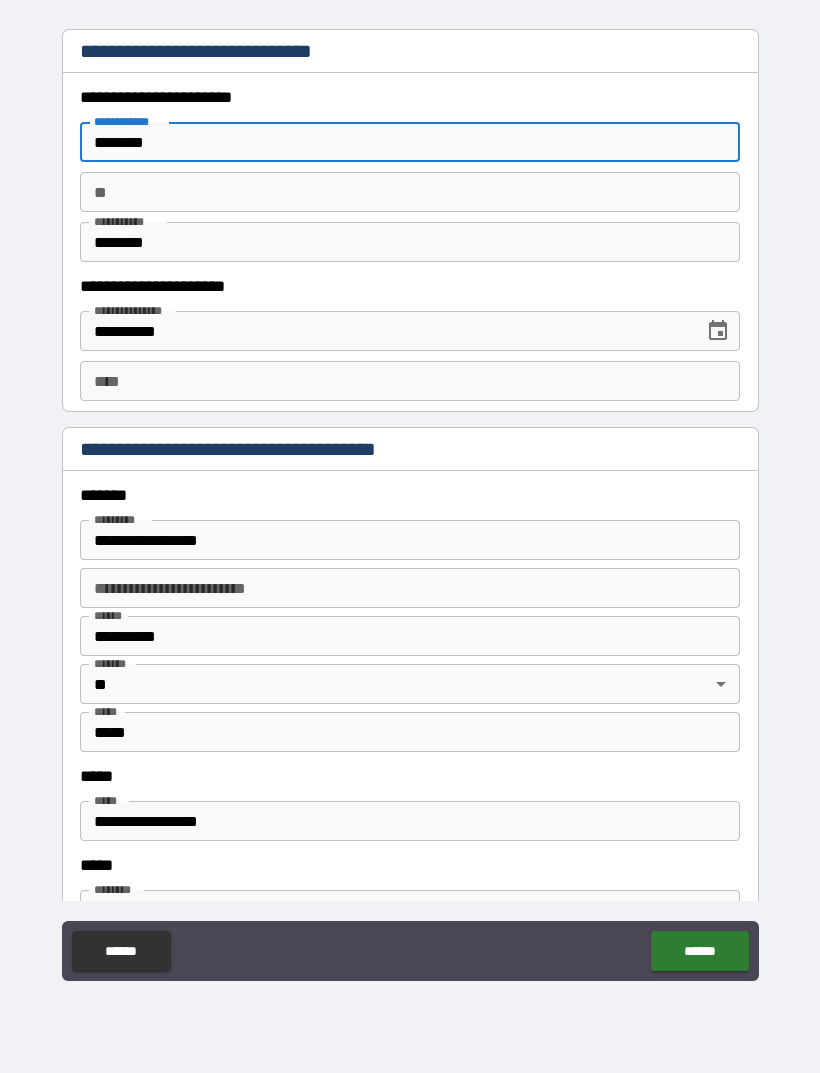 type on "********" 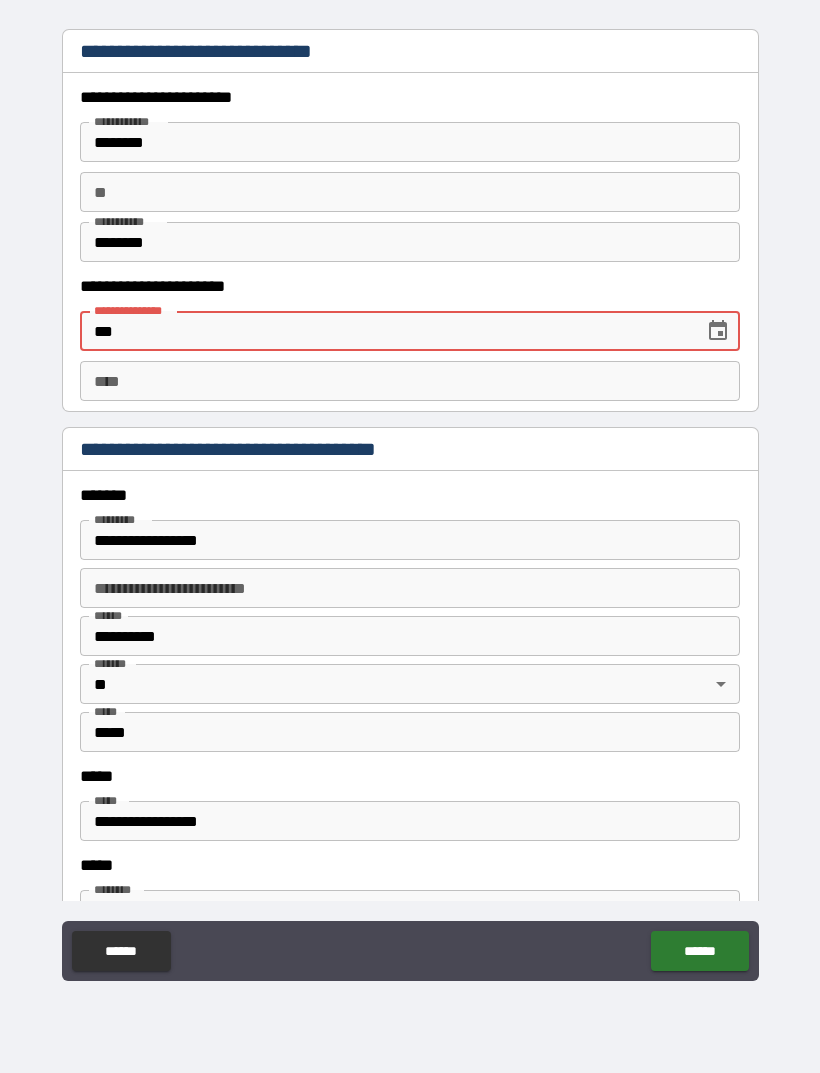 type on "*" 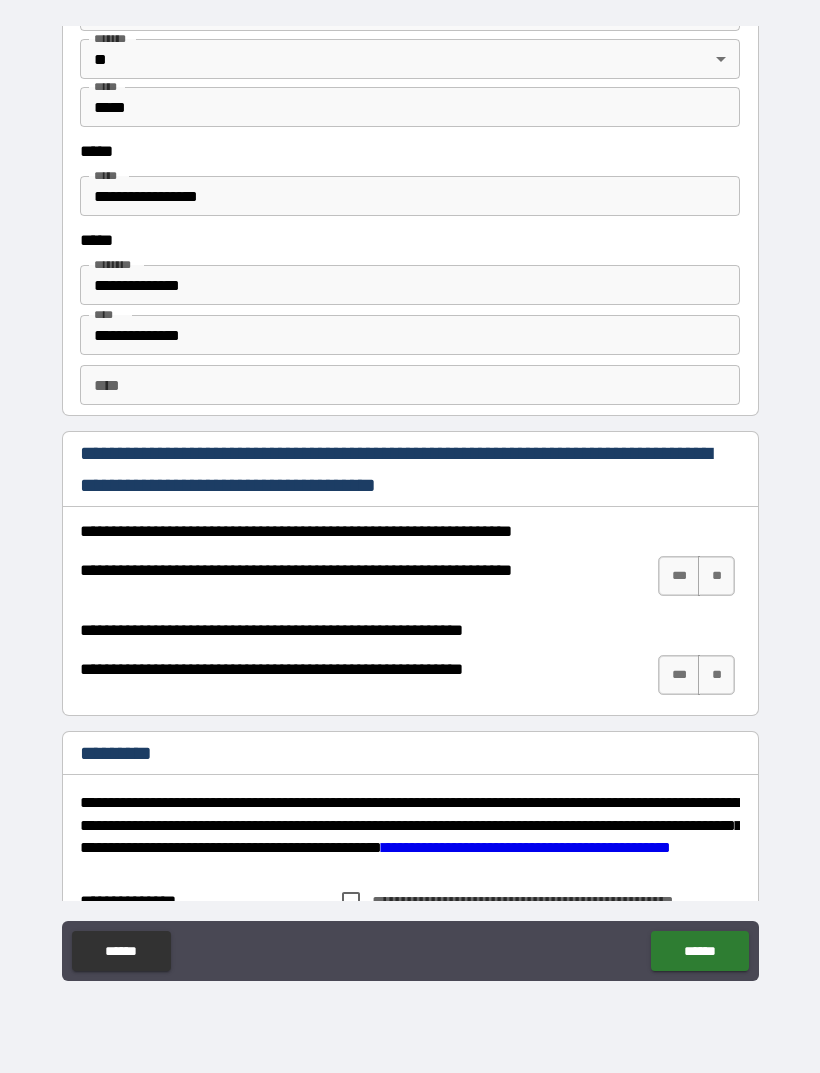 scroll, scrollTop: 2501, scrollLeft: 0, axis: vertical 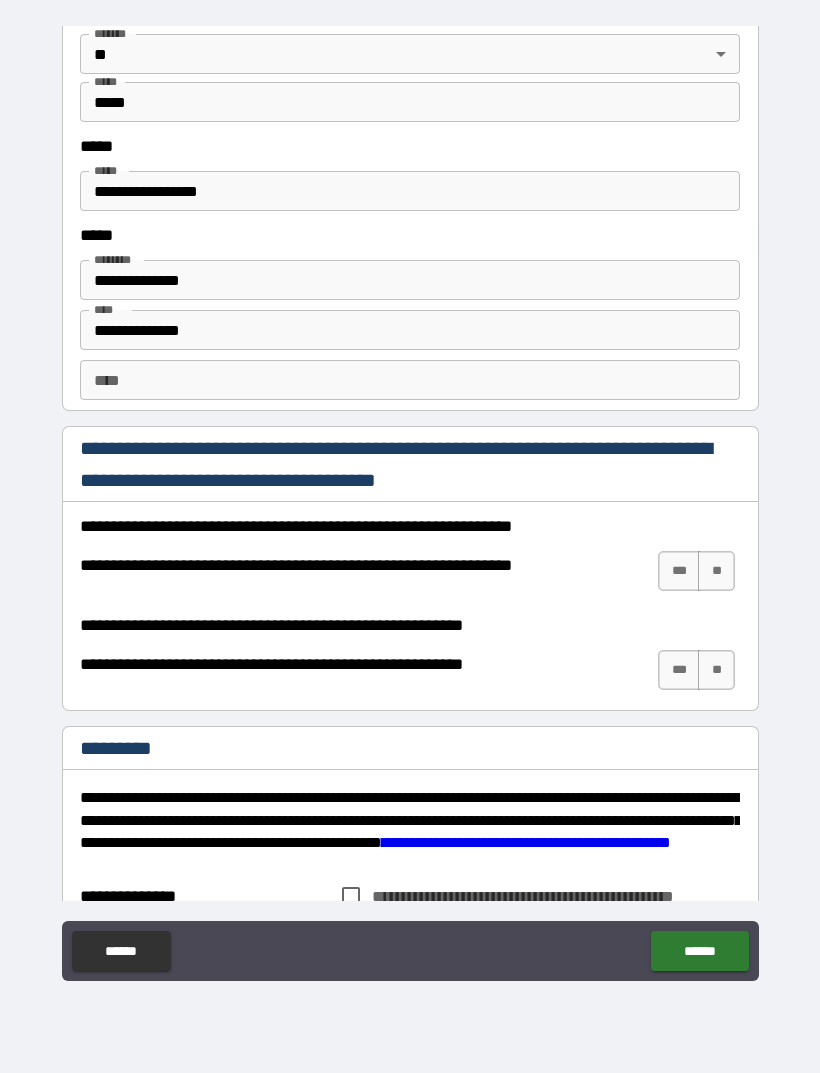 type on "**********" 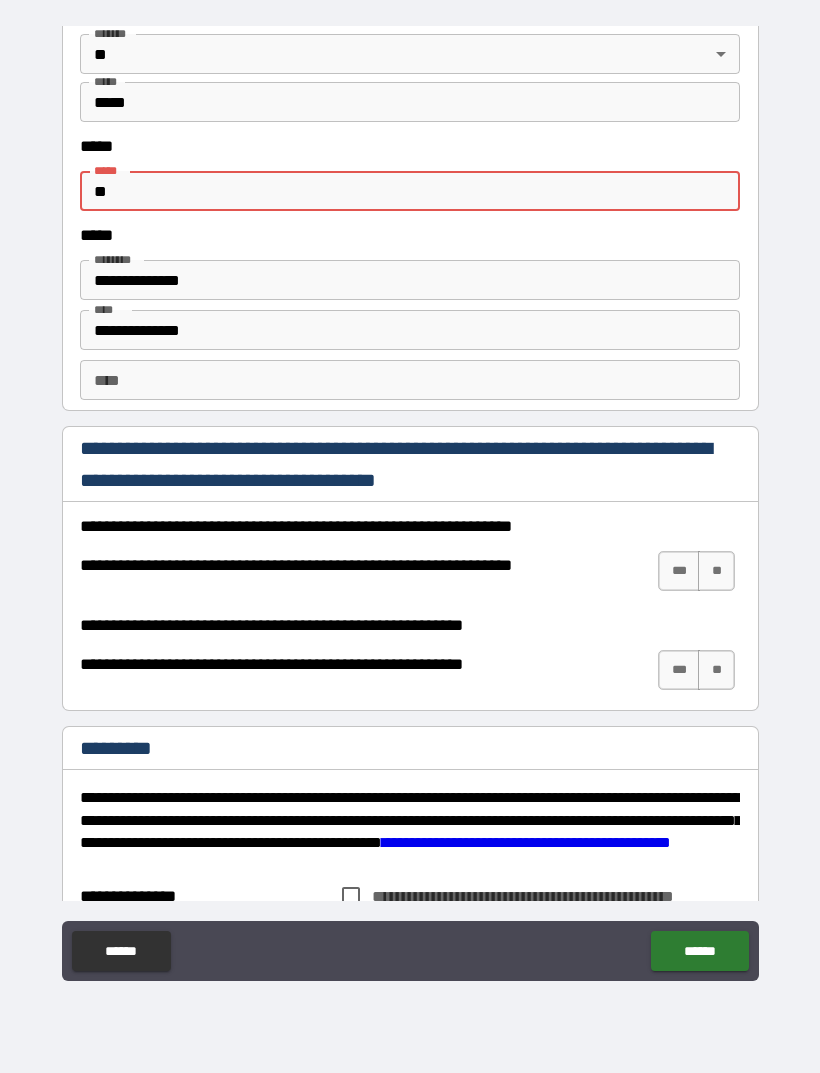 type on "*" 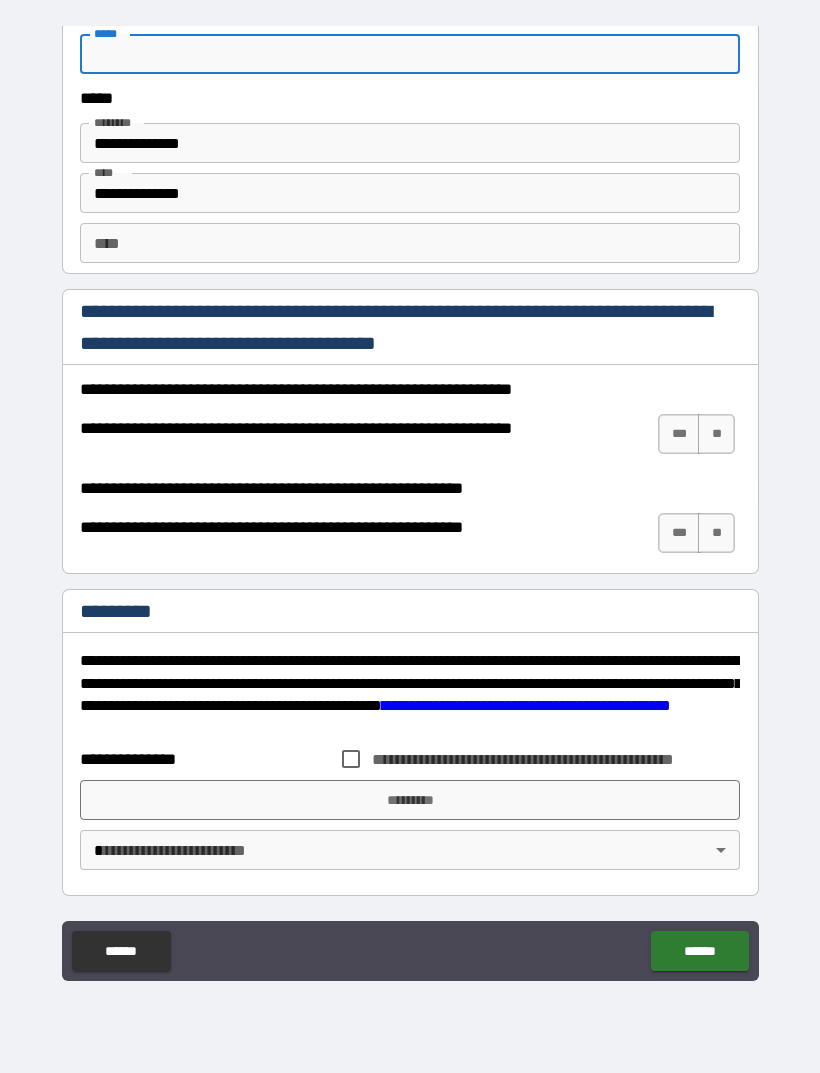 scroll, scrollTop: 2638, scrollLeft: 0, axis: vertical 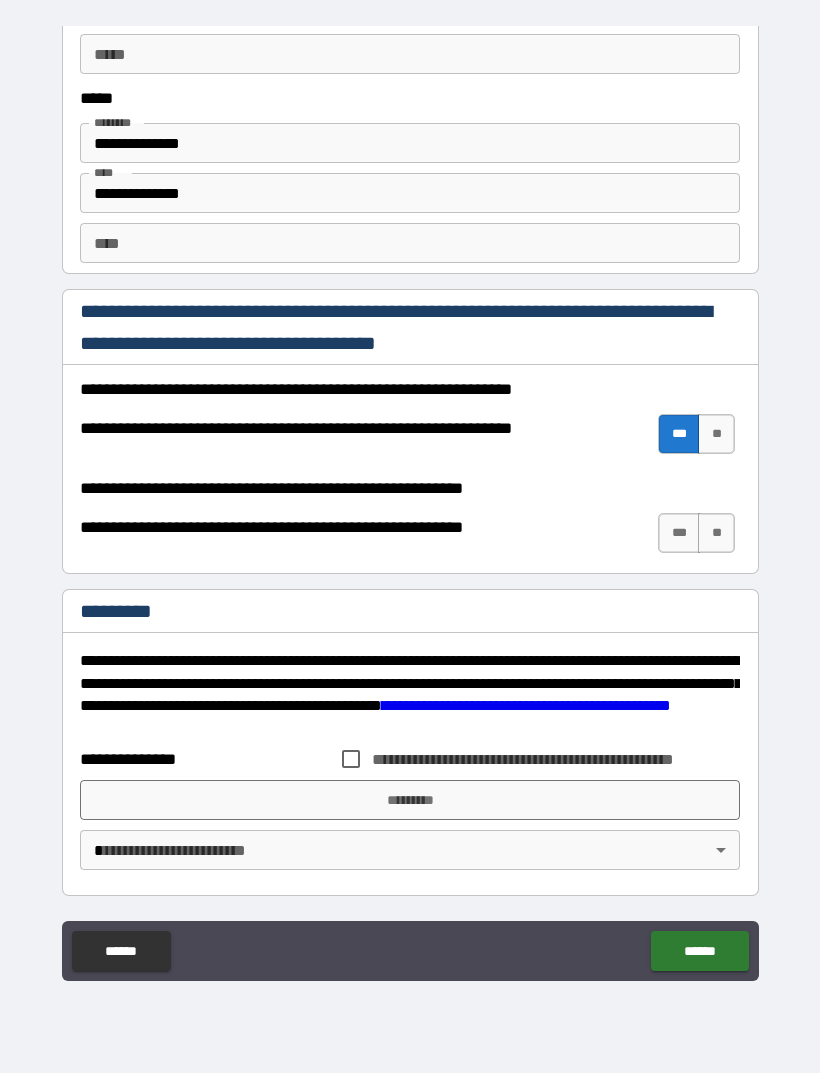 click on "**" at bounding box center [716, 533] 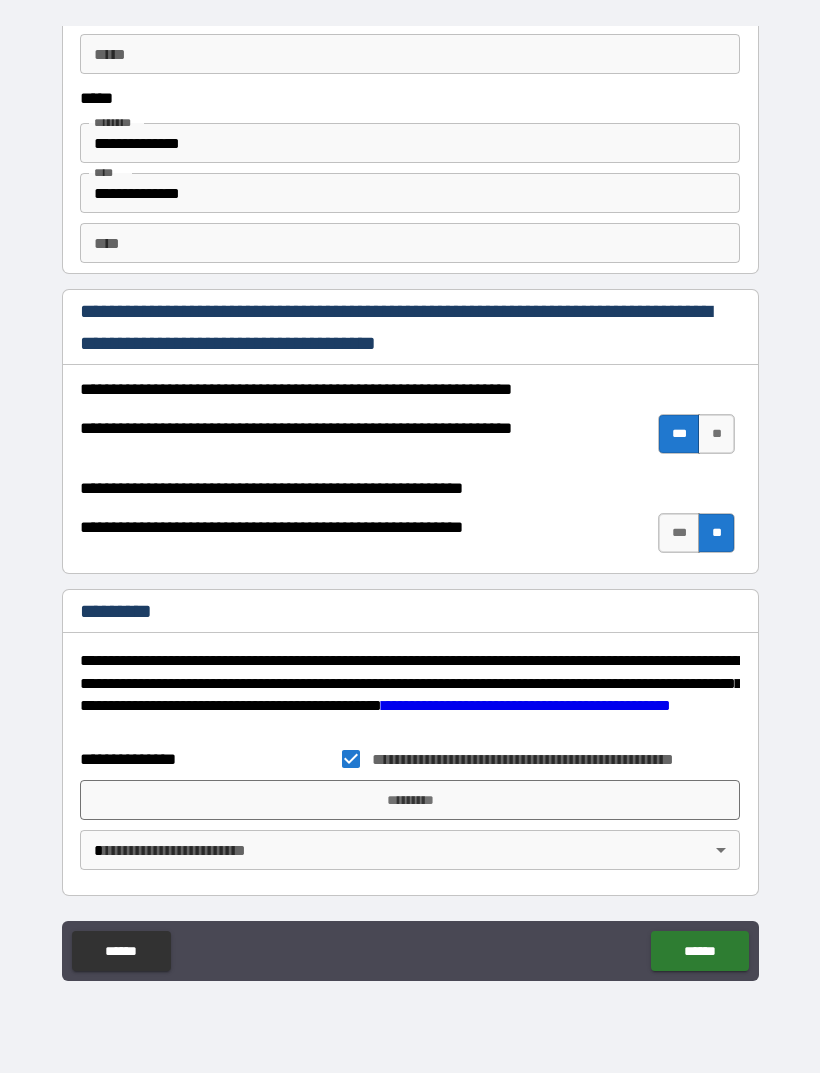 click on "*********" at bounding box center [410, 800] 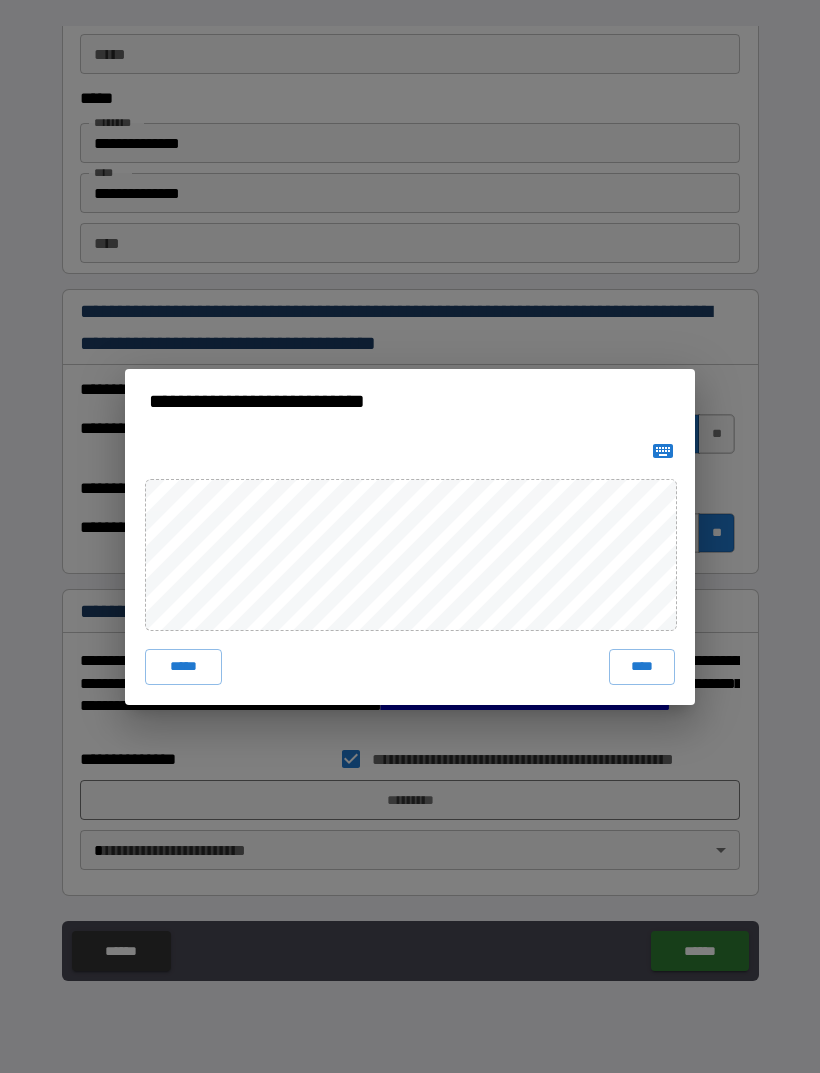 click on "****" at bounding box center [642, 667] 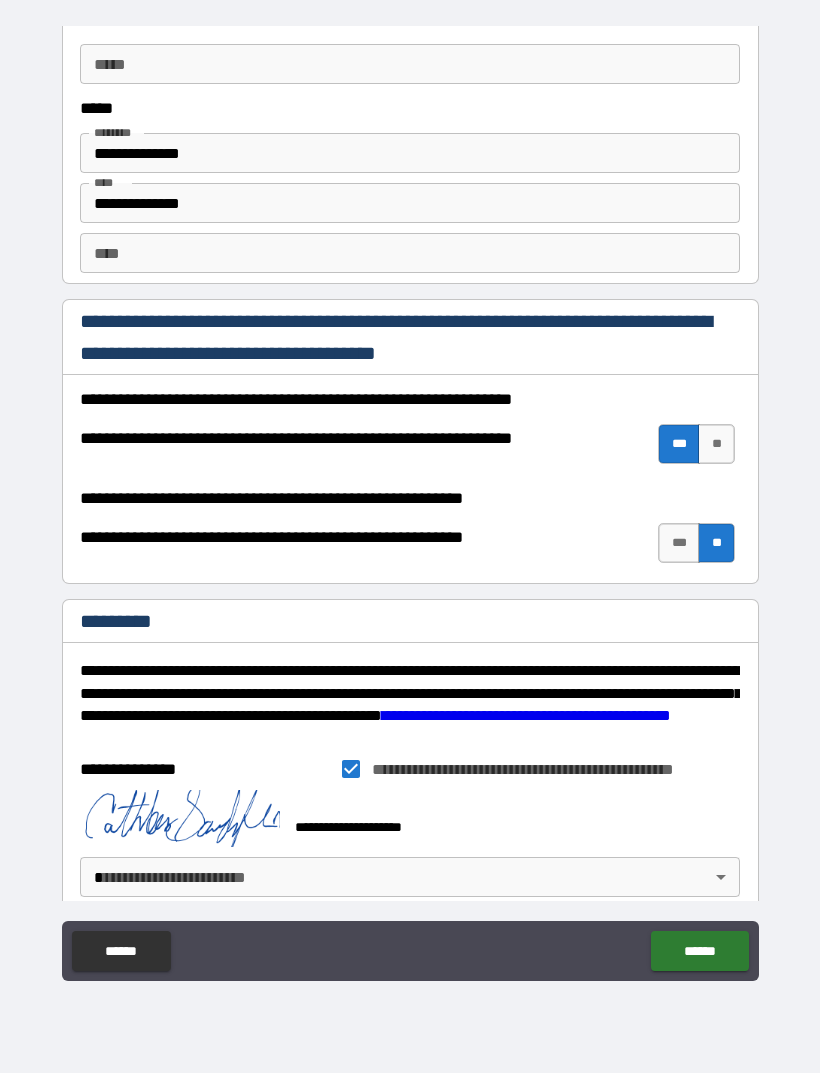 click on "******" at bounding box center (699, 951) 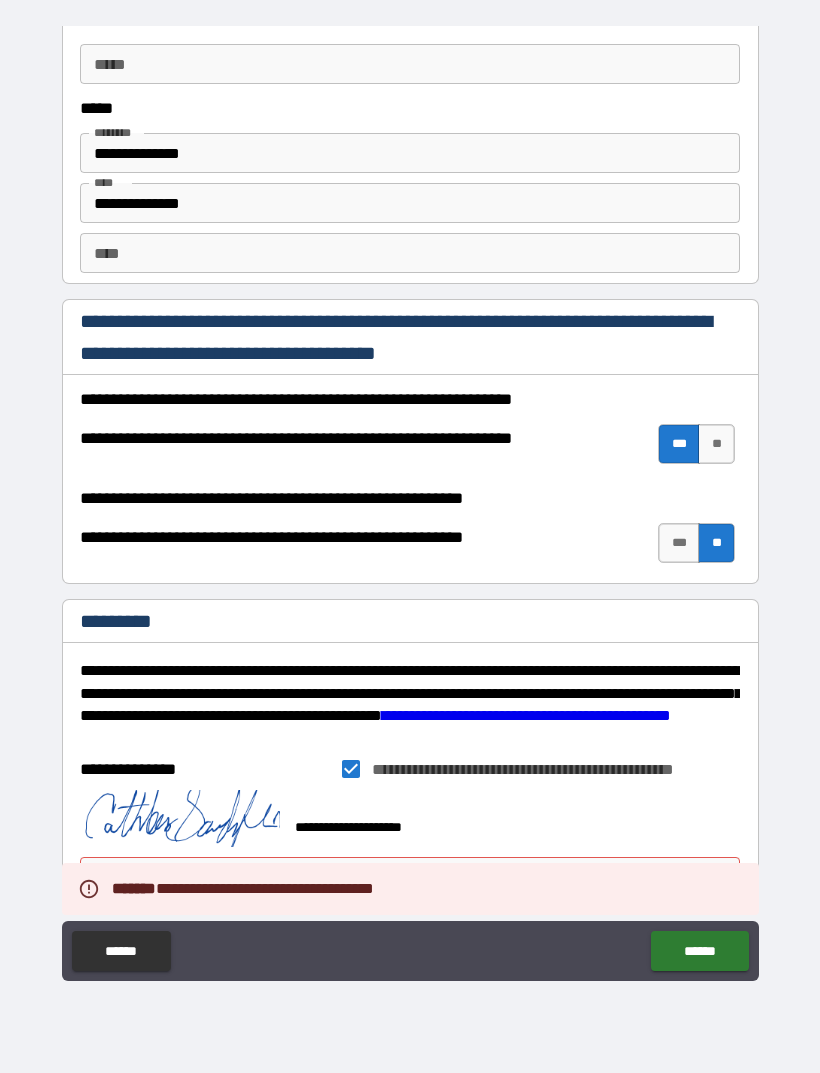 click on "**********" at bounding box center [410, 504] 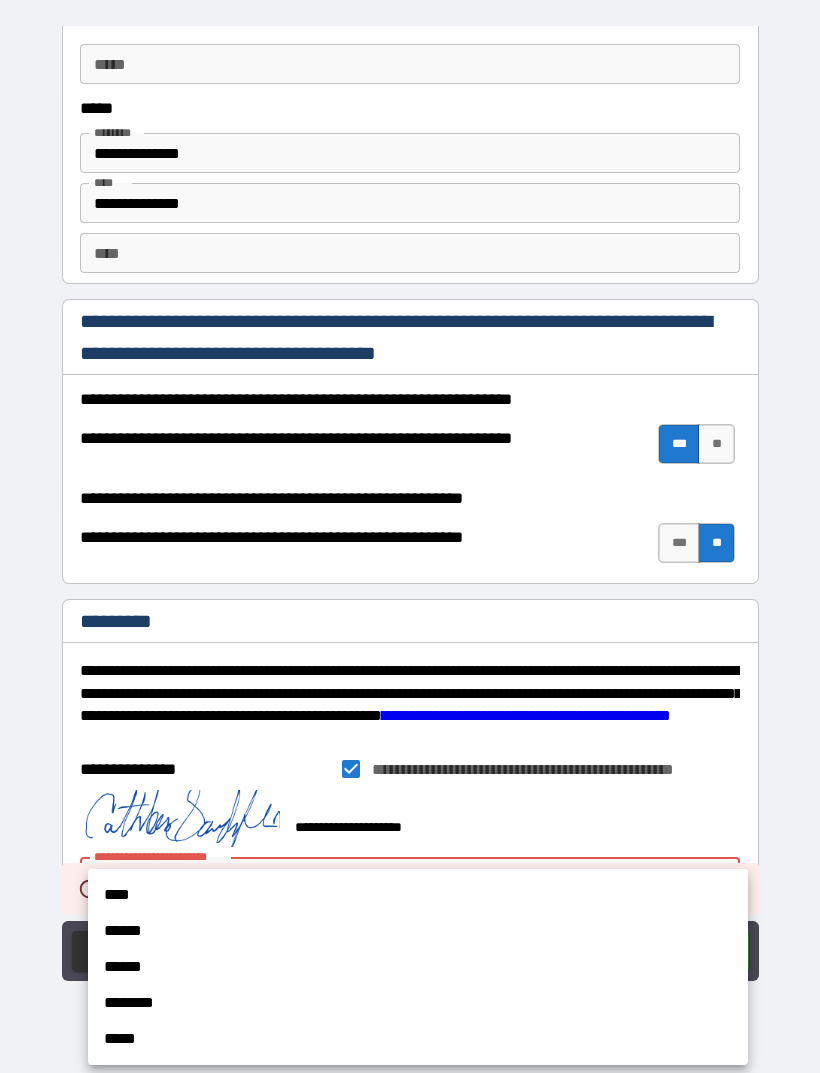 click on "******" at bounding box center (418, 931) 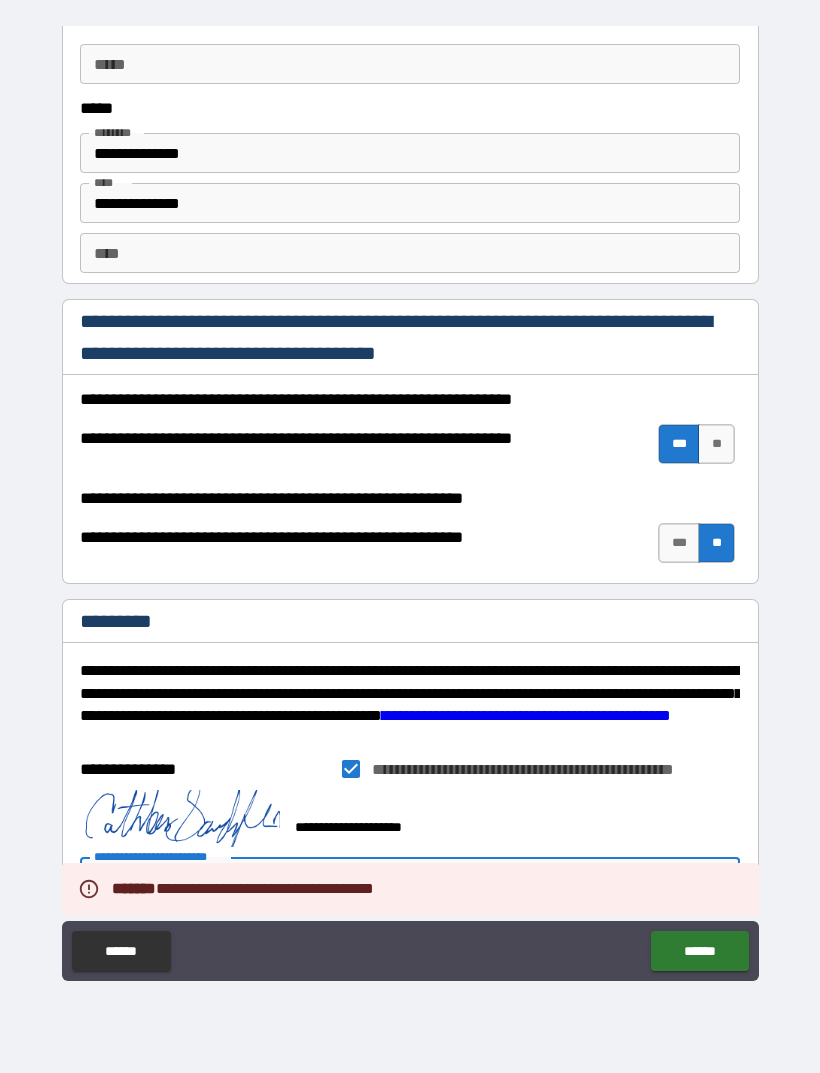 click on "******" at bounding box center (699, 951) 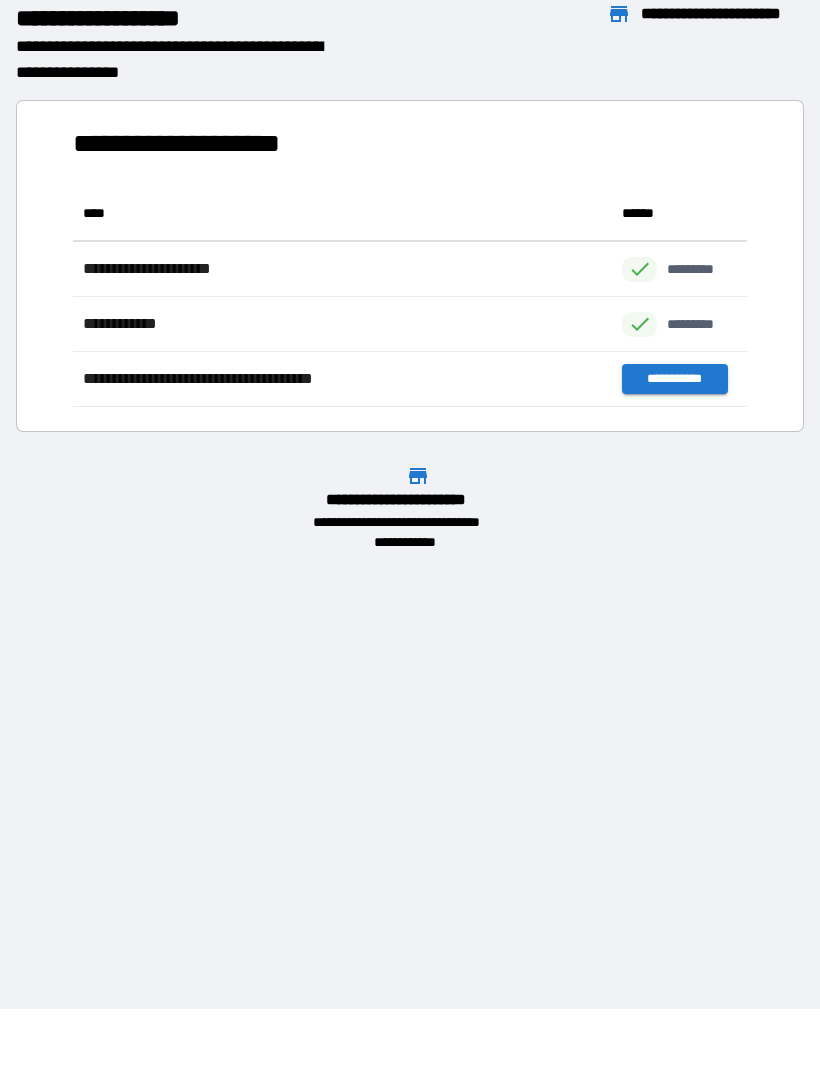 scroll, scrollTop: 221, scrollLeft: 674, axis: both 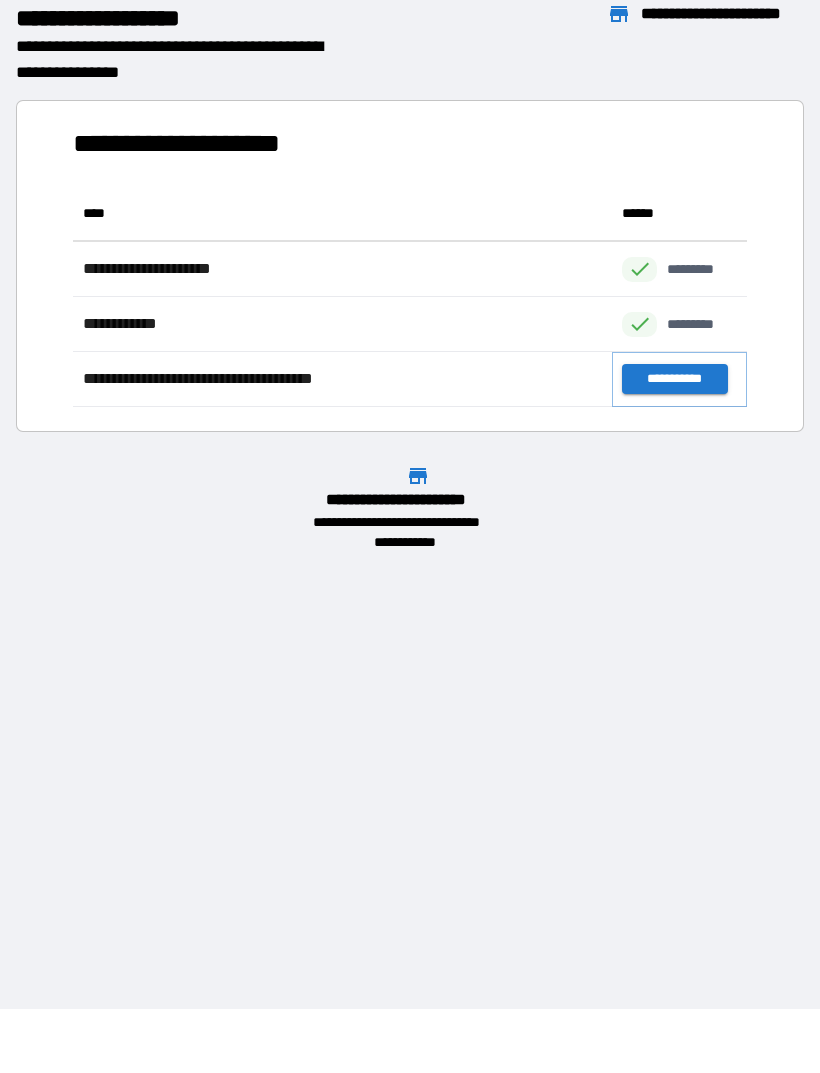 click on "**********" at bounding box center [674, 379] 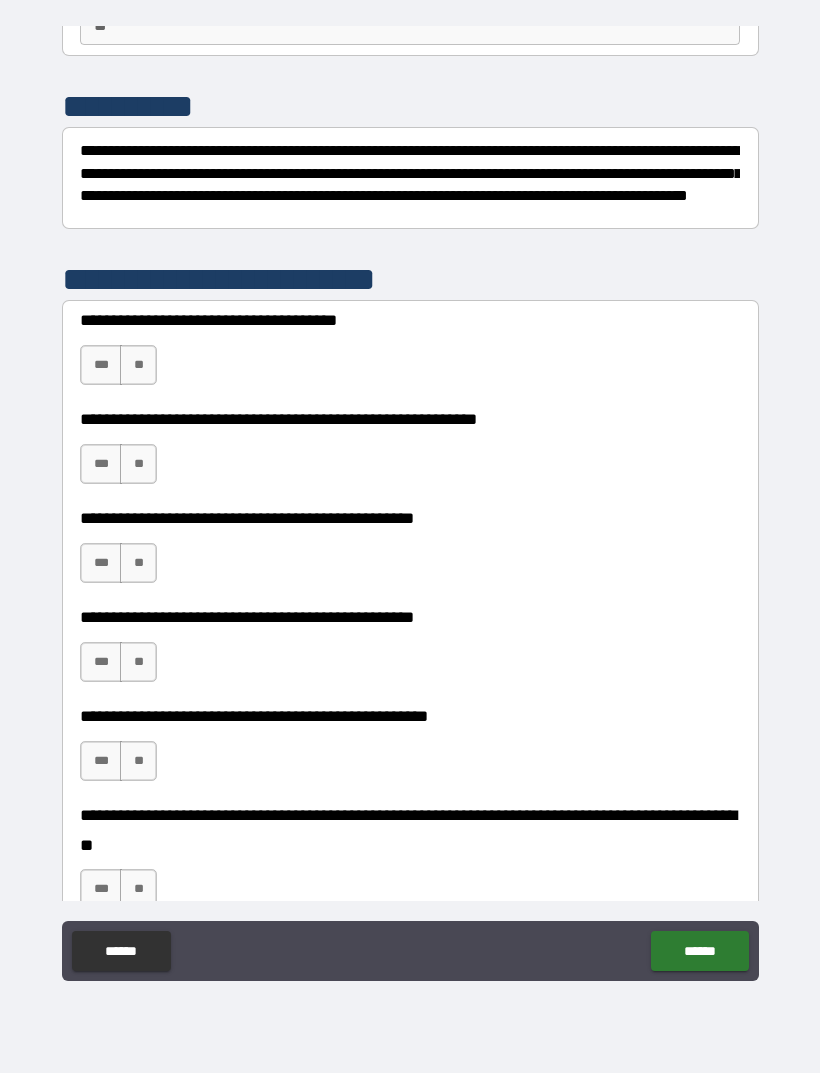 scroll, scrollTop: 225, scrollLeft: 0, axis: vertical 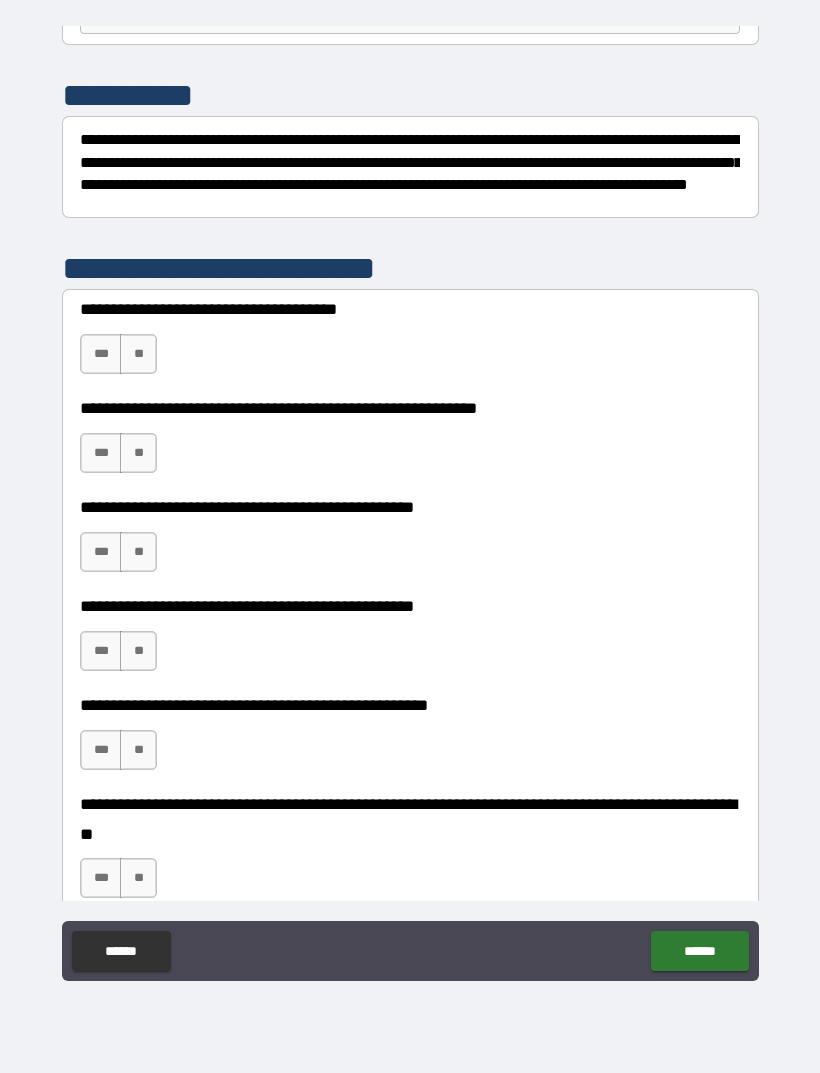 click on "**" at bounding box center [138, 354] 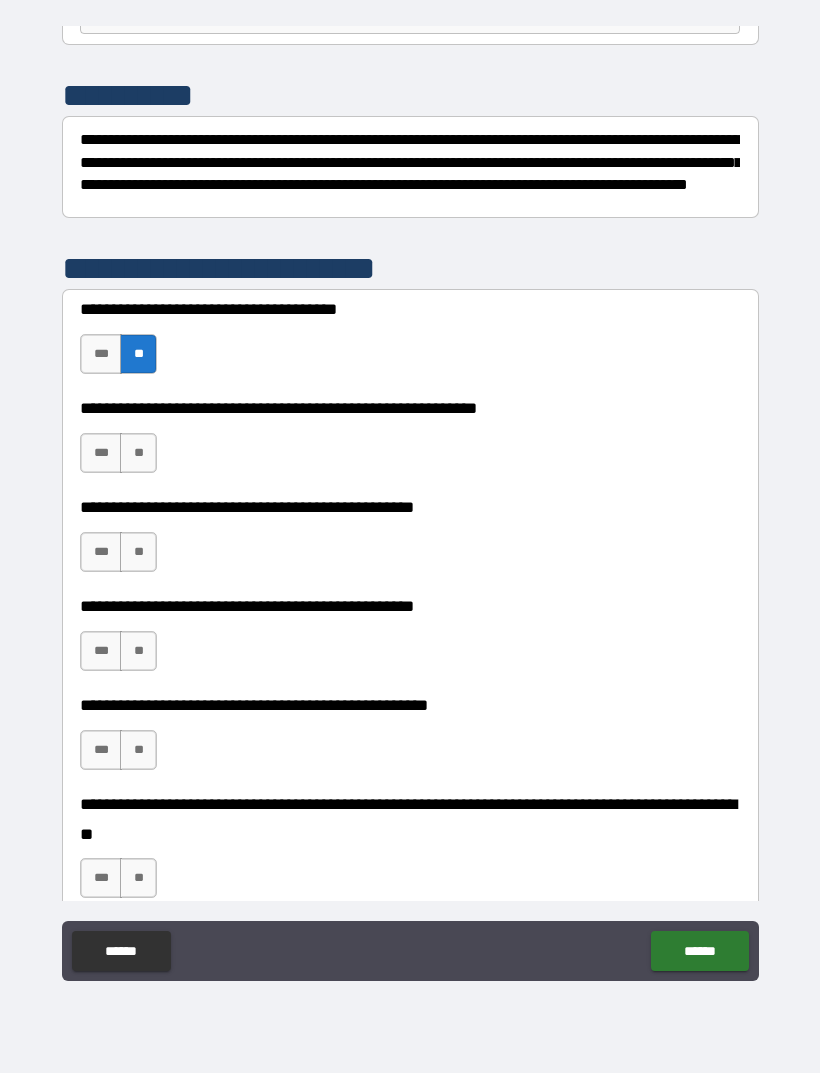 click on "**" at bounding box center (138, 453) 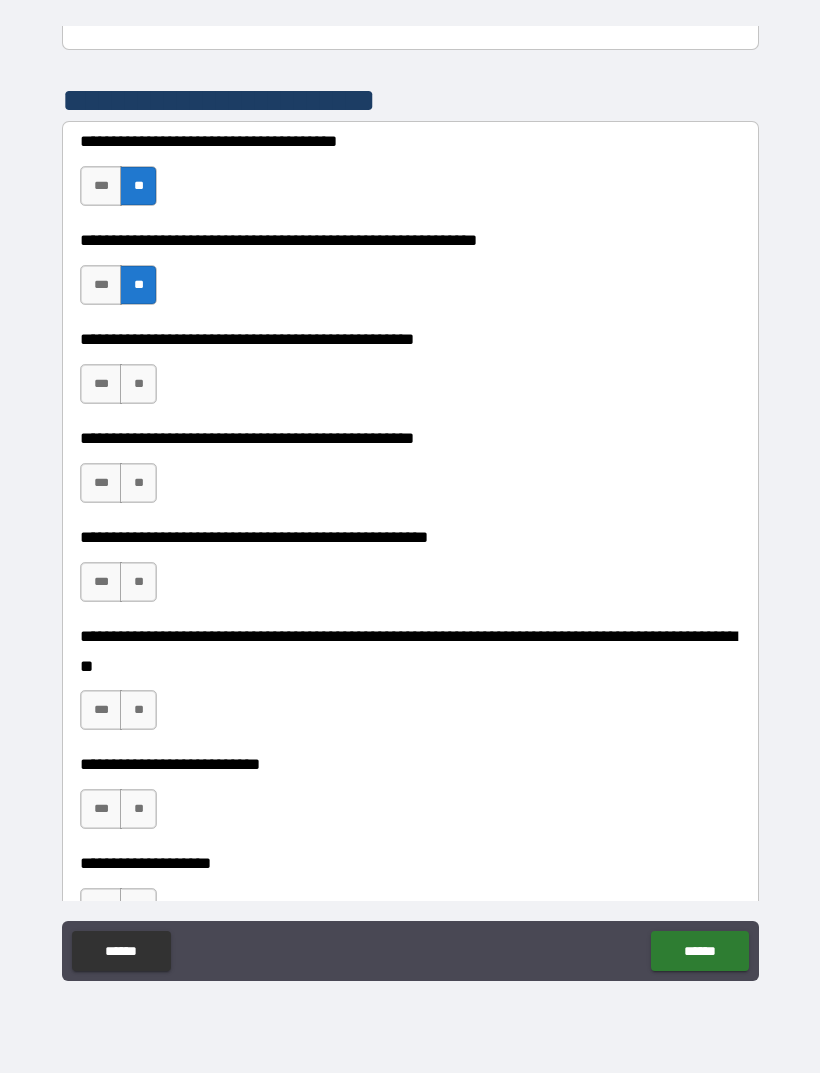 scroll, scrollTop: 401, scrollLeft: 0, axis: vertical 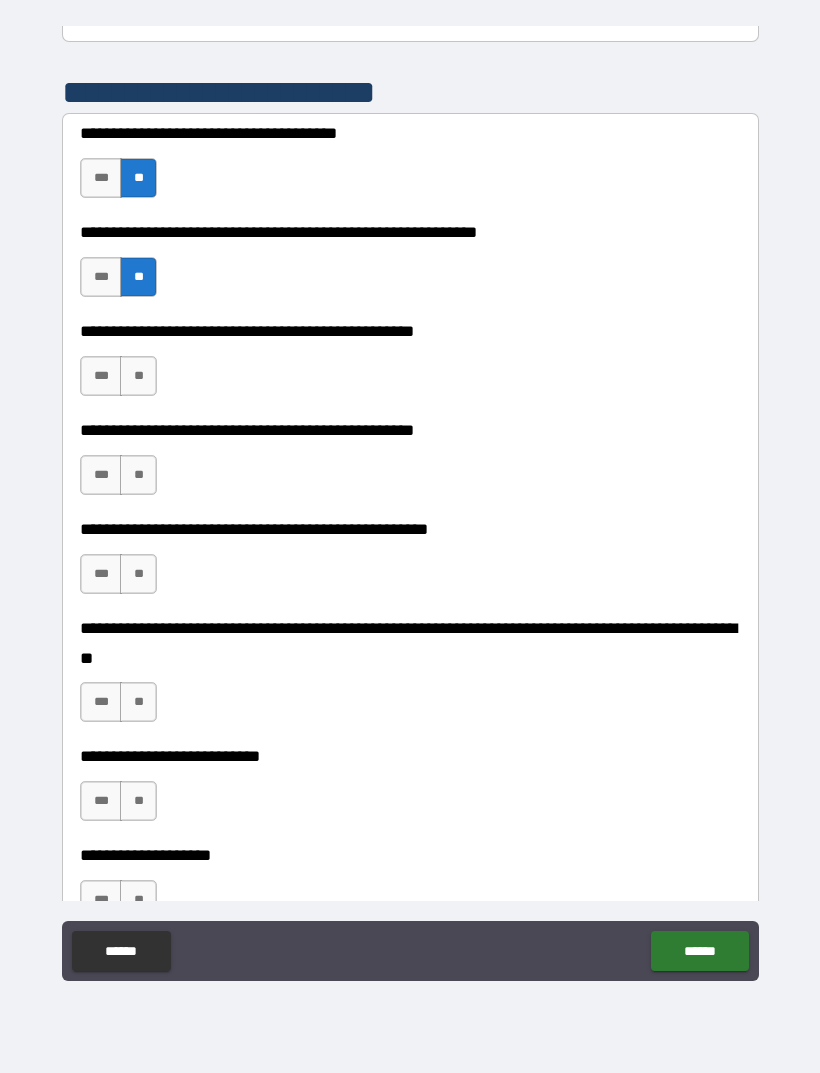 click on "**" at bounding box center [138, 376] 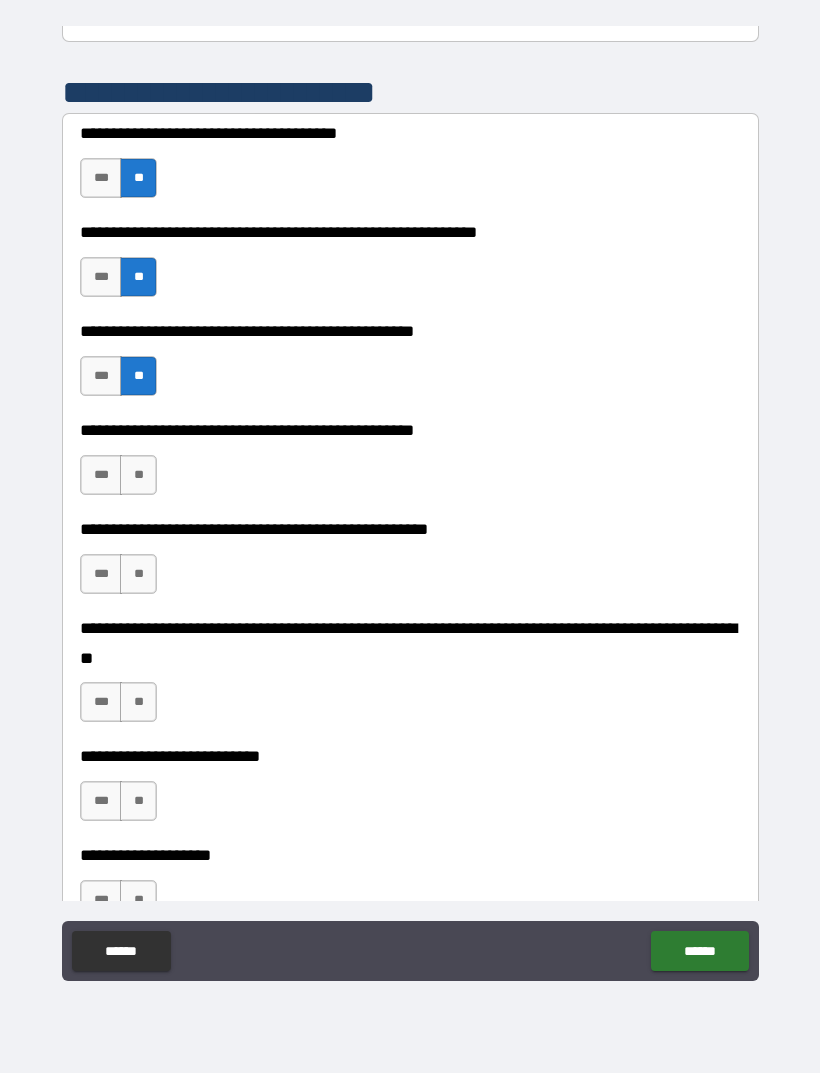 click on "**" at bounding box center (138, 475) 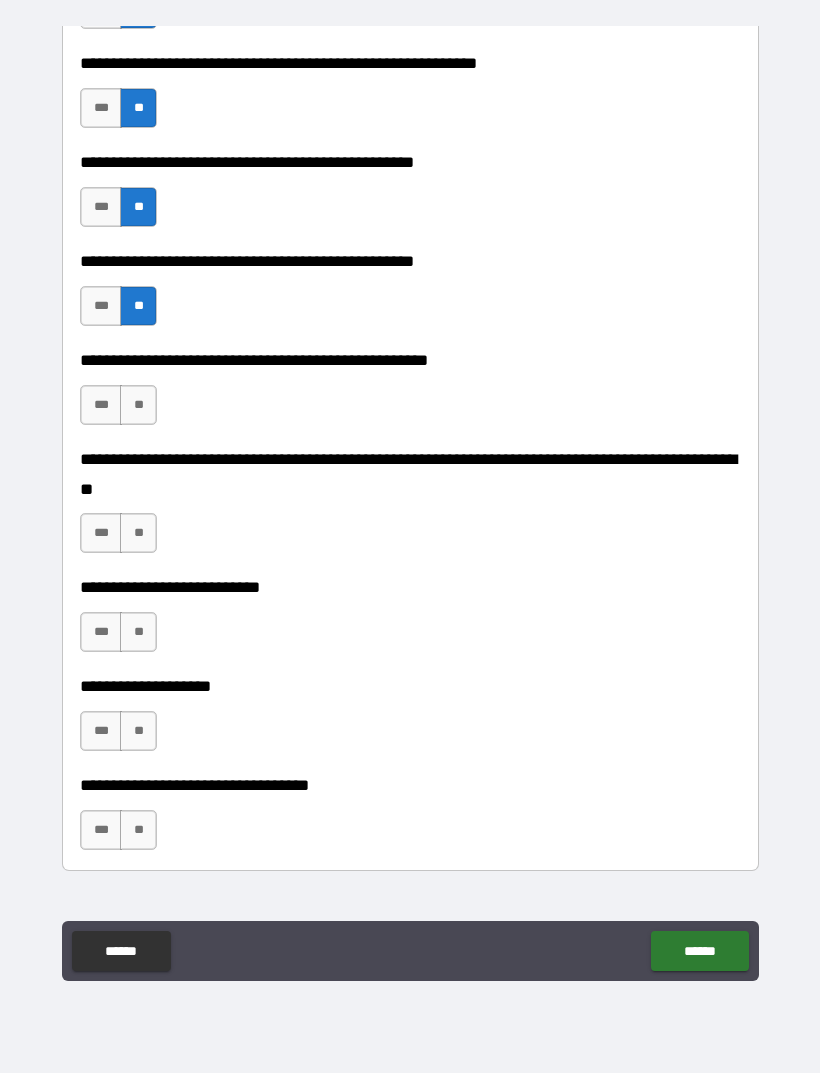 scroll, scrollTop: 571, scrollLeft: 0, axis: vertical 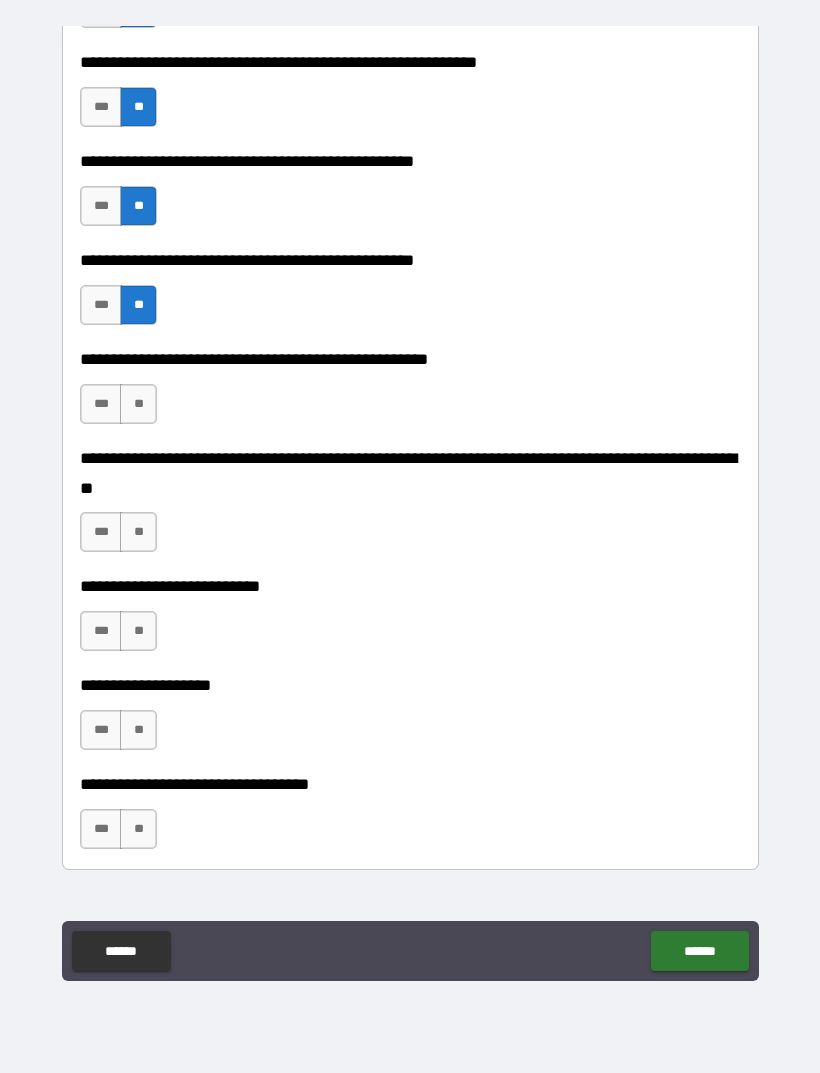 click on "**" at bounding box center [138, 404] 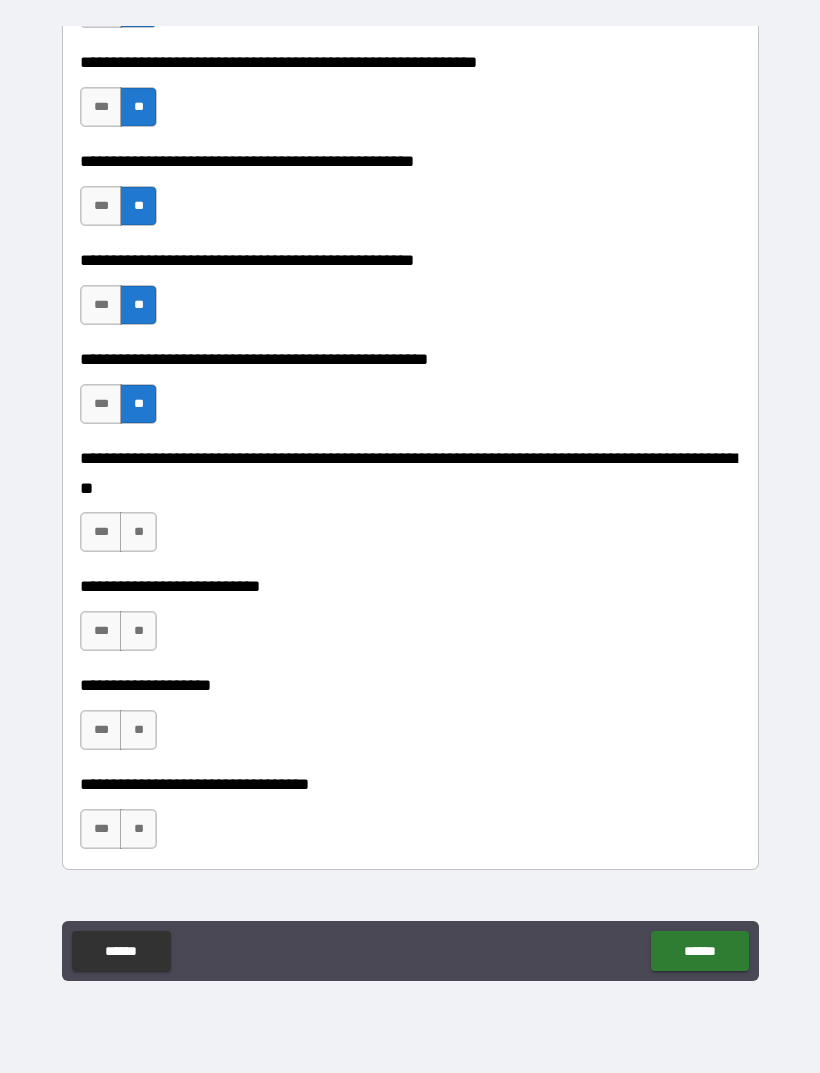 click on "**" at bounding box center (138, 532) 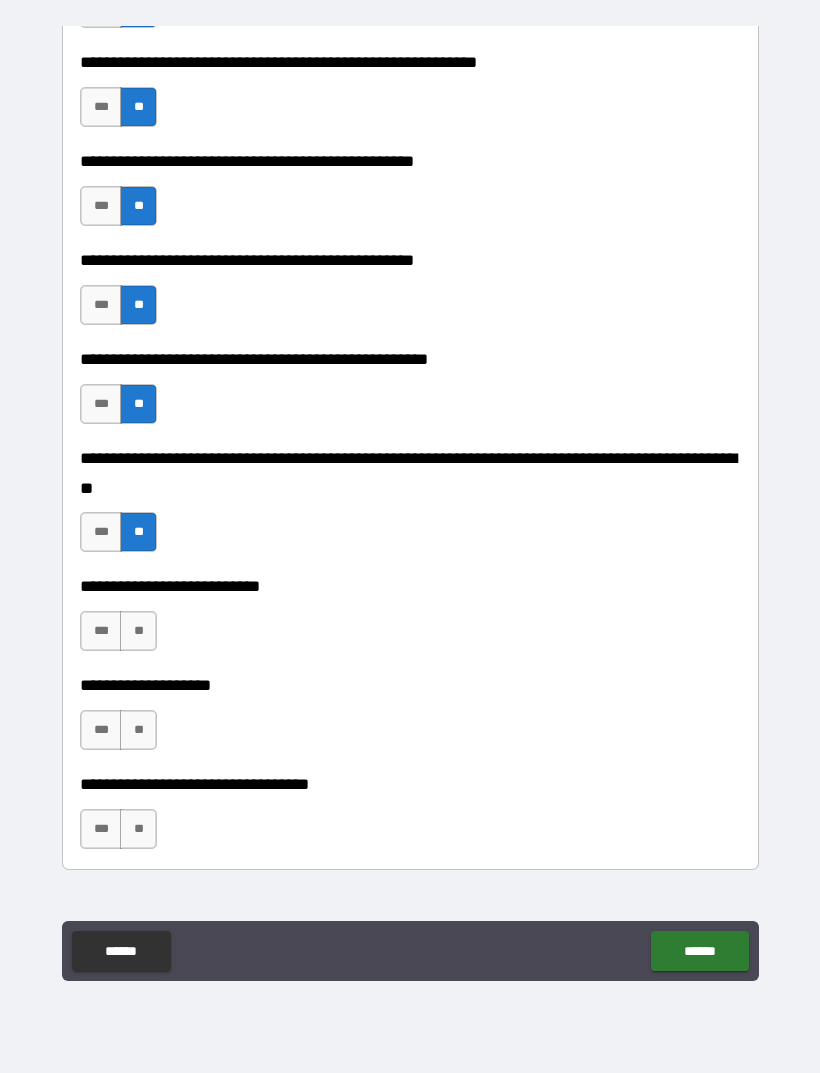 click on "**" at bounding box center (138, 631) 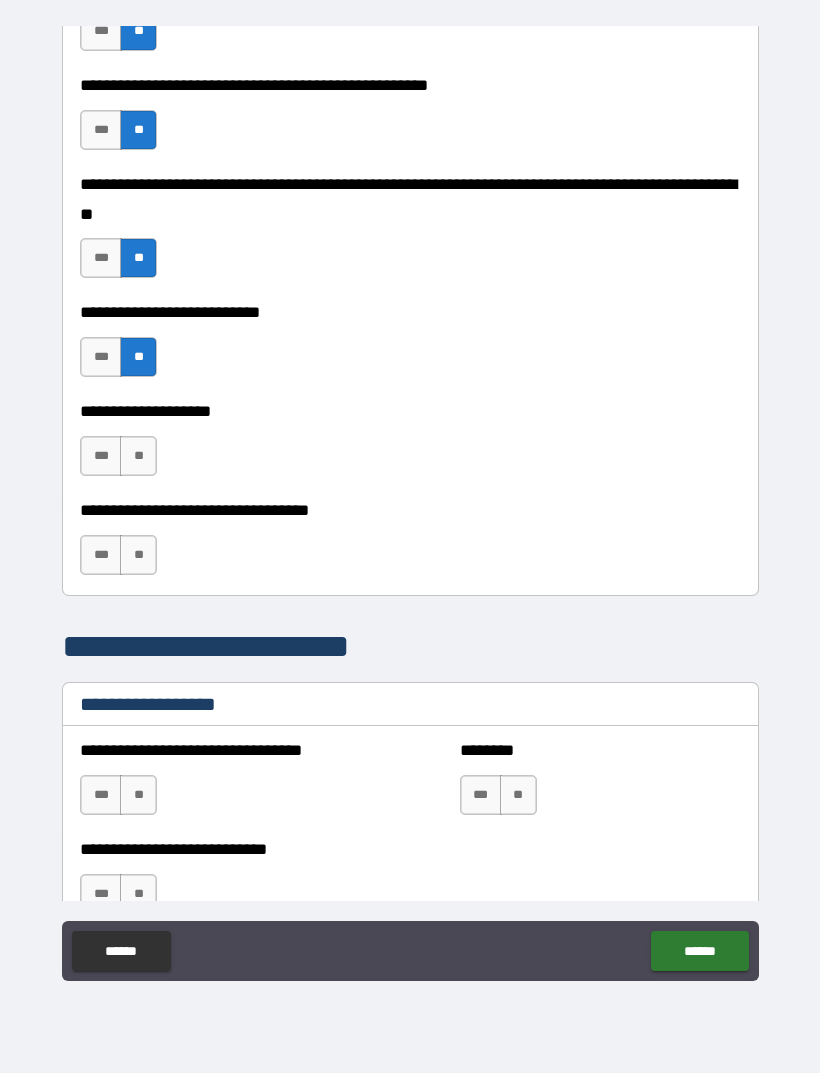 scroll, scrollTop: 882, scrollLeft: 0, axis: vertical 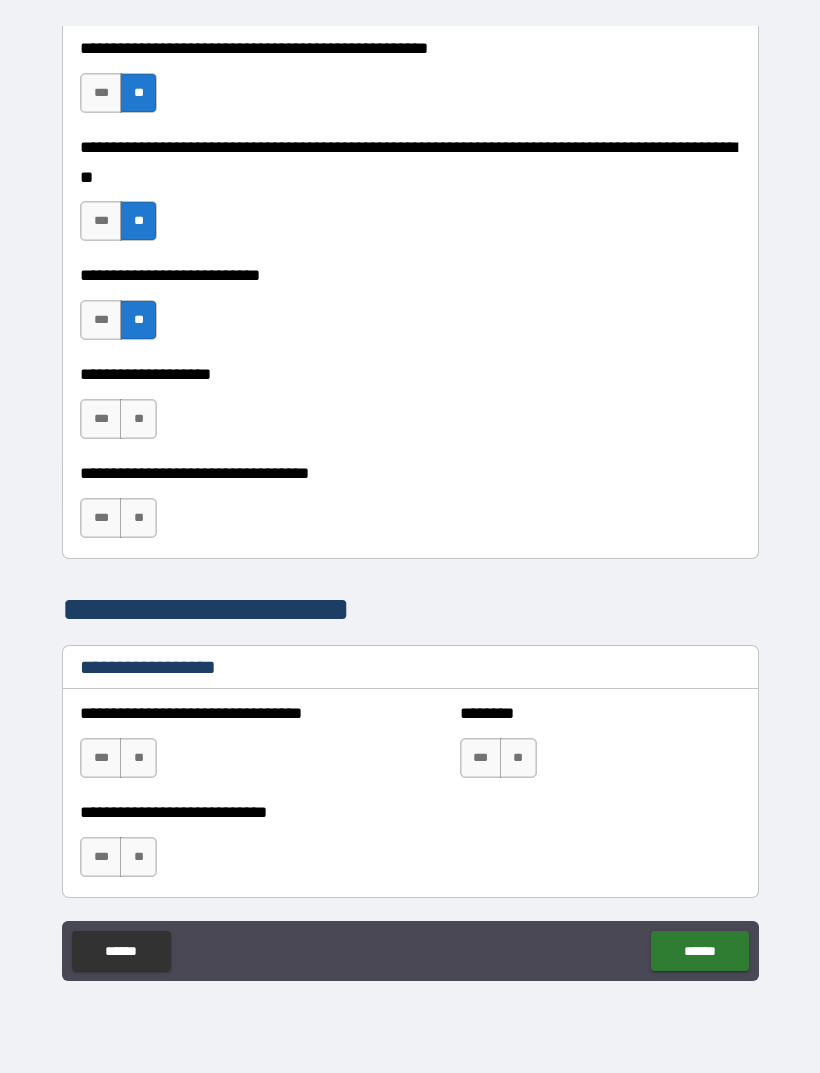 click on "**" at bounding box center (138, 419) 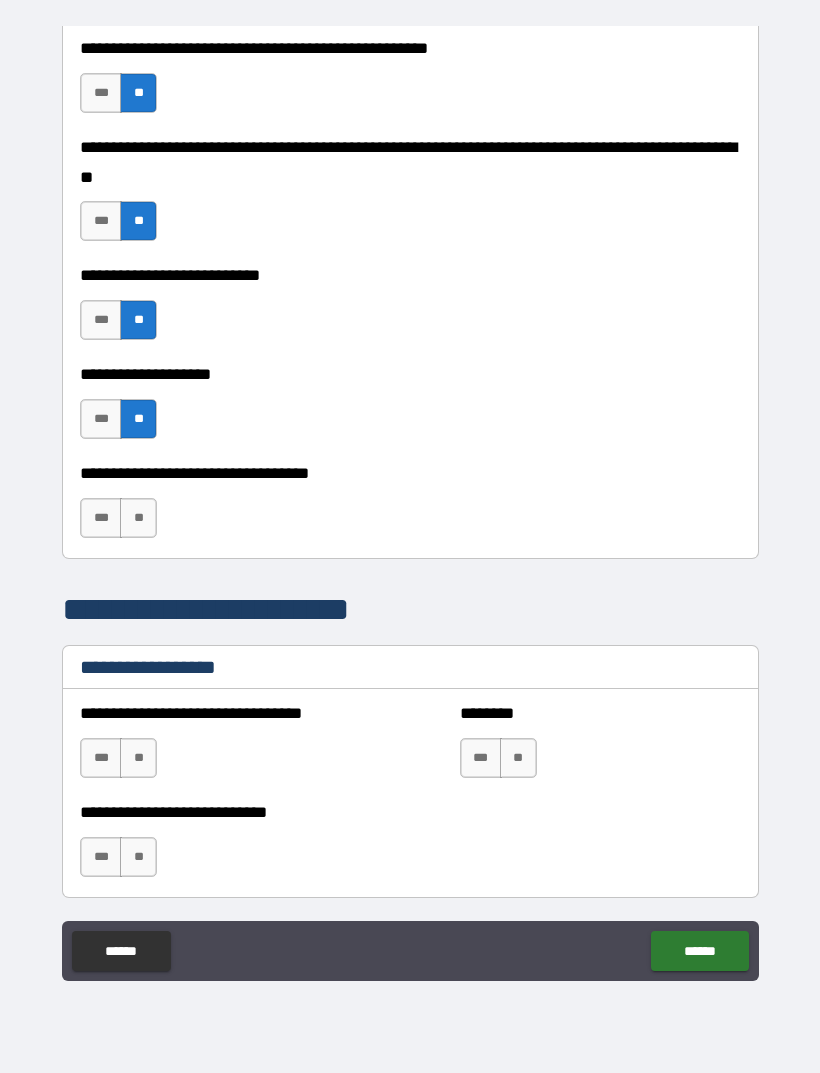 click on "**" at bounding box center [138, 518] 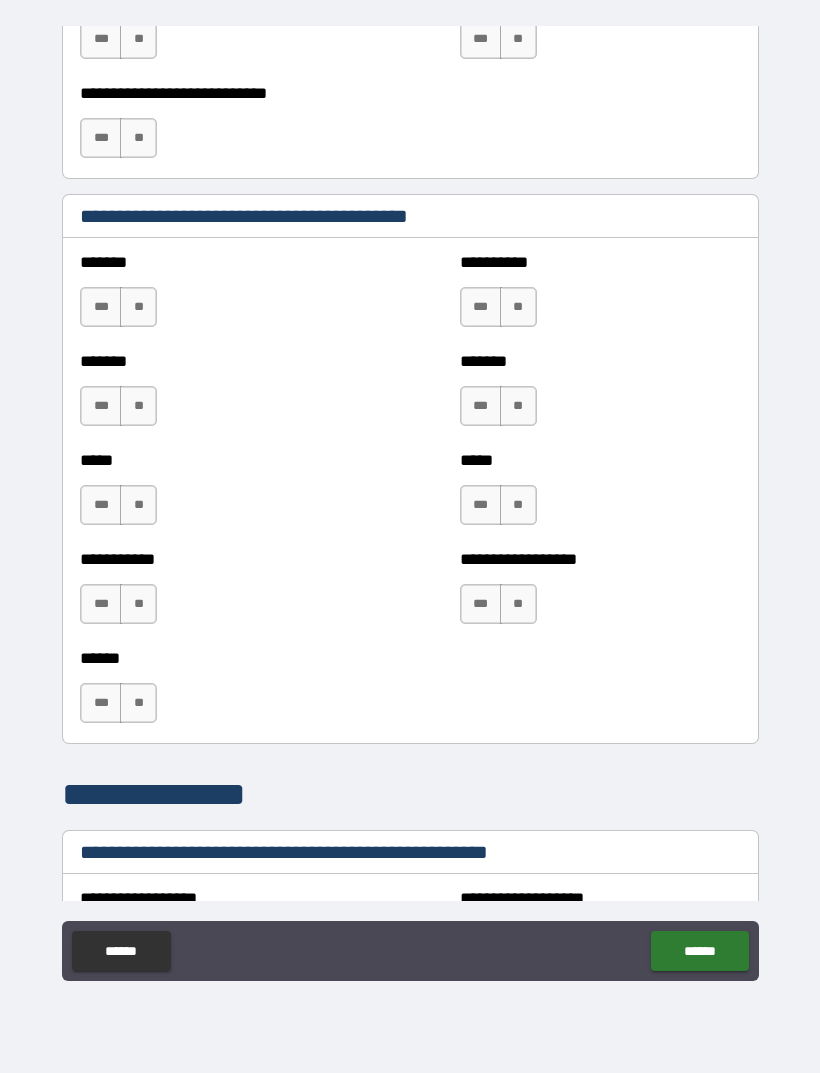 scroll, scrollTop: 1619, scrollLeft: 0, axis: vertical 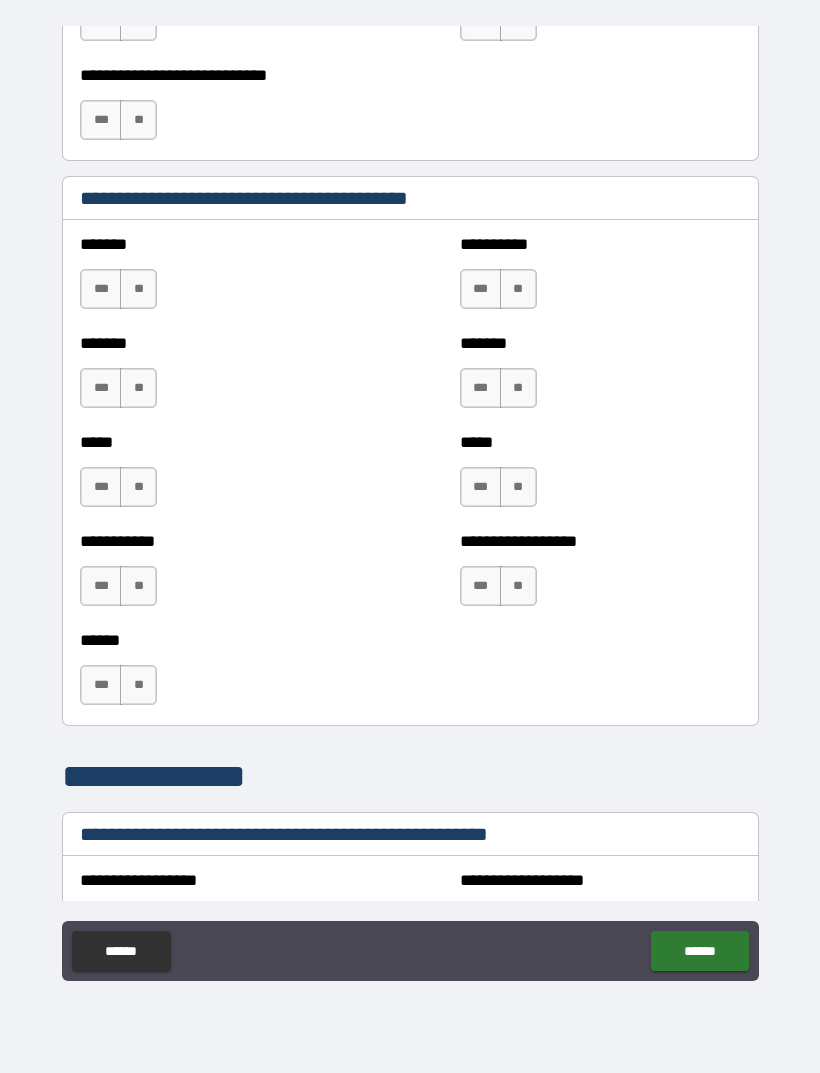 click on "**" at bounding box center (138, 289) 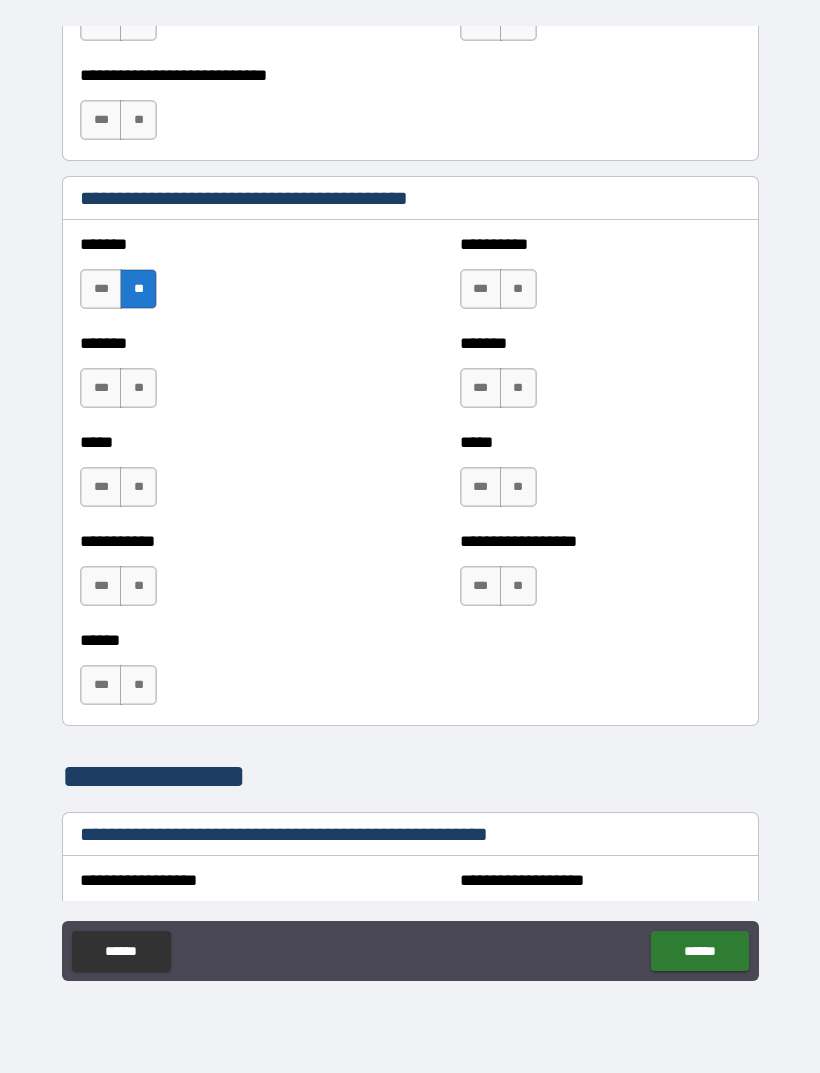 click on "**" at bounding box center [138, 388] 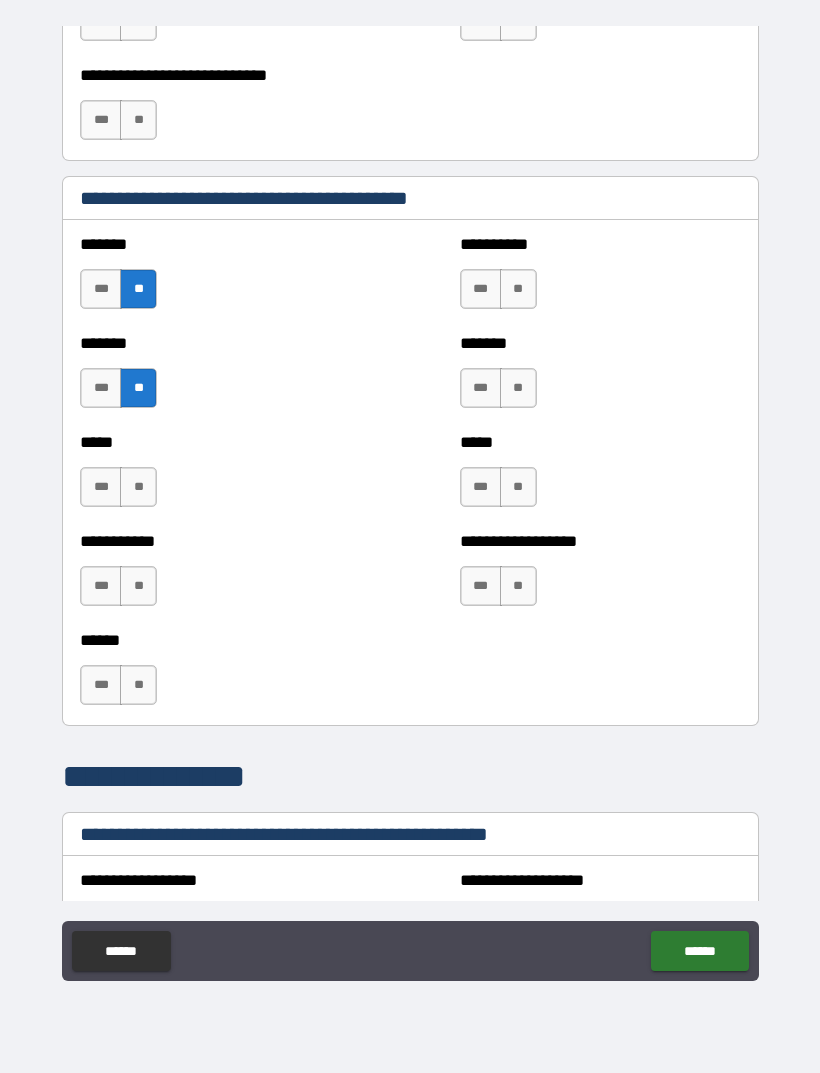 click on "**" at bounding box center (138, 487) 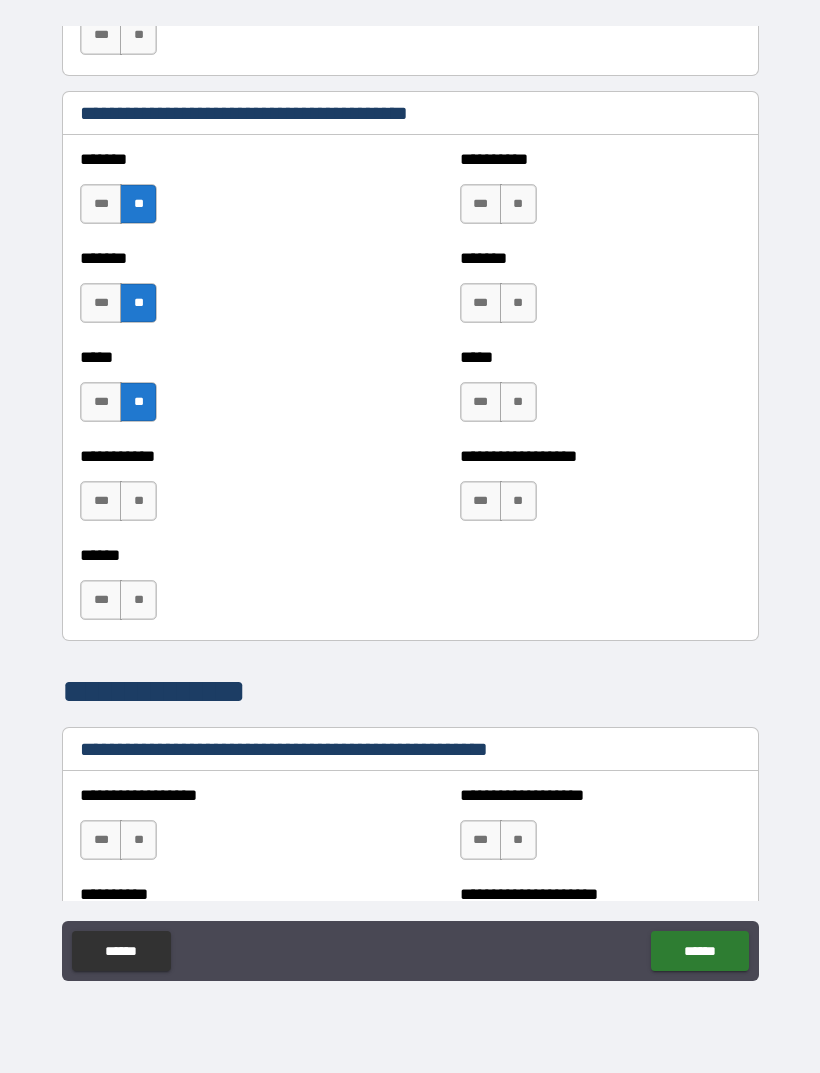 scroll, scrollTop: 1724, scrollLeft: 0, axis: vertical 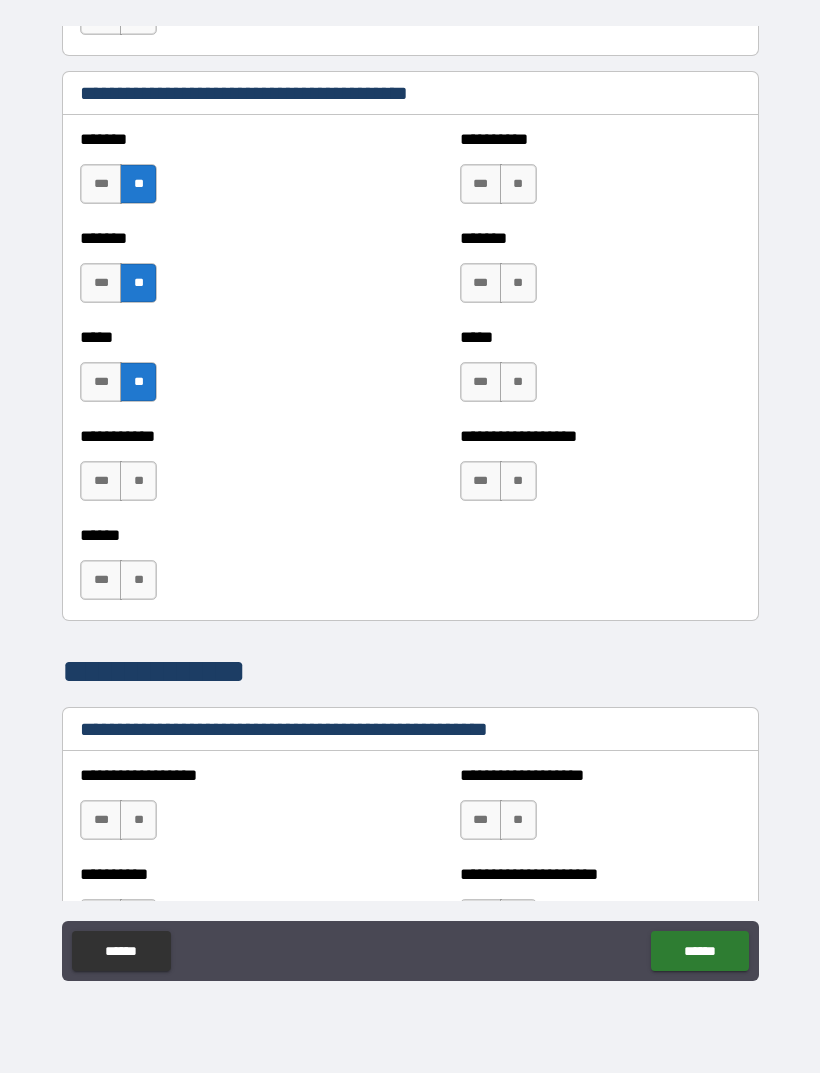 click on "**" at bounding box center [138, 481] 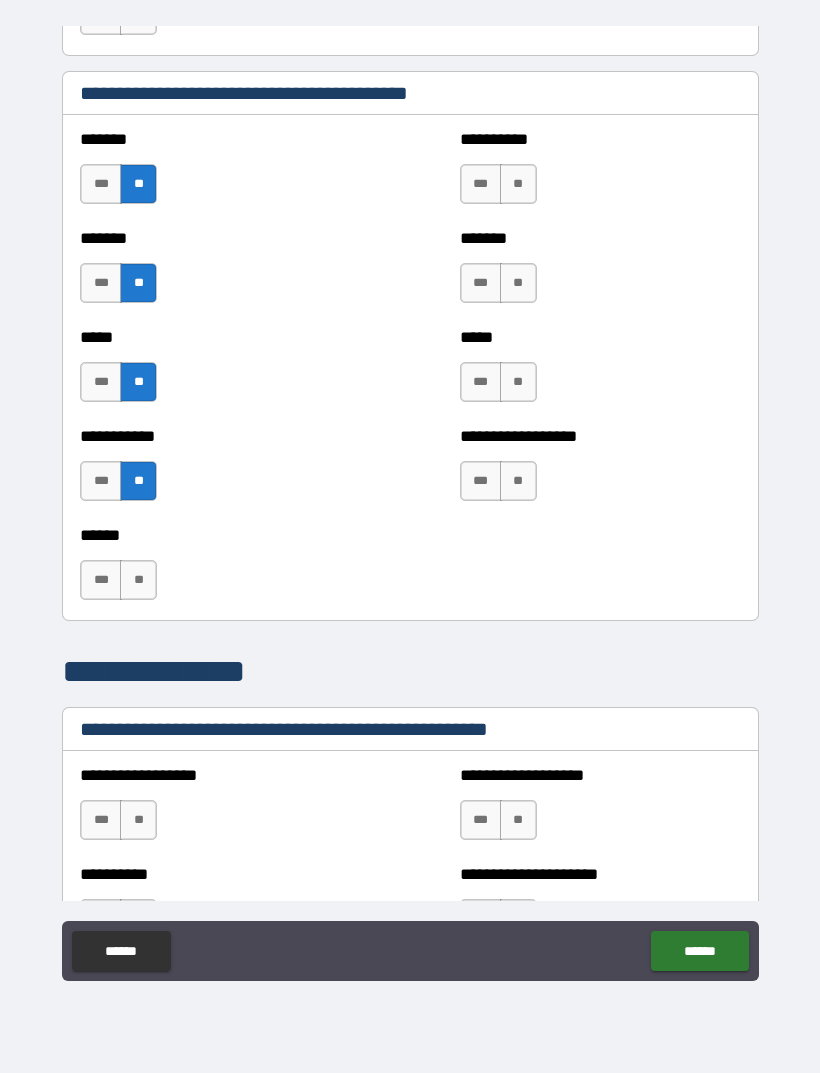 click on "**" at bounding box center [138, 580] 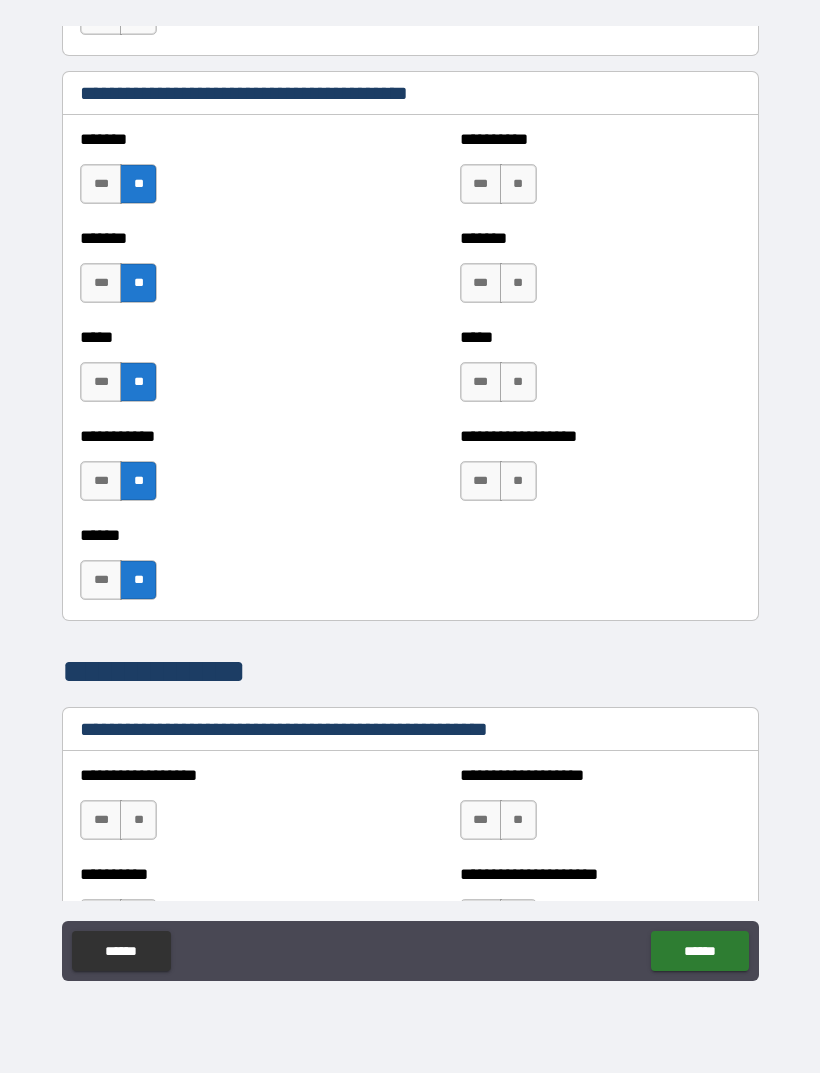click on "**" at bounding box center [518, 184] 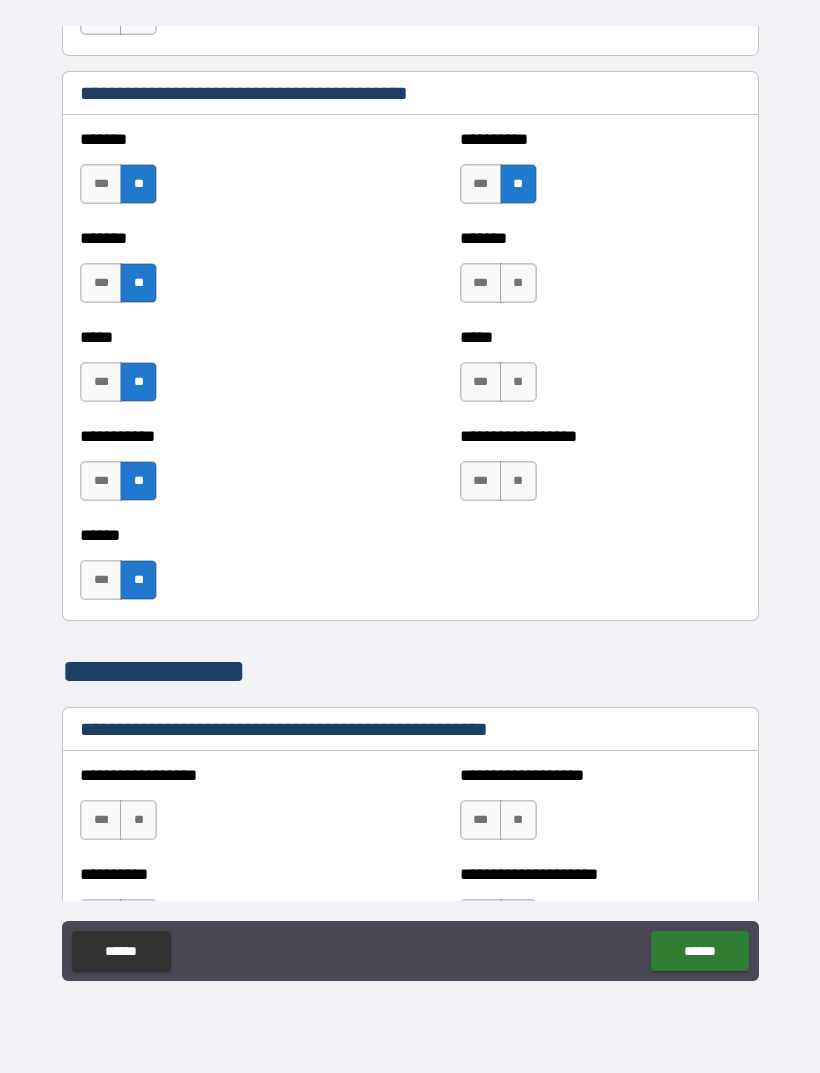 click on "**" at bounding box center [518, 283] 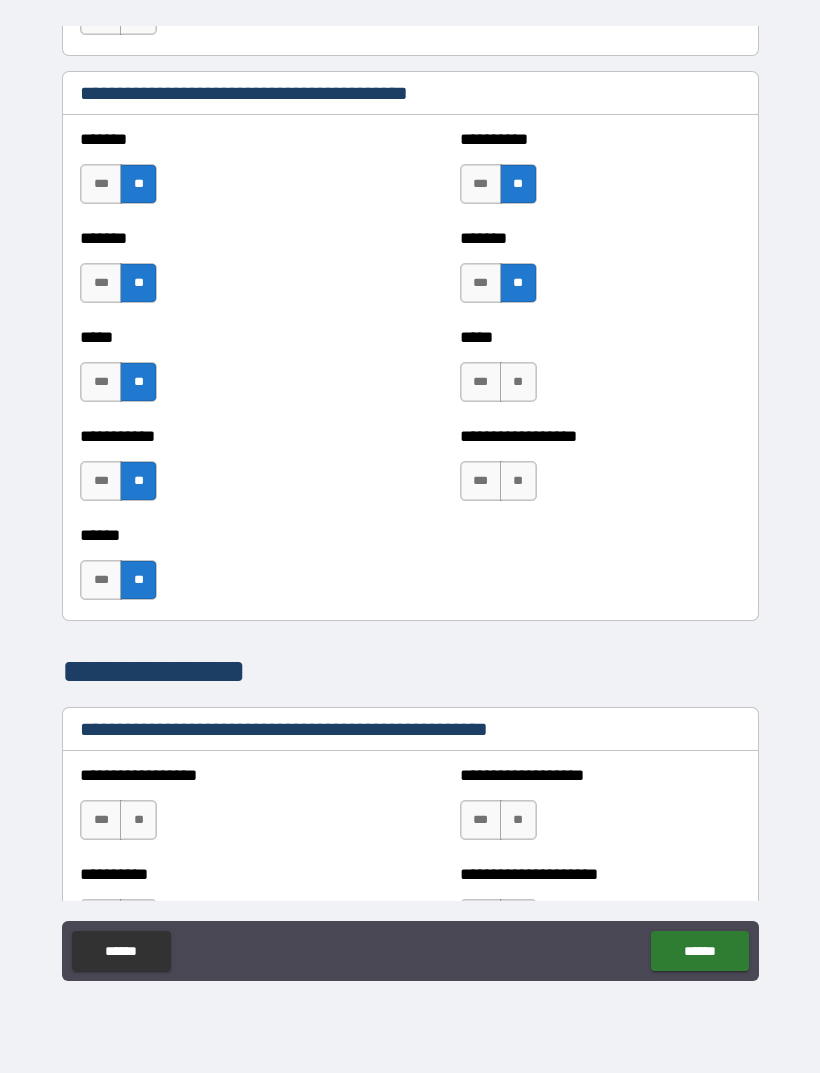 click on "**" at bounding box center (518, 382) 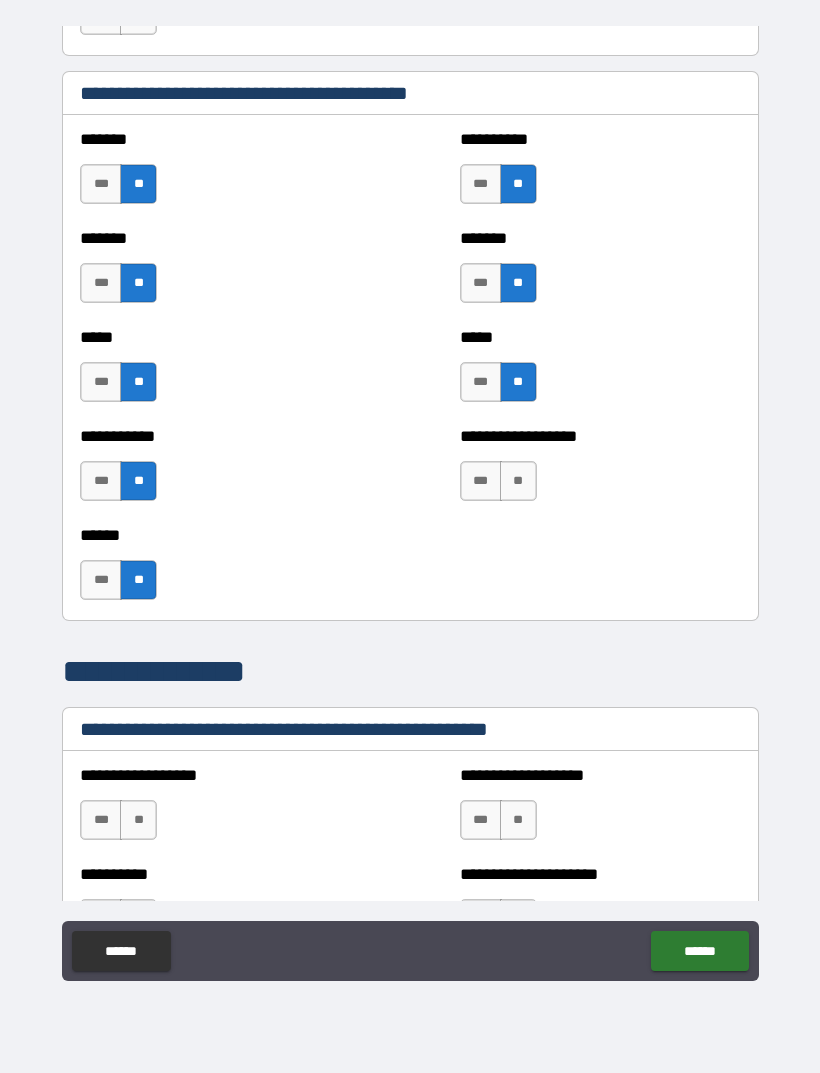 click on "**" at bounding box center (518, 481) 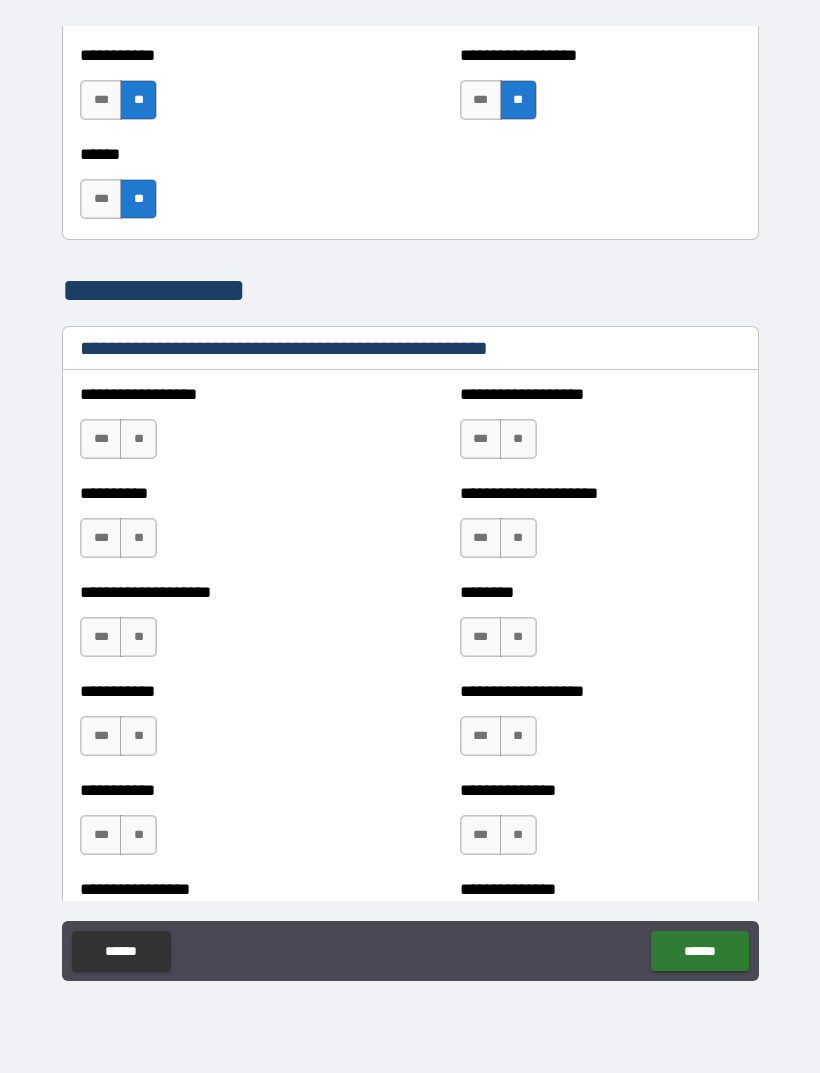 scroll, scrollTop: 2107, scrollLeft: 0, axis: vertical 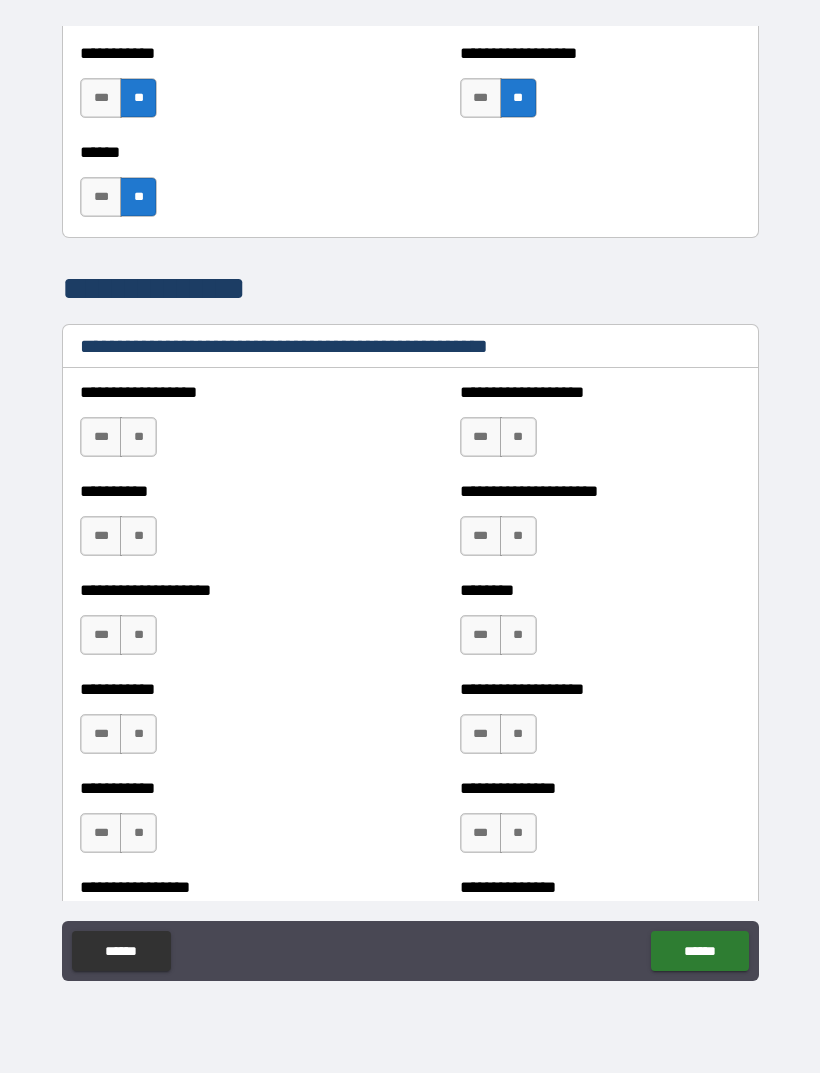 click on "**" at bounding box center (138, 437) 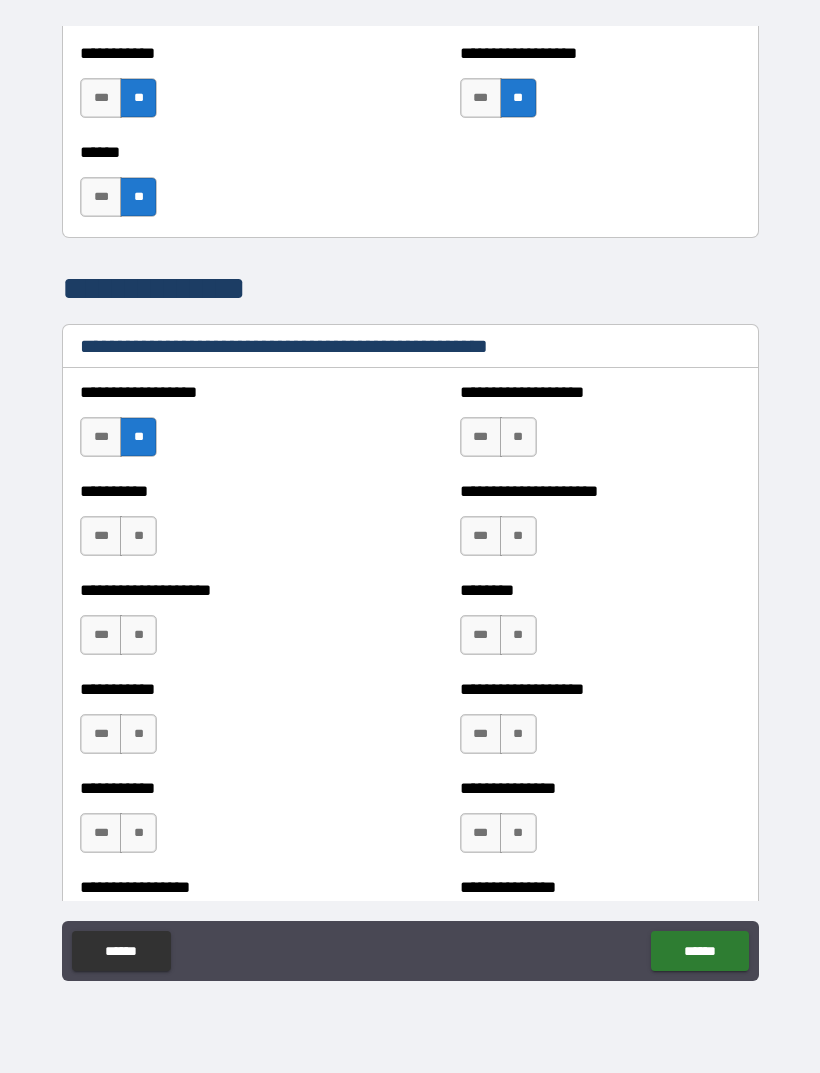 click on "**" at bounding box center (138, 536) 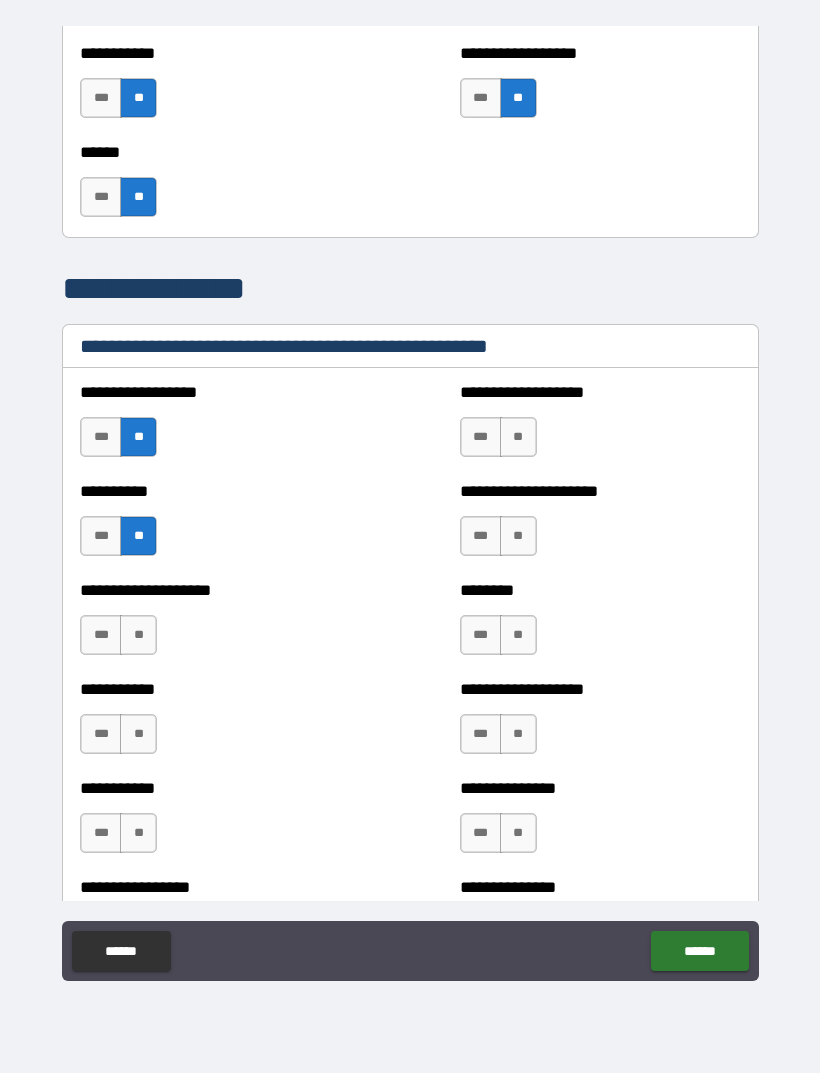 click on "**" at bounding box center [138, 635] 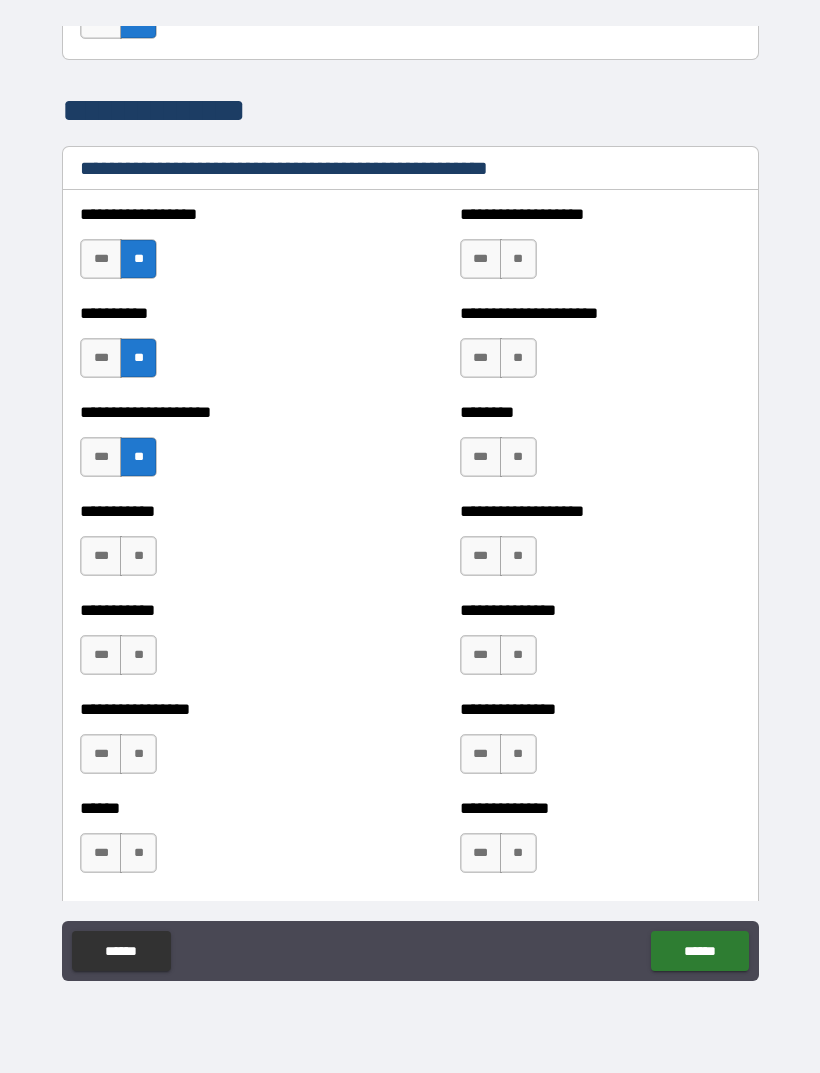 scroll, scrollTop: 2289, scrollLeft: 0, axis: vertical 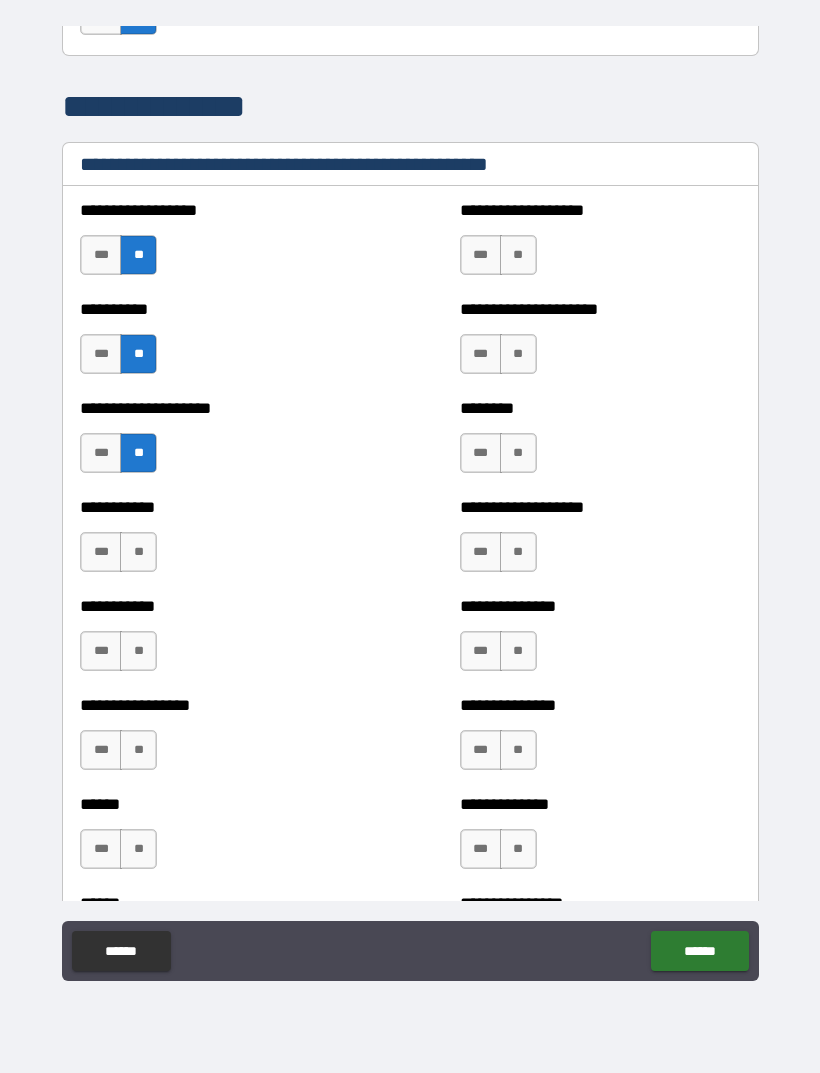 click on "**" at bounding box center [138, 552] 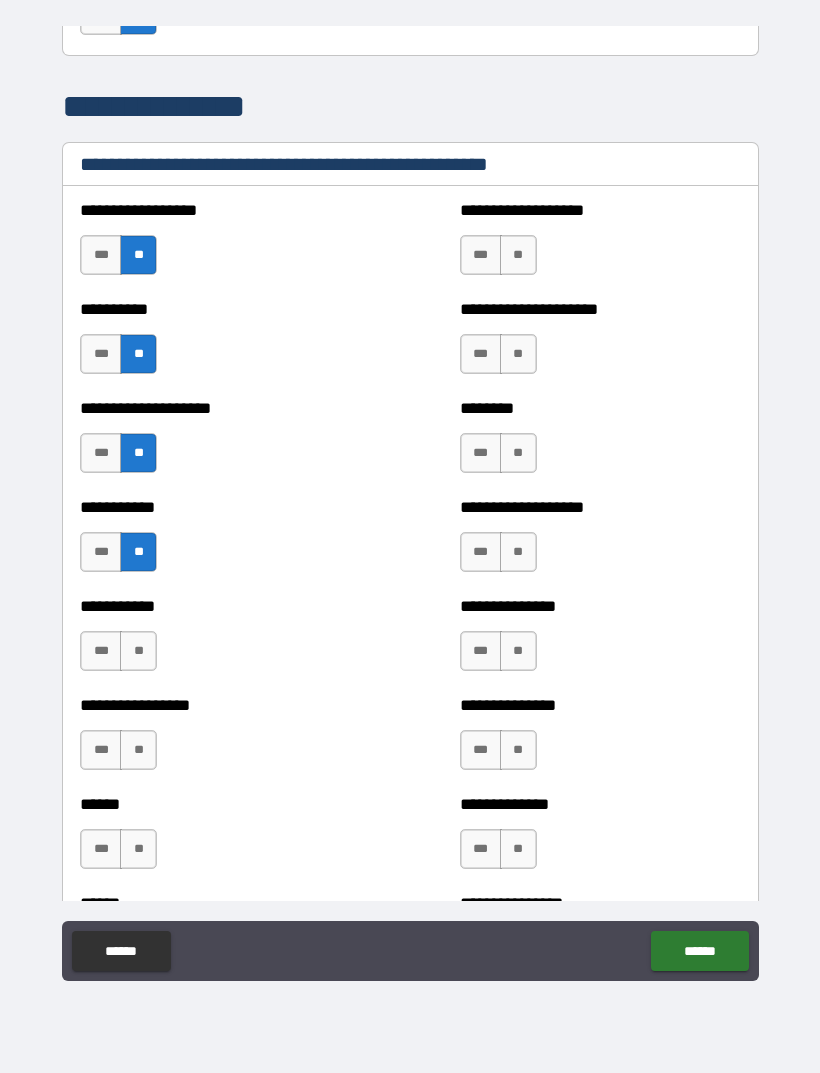 click on "**" at bounding box center (138, 651) 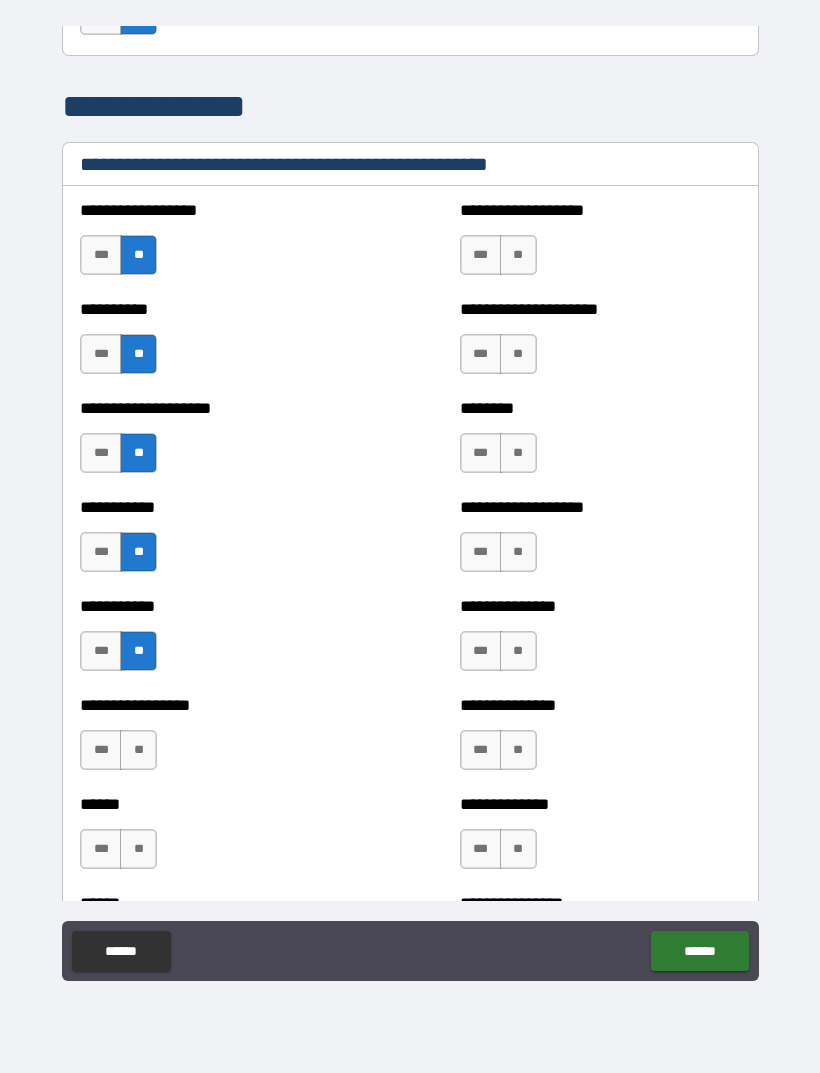 click on "**" at bounding box center [138, 750] 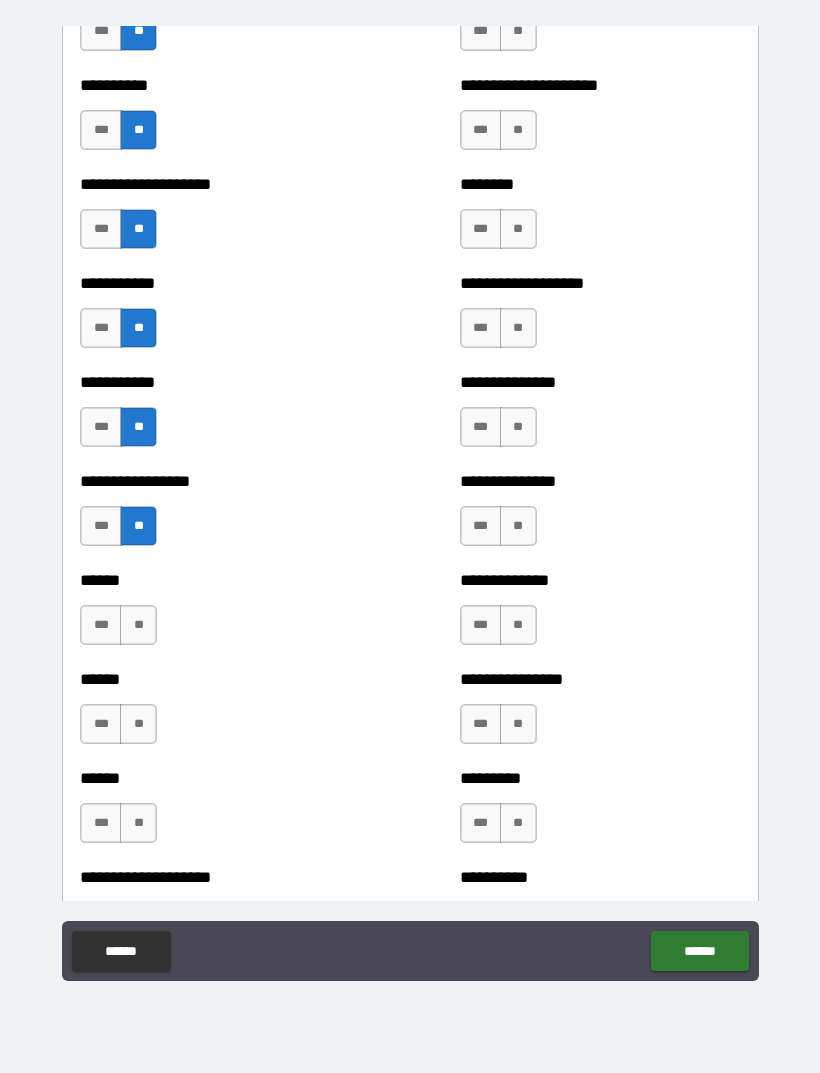 scroll, scrollTop: 2526, scrollLeft: 0, axis: vertical 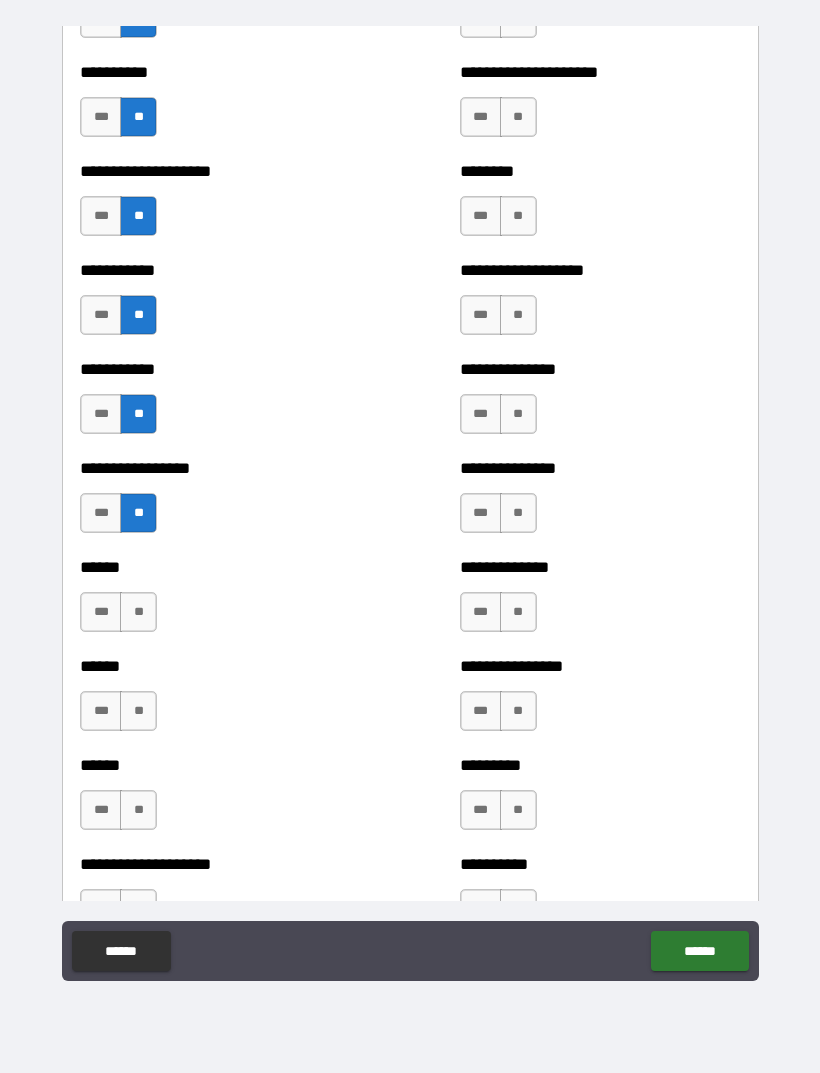 click on "**" at bounding box center [138, 612] 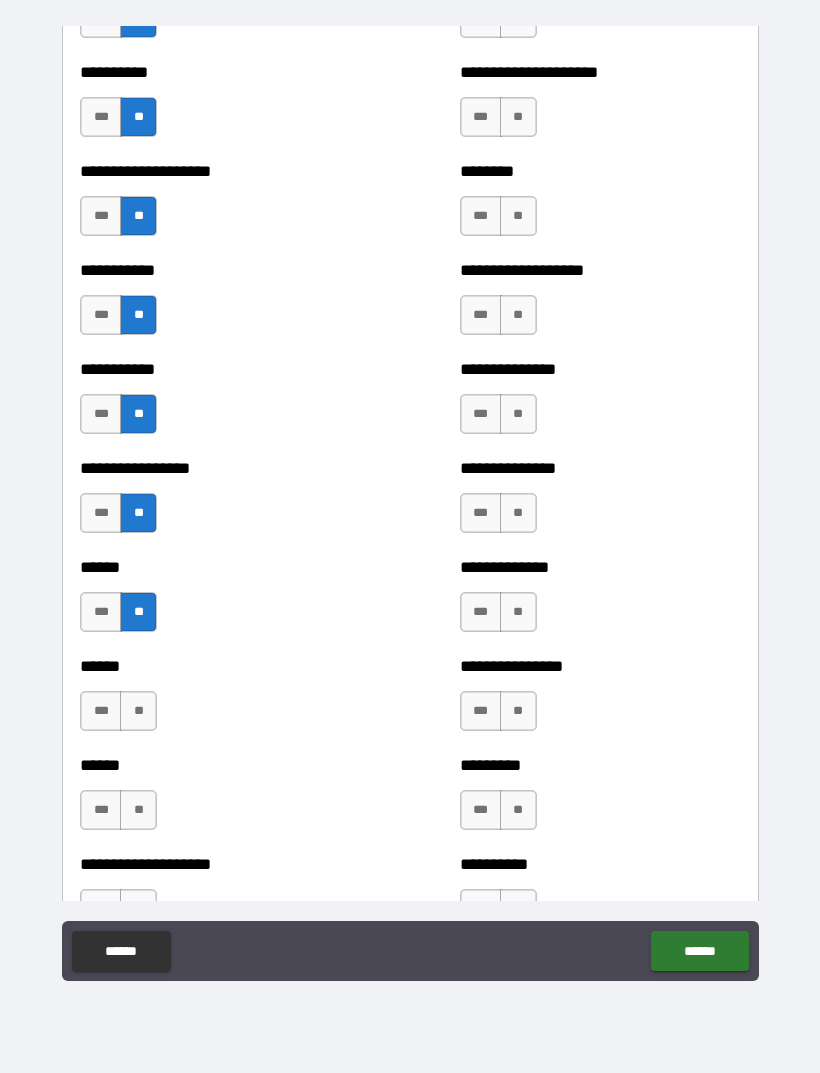 click on "**" at bounding box center [138, 711] 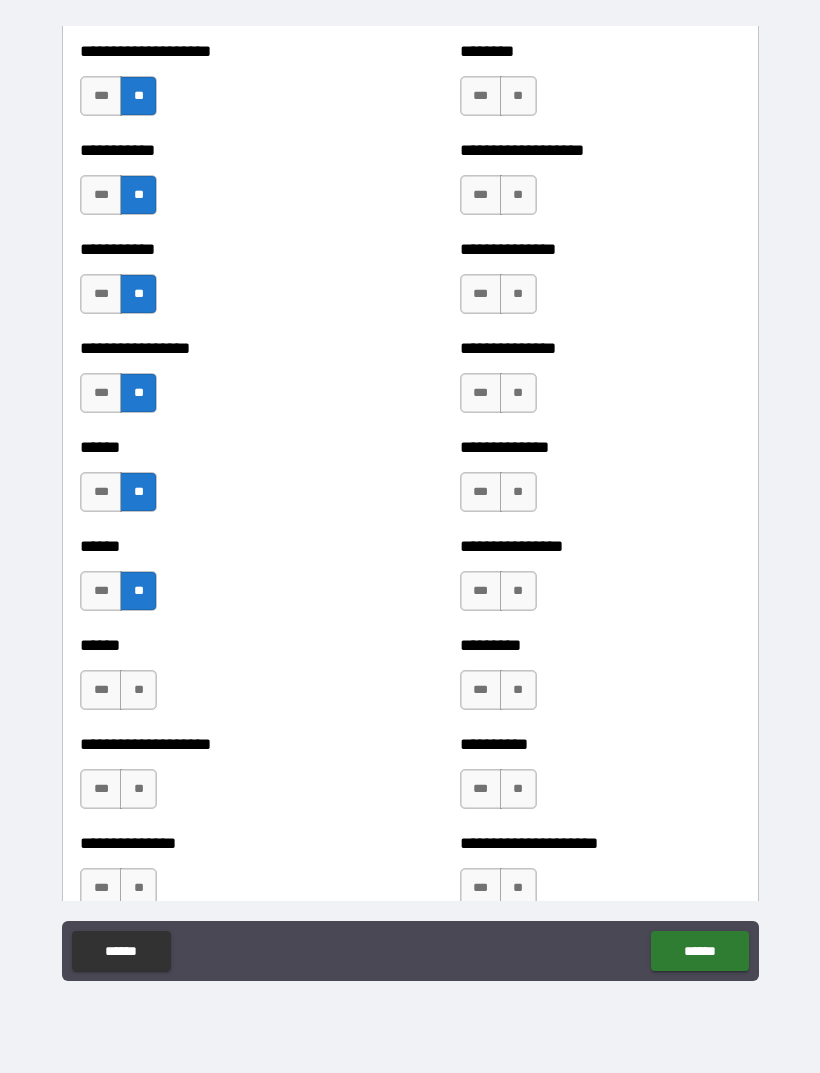 scroll, scrollTop: 2664, scrollLeft: 0, axis: vertical 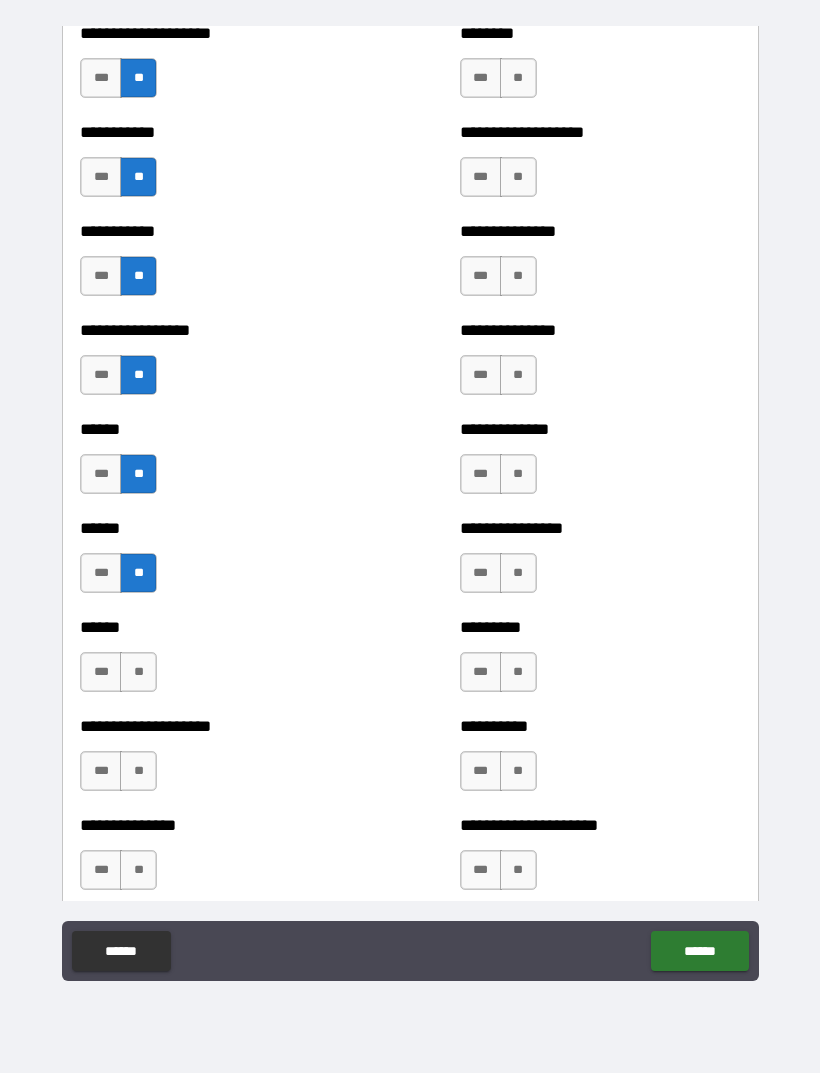 click on "**" at bounding box center (138, 672) 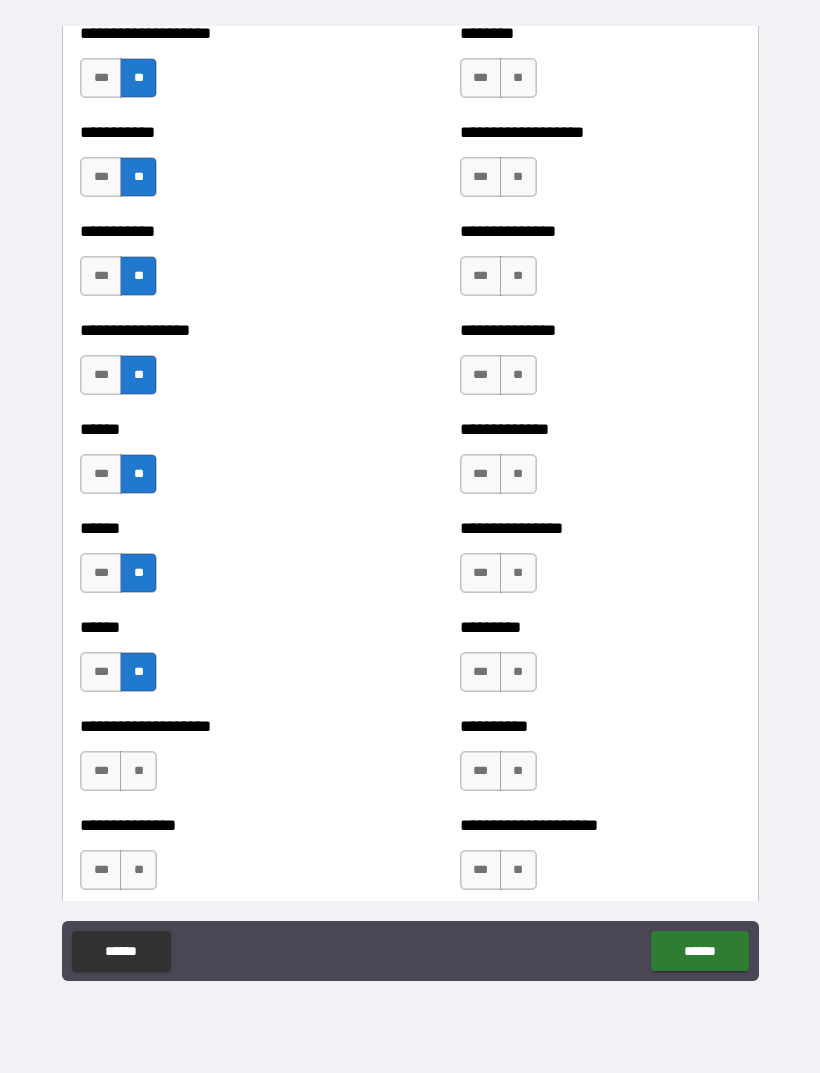 click on "**" at bounding box center (138, 771) 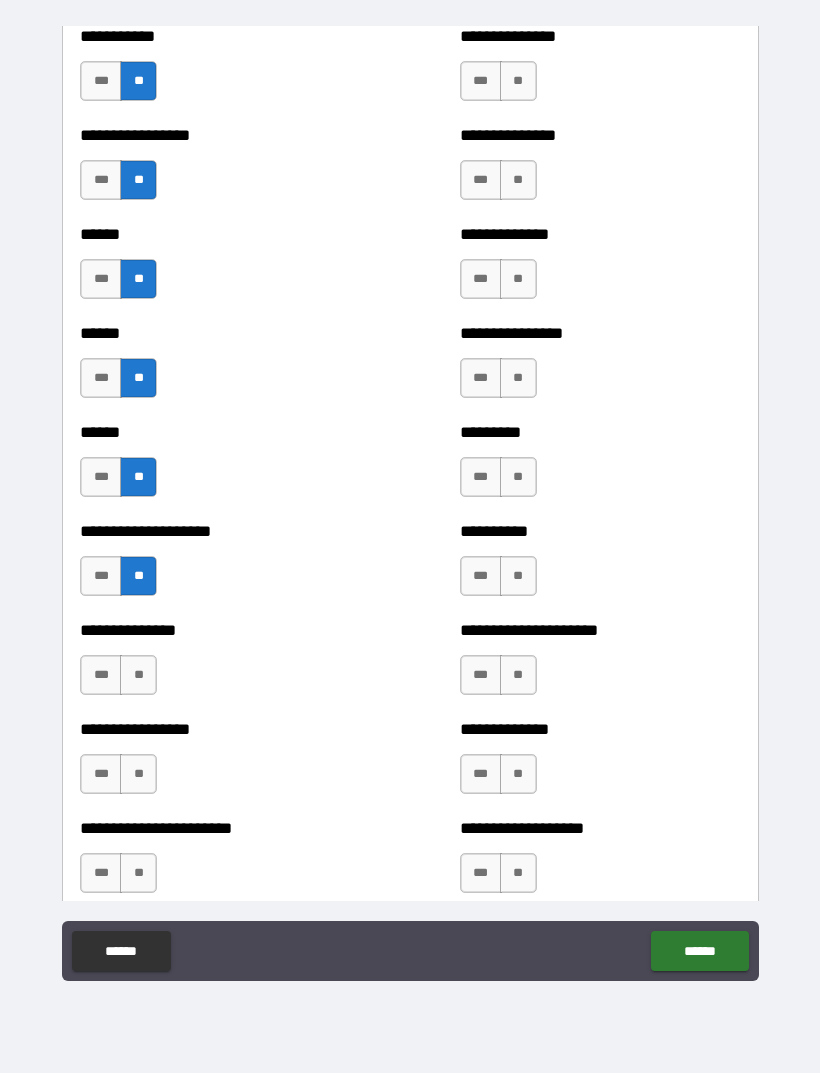 click on "**" at bounding box center (138, 675) 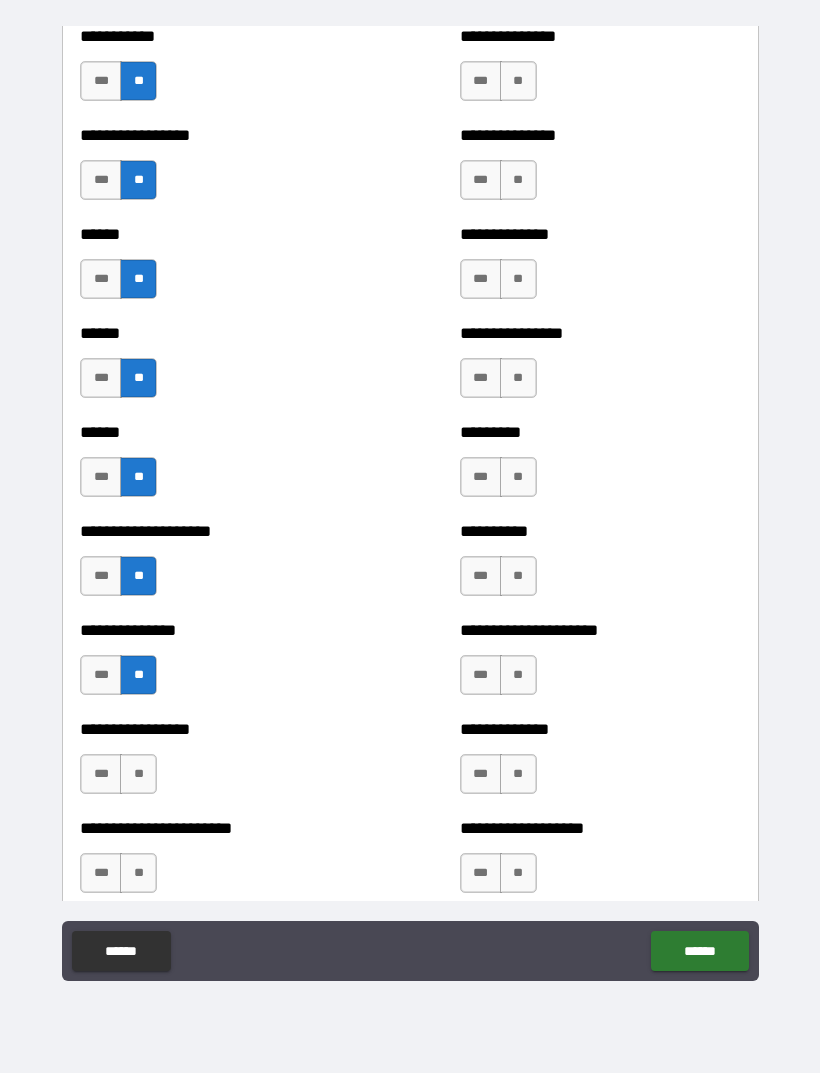 click on "**" at bounding box center [138, 774] 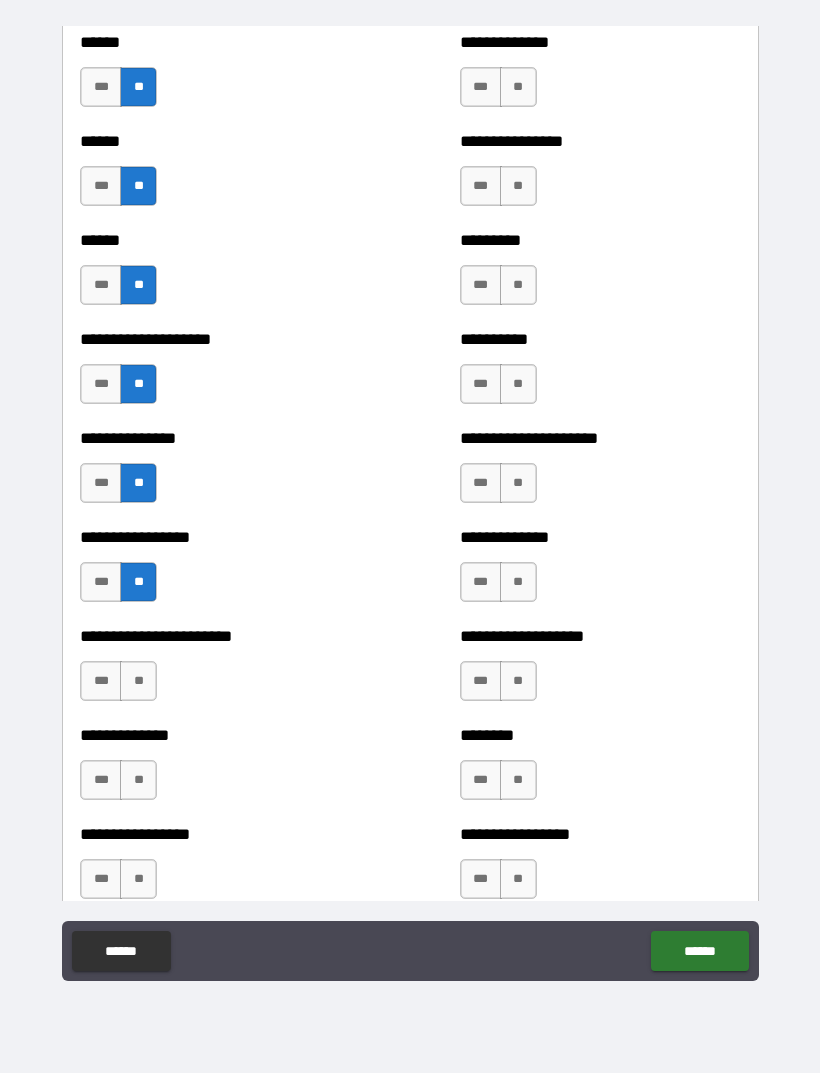 click on "**" at bounding box center [138, 681] 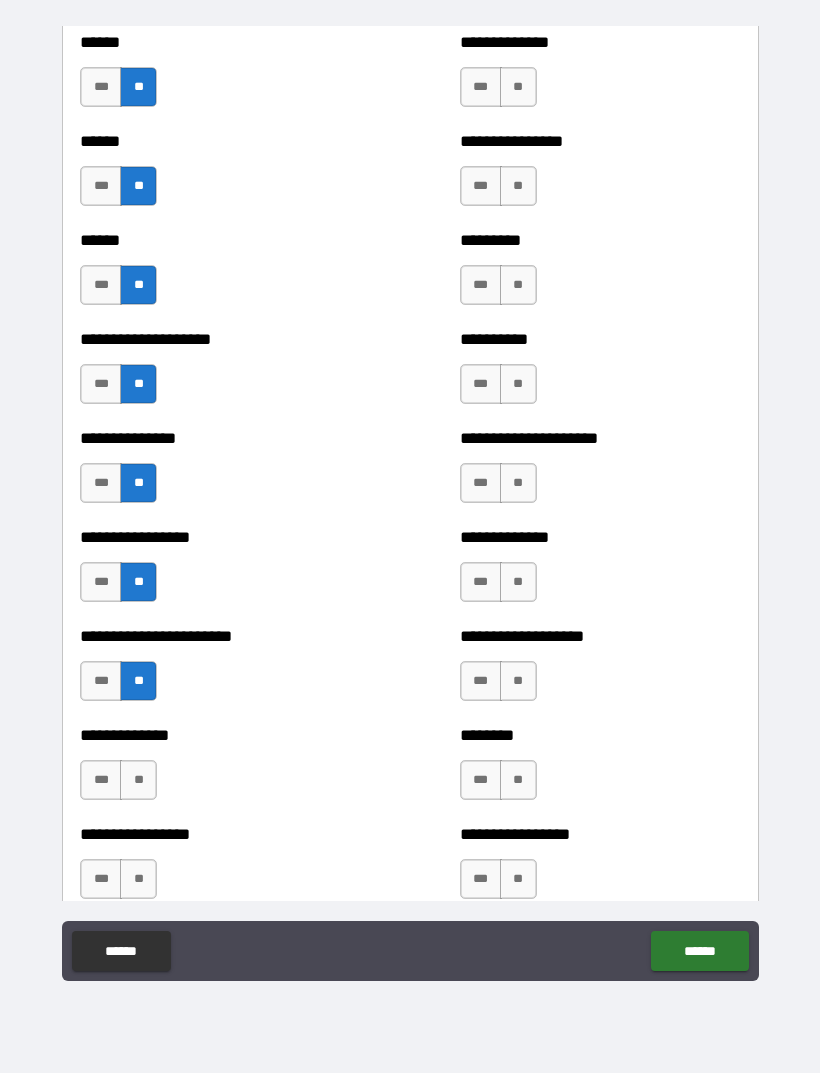 click on "**" at bounding box center [138, 780] 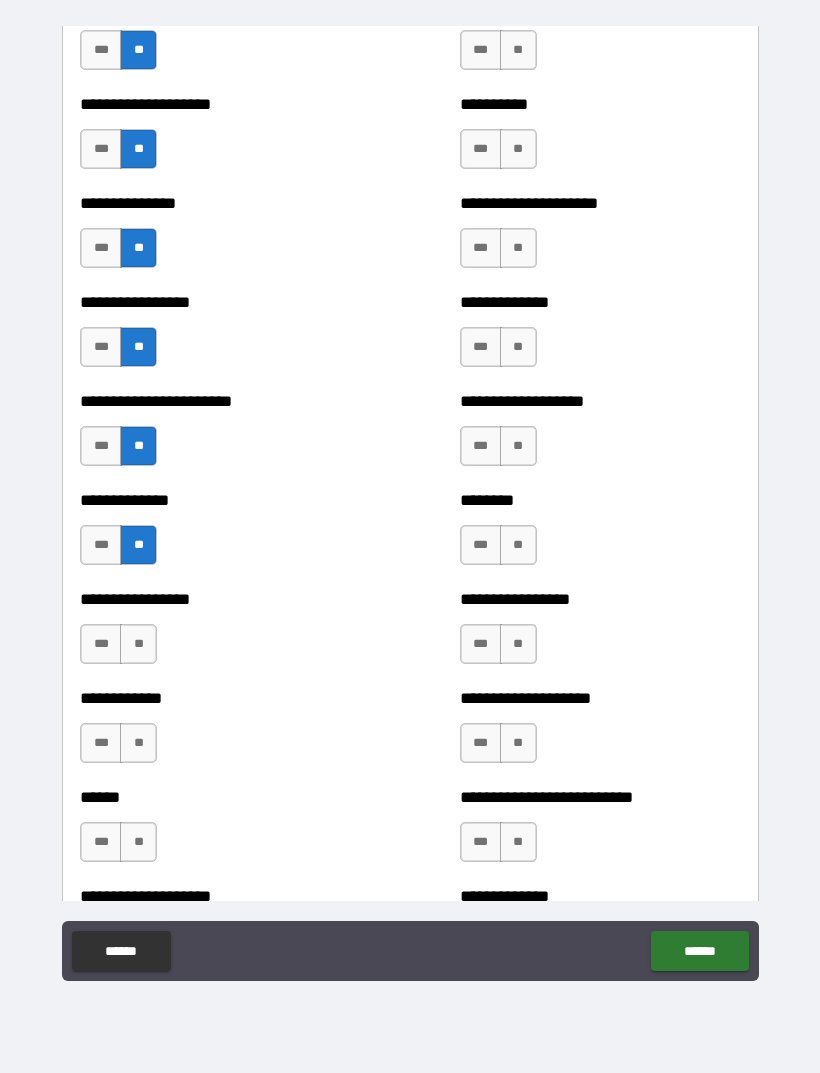 scroll, scrollTop: 3297, scrollLeft: 0, axis: vertical 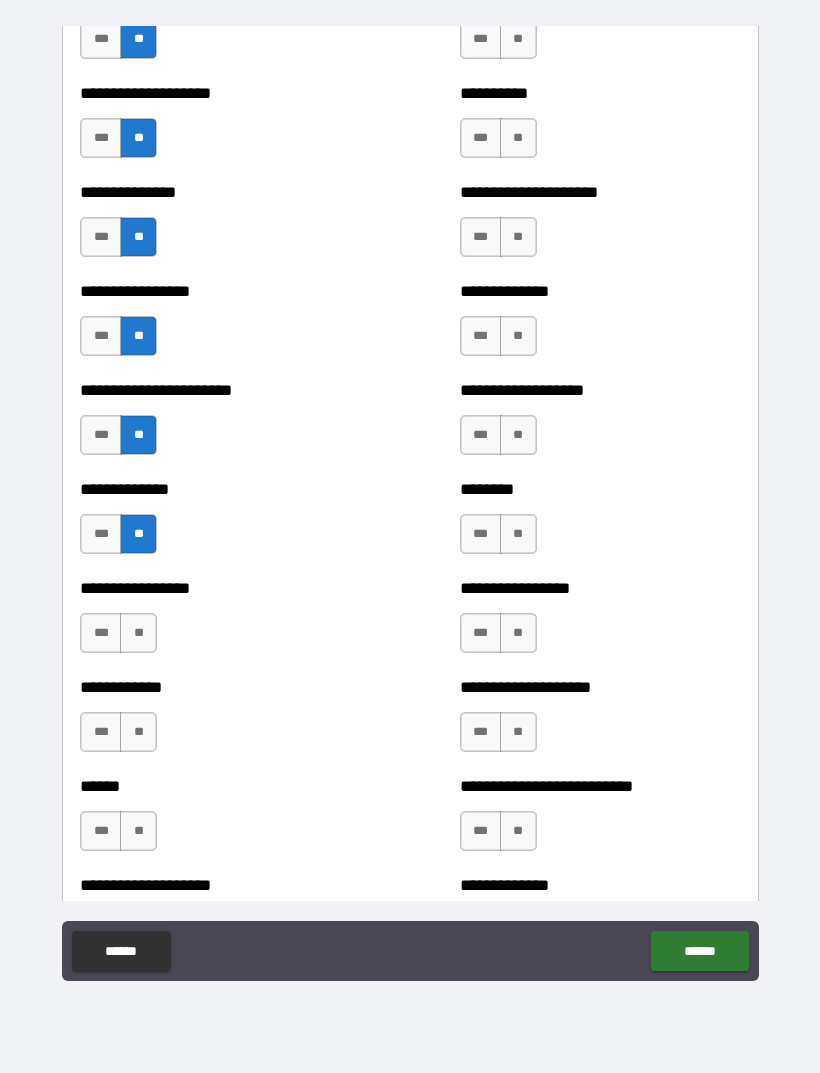 click on "**" at bounding box center (138, 633) 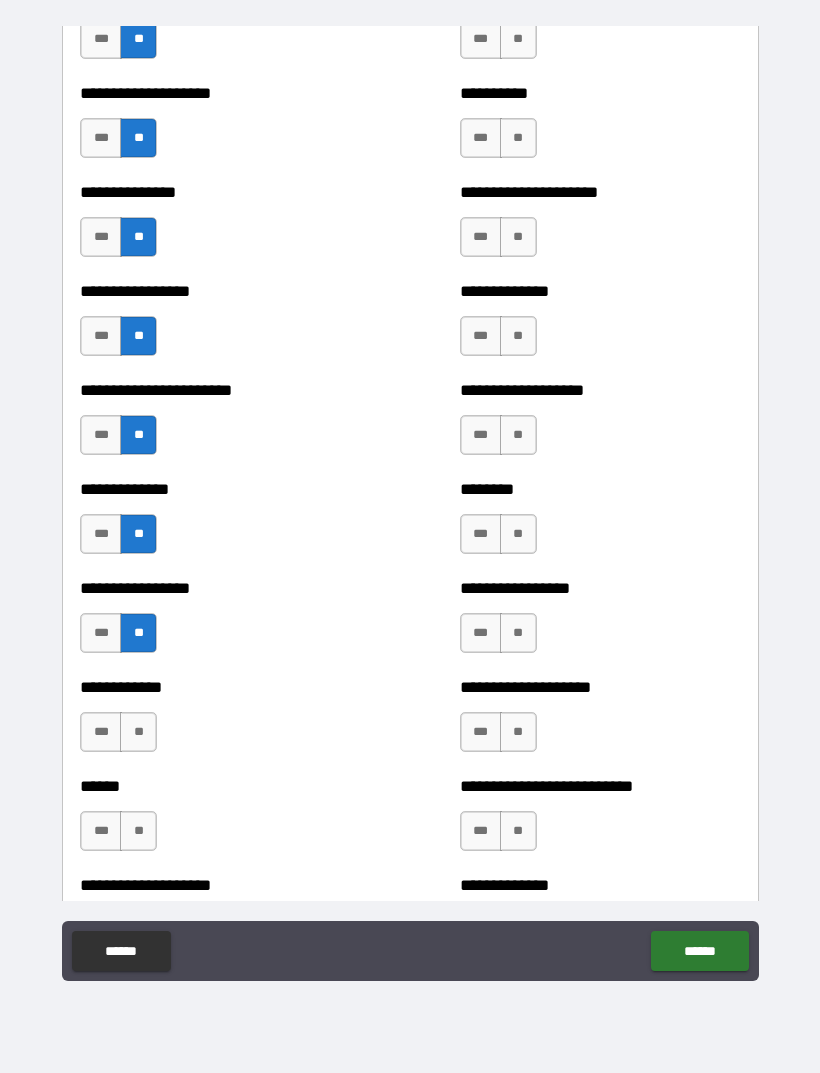 click on "**" at bounding box center (138, 732) 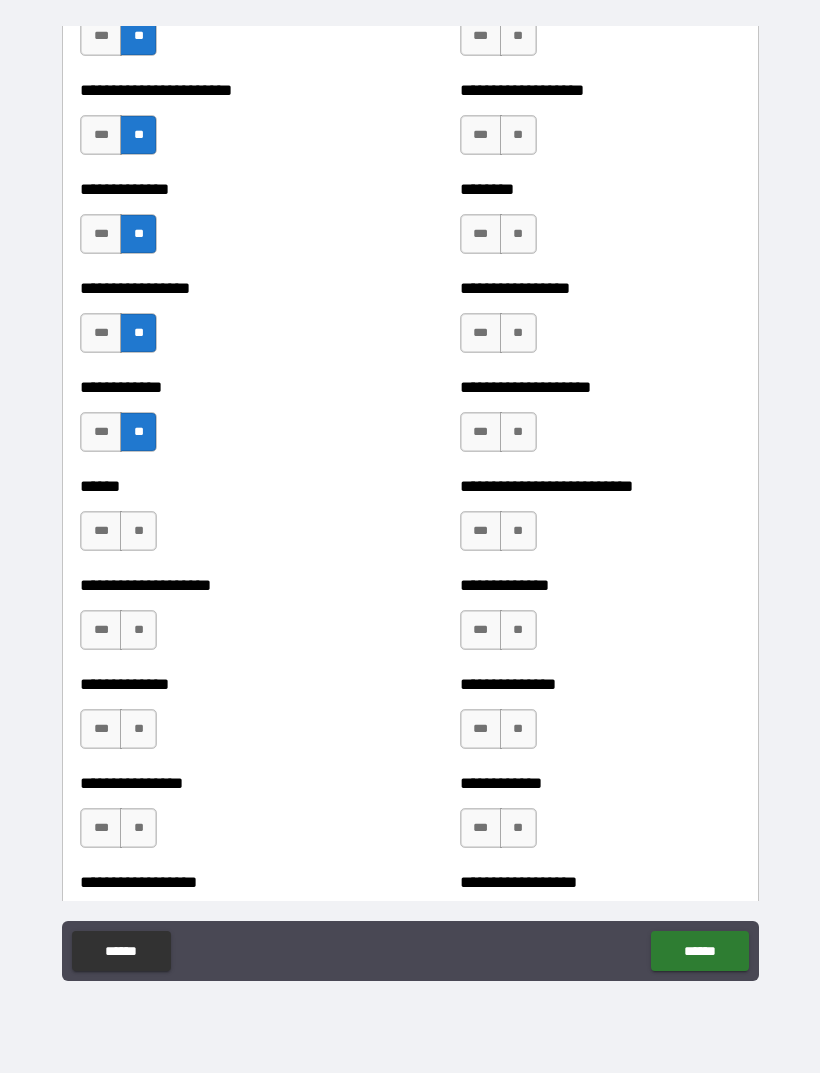 scroll, scrollTop: 3598, scrollLeft: 0, axis: vertical 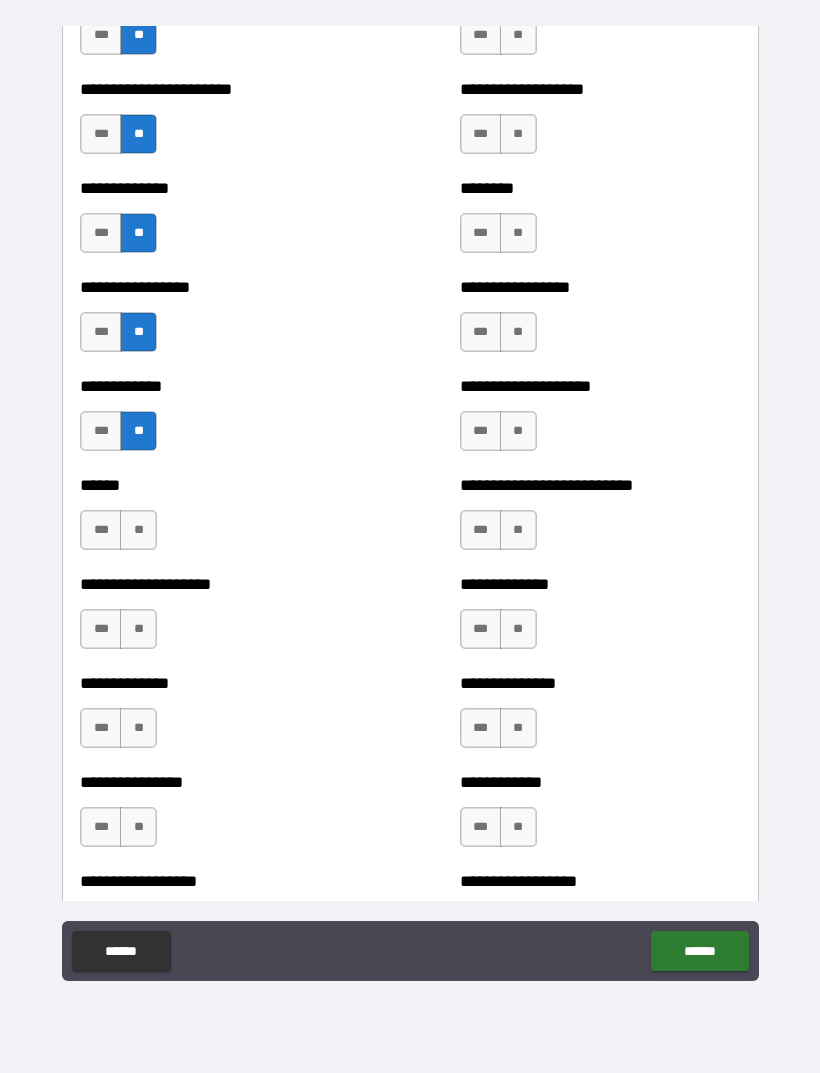 click on "**" at bounding box center [138, 530] 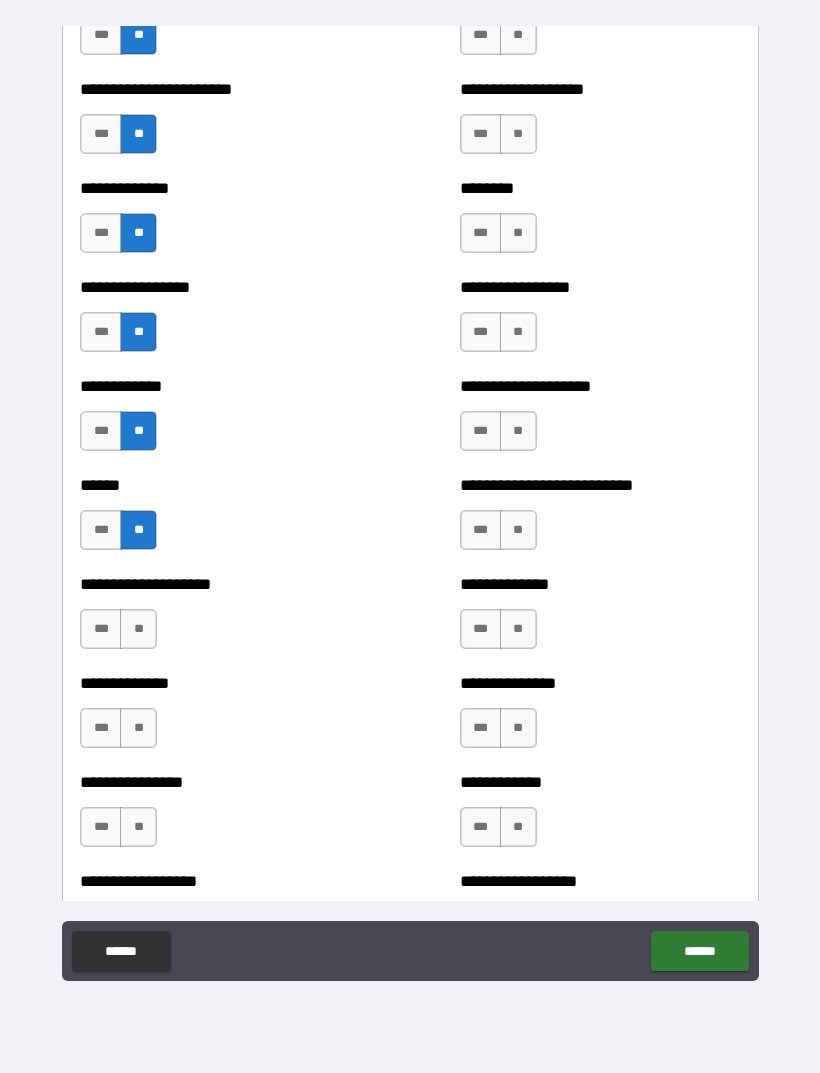 click on "**" at bounding box center (138, 629) 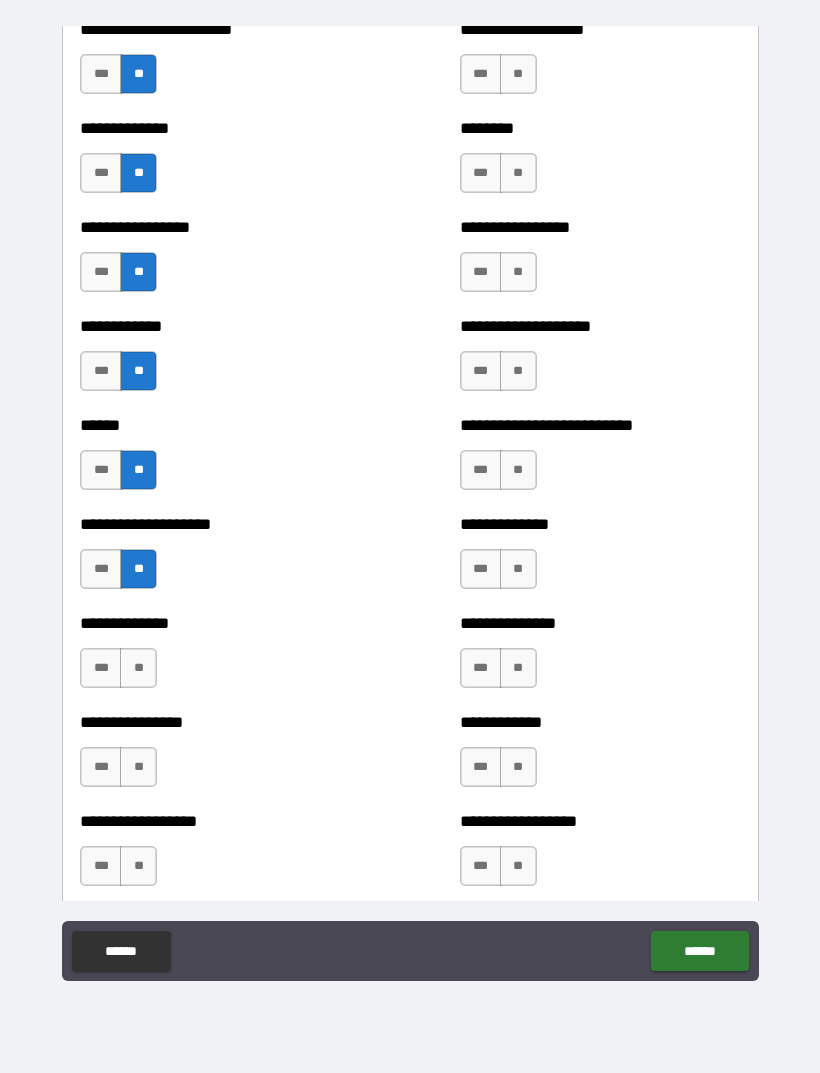 scroll, scrollTop: 3673, scrollLeft: 0, axis: vertical 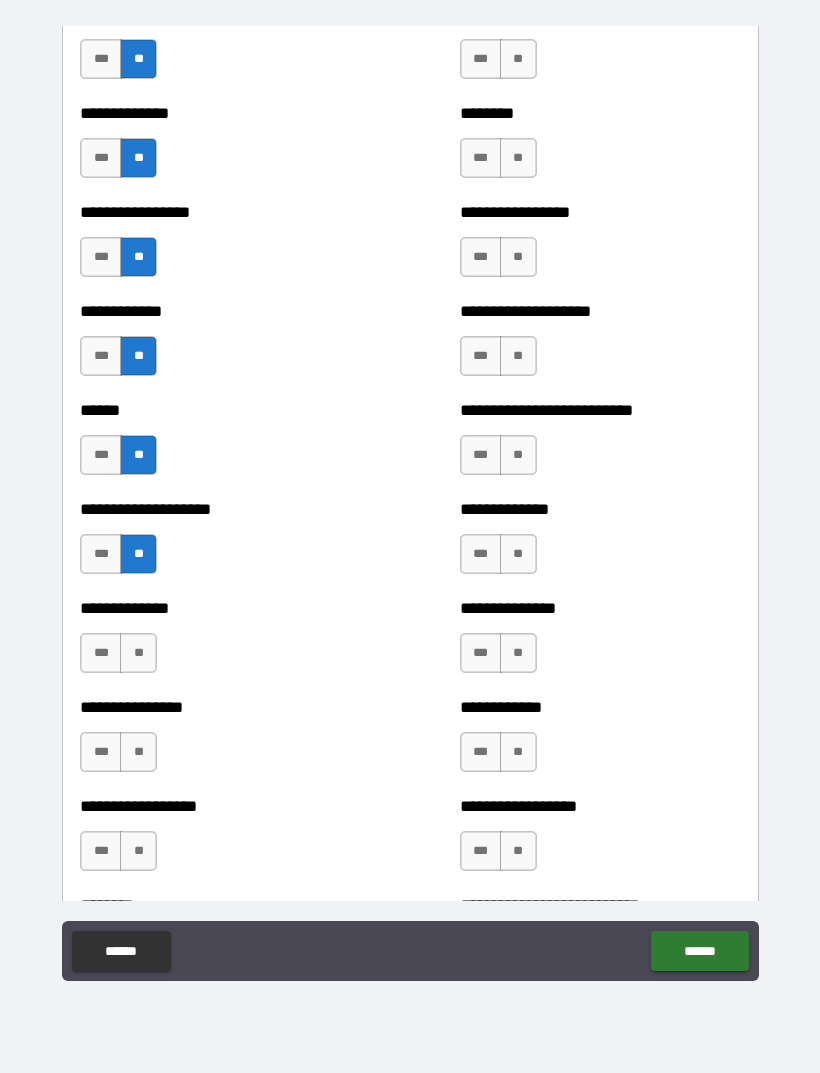 click on "**" at bounding box center [138, 653] 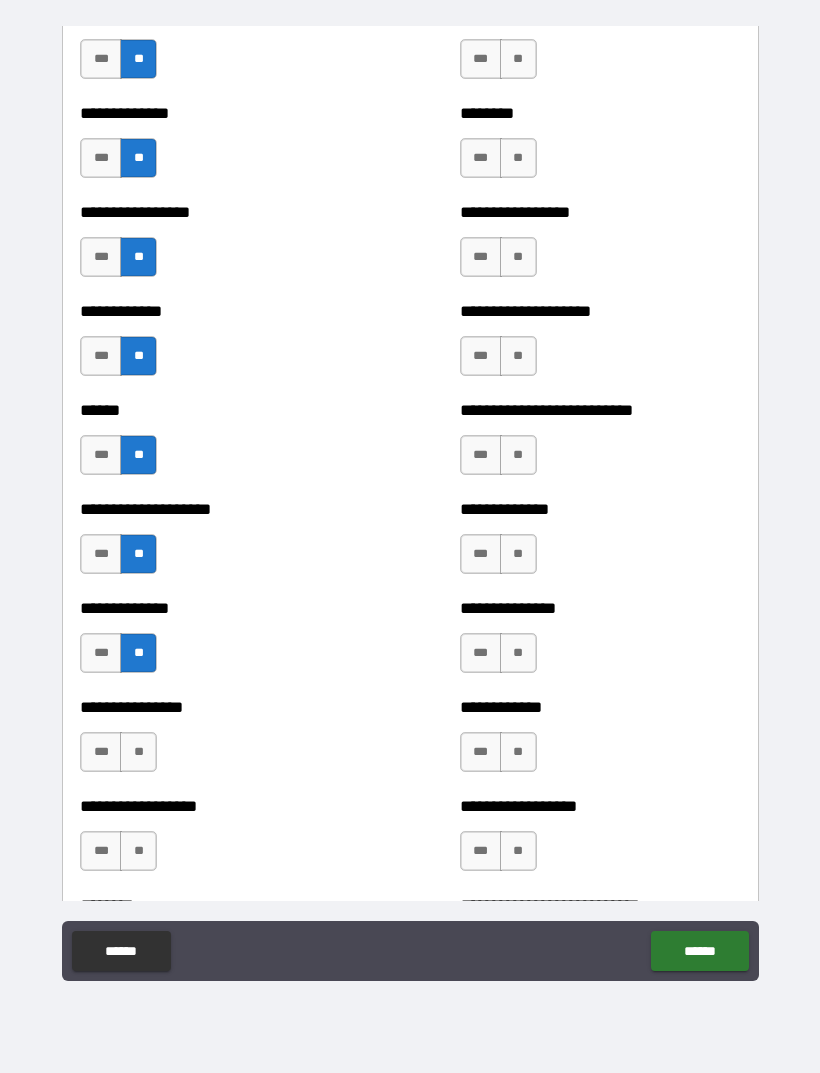 click on "**" at bounding box center (138, 752) 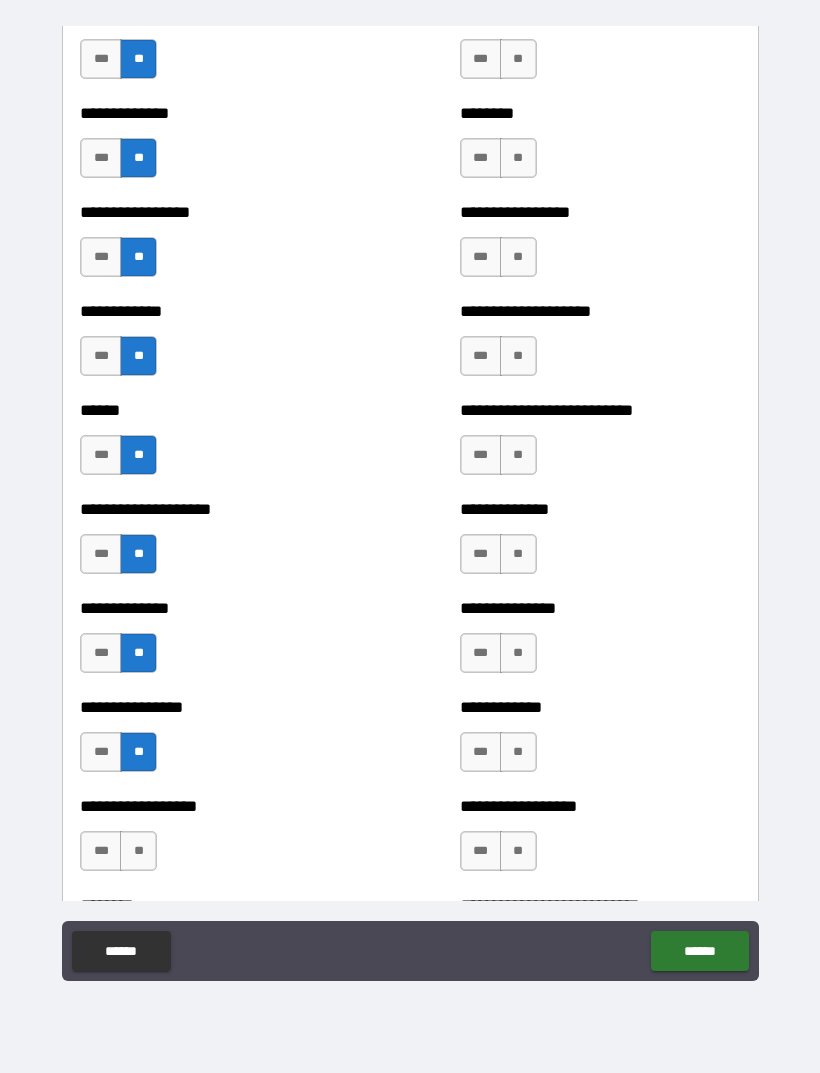 click on "**" at bounding box center (138, 851) 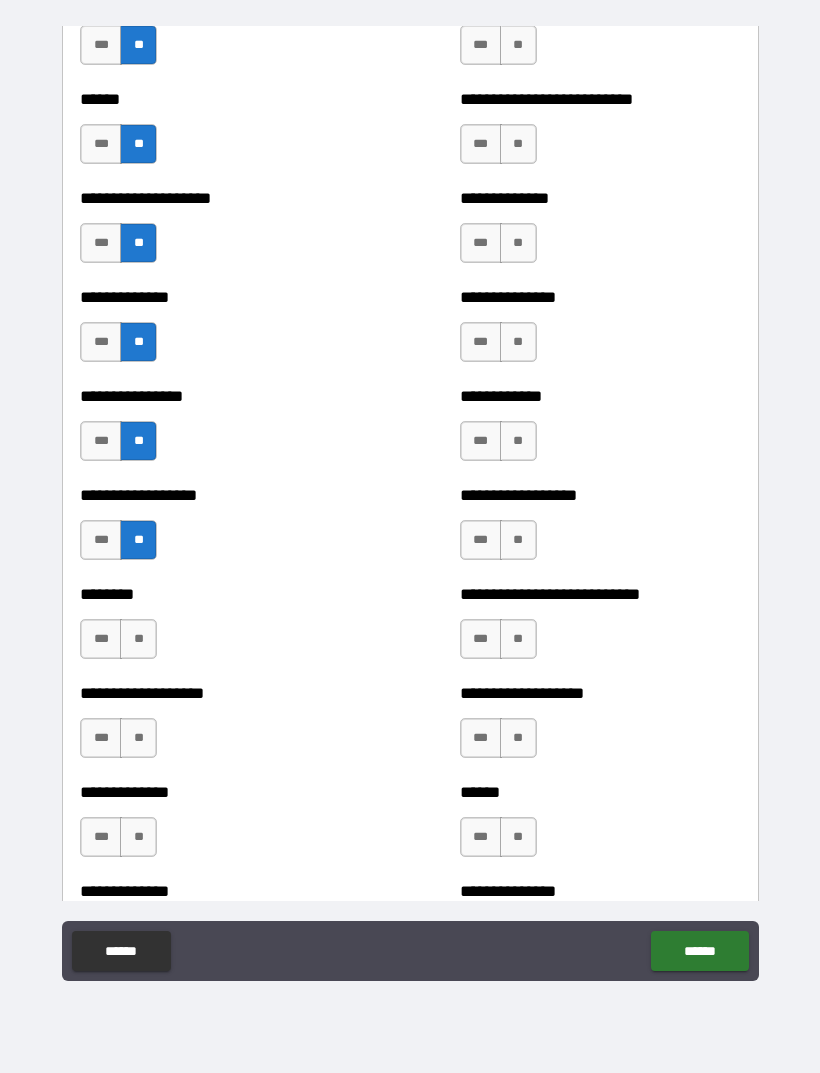 click on "**" at bounding box center (138, 639) 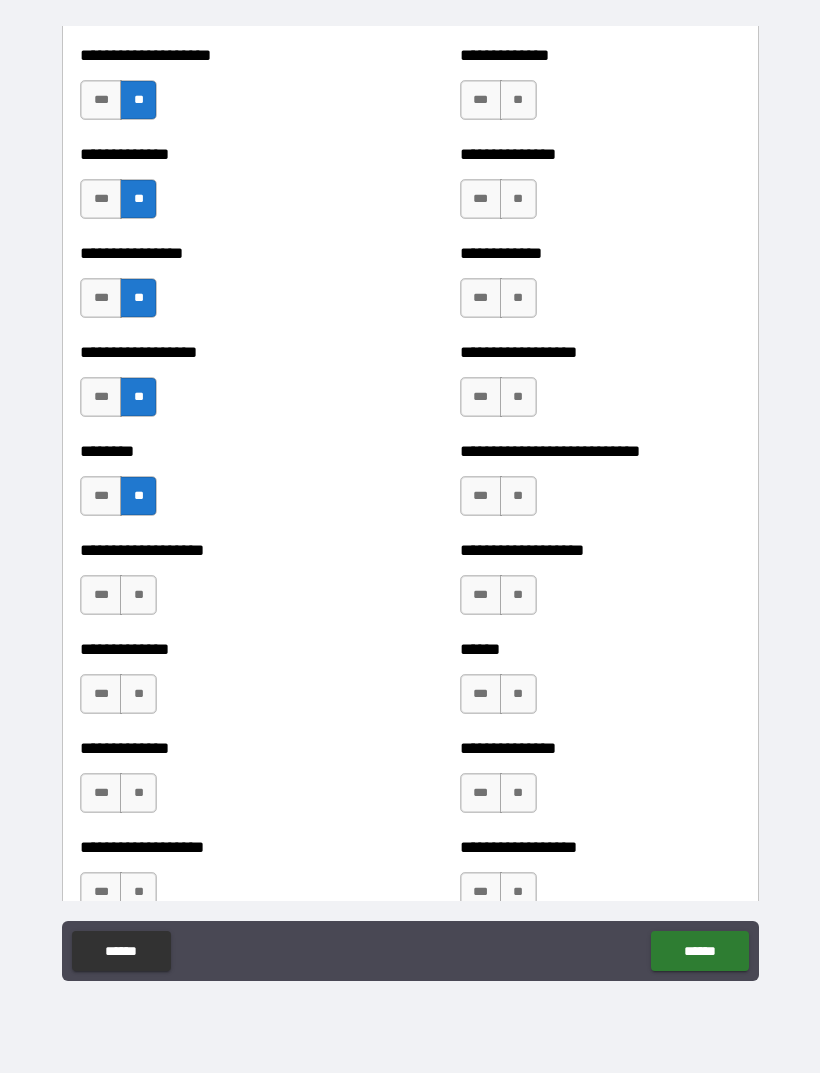 scroll, scrollTop: 4132, scrollLeft: 0, axis: vertical 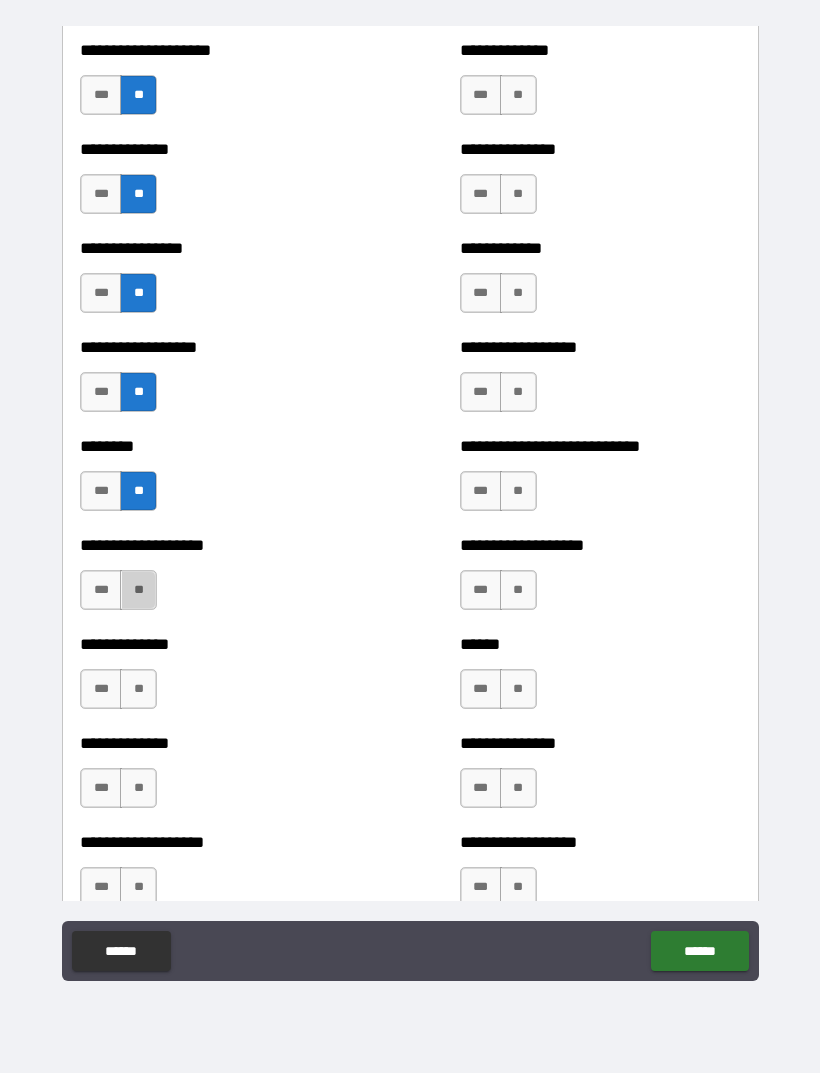 click on "**" at bounding box center (138, 590) 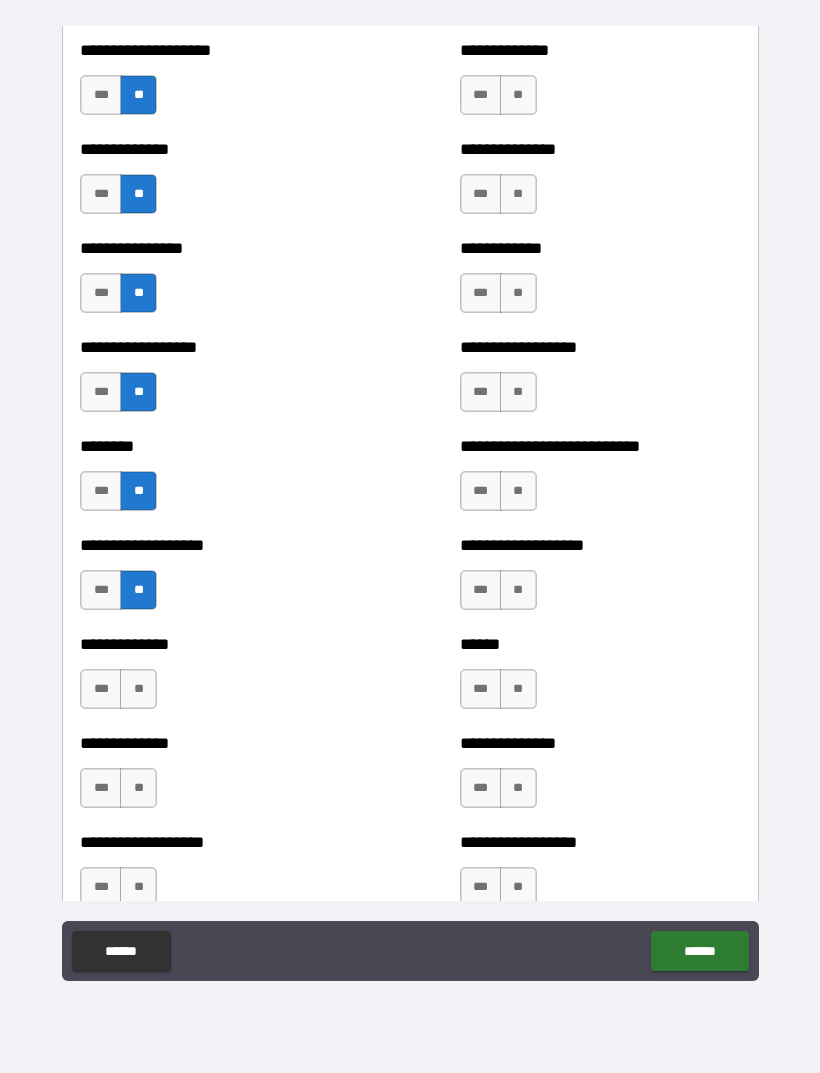 click on "**" at bounding box center (138, 689) 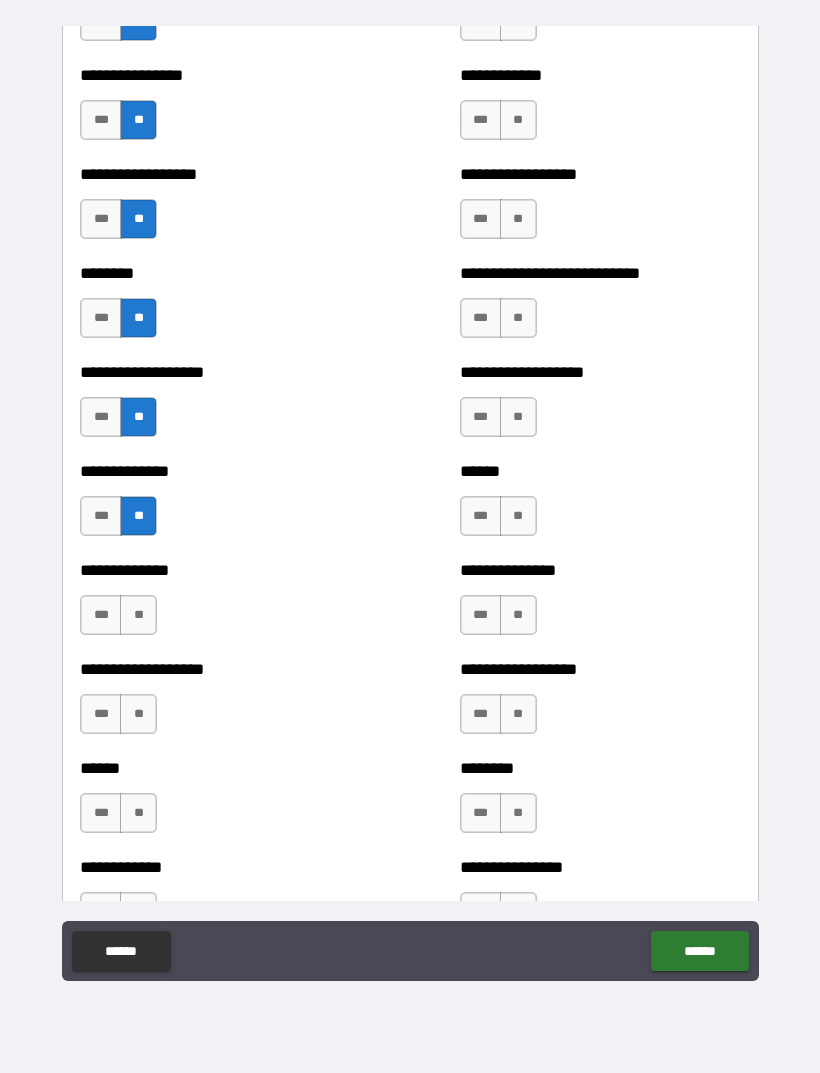 scroll, scrollTop: 4335, scrollLeft: 0, axis: vertical 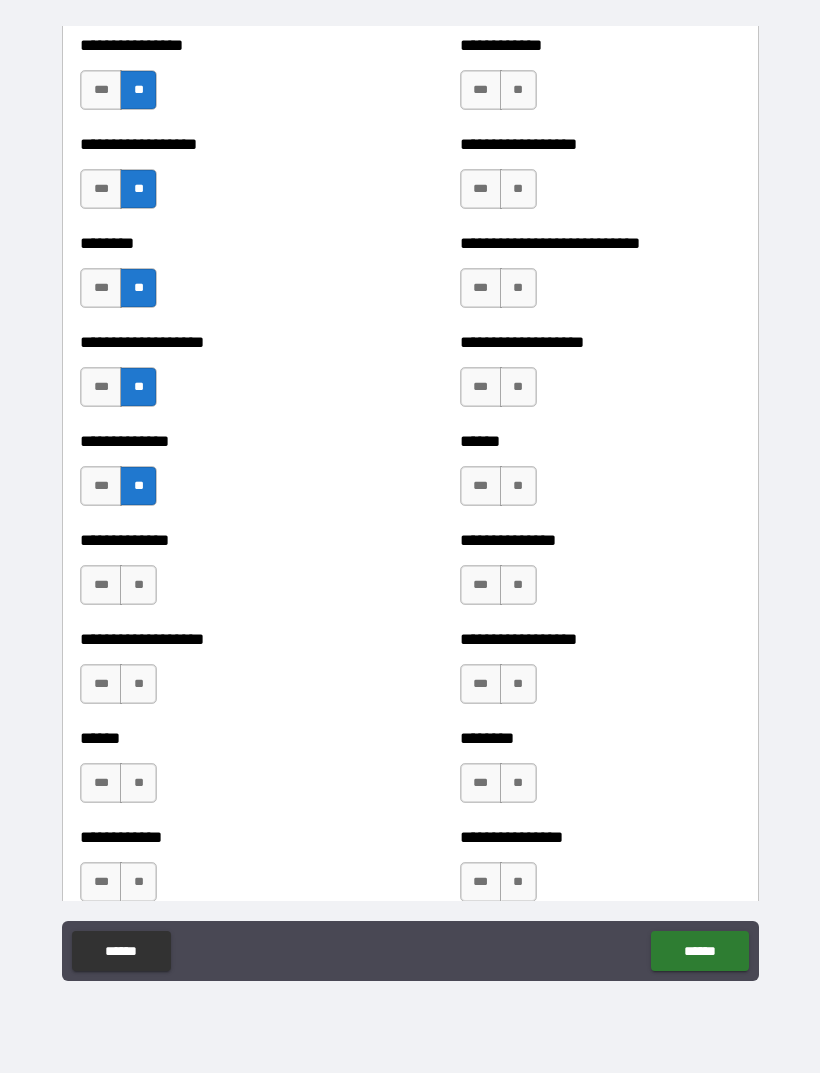 click on "**" at bounding box center [138, 585] 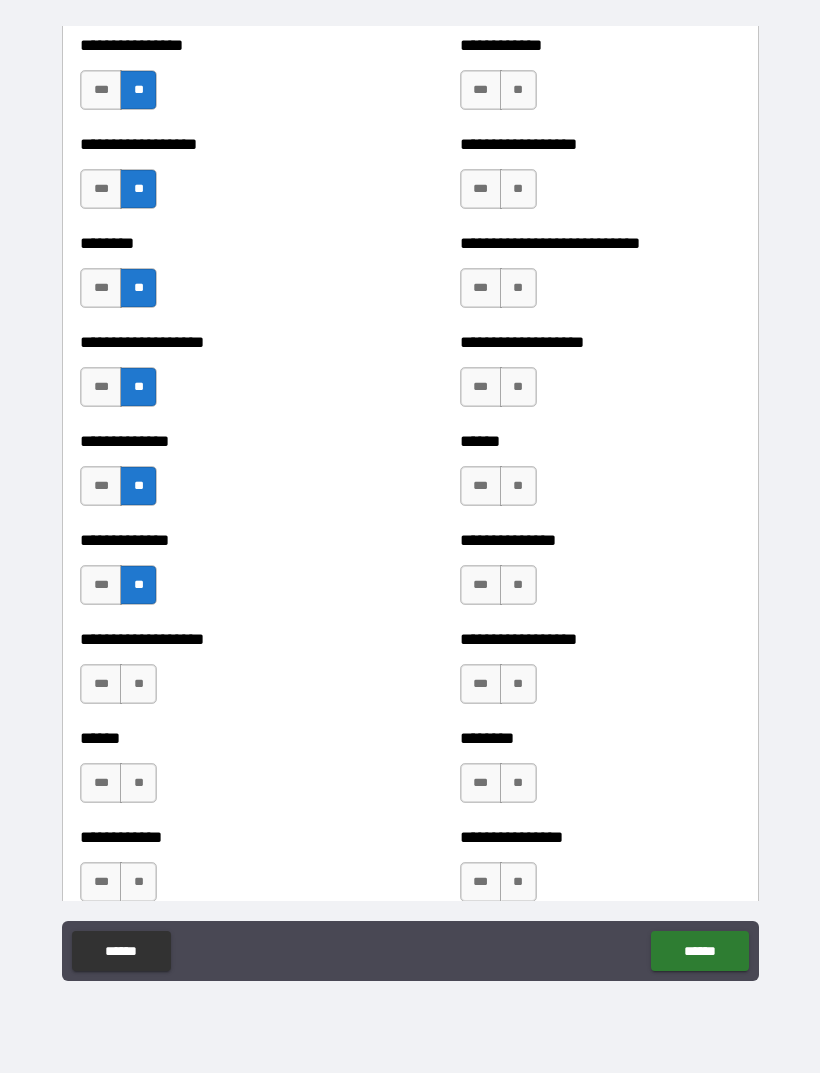 click on "**" at bounding box center [138, 684] 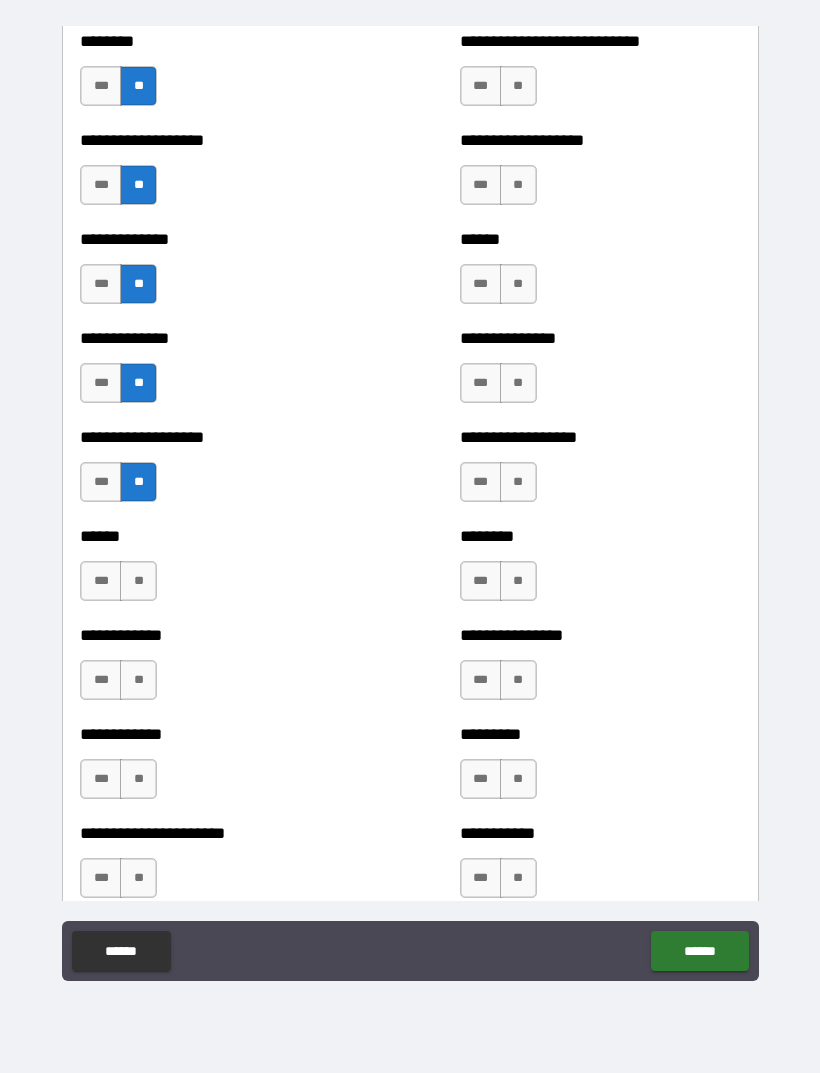 scroll, scrollTop: 4547, scrollLeft: 0, axis: vertical 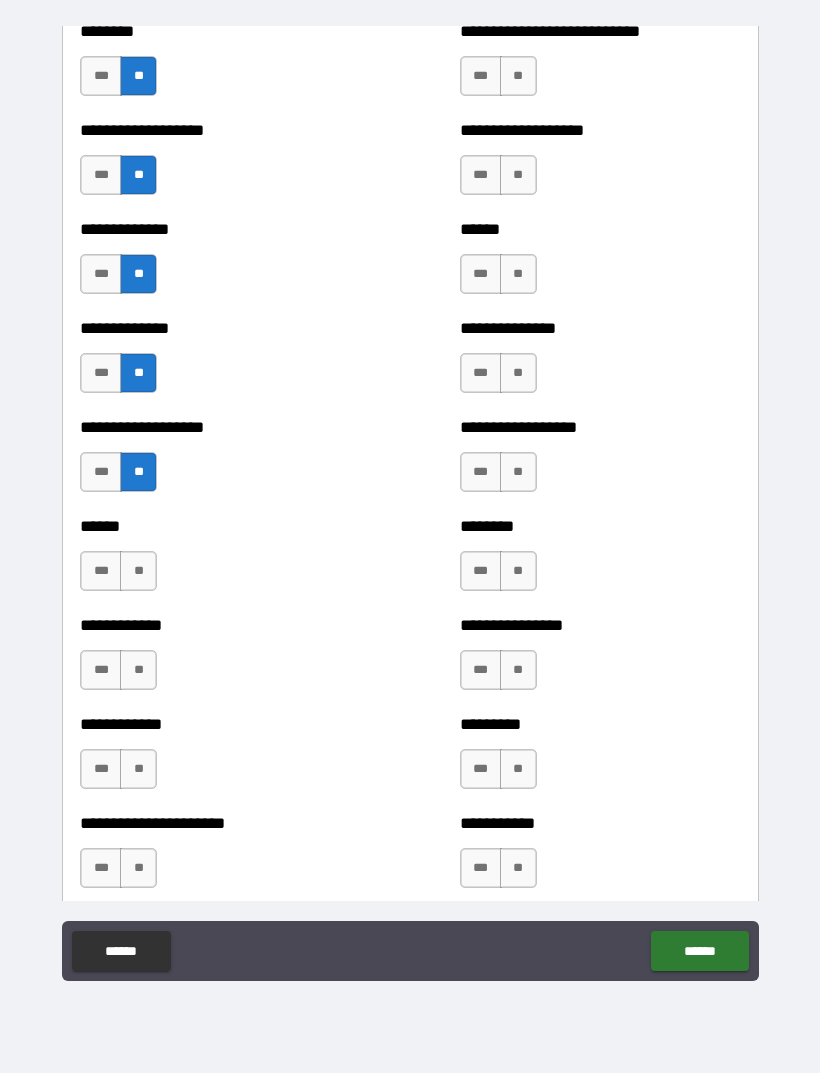 click on "**" at bounding box center (138, 571) 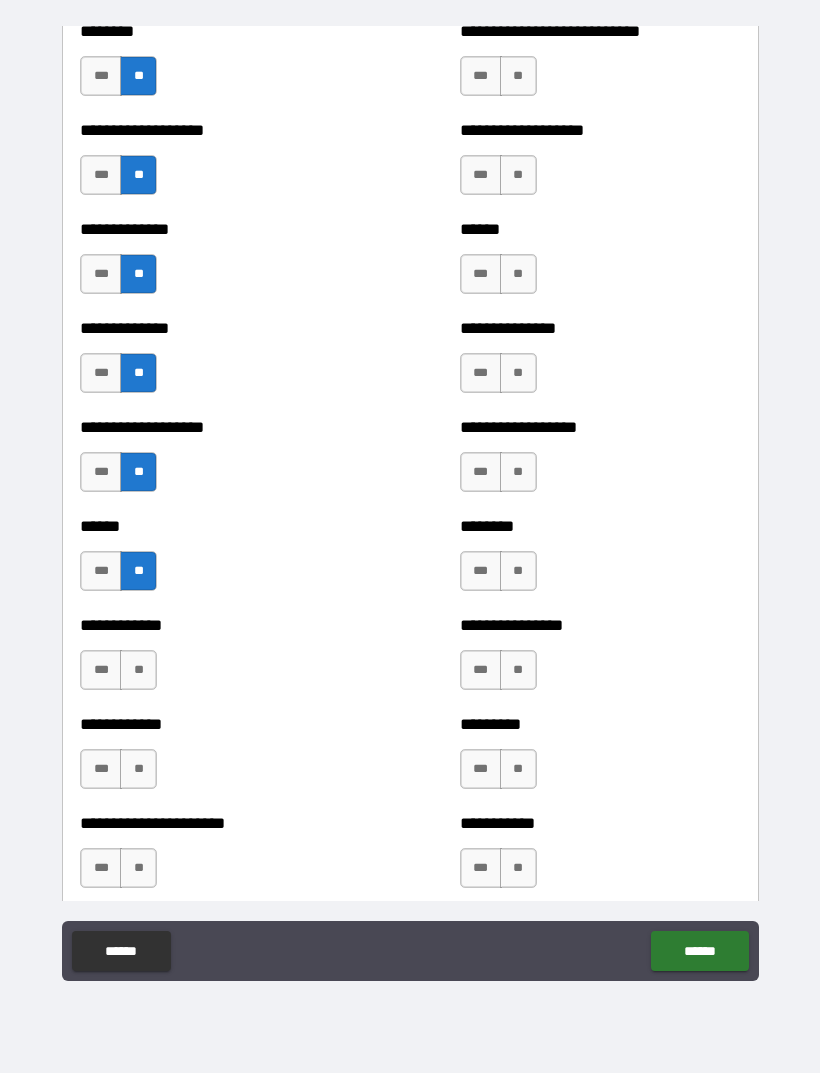 click on "**" at bounding box center (138, 670) 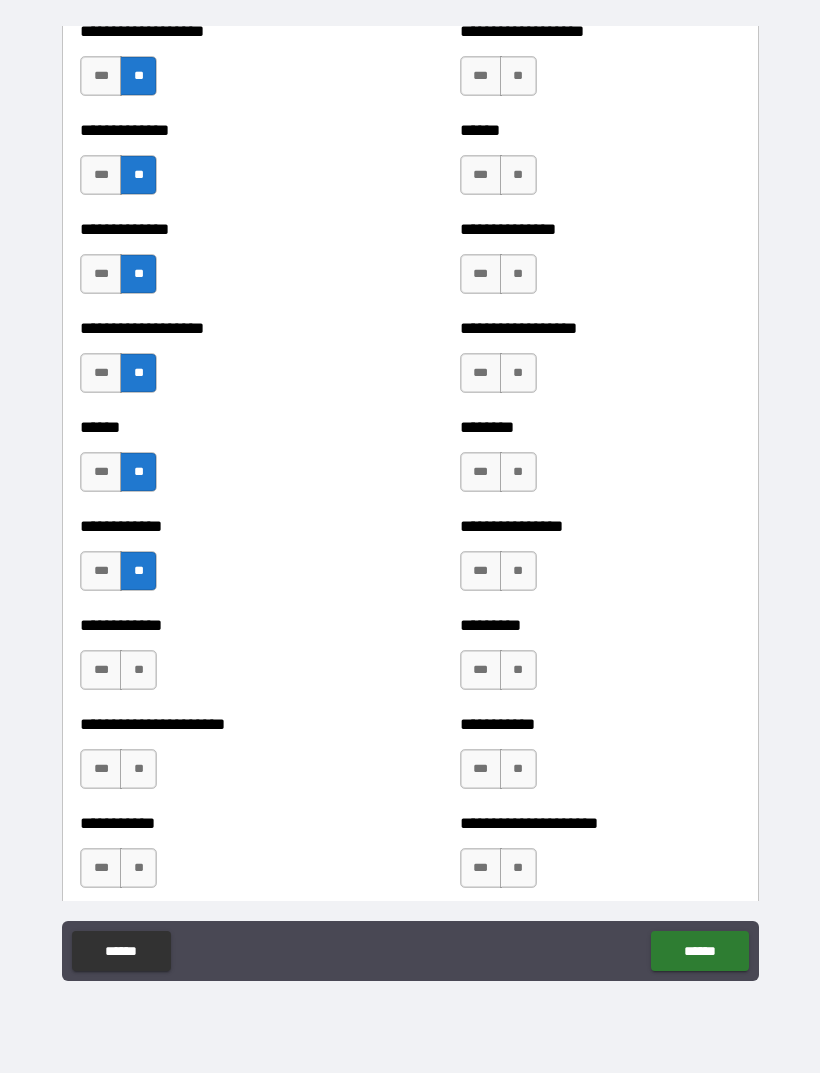 scroll, scrollTop: 4693, scrollLeft: 0, axis: vertical 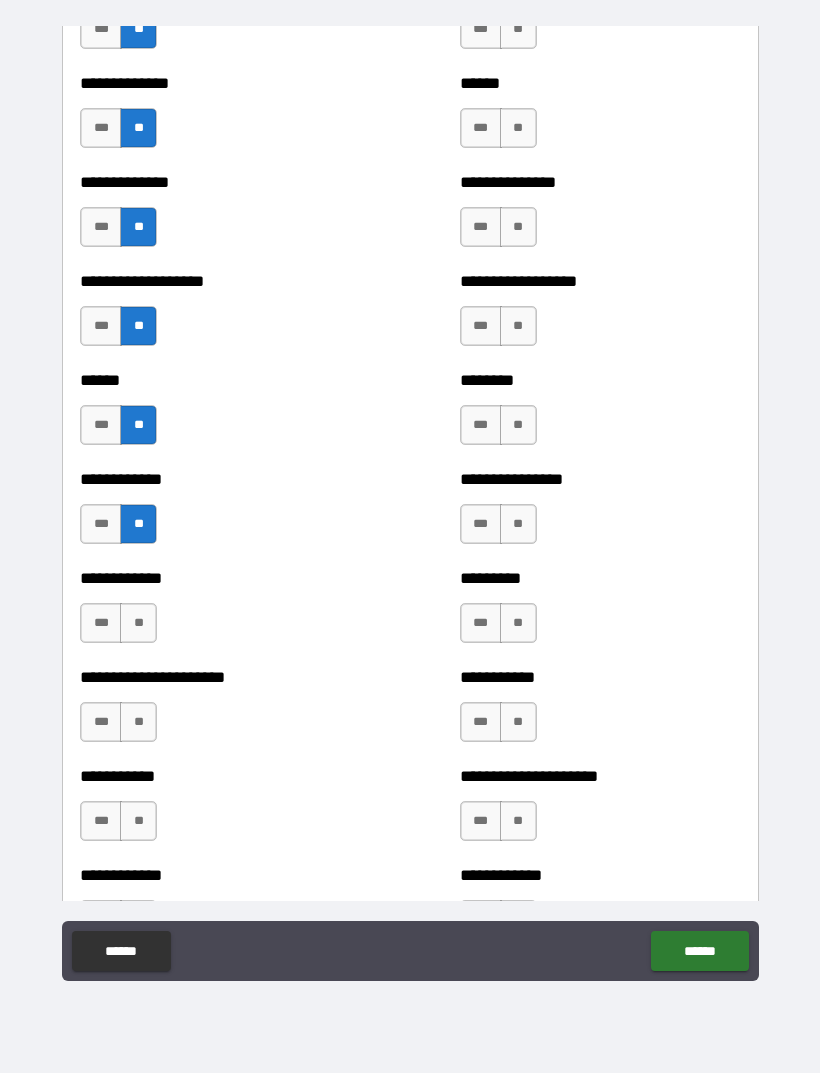 click on "**" at bounding box center (138, 623) 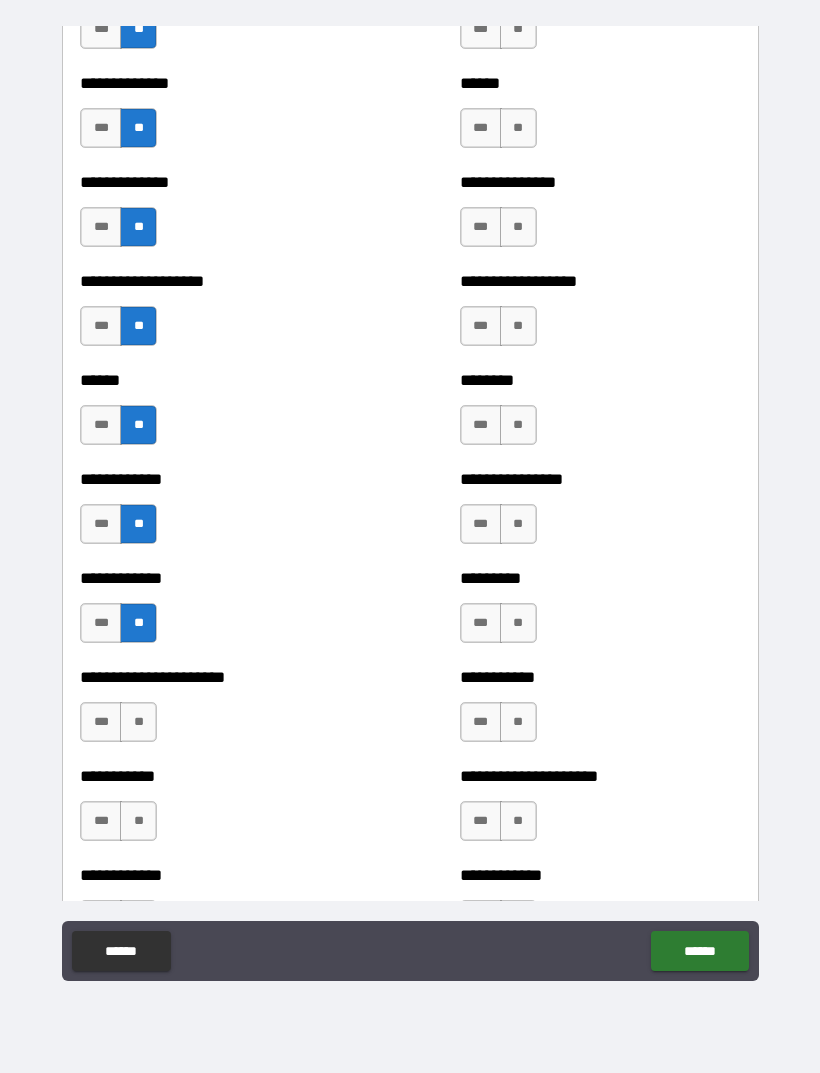 click on "**" at bounding box center (138, 722) 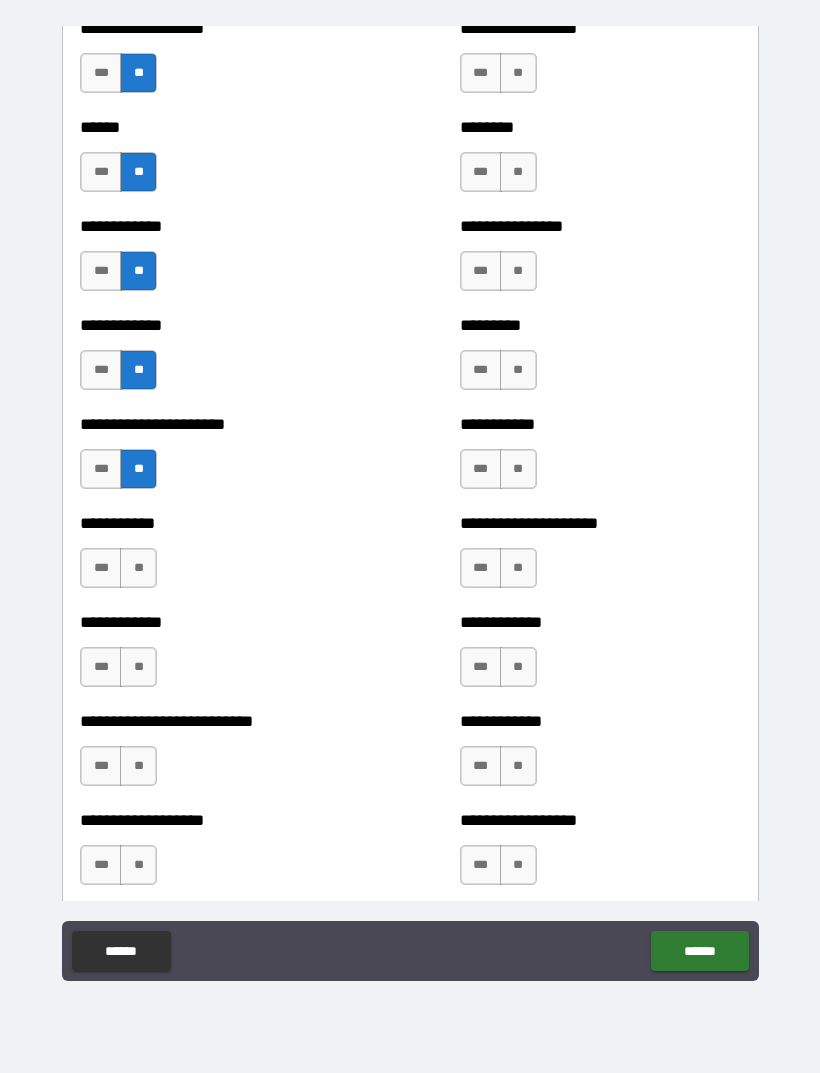 scroll, scrollTop: 4978, scrollLeft: 0, axis: vertical 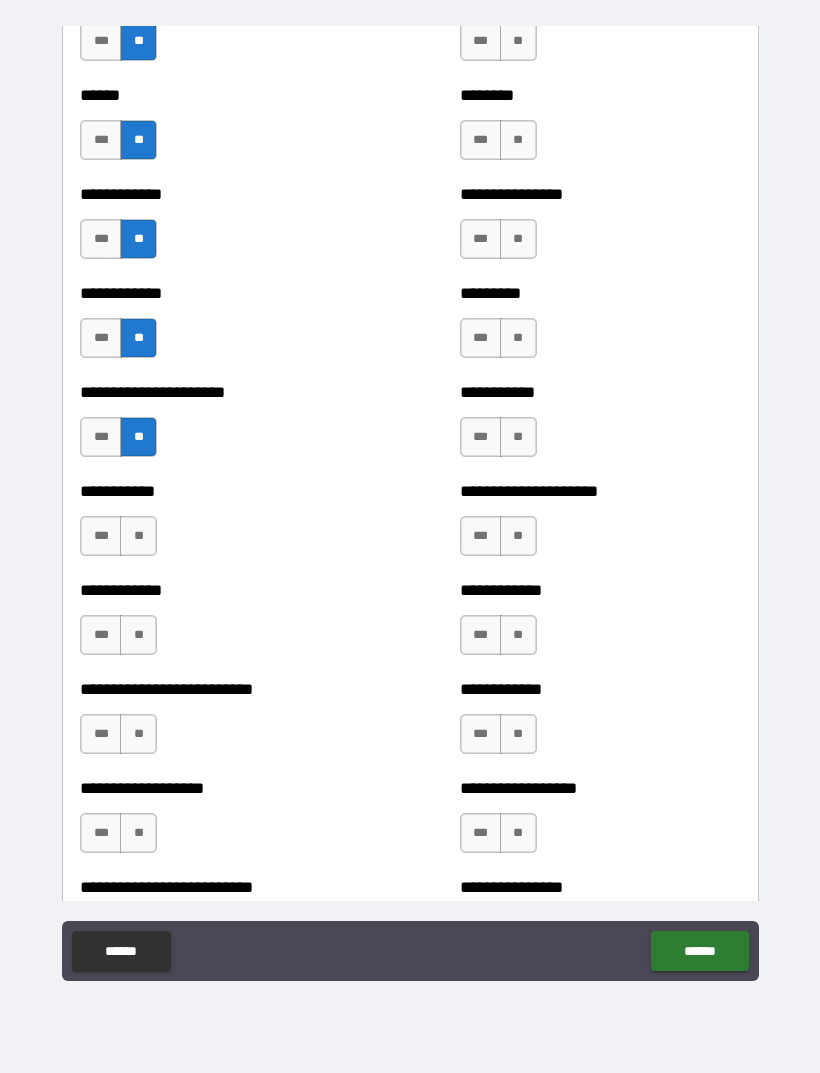 click on "**" at bounding box center (138, 536) 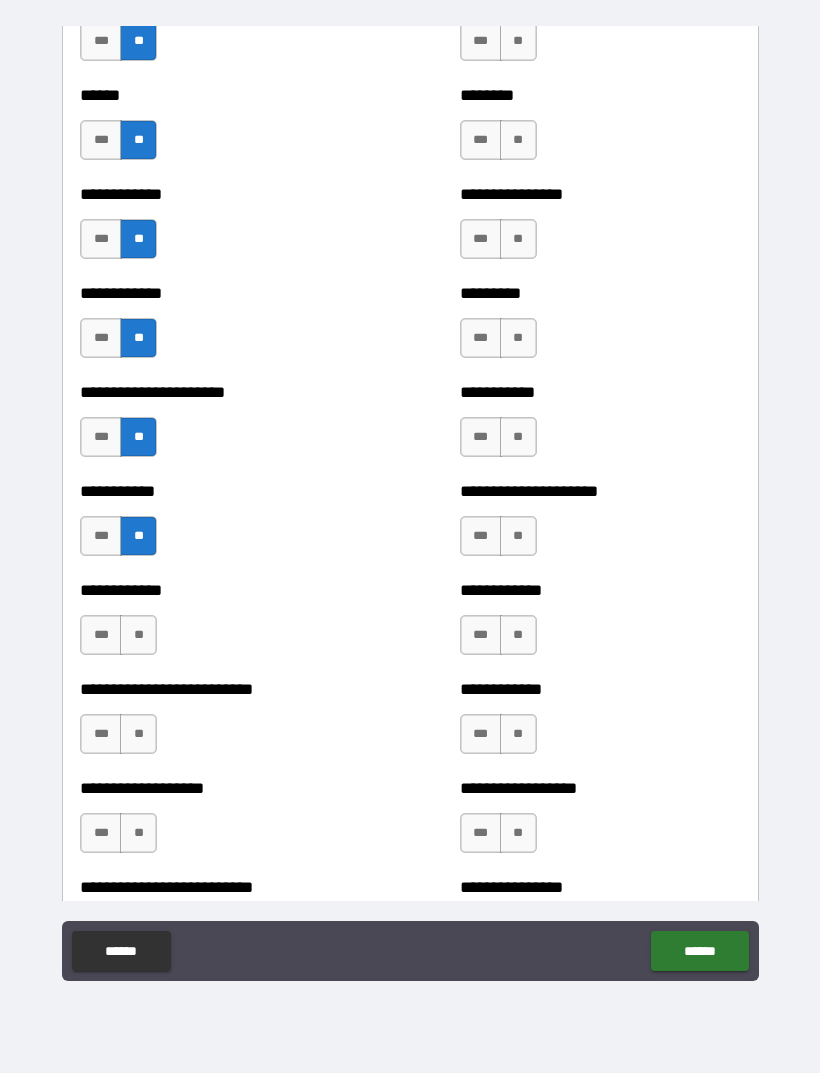 click on "**" at bounding box center [138, 635] 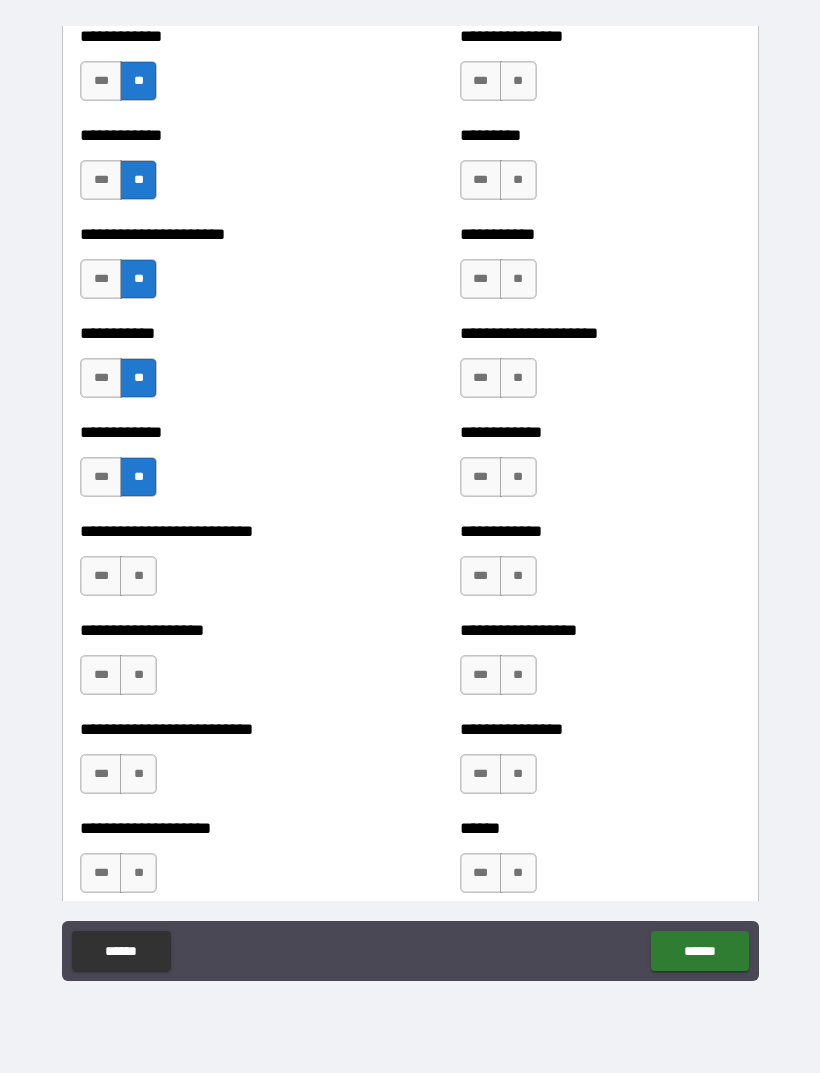 scroll, scrollTop: 5148, scrollLeft: 0, axis: vertical 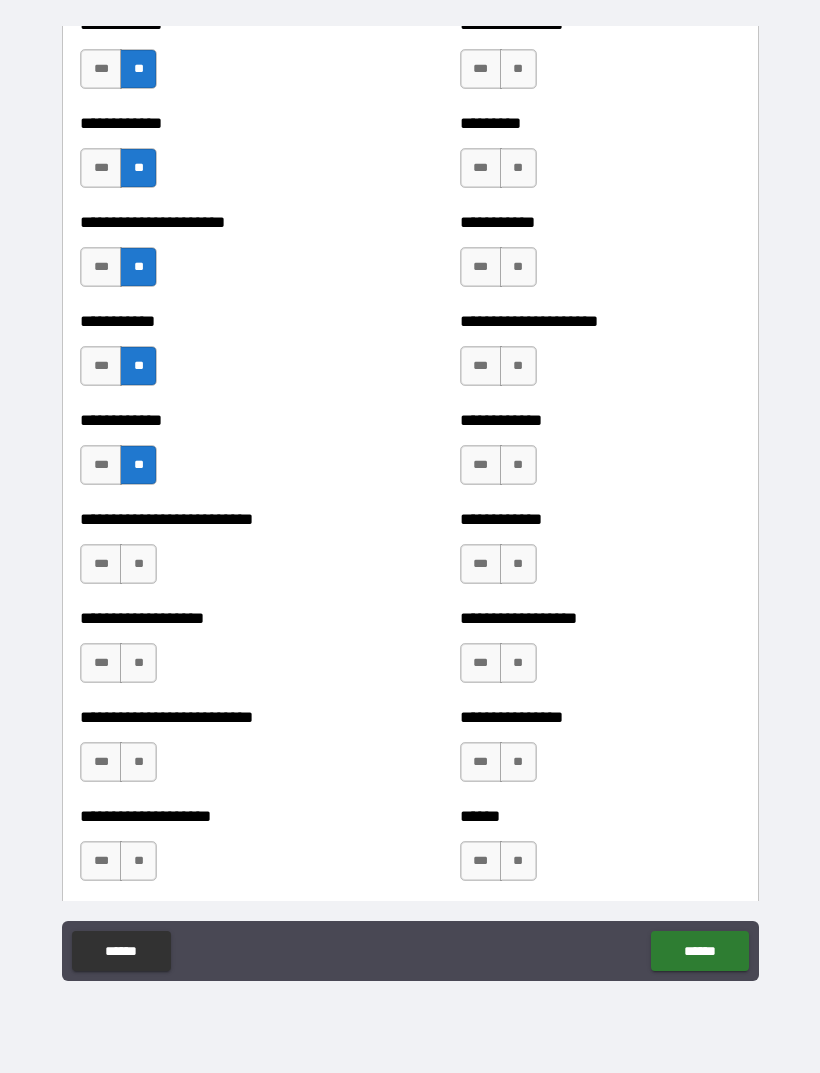 click on "**" at bounding box center [138, 564] 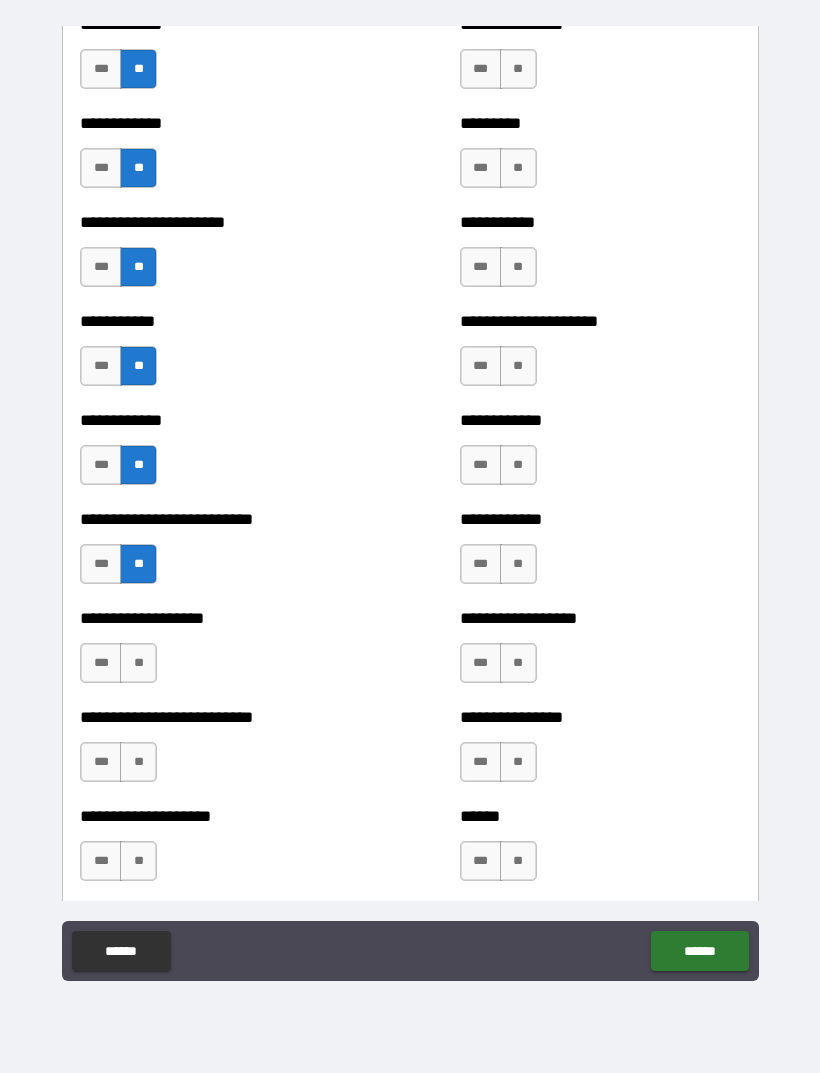 click on "**" at bounding box center (138, 663) 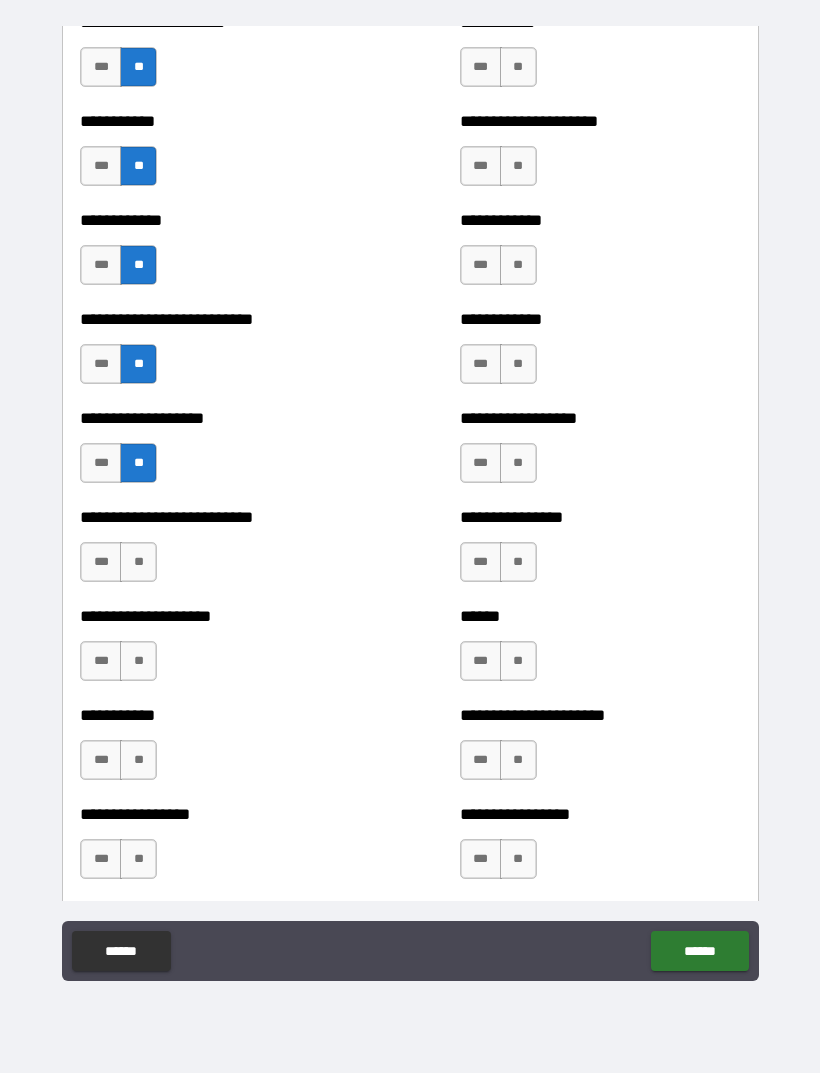 scroll, scrollTop: 5357, scrollLeft: 0, axis: vertical 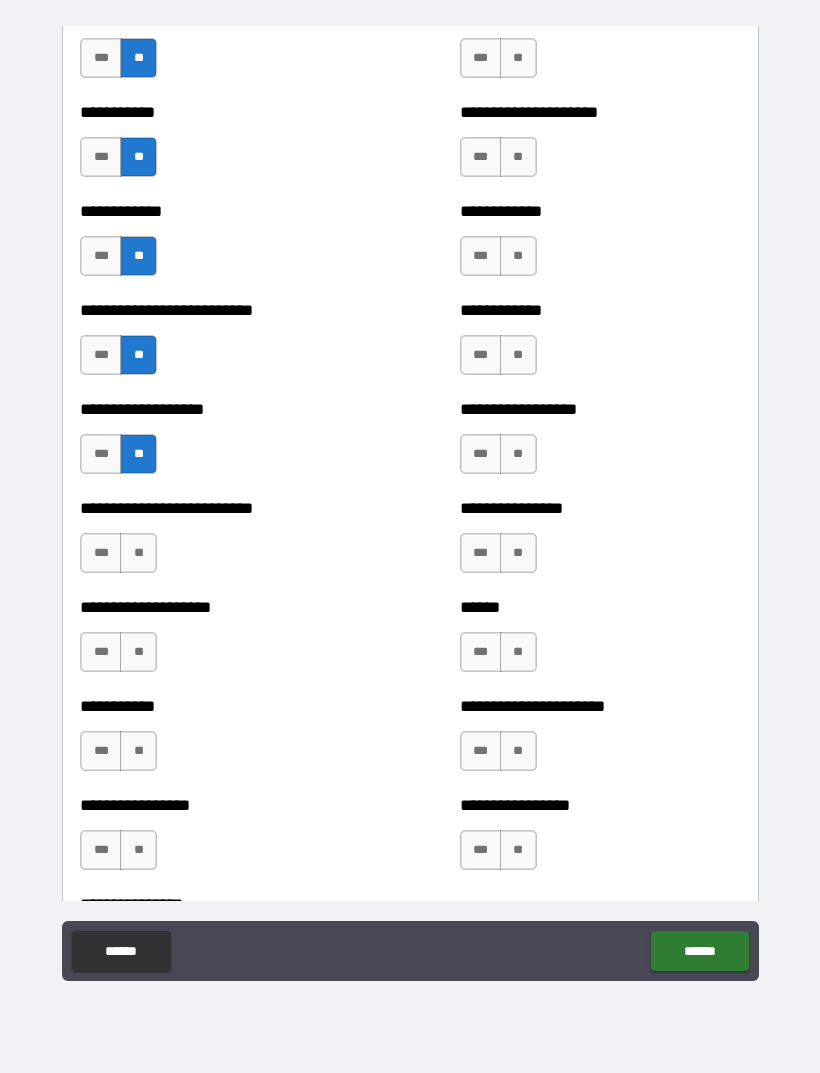 click on "**" at bounding box center [138, 553] 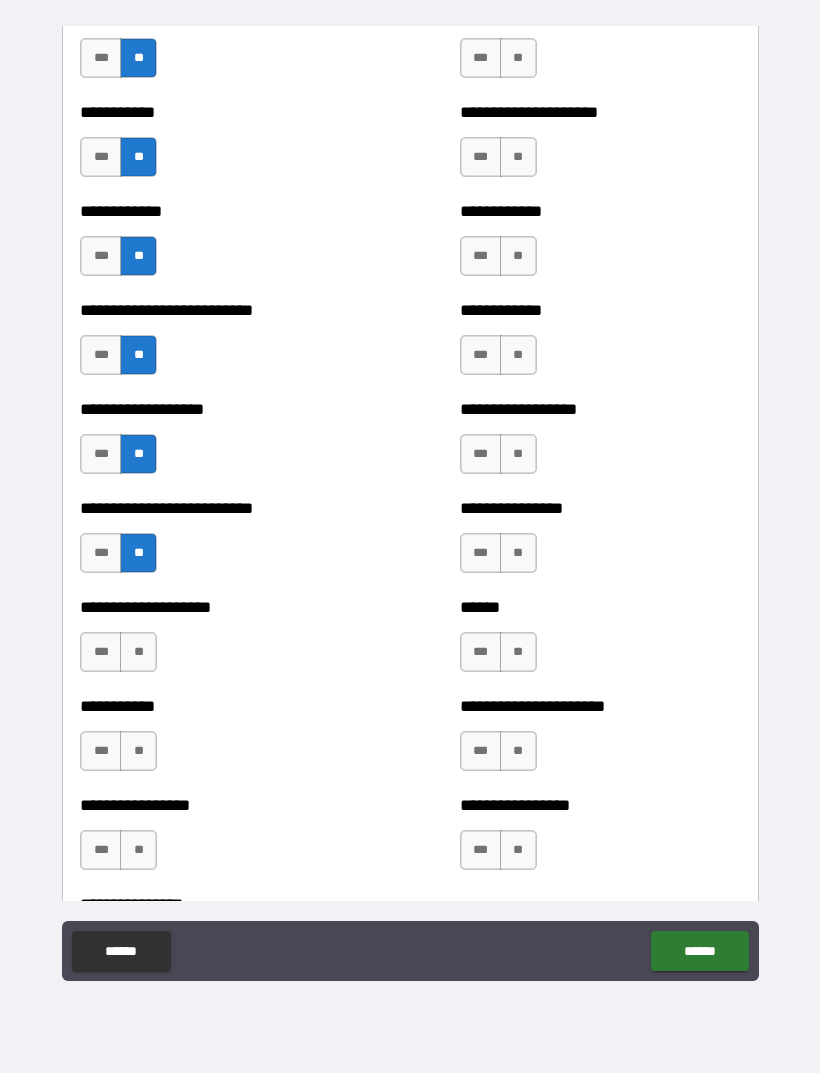 click on "**" at bounding box center (138, 652) 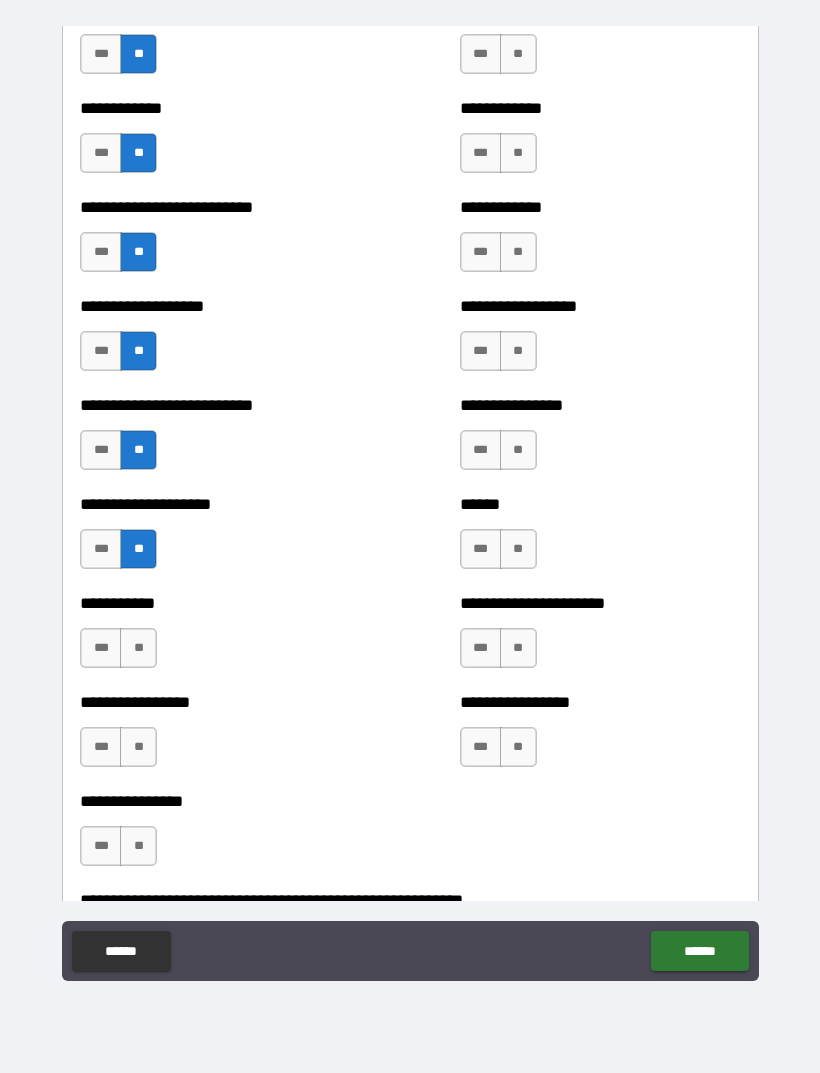 scroll, scrollTop: 5462, scrollLeft: 0, axis: vertical 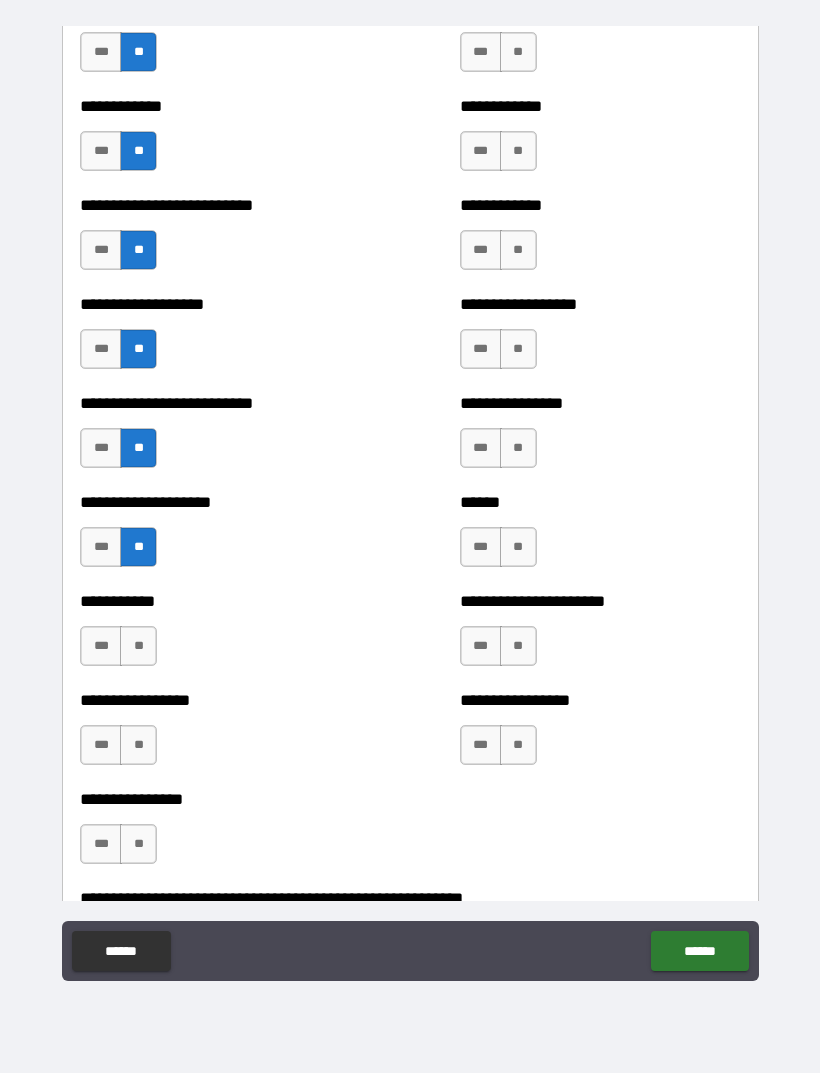 click on "**" at bounding box center (138, 646) 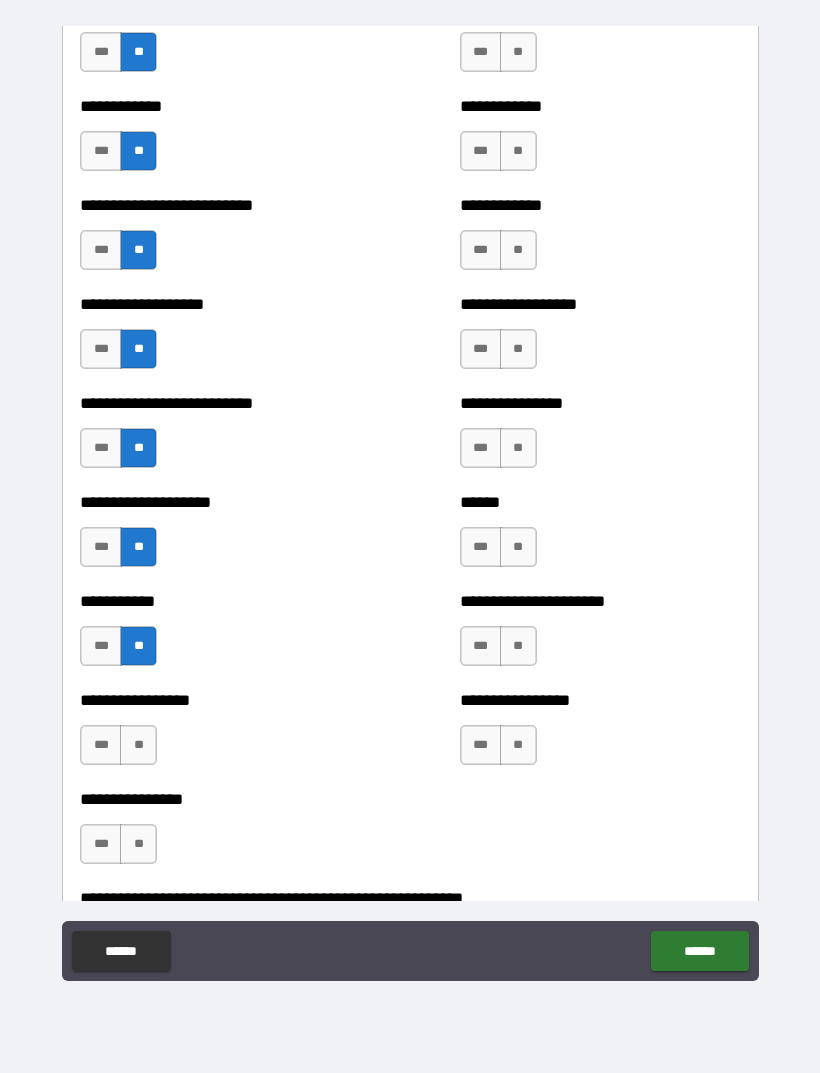click on "**" at bounding box center [138, 745] 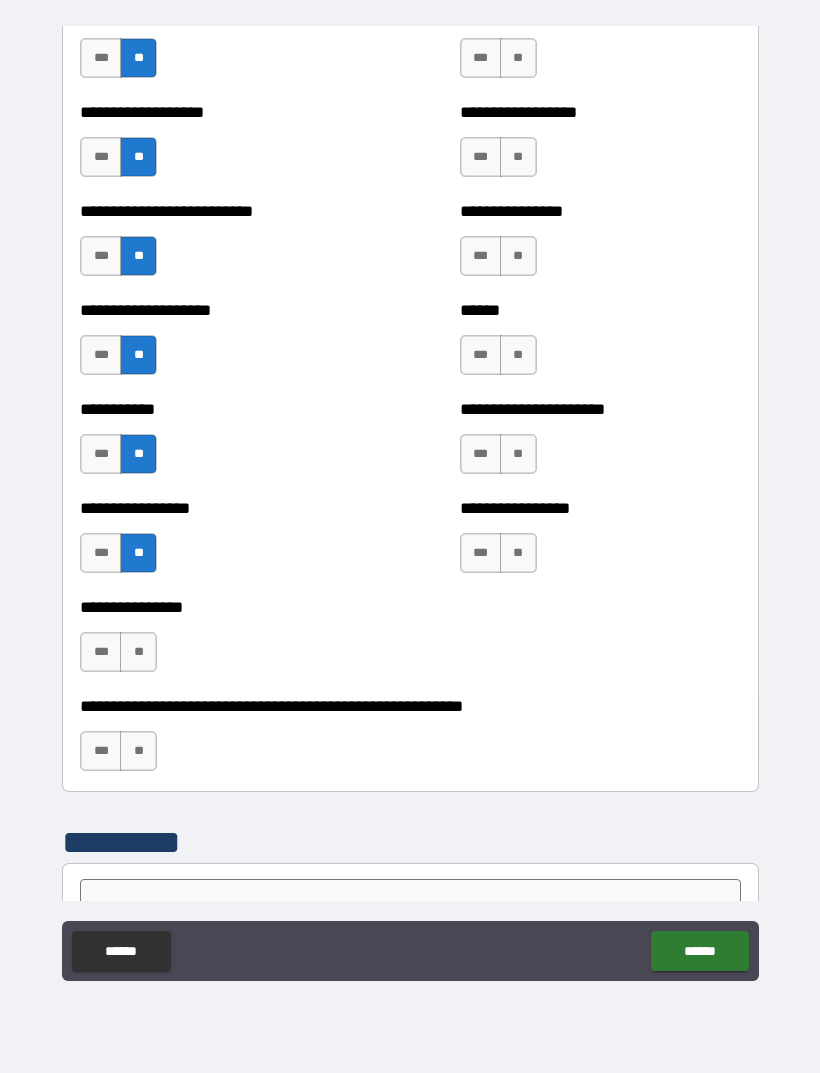 scroll, scrollTop: 5655, scrollLeft: 0, axis: vertical 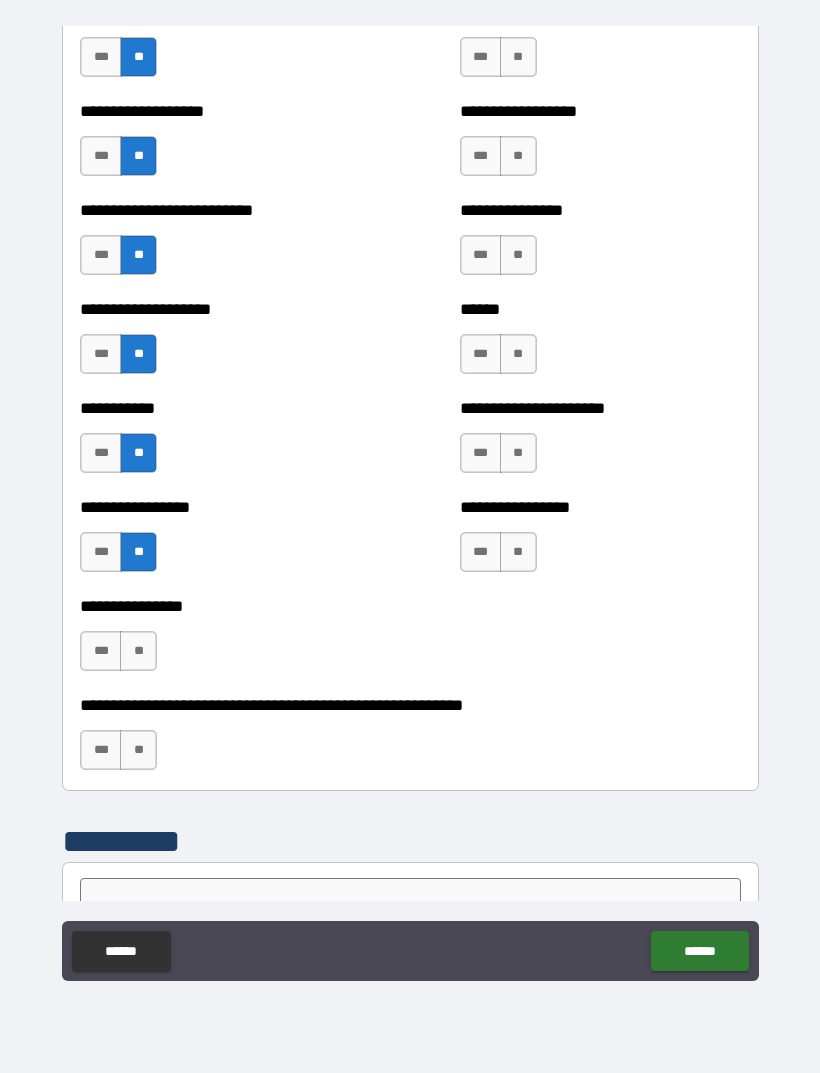 click on "**" at bounding box center [138, 651] 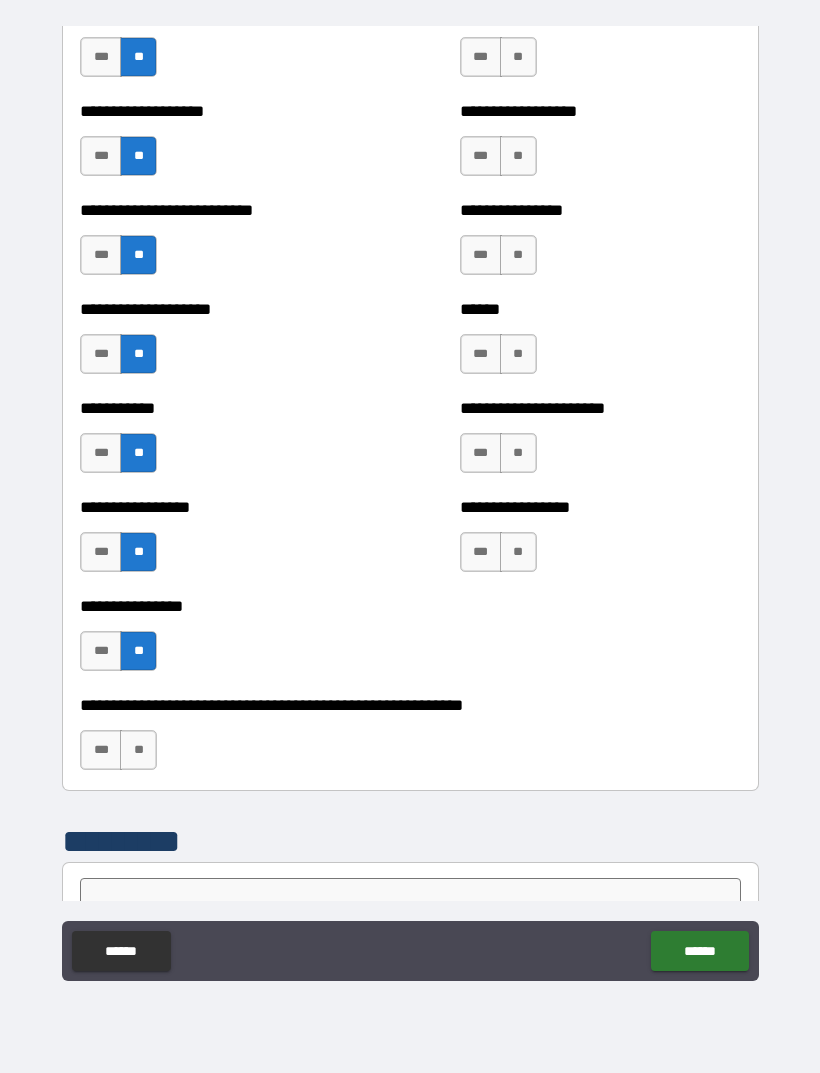 click on "**" at bounding box center [138, 750] 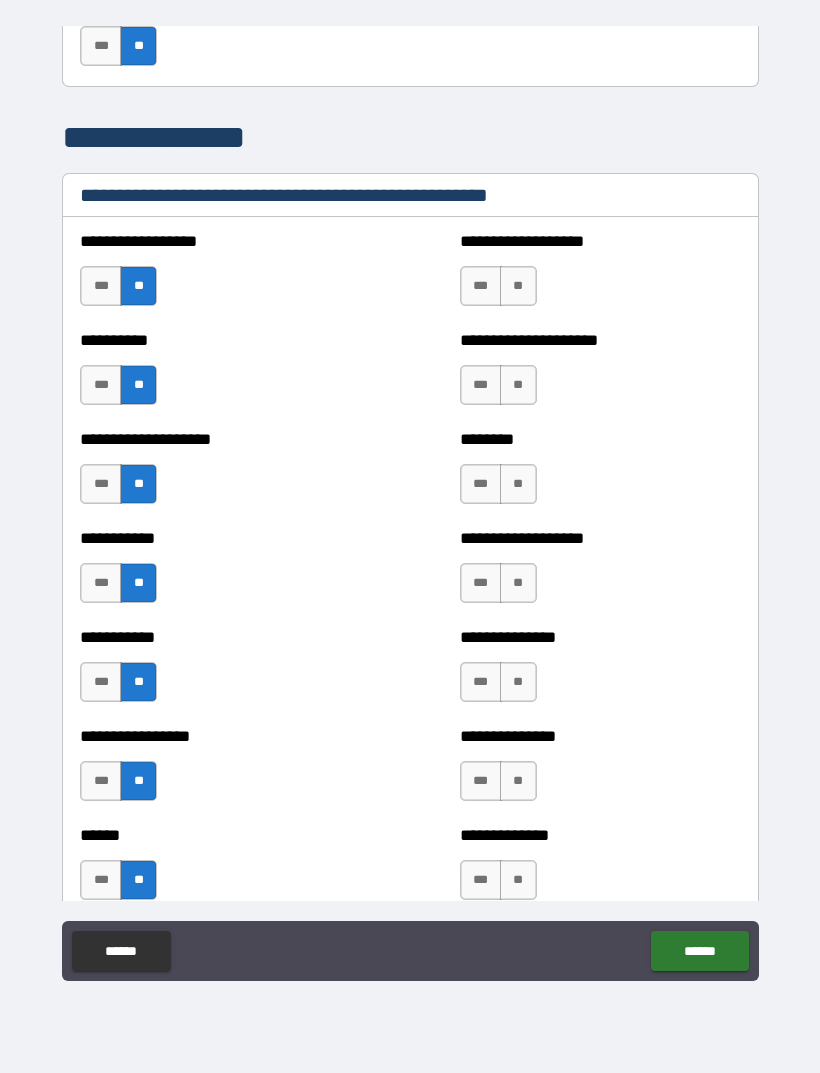 scroll, scrollTop: 2263, scrollLeft: 0, axis: vertical 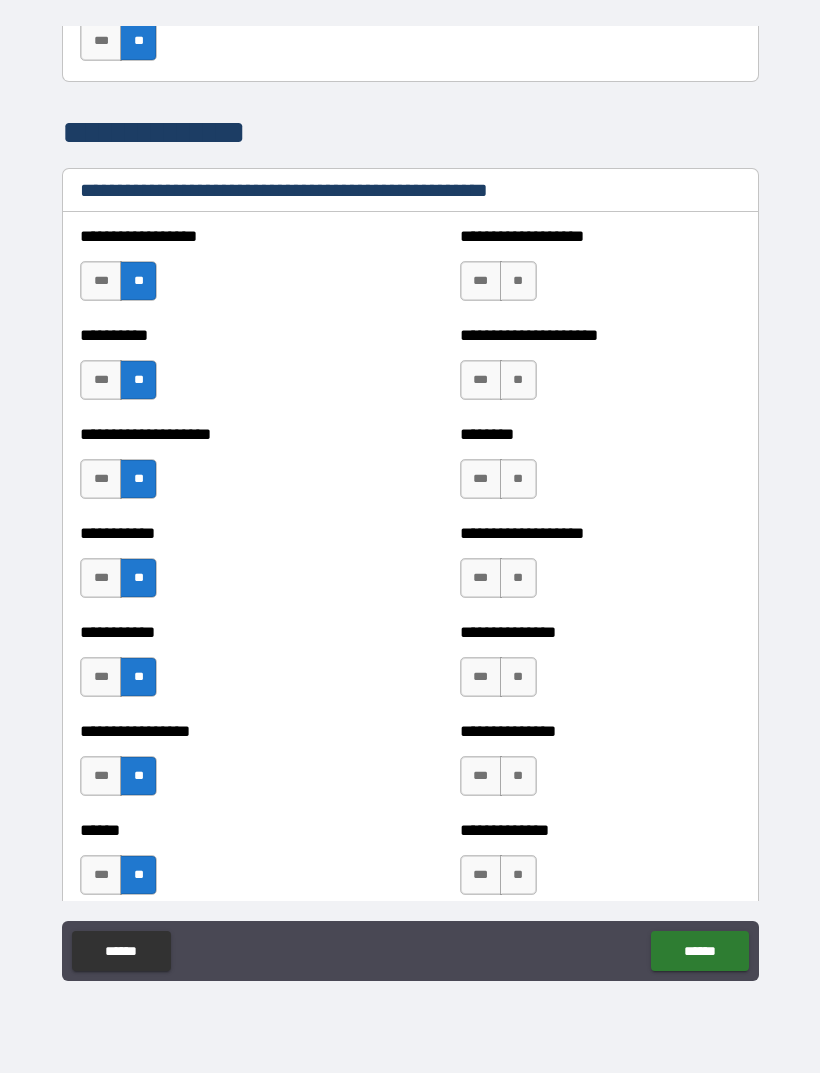click on "**" at bounding box center (518, 281) 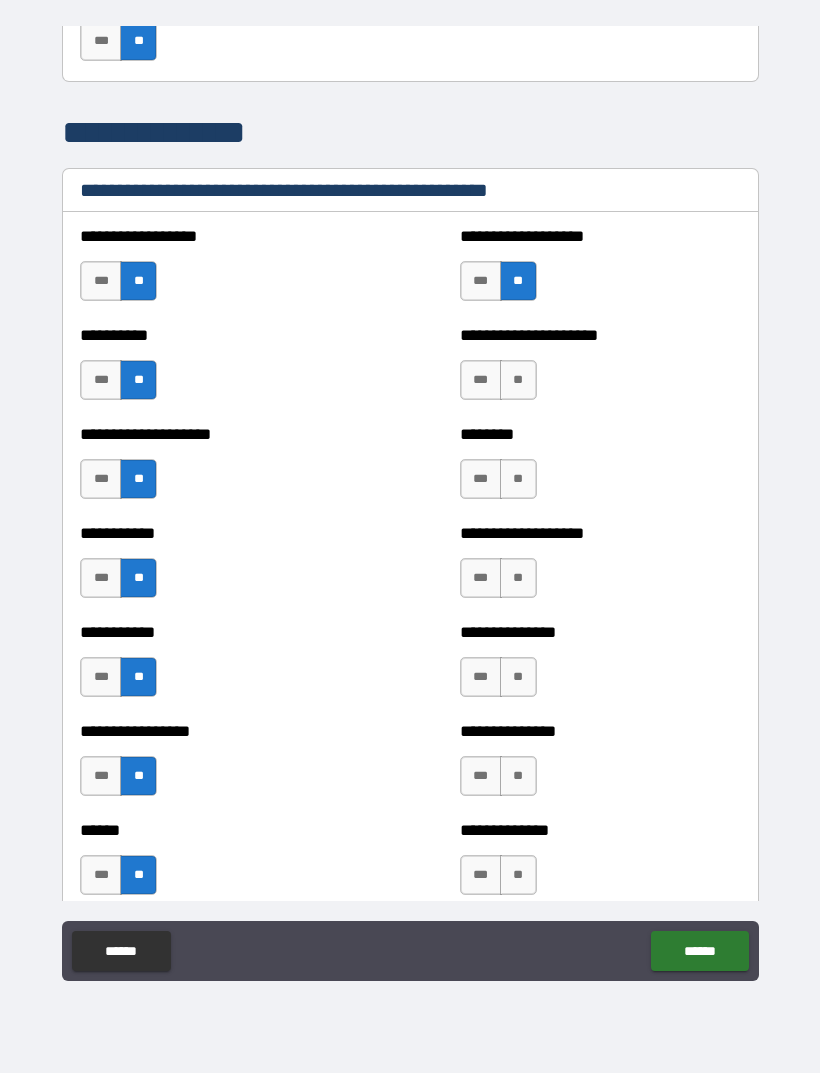 click on "**" at bounding box center [518, 380] 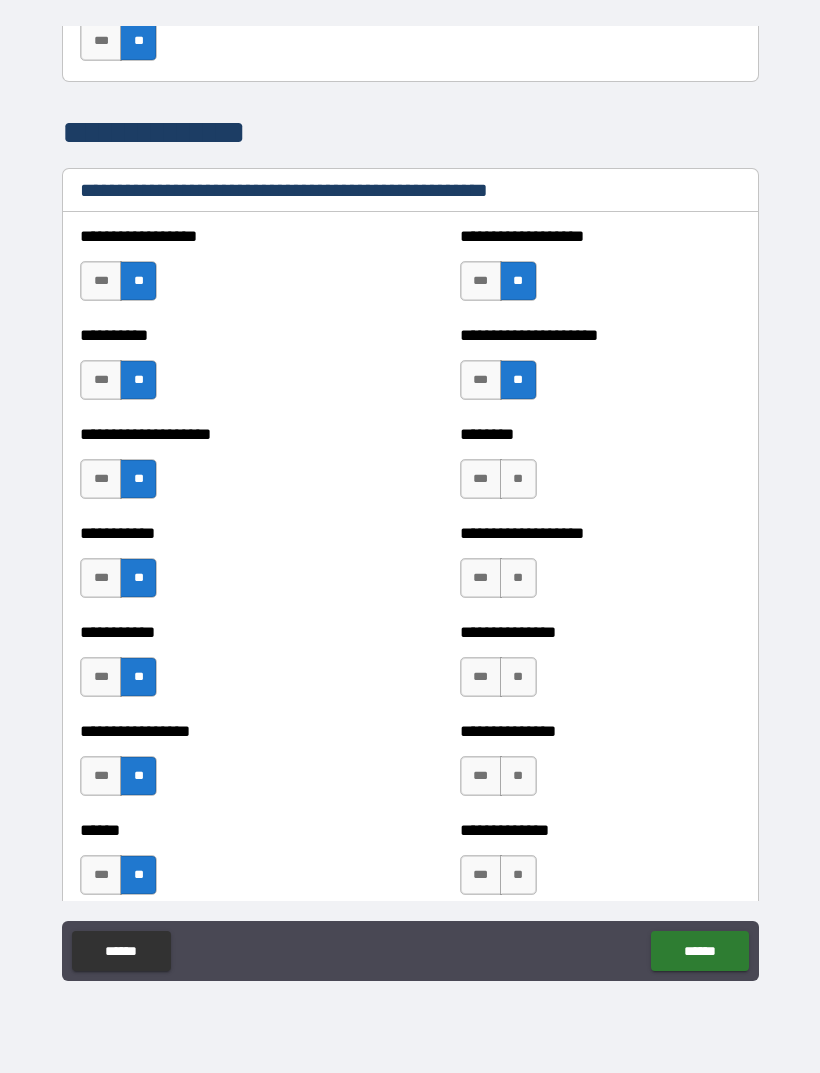 scroll, scrollTop: 2357, scrollLeft: 0, axis: vertical 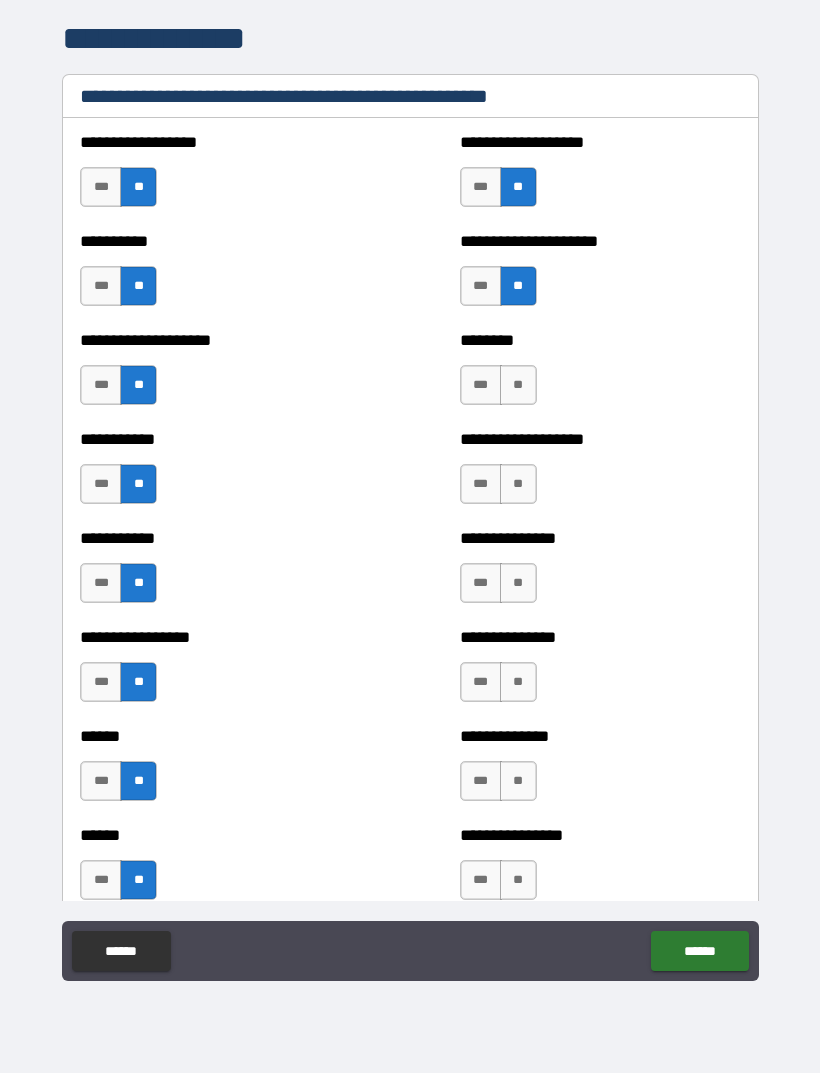 click on "**" at bounding box center [518, 385] 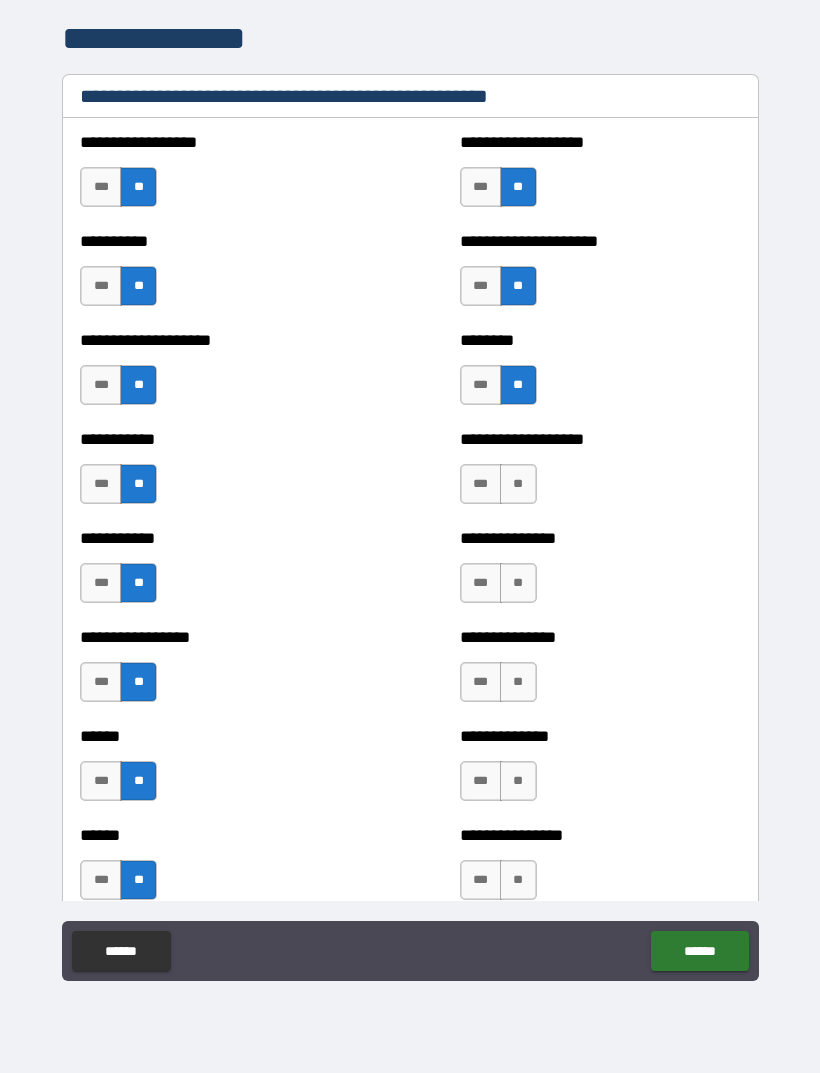 click on "**" at bounding box center [518, 484] 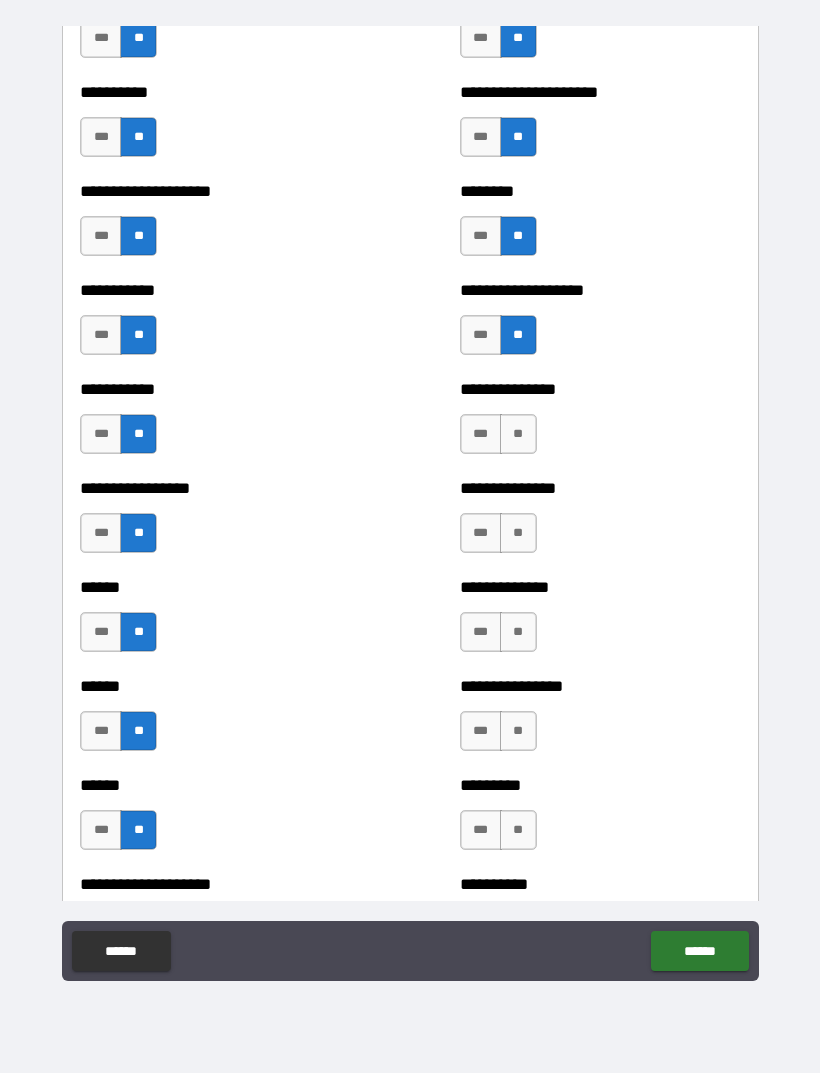 scroll, scrollTop: 2510, scrollLeft: 0, axis: vertical 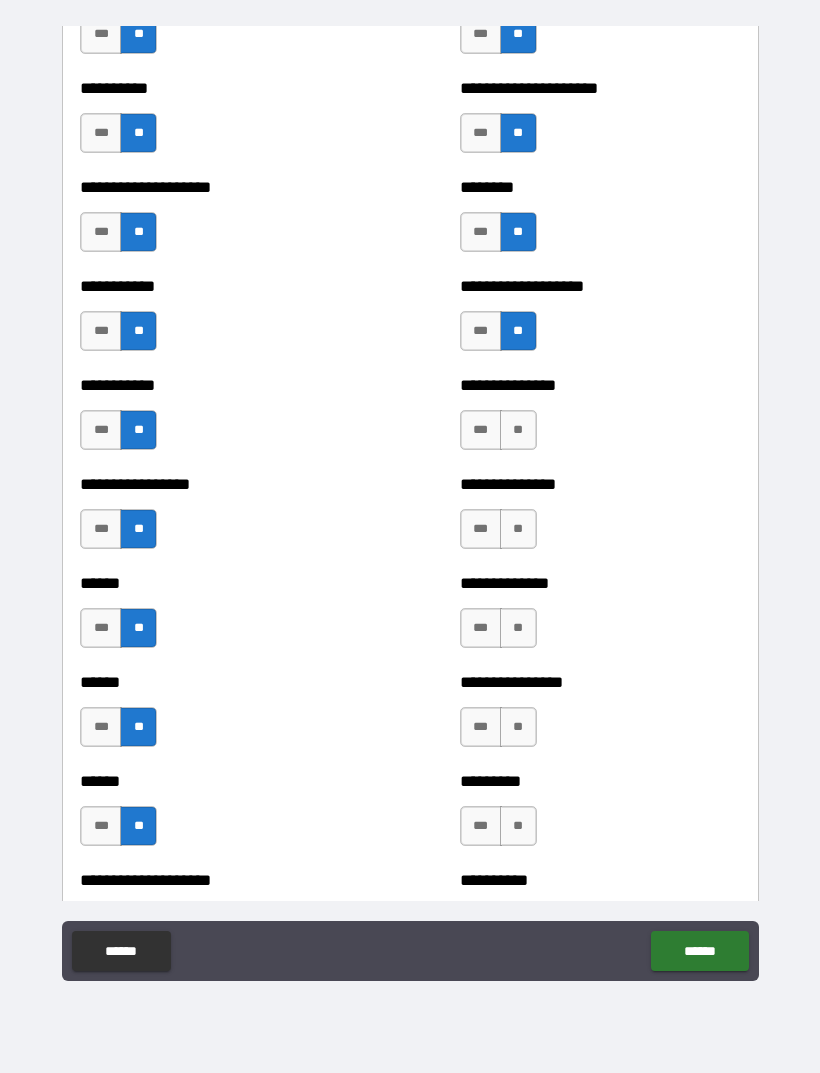 click on "**" at bounding box center (518, 430) 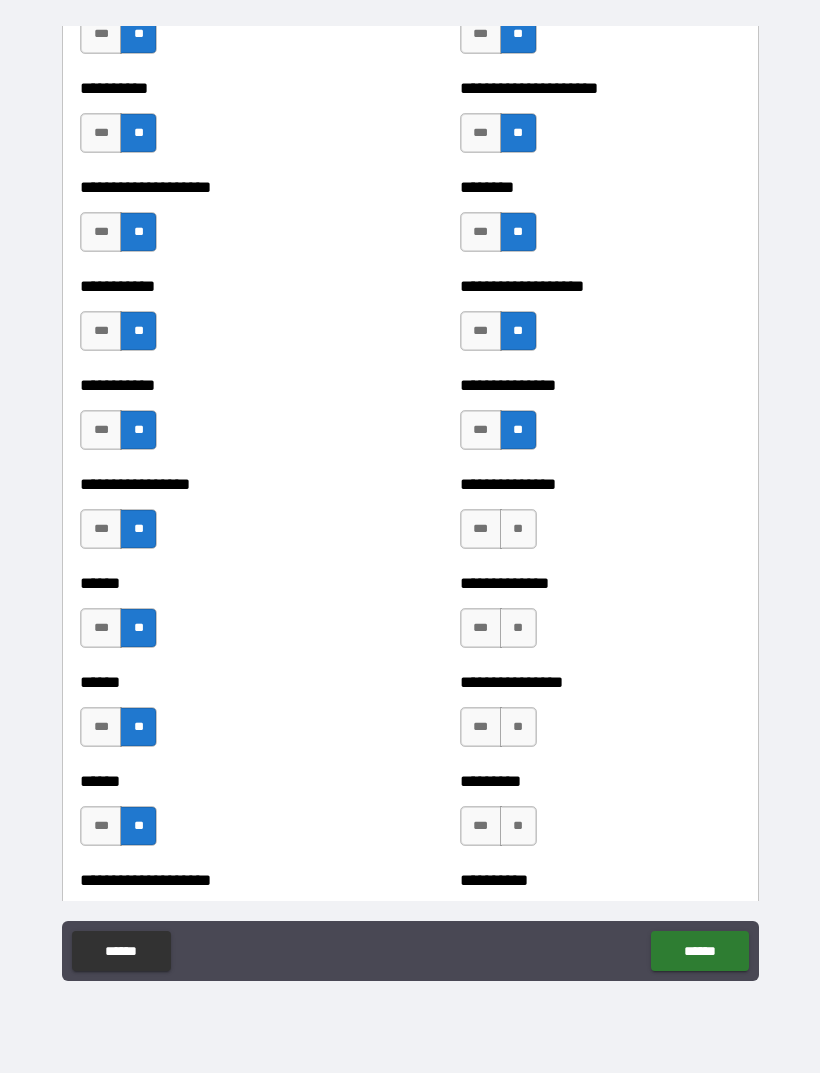 click on "**" at bounding box center [518, 529] 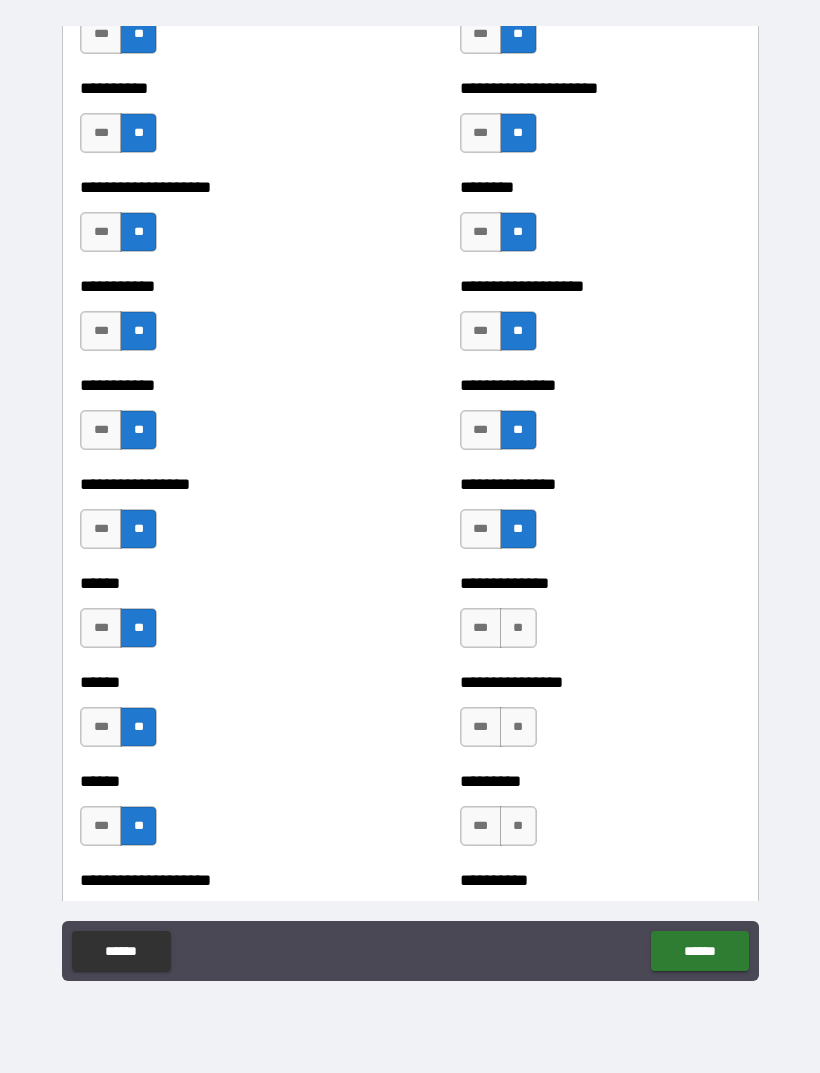 click on "**" at bounding box center (518, 628) 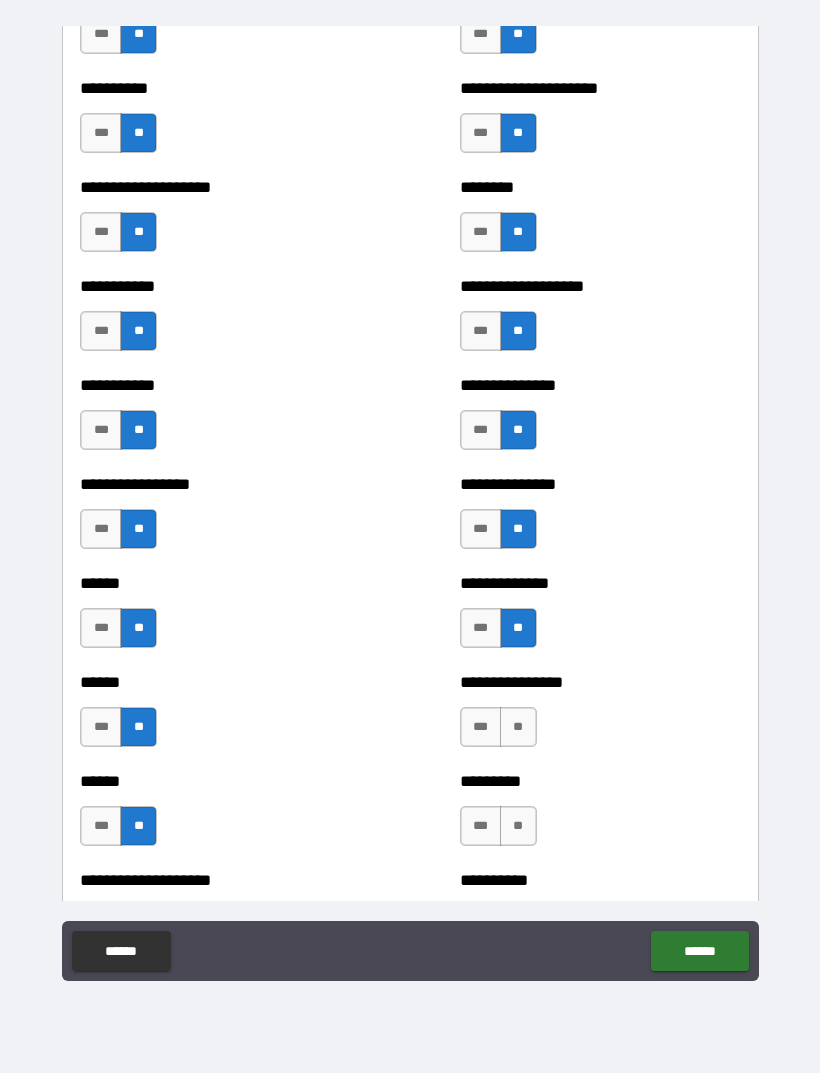 click on "**" at bounding box center [518, 727] 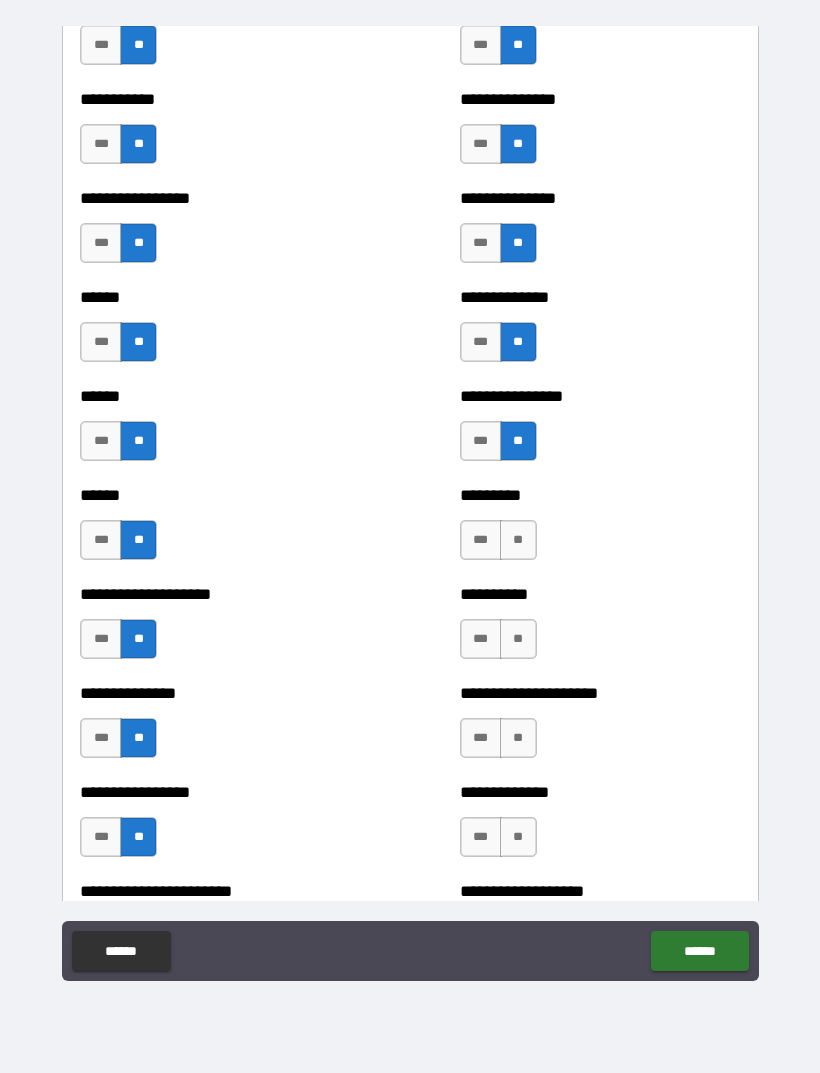 scroll, scrollTop: 2807, scrollLeft: 0, axis: vertical 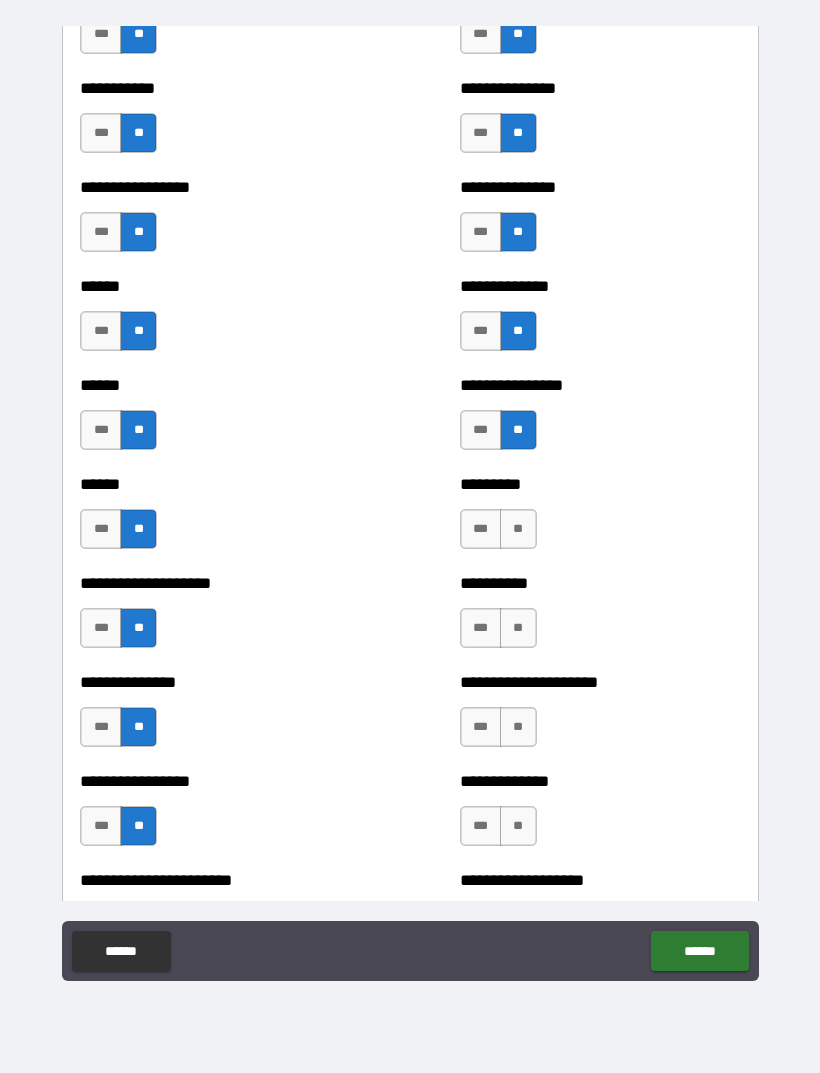 click on "**" at bounding box center [518, 529] 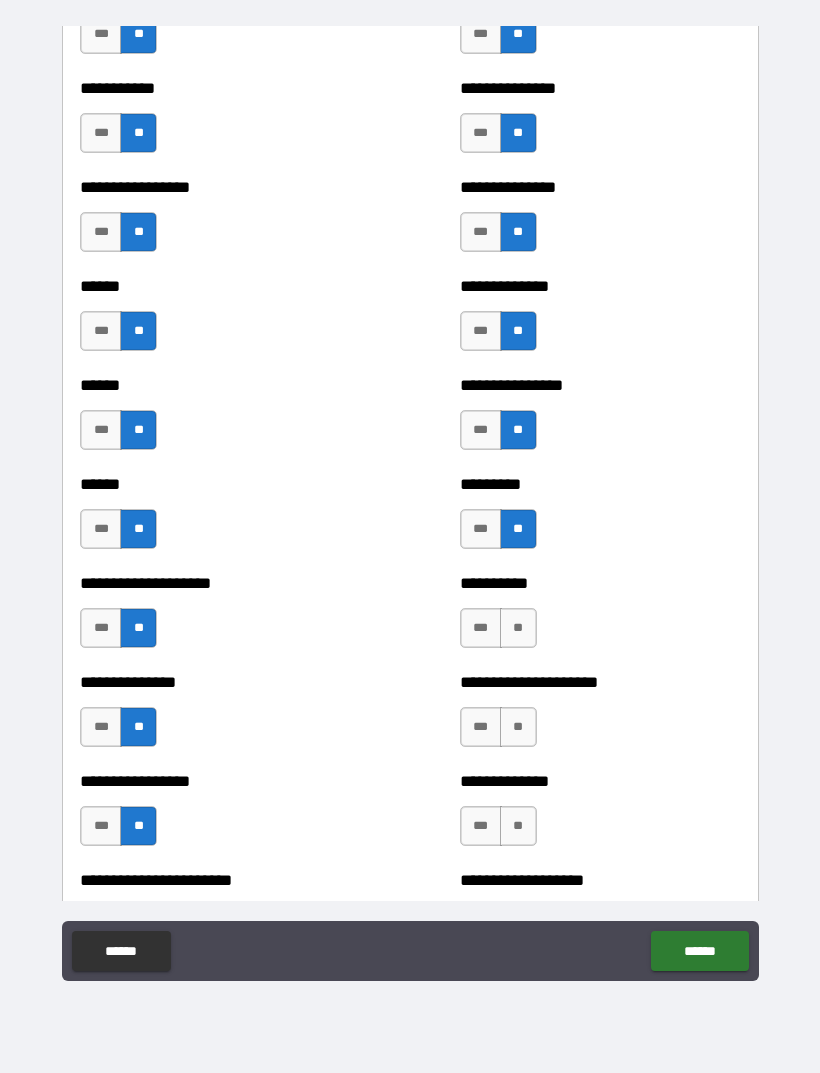 click on "********* *** **" at bounding box center (600, 519) 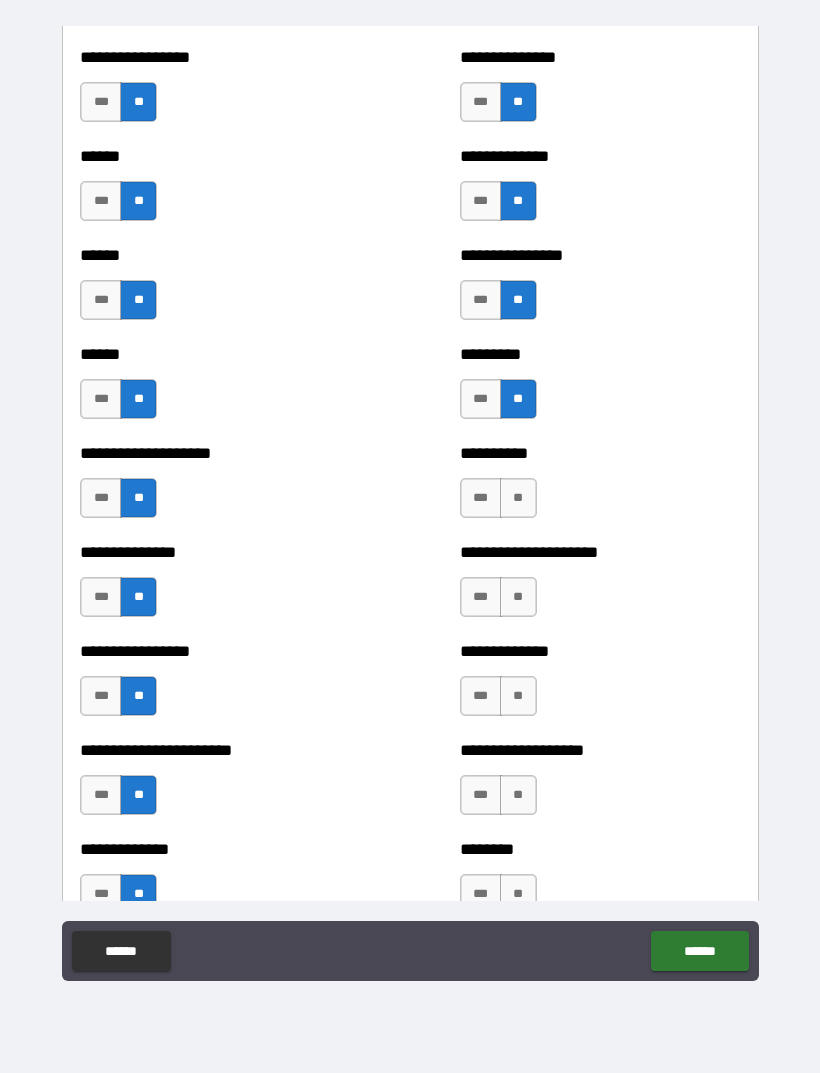scroll, scrollTop: 2945, scrollLeft: 0, axis: vertical 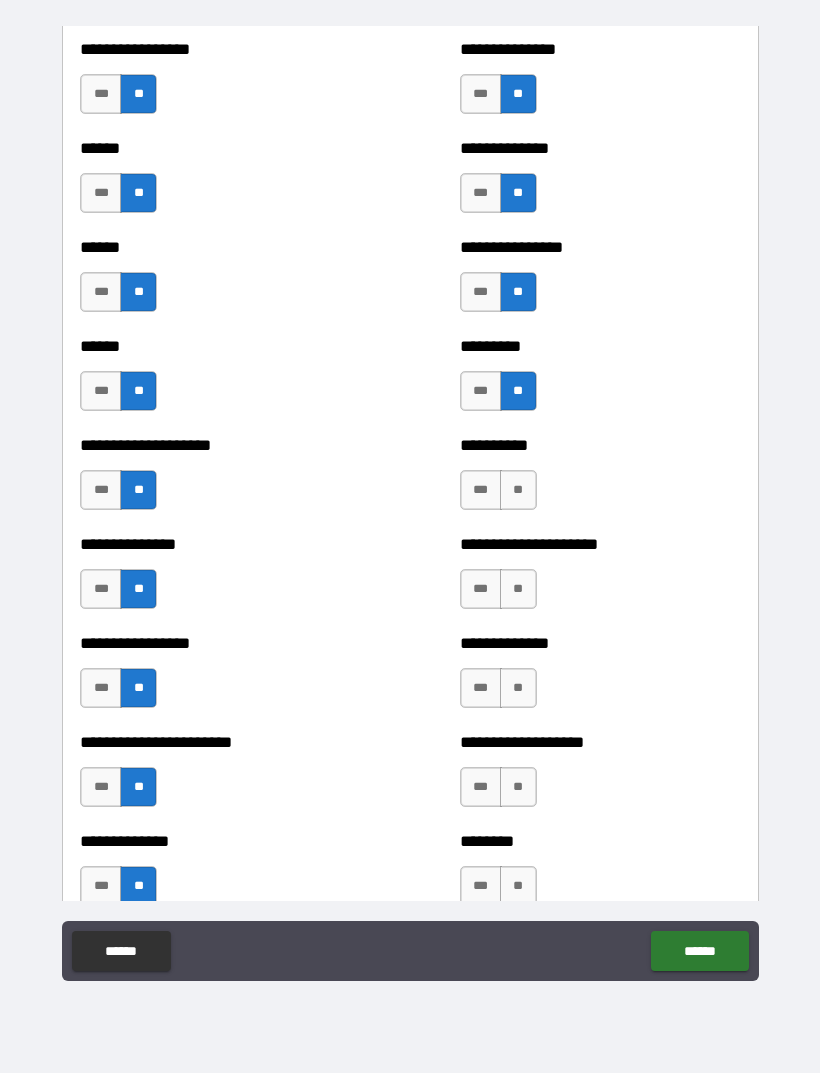 click on "**" at bounding box center [518, 490] 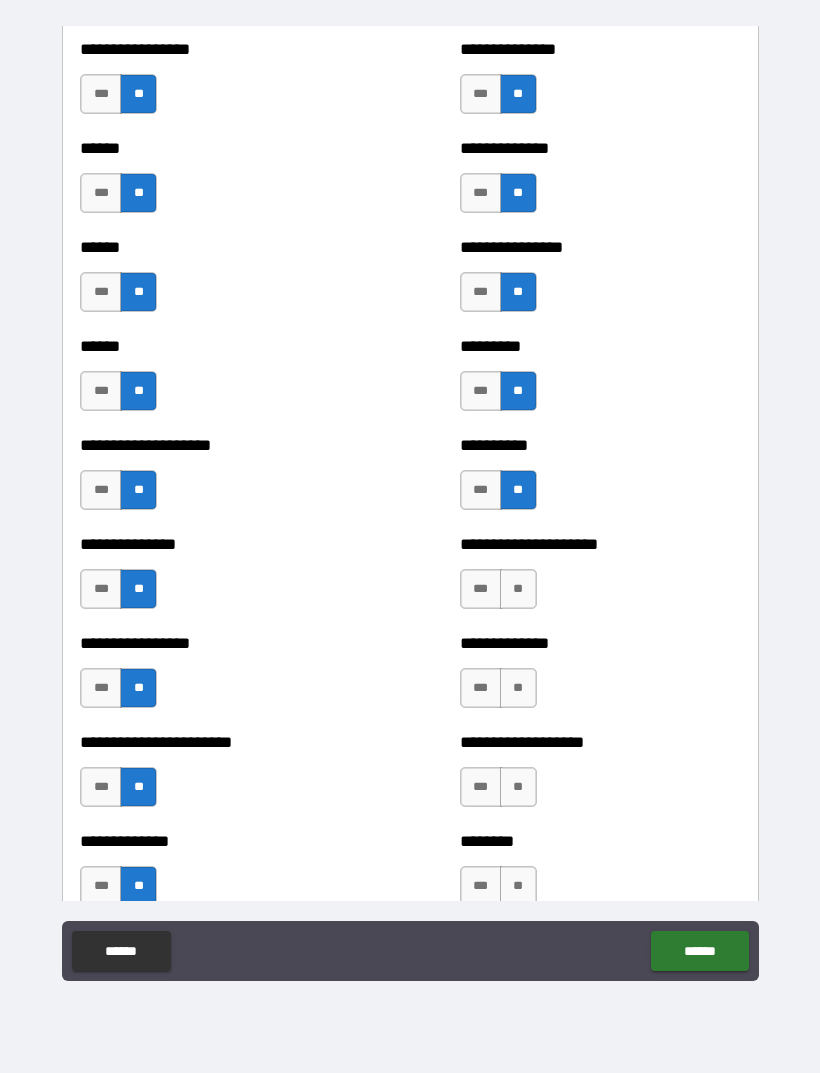 click on "**" at bounding box center [518, 589] 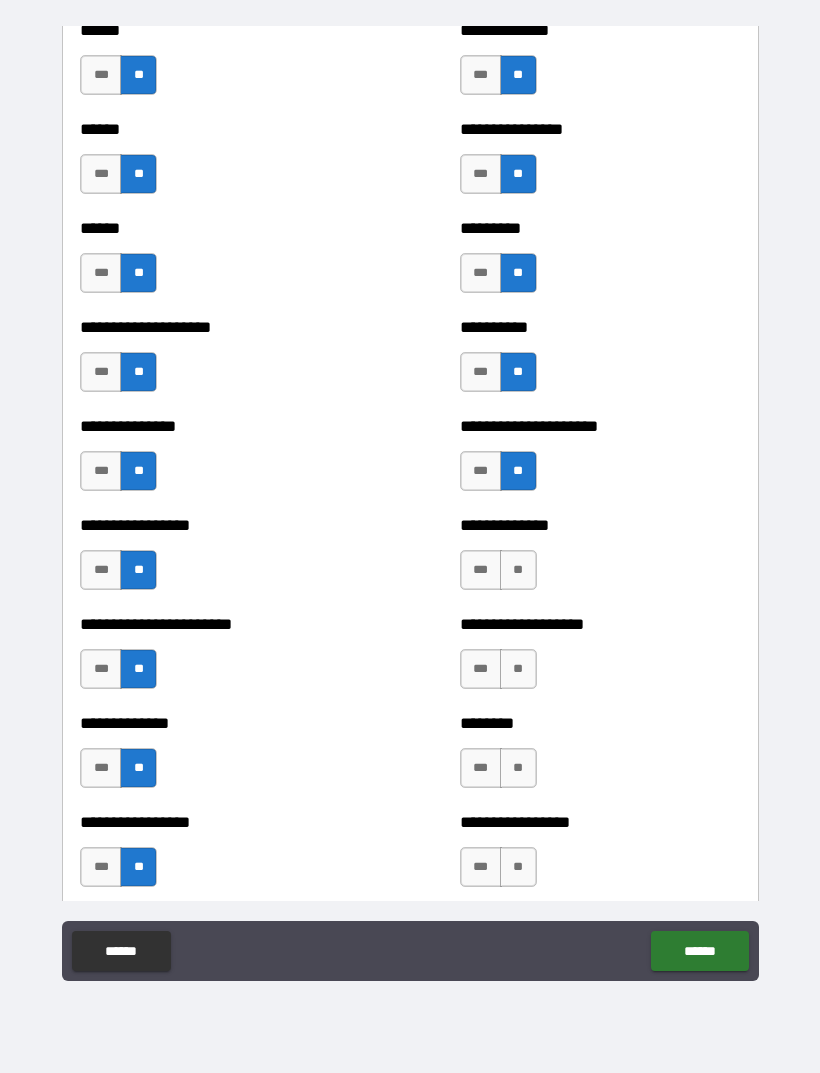 scroll, scrollTop: 3079, scrollLeft: 0, axis: vertical 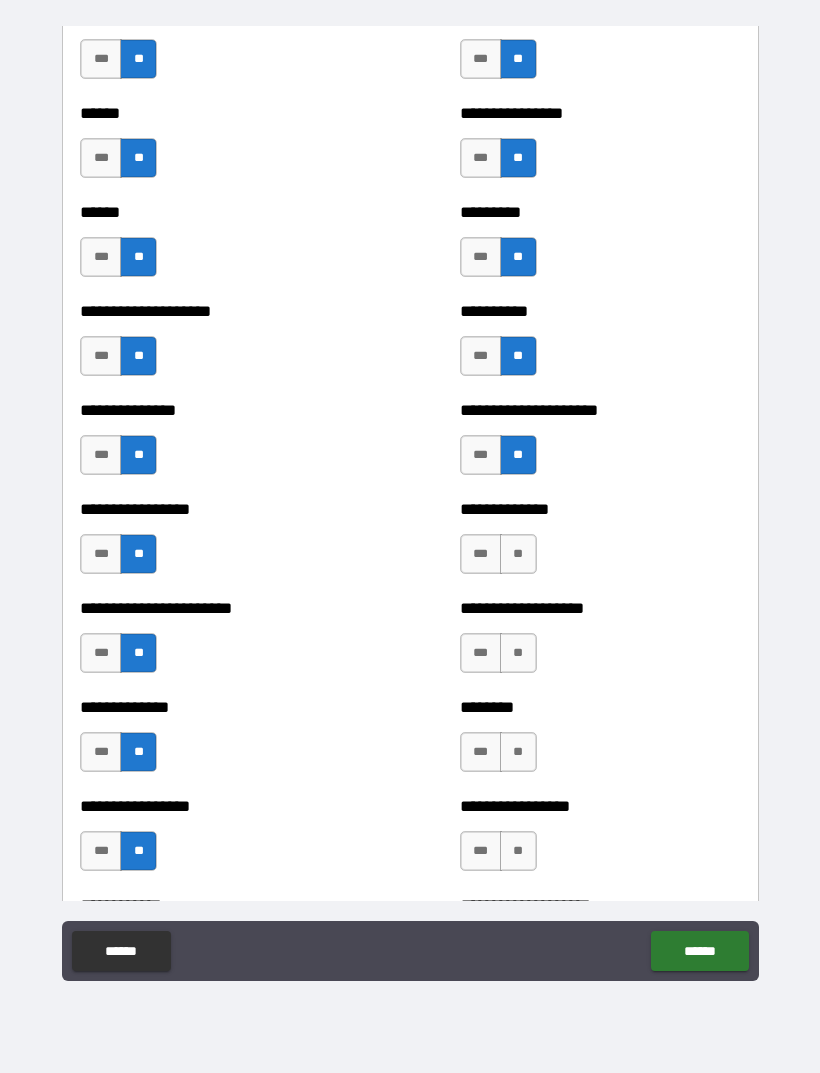 click on "**" at bounding box center (518, 554) 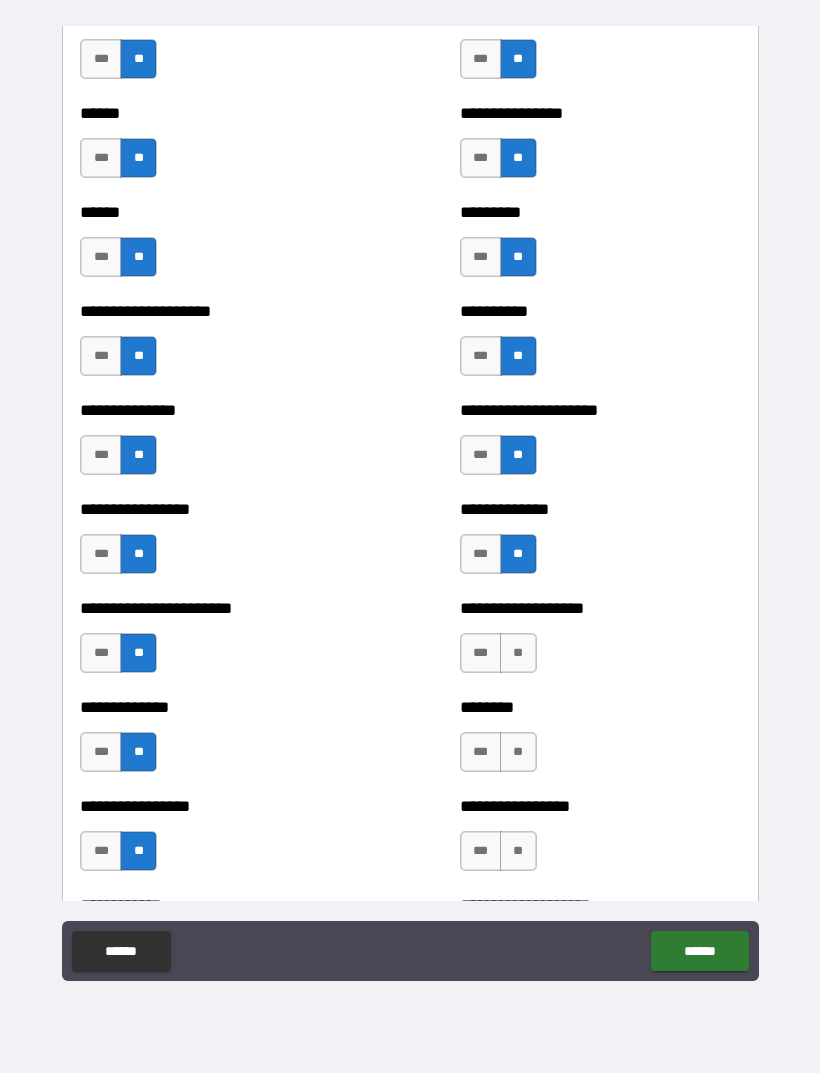 click on "**" at bounding box center (518, 653) 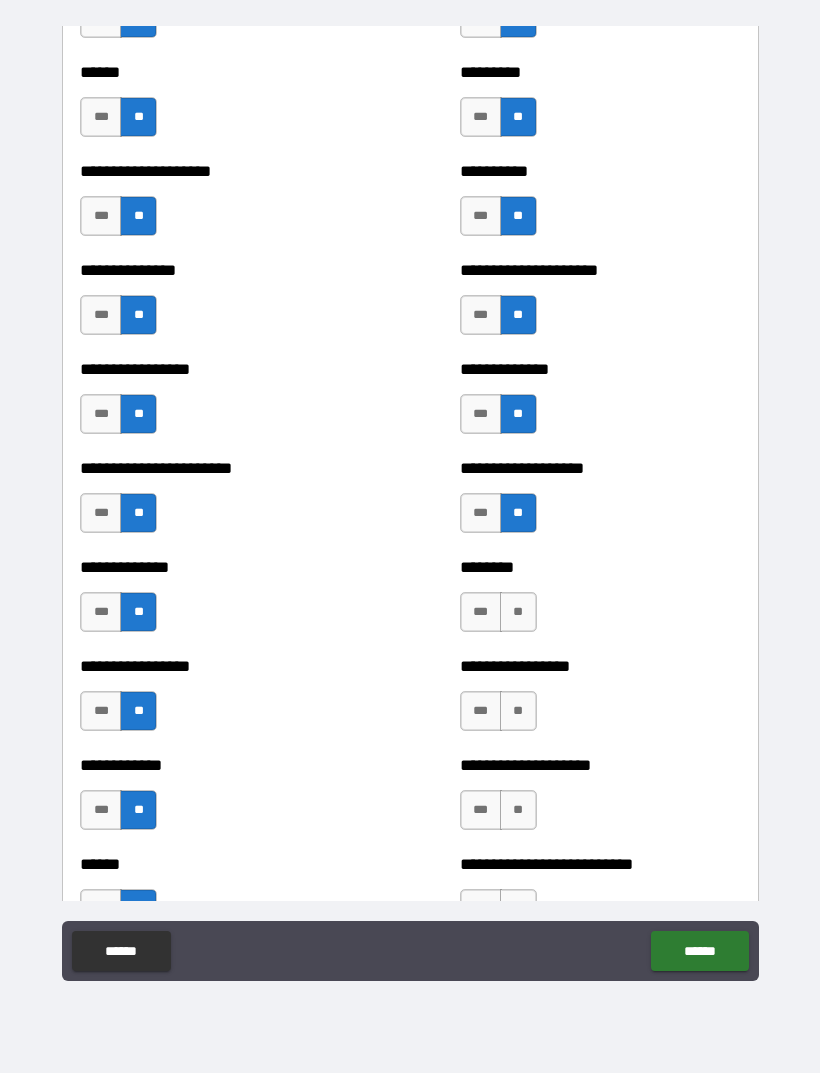 scroll, scrollTop: 3247, scrollLeft: 0, axis: vertical 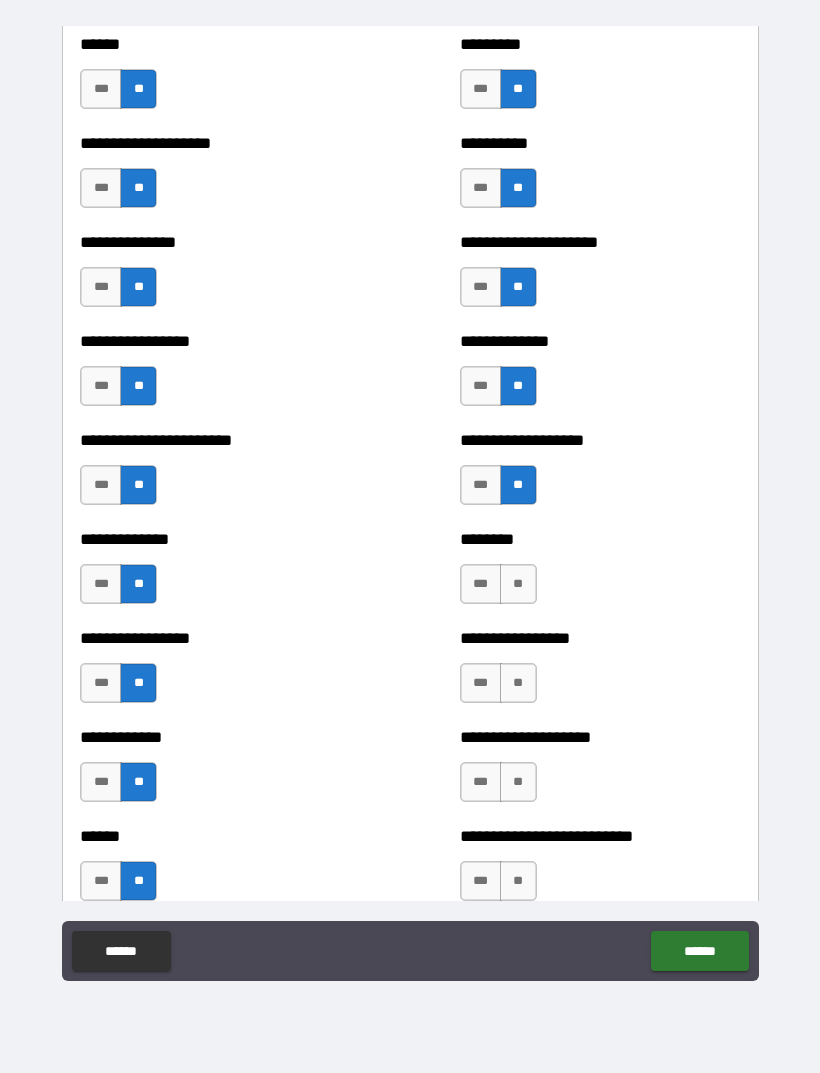 click on "**" at bounding box center (518, 584) 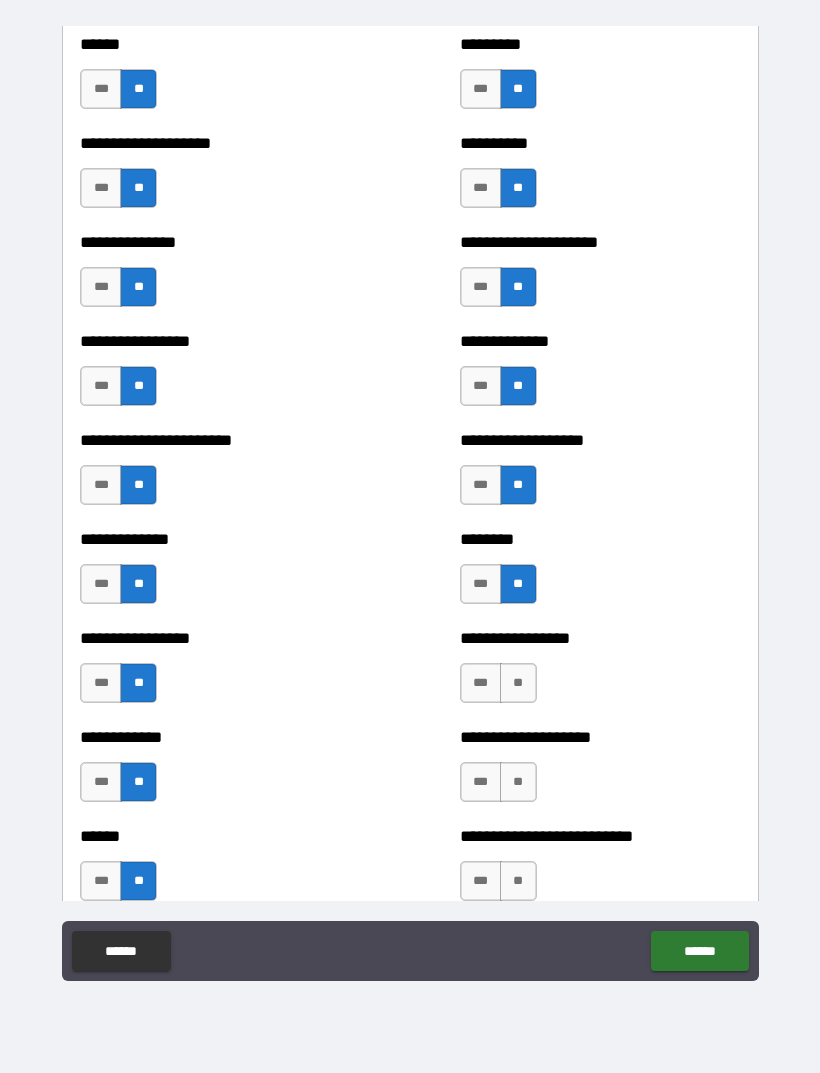 click on "**" at bounding box center (518, 683) 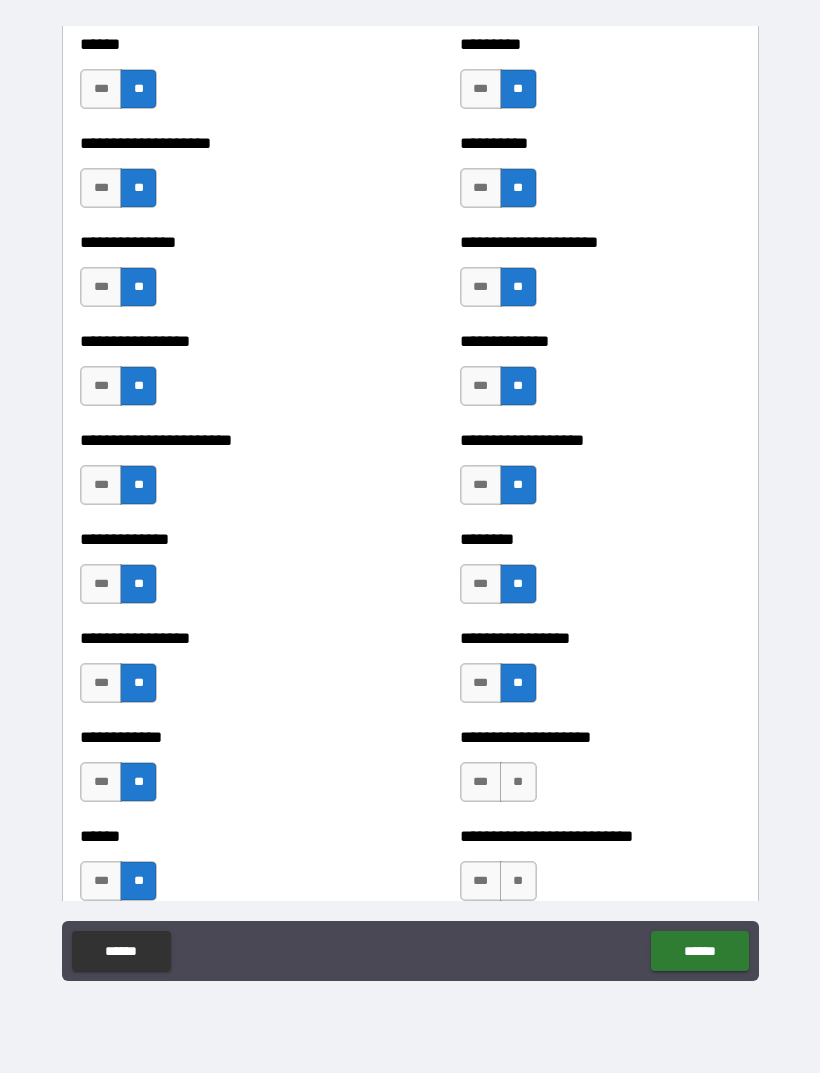 scroll, scrollTop: 3392, scrollLeft: 0, axis: vertical 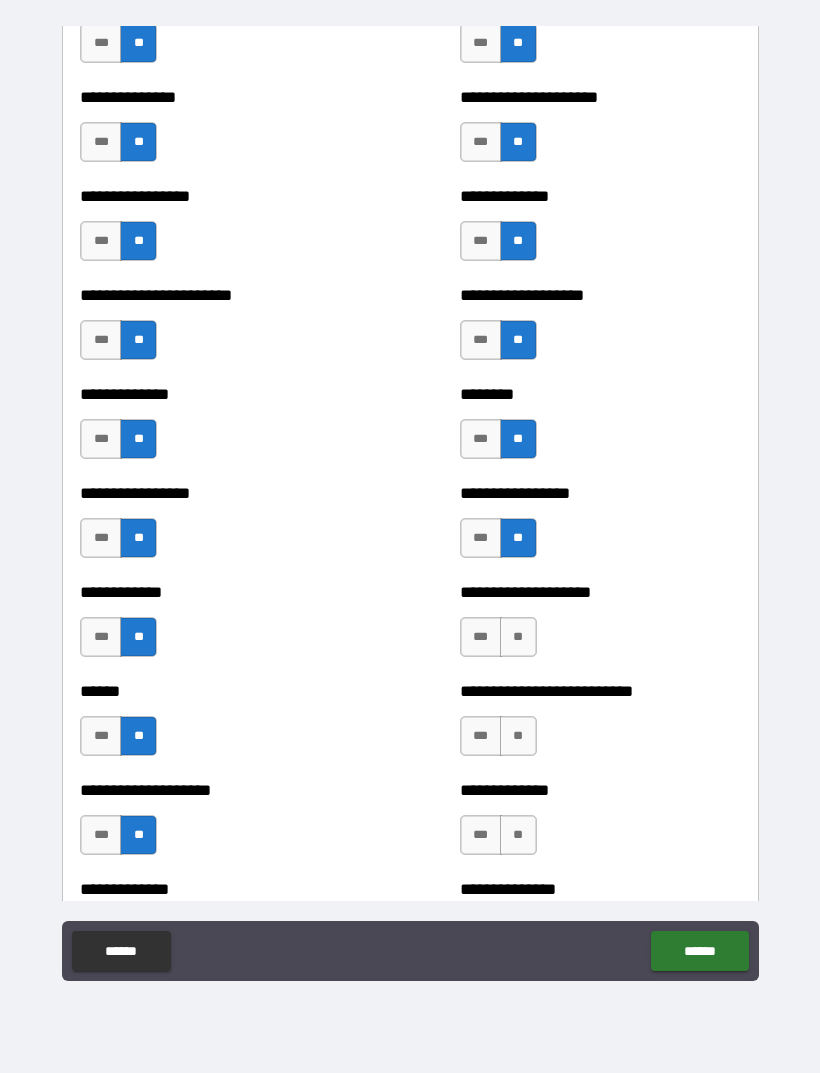 click on "**" at bounding box center [518, 637] 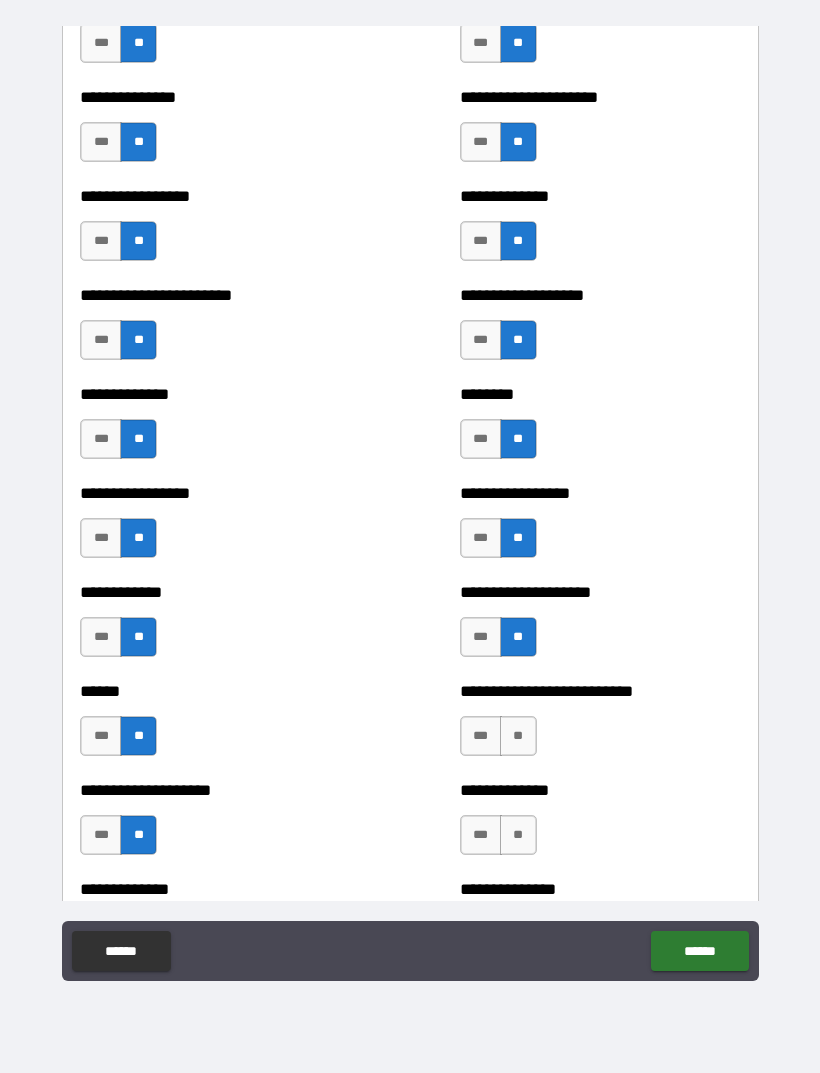 click on "**" at bounding box center [518, 736] 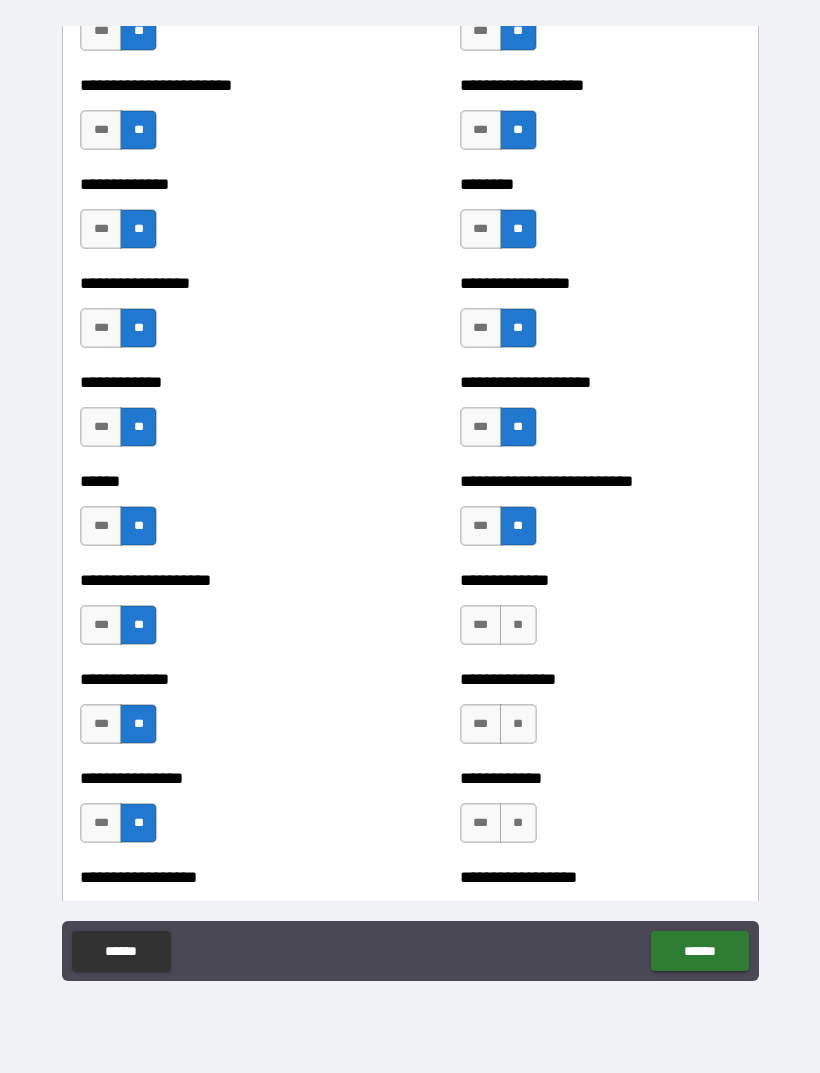 click on "**" at bounding box center (518, 625) 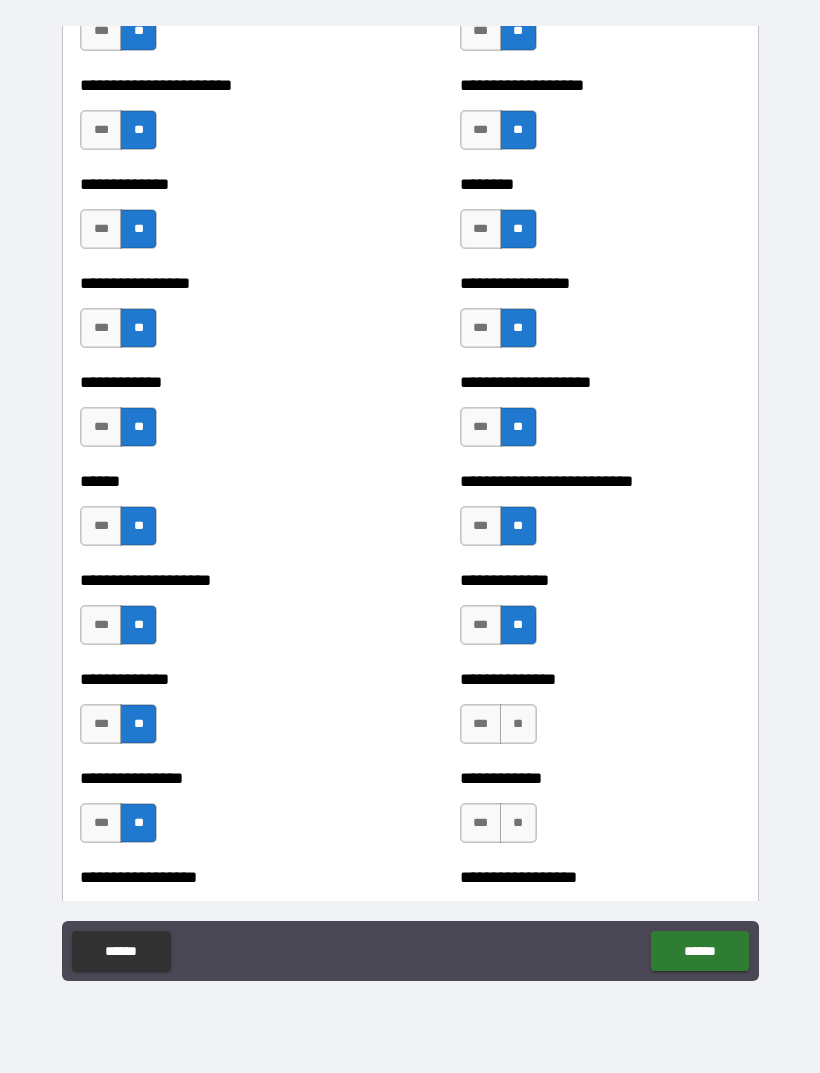 click on "**" at bounding box center (518, 724) 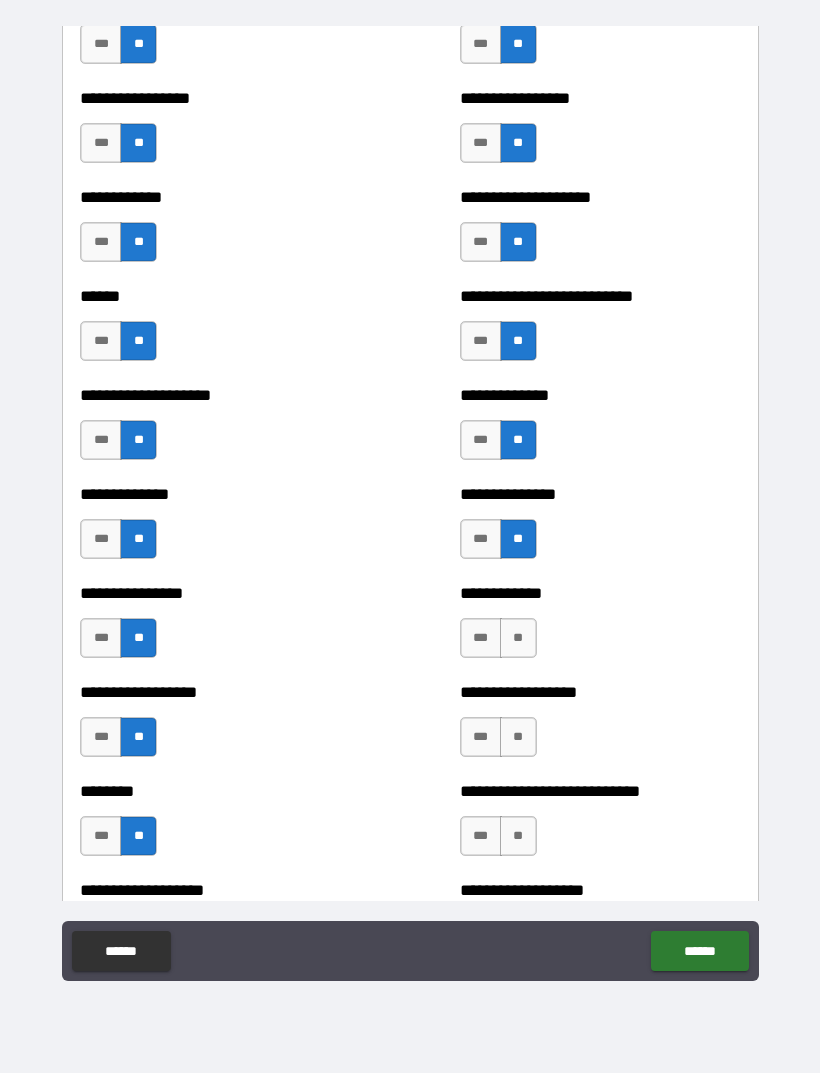scroll, scrollTop: 3809, scrollLeft: 0, axis: vertical 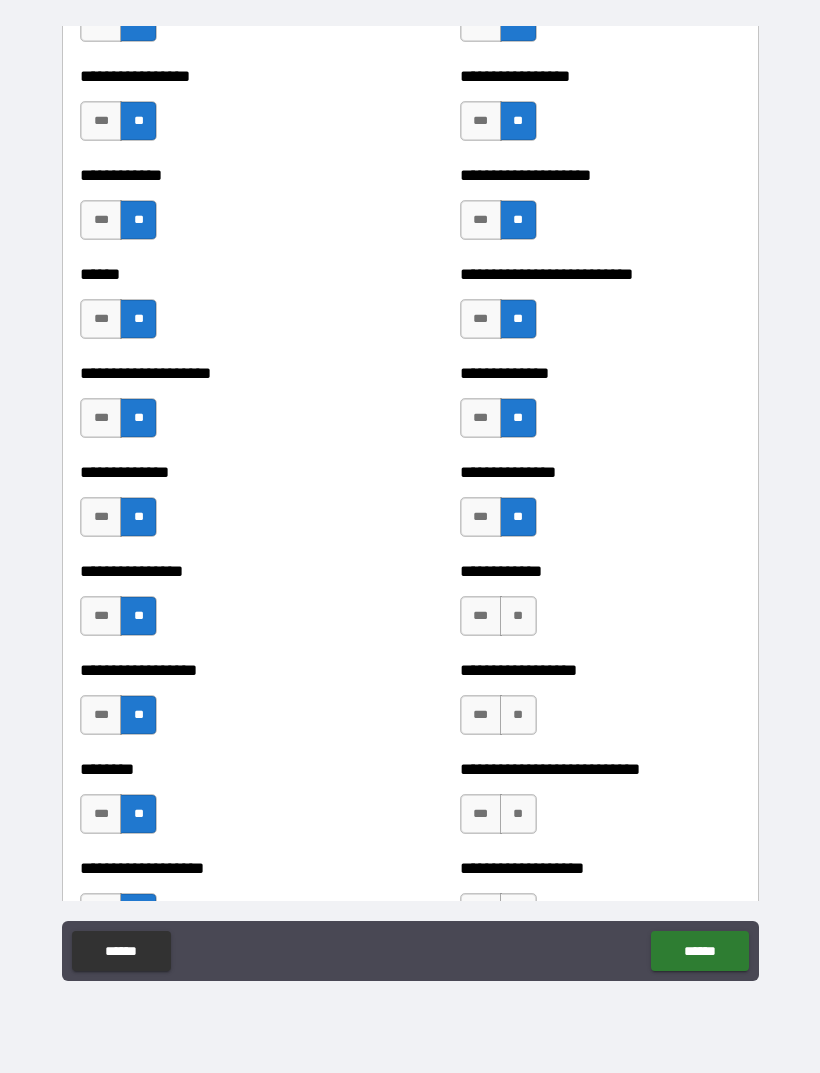 click on "**" at bounding box center [518, 616] 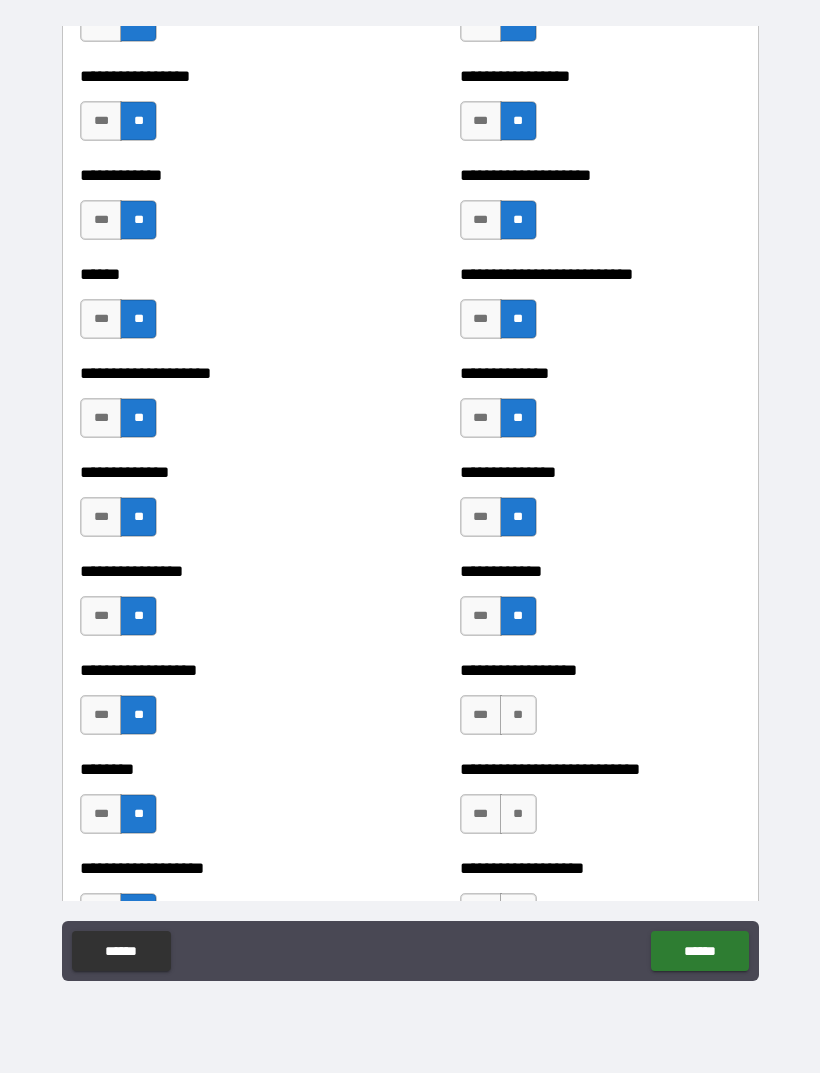 click on "**" at bounding box center [518, 715] 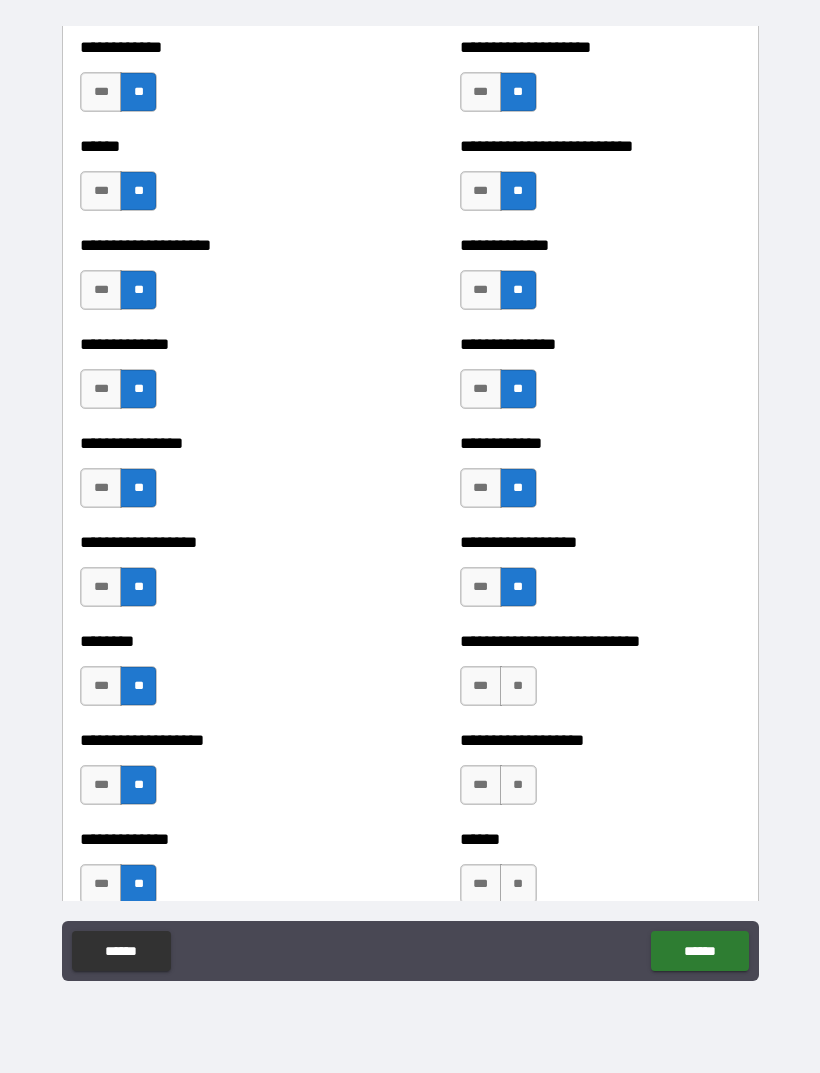 scroll, scrollTop: 3935, scrollLeft: 0, axis: vertical 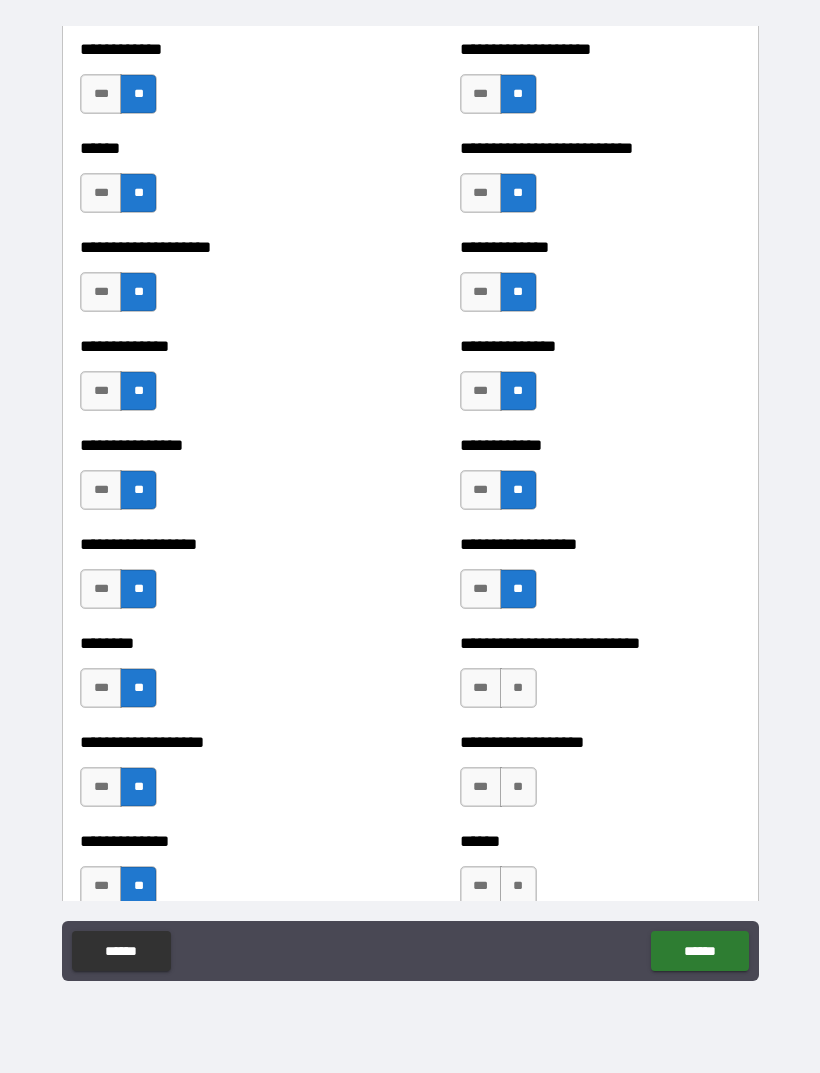 click on "**" at bounding box center [518, 688] 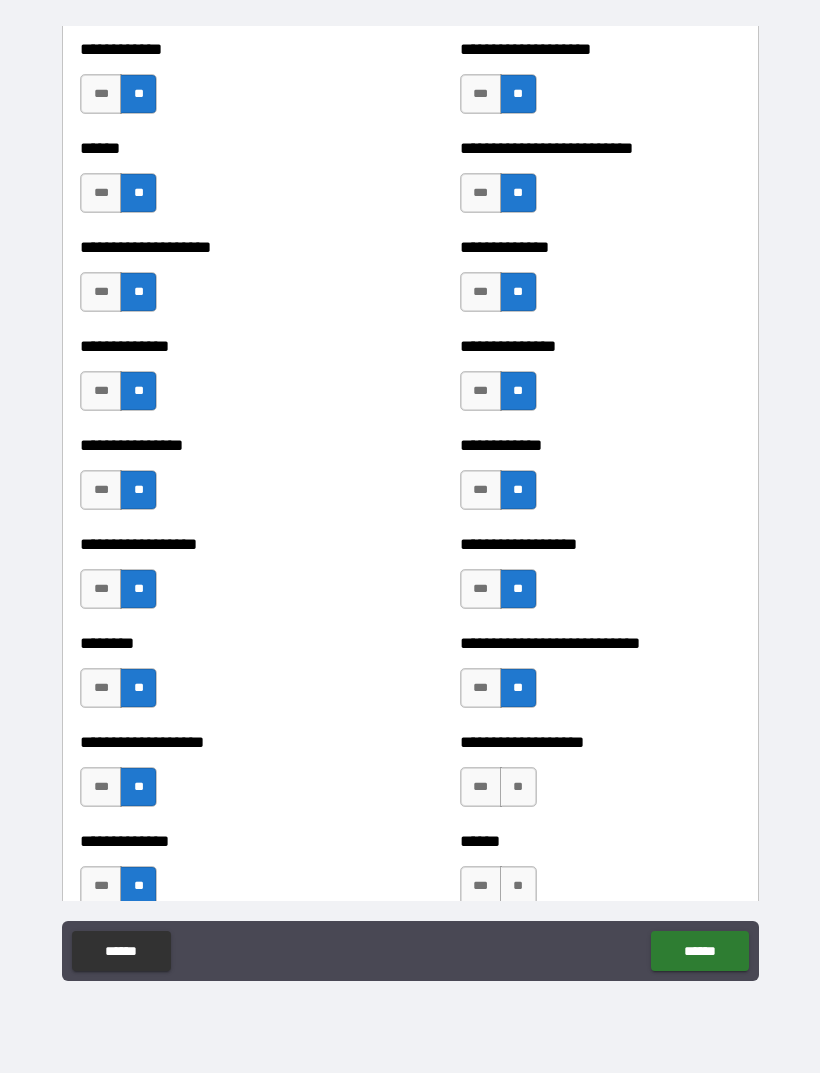 click on "**********" at bounding box center (600, 777) 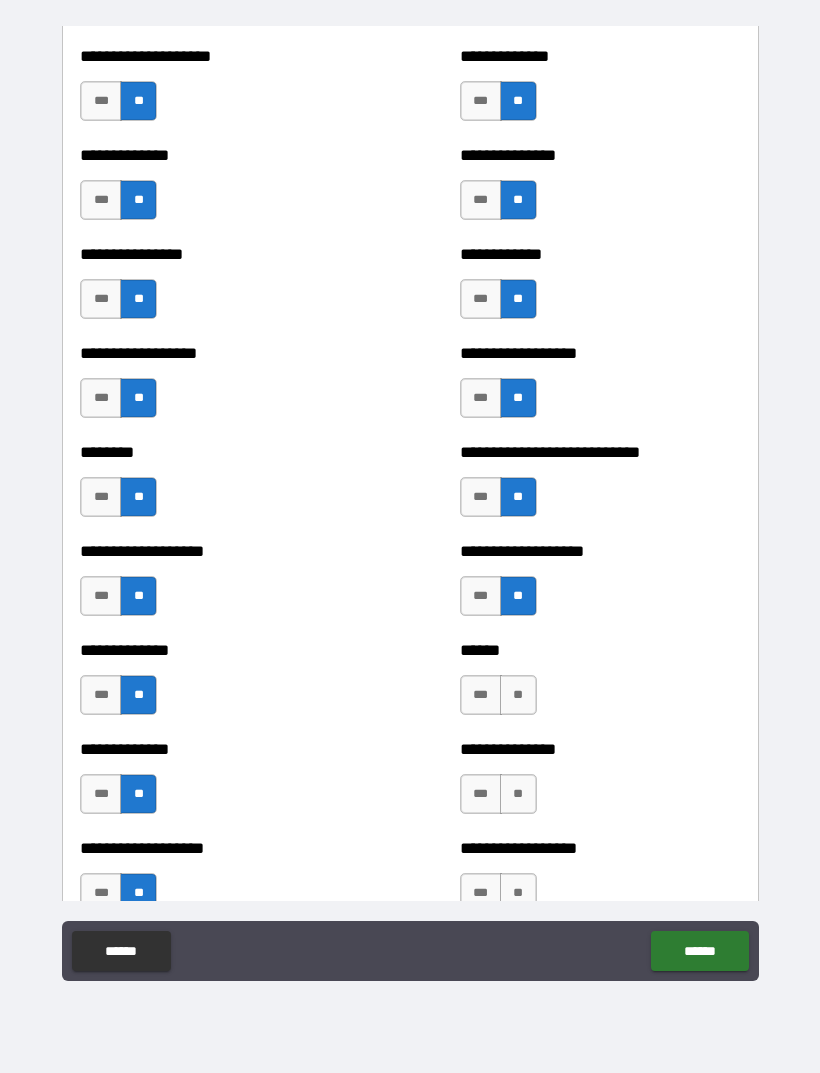 click on "**" at bounding box center (518, 695) 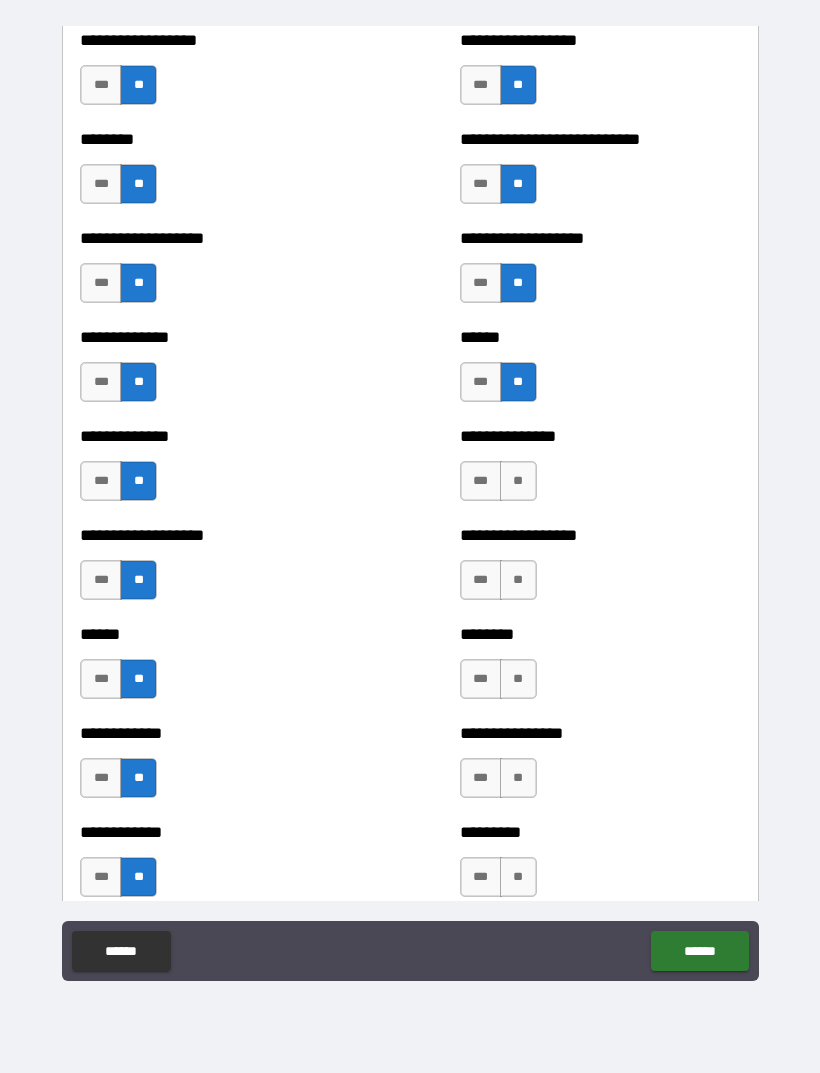 scroll, scrollTop: 4469, scrollLeft: 0, axis: vertical 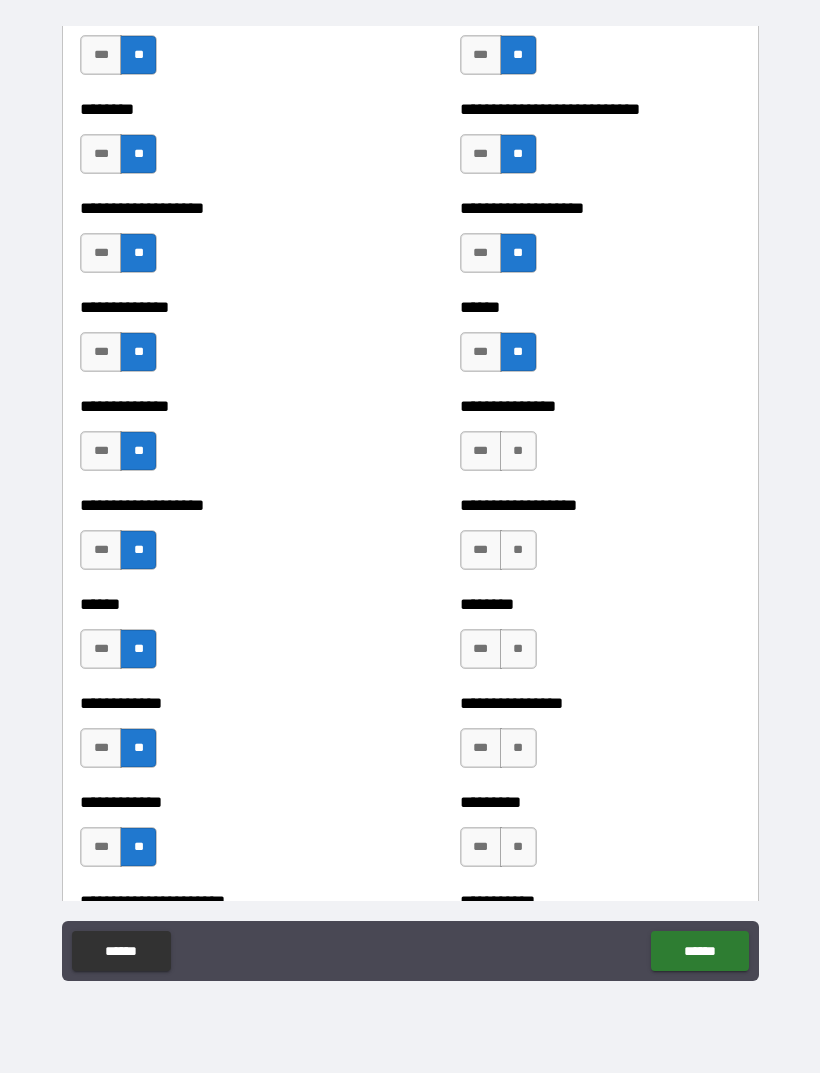 click on "**" at bounding box center [518, 451] 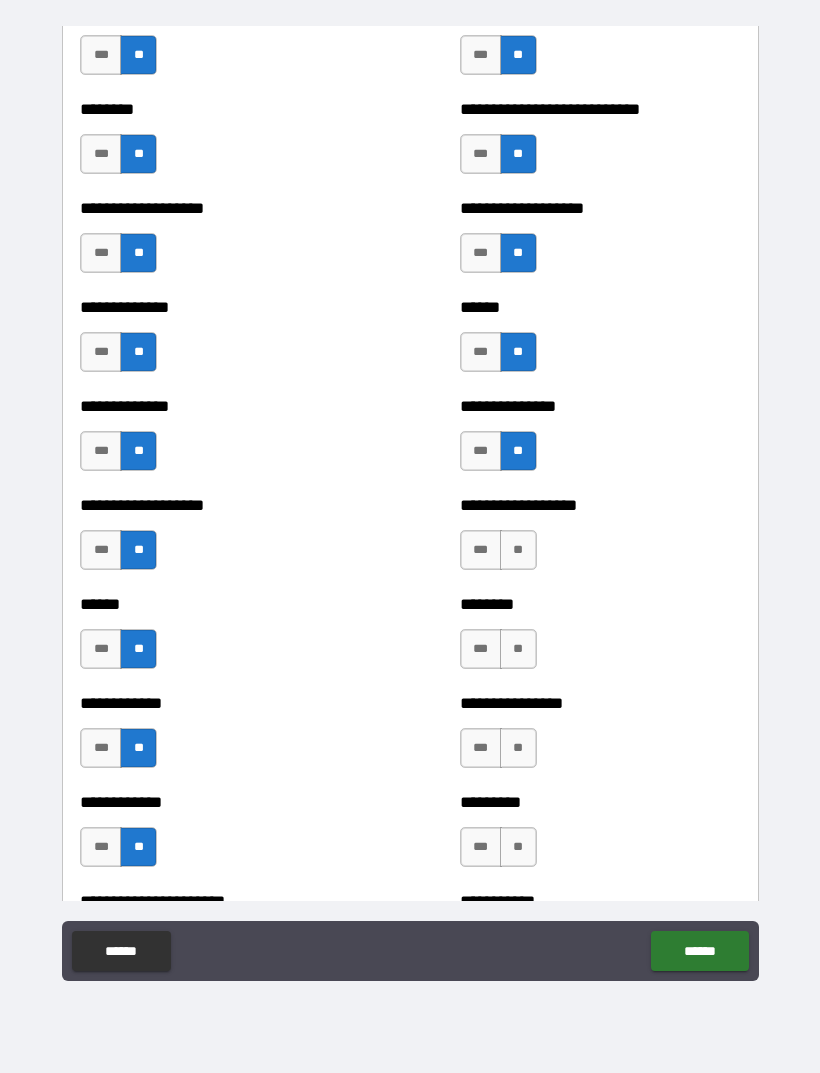 click on "**" at bounding box center [518, 550] 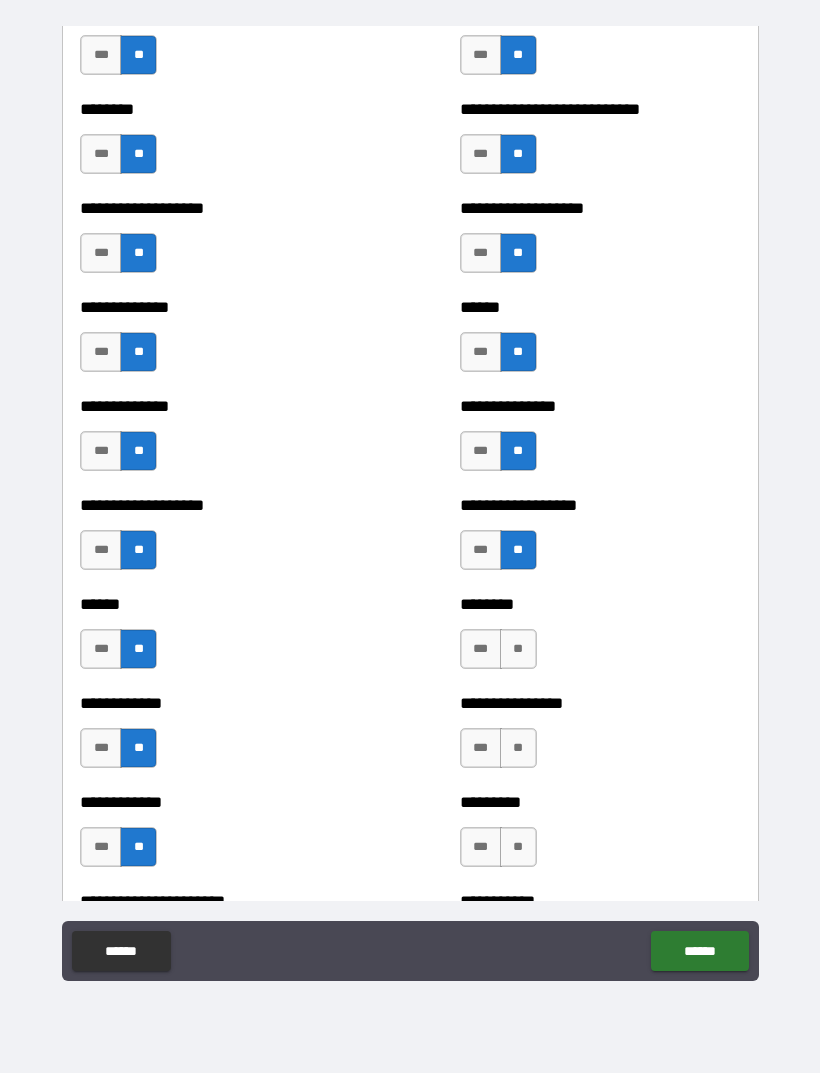 click on "**" at bounding box center [518, 649] 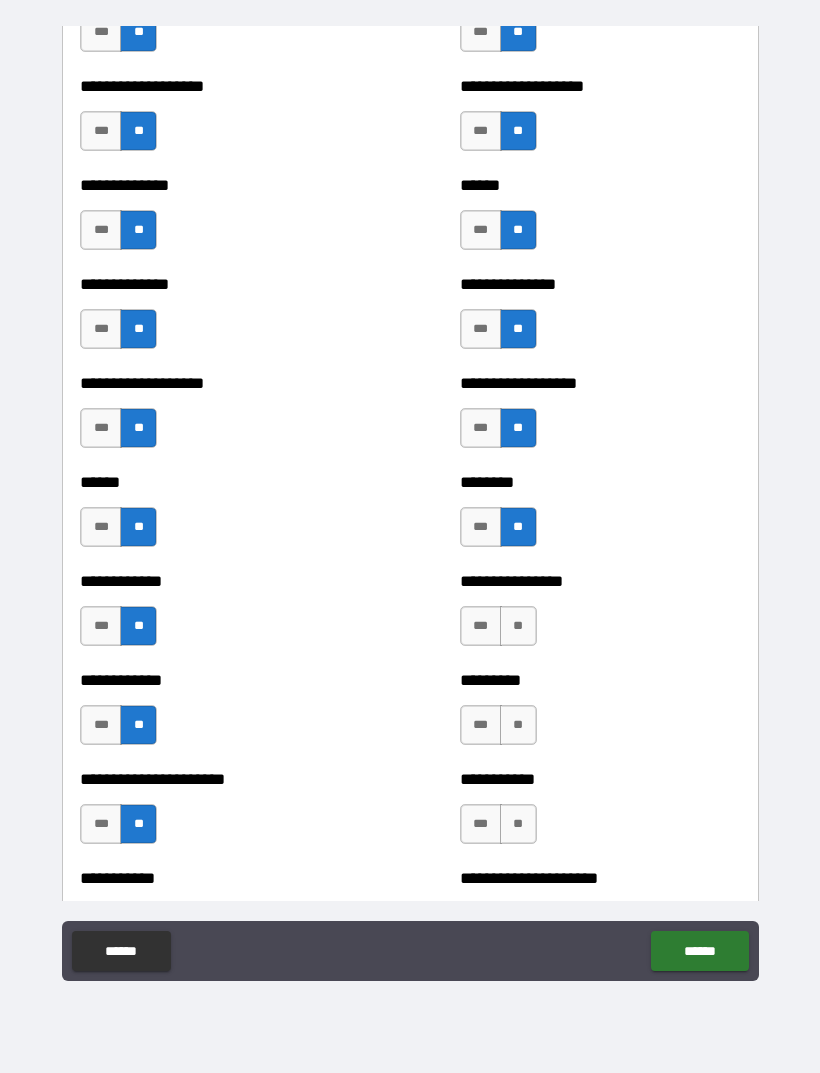 scroll, scrollTop: 4611, scrollLeft: 0, axis: vertical 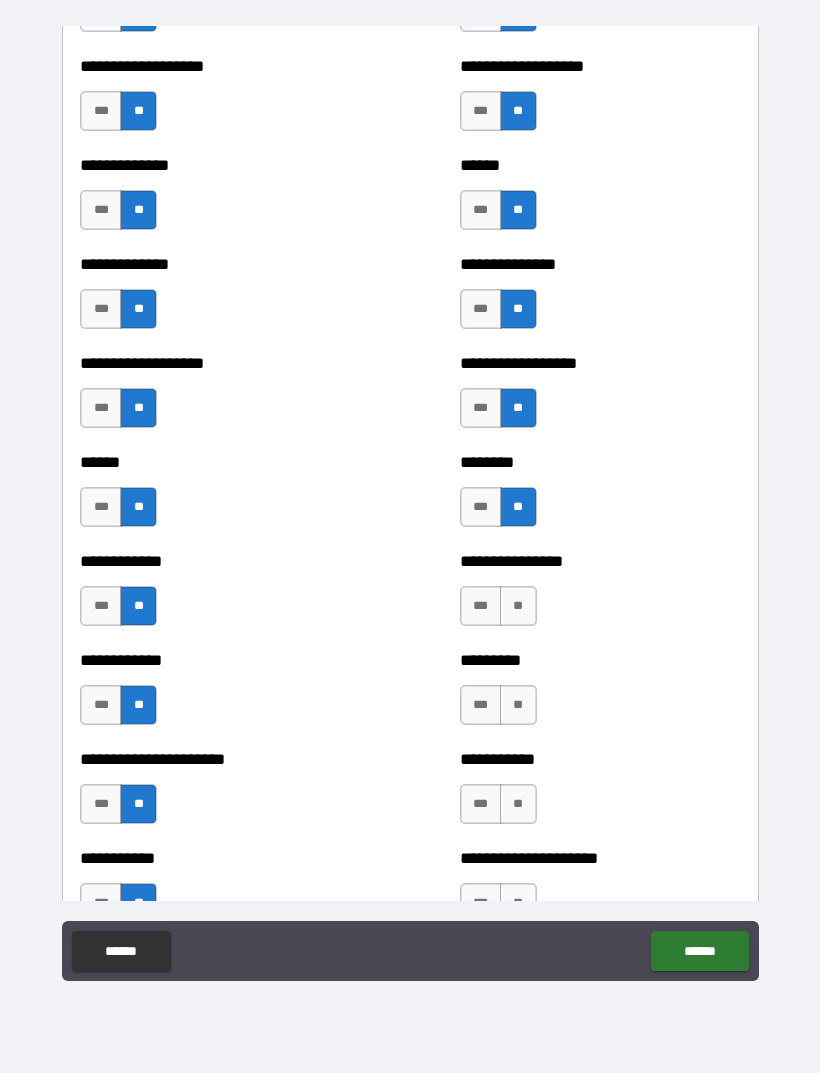 click on "**" at bounding box center [518, 606] 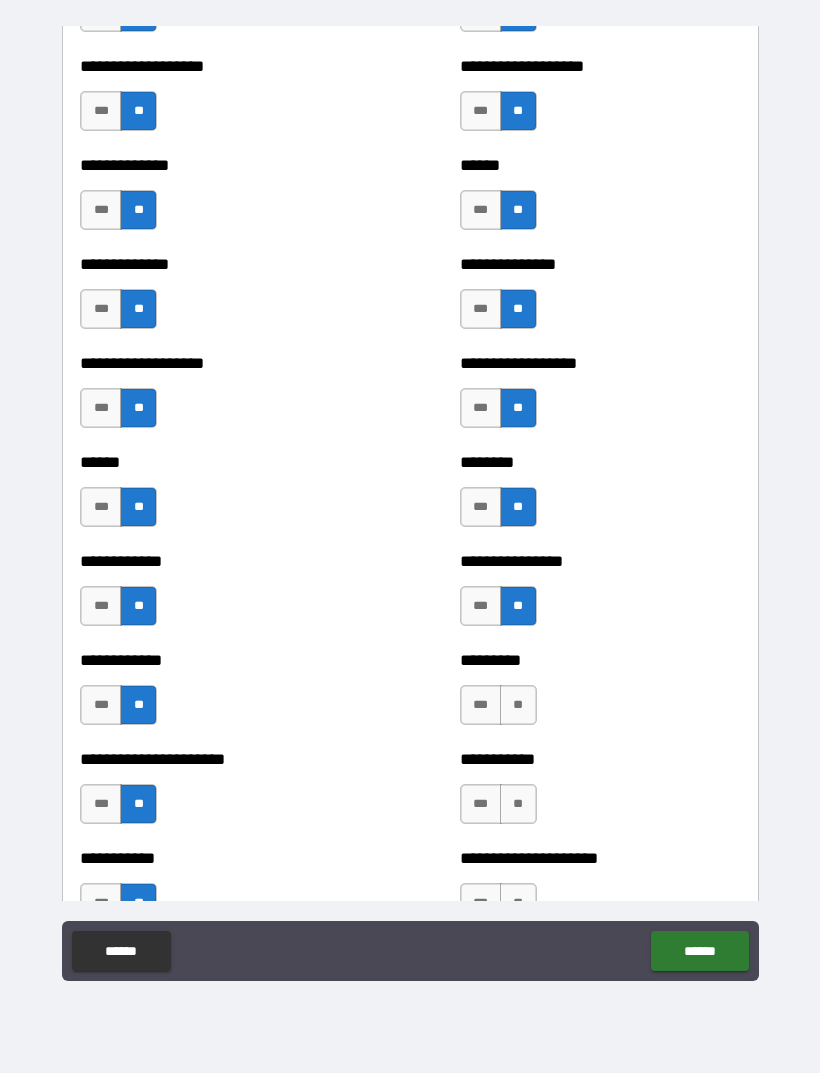 click on "**" at bounding box center [518, 705] 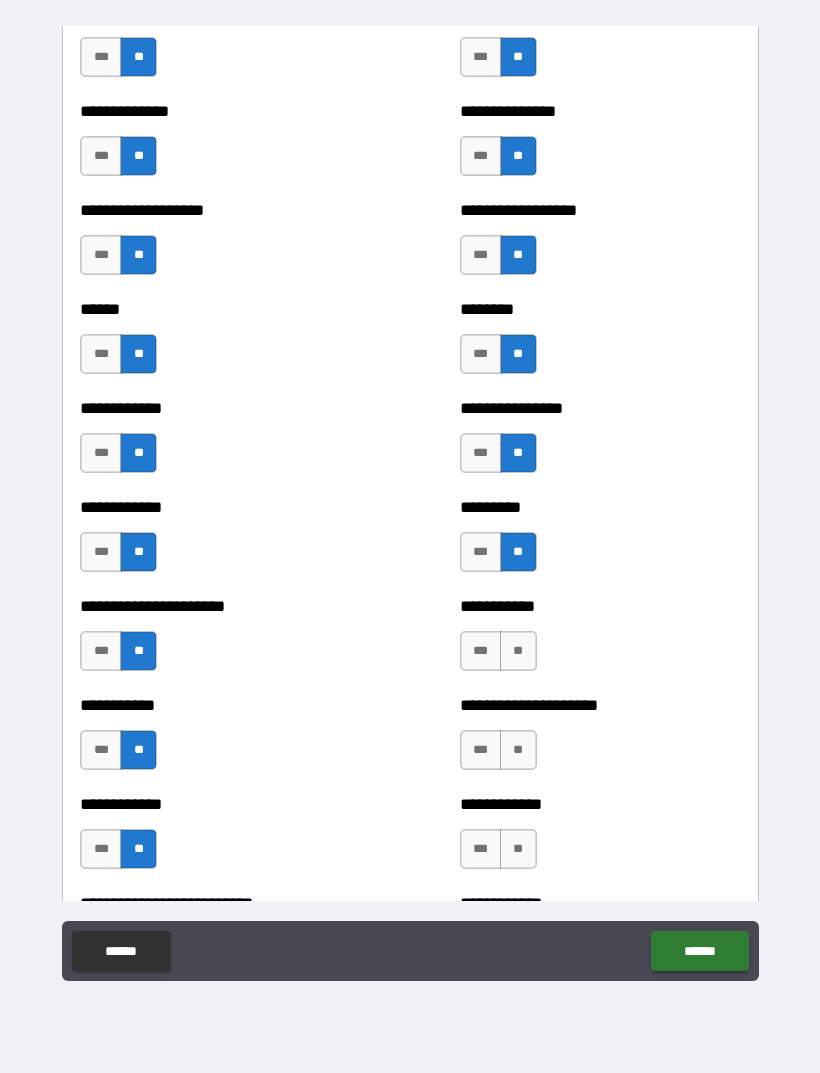 scroll, scrollTop: 4766, scrollLeft: 0, axis: vertical 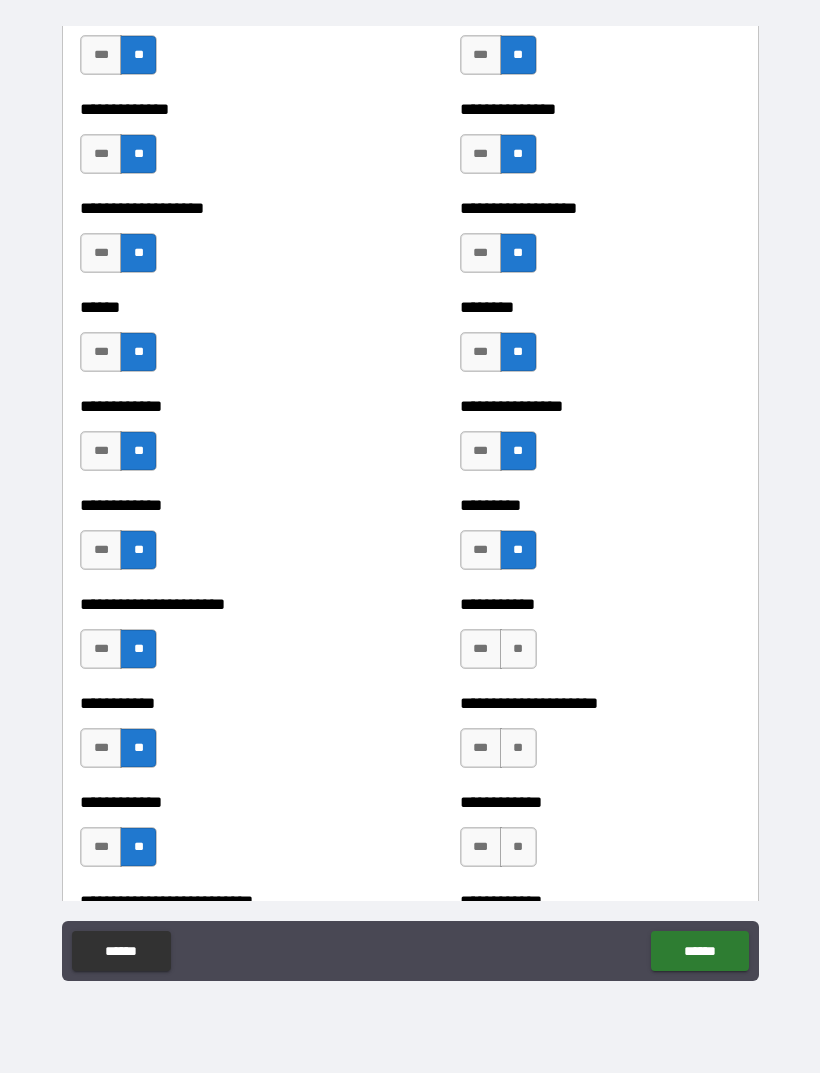 click on "**" at bounding box center [518, 649] 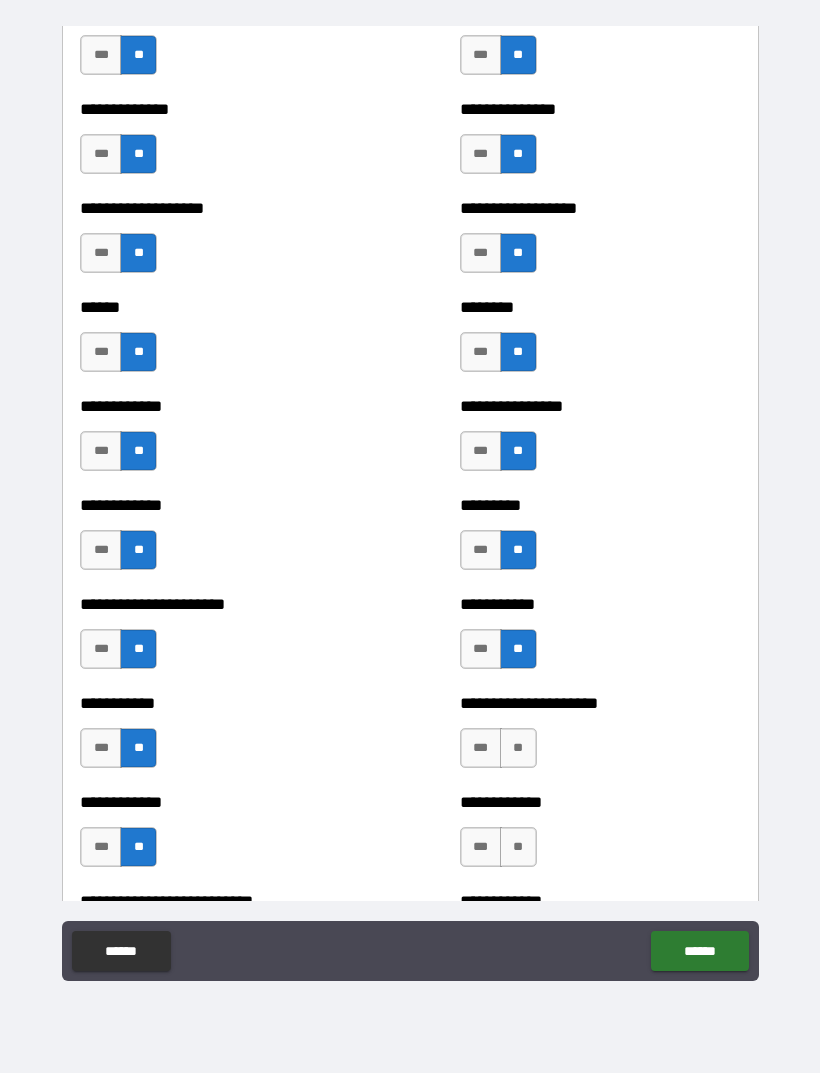 click on "**" at bounding box center [518, 748] 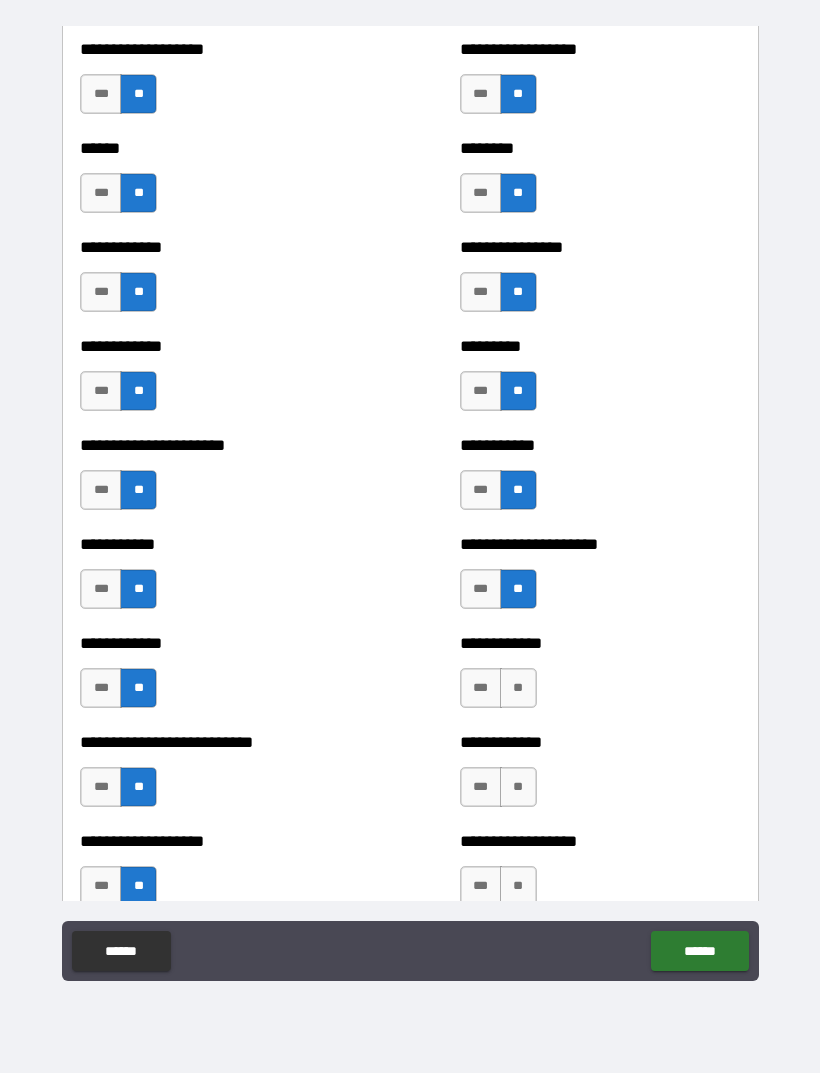 scroll, scrollTop: 4937, scrollLeft: 0, axis: vertical 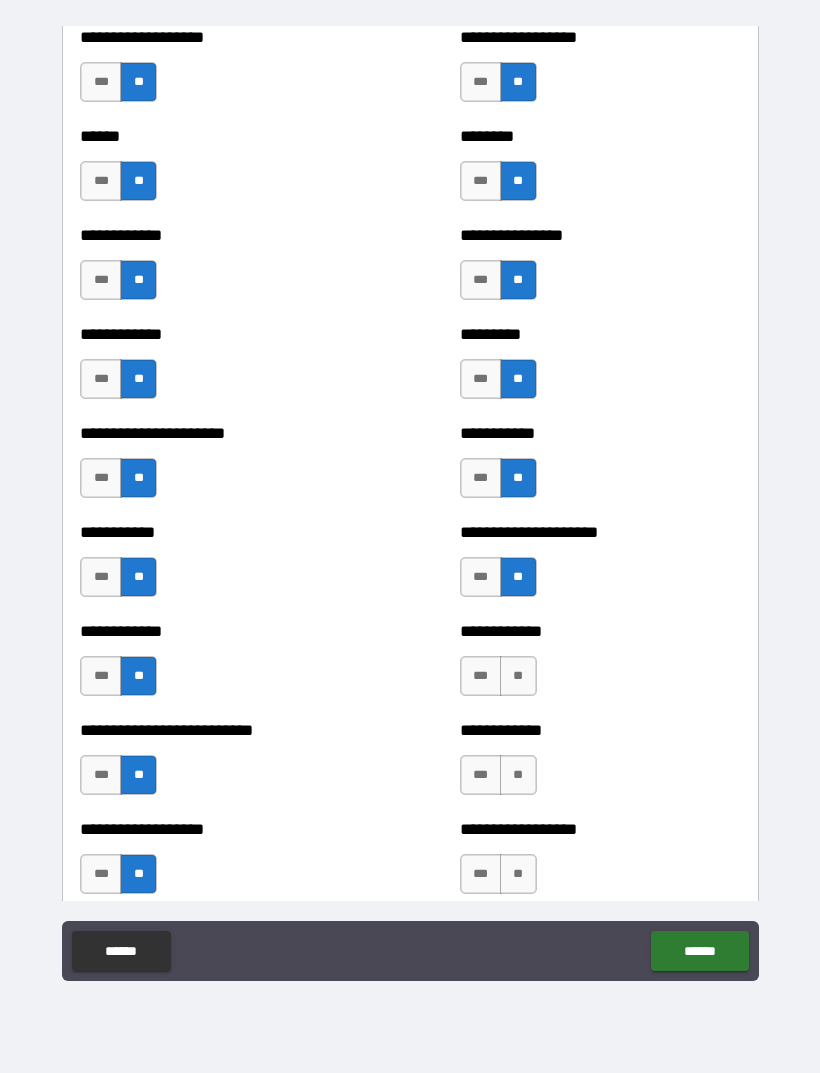 click on "**" at bounding box center [518, 676] 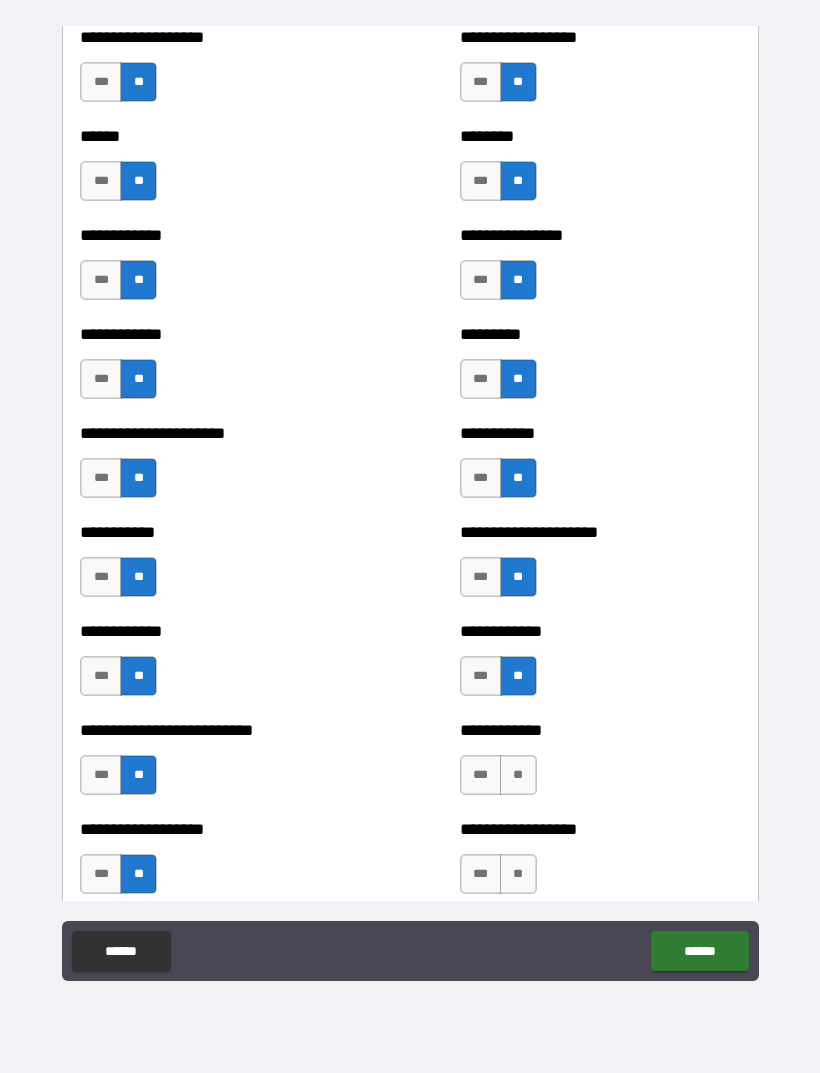 click on "**" at bounding box center (518, 775) 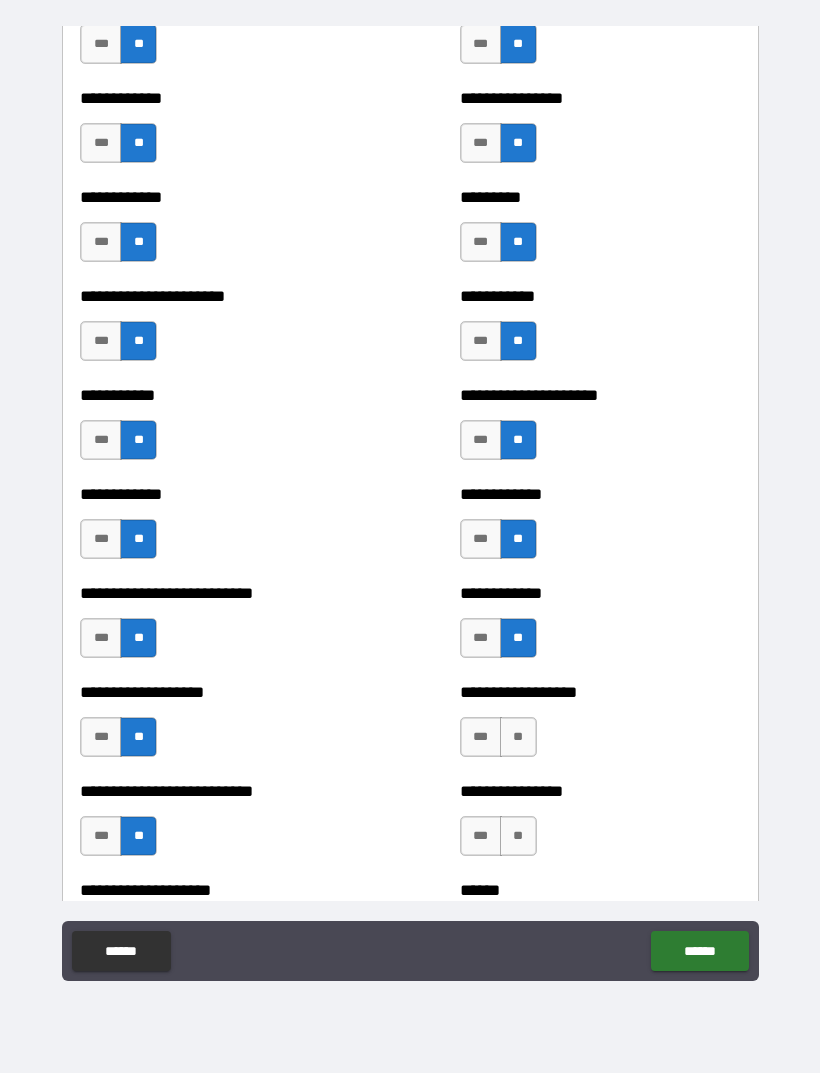 click on "**" at bounding box center [518, 737] 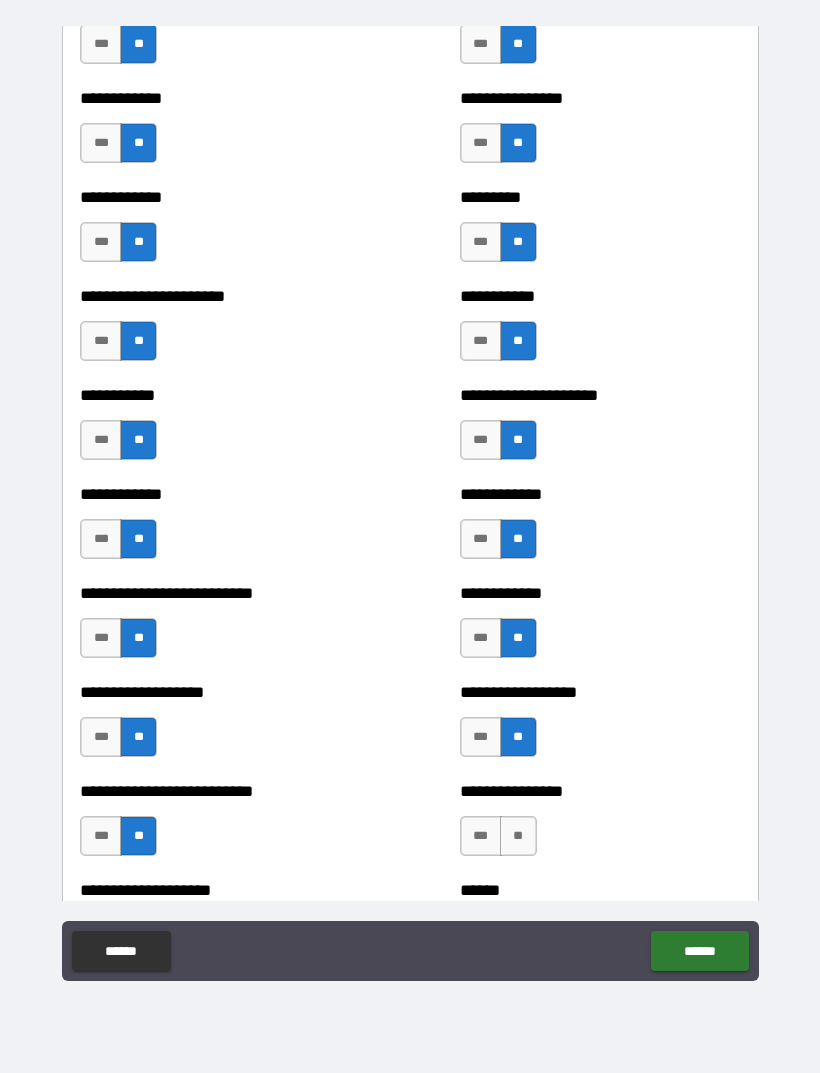 click on "**" at bounding box center [518, 836] 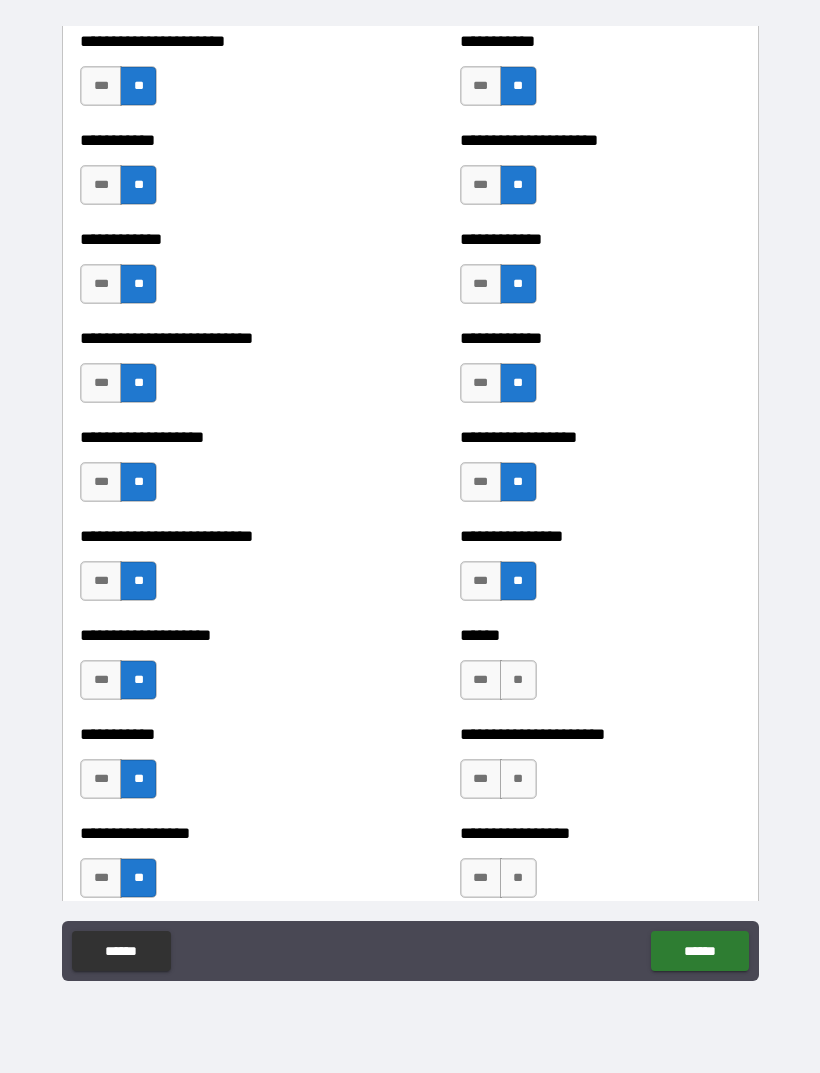 click on "**" at bounding box center (518, 680) 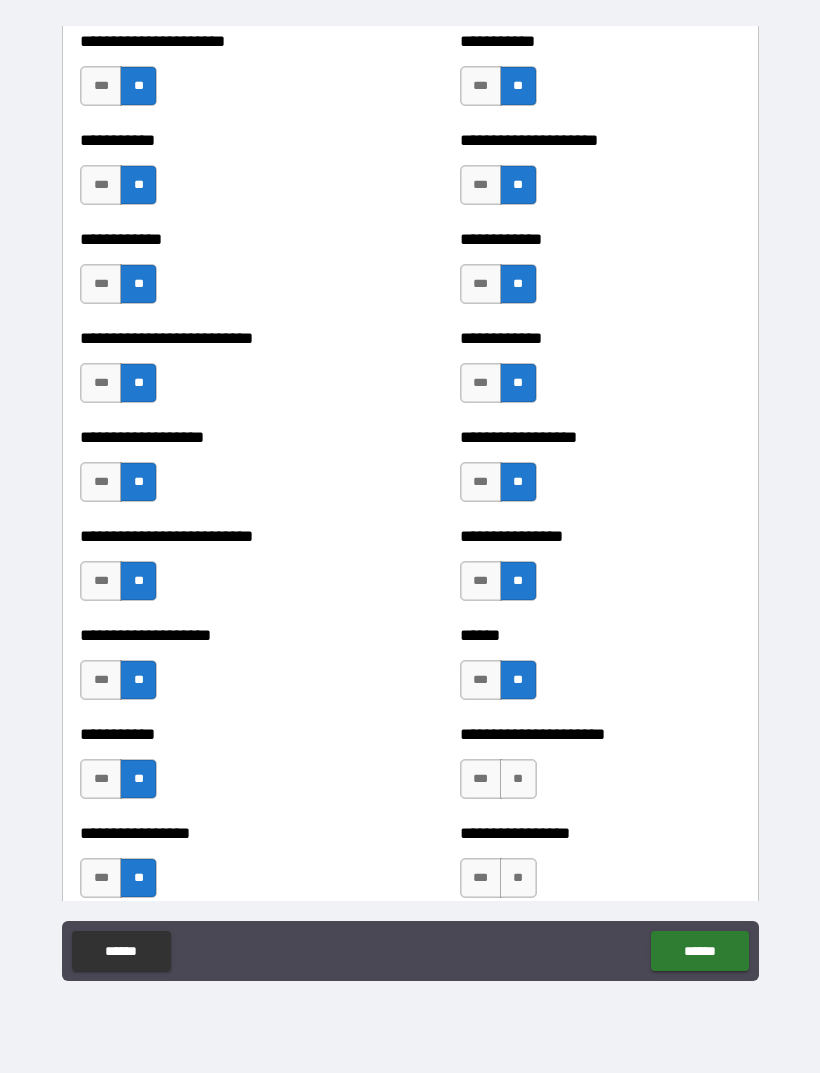 click on "**" at bounding box center (518, 779) 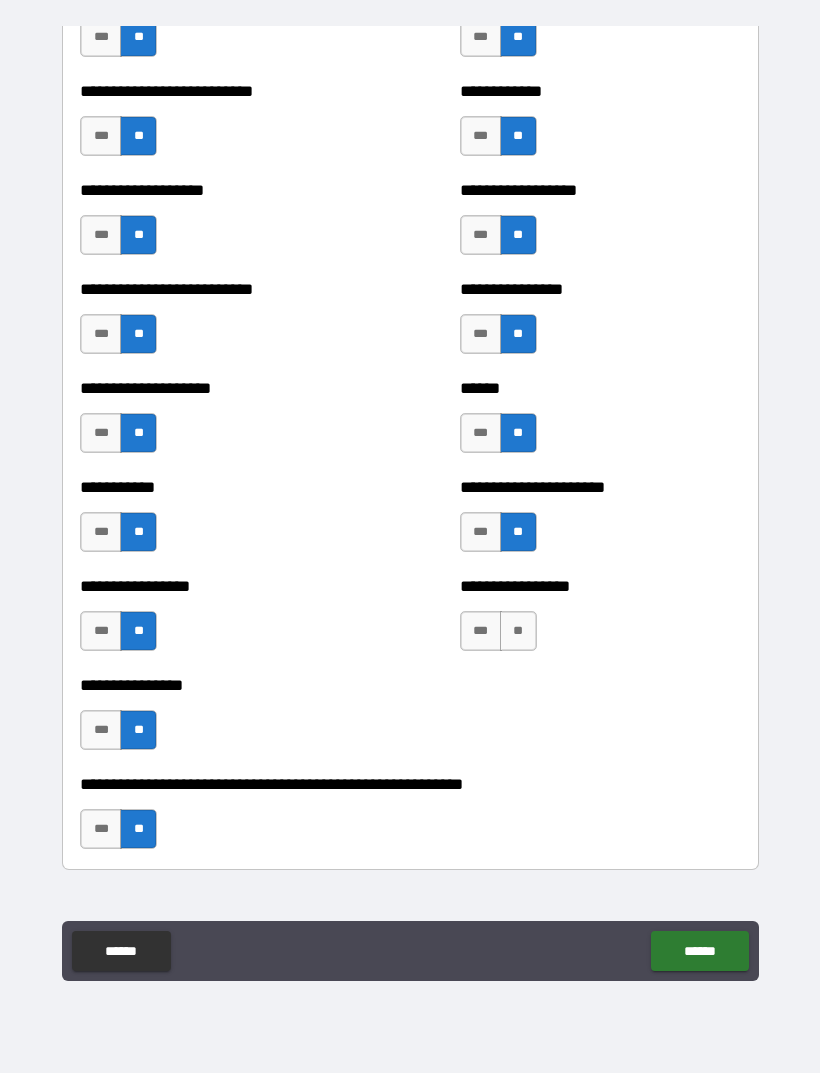 click on "**" at bounding box center [518, 631] 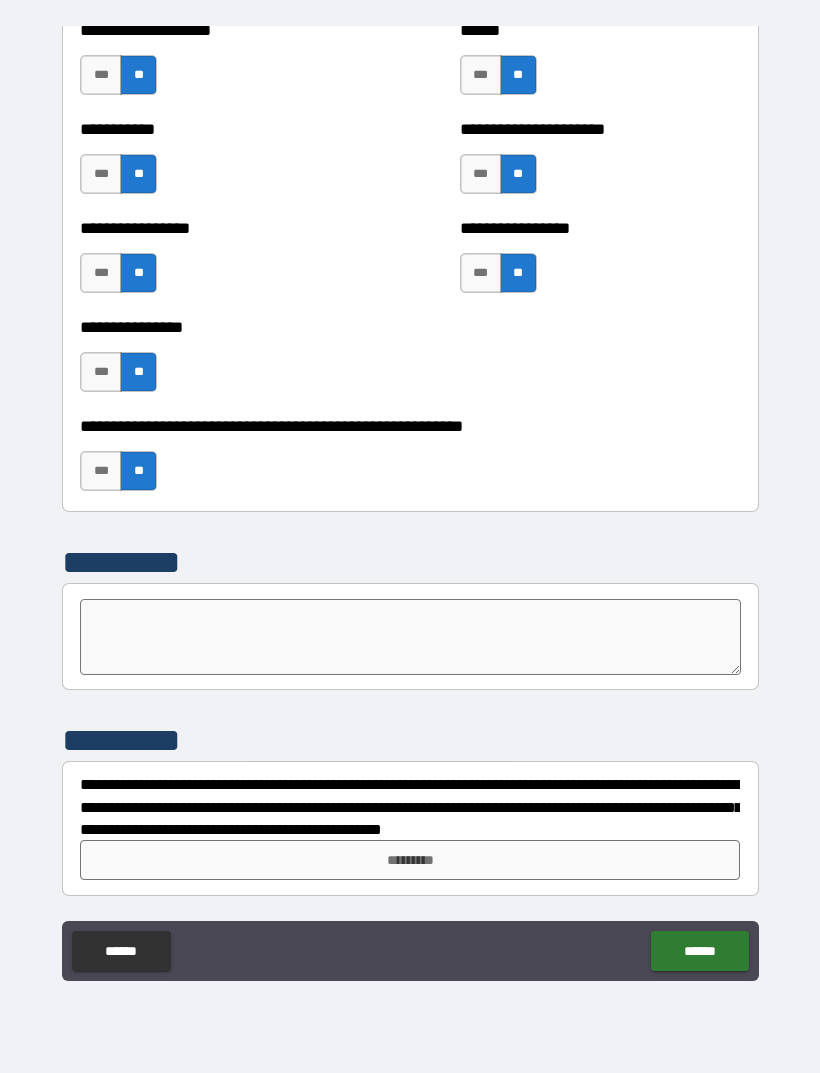 click on "*********" at bounding box center (410, 860) 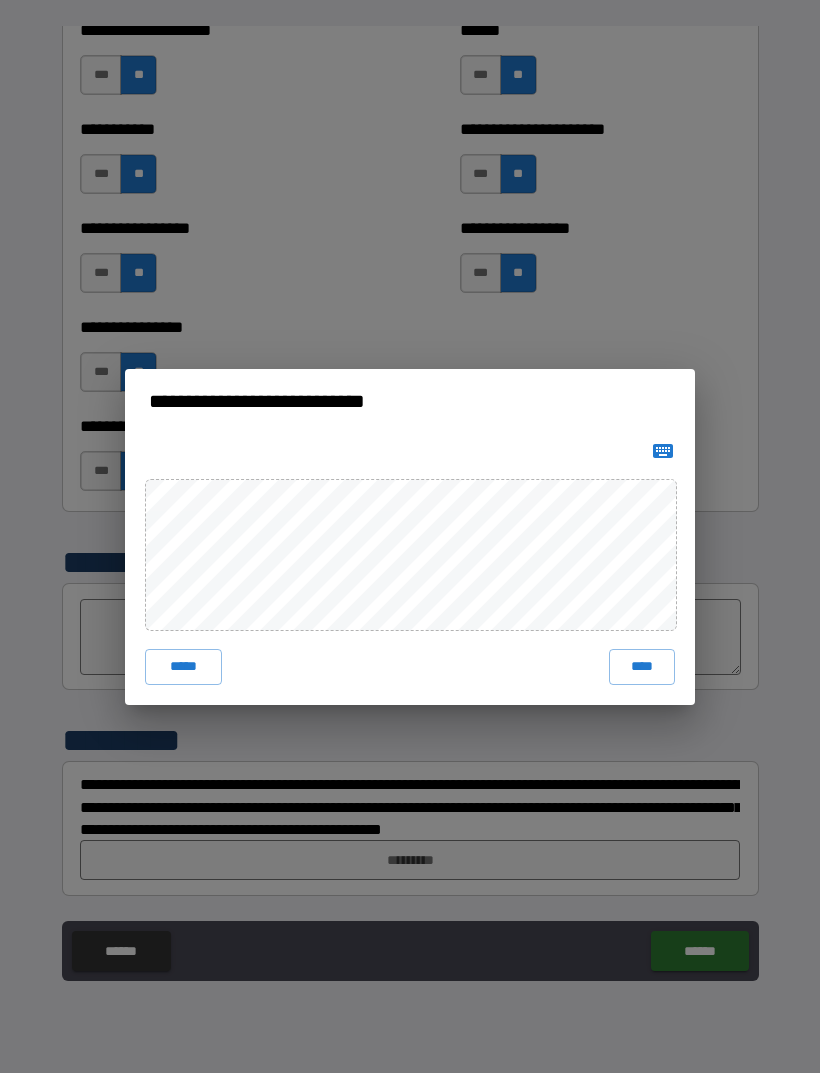 click on "****" at bounding box center [642, 667] 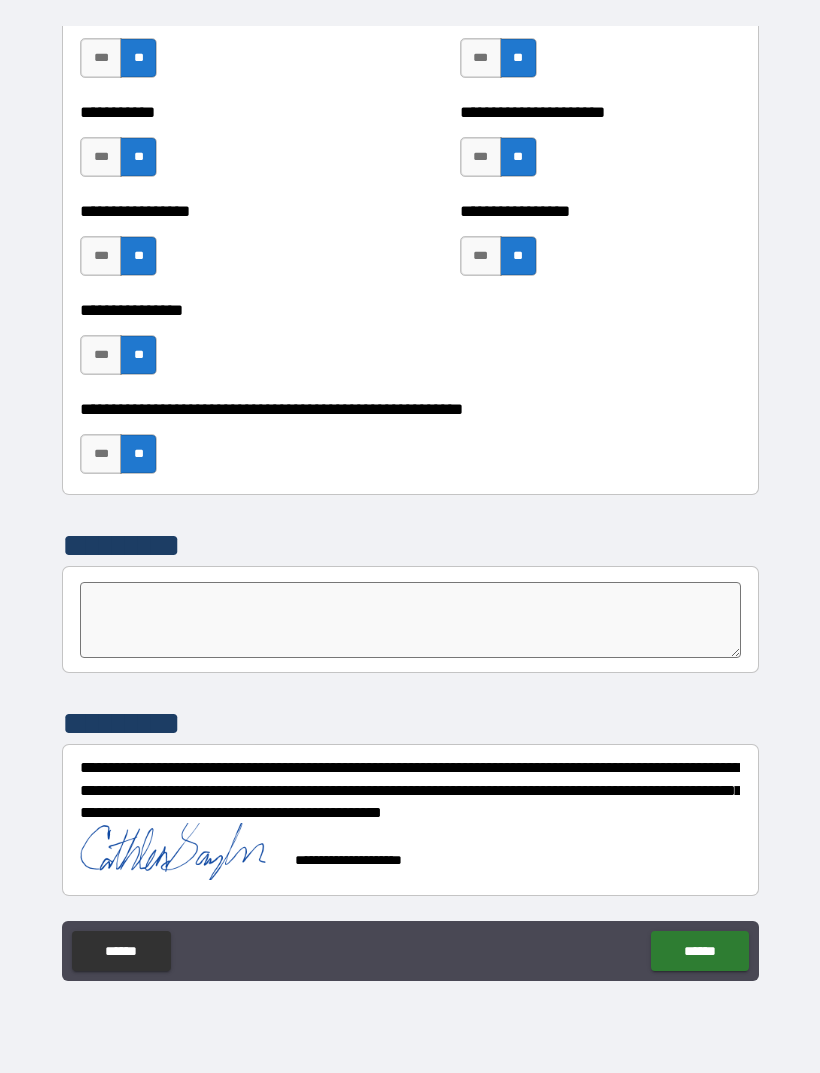 scroll, scrollTop: 5952, scrollLeft: 0, axis: vertical 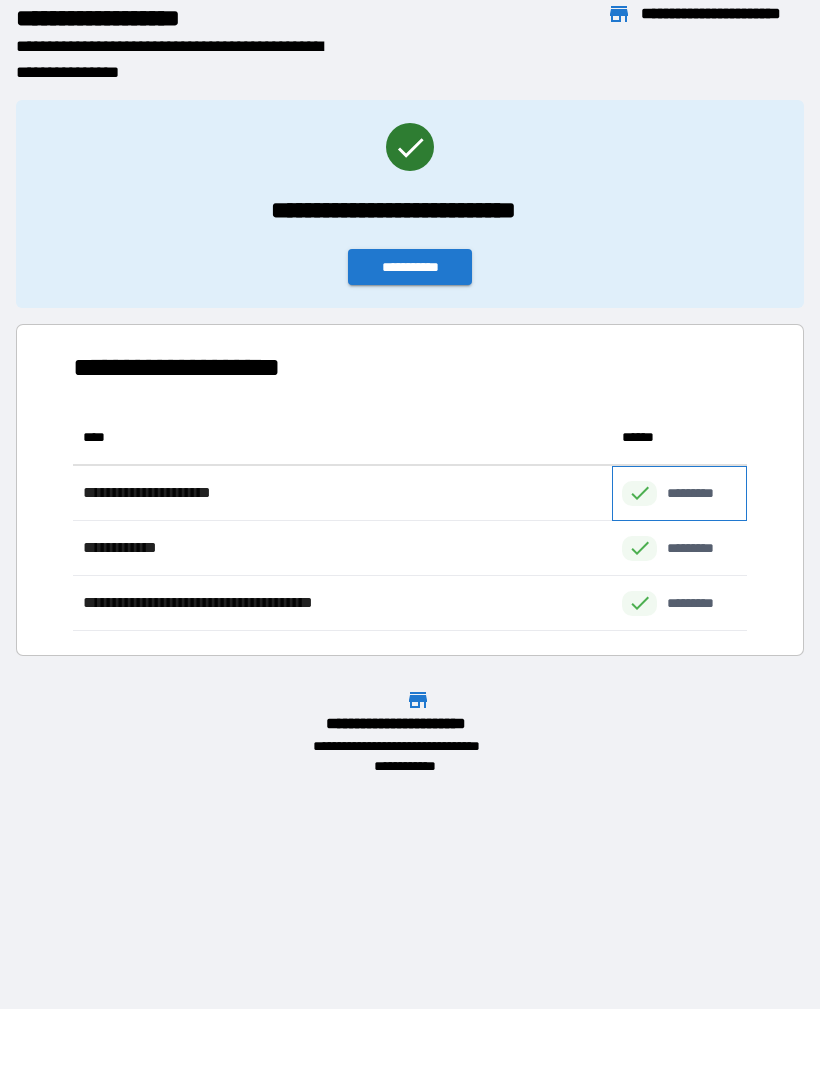 click on "*********" at bounding box center (701, 493) 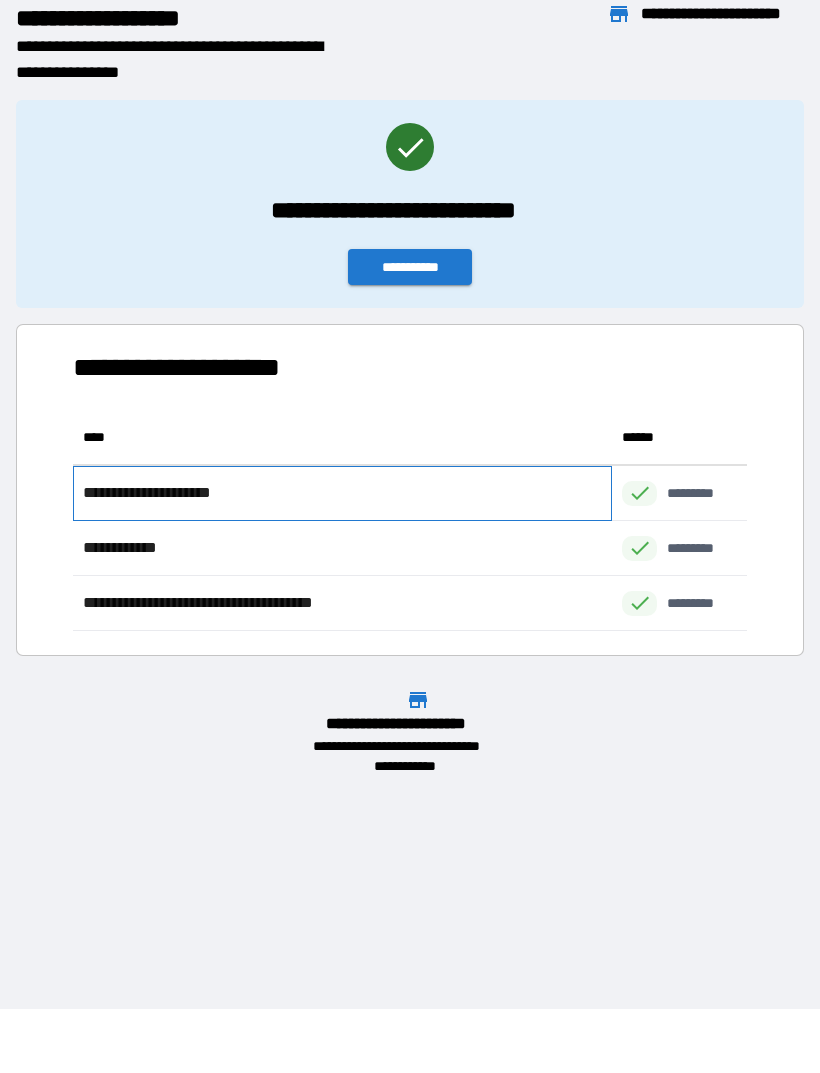 click on "**********" at bounding box center [163, 493] 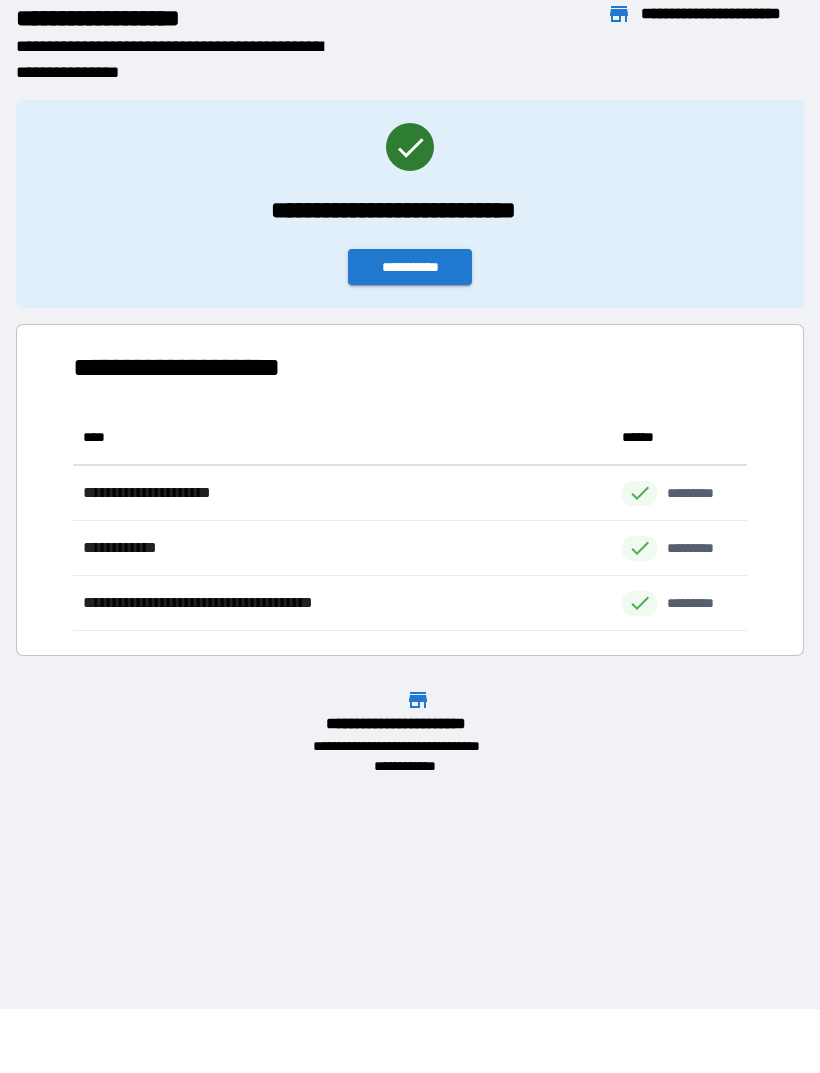 click on "**********" at bounding box center [410, 267] 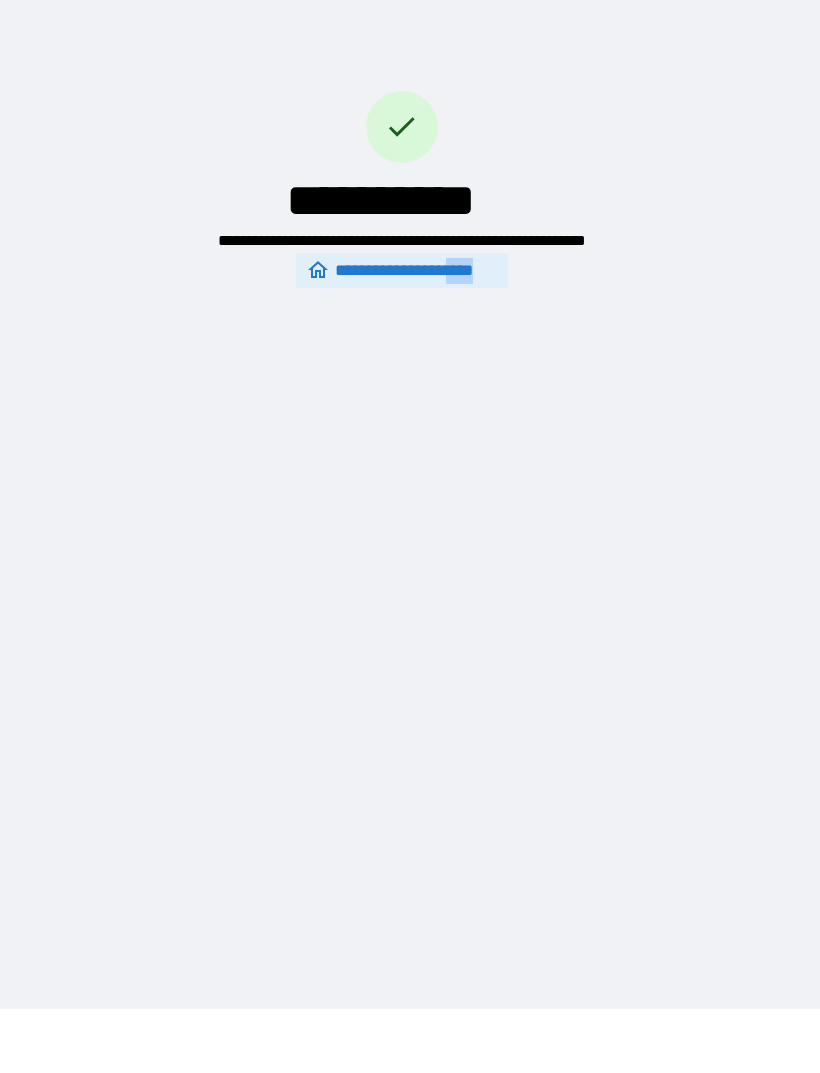 click on "**********" at bounding box center [410, 472] 